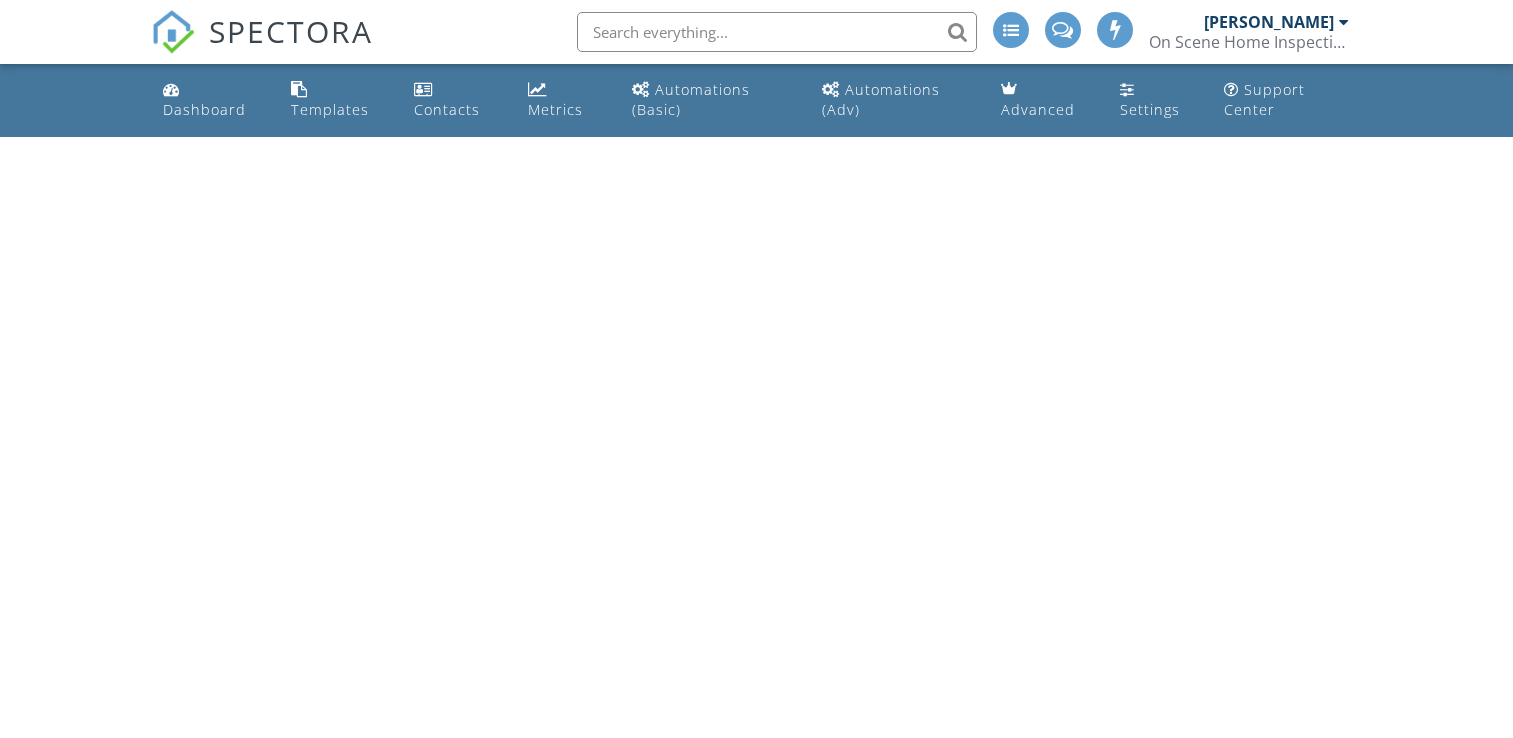 scroll, scrollTop: 0, scrollLeft: 0, axis: both 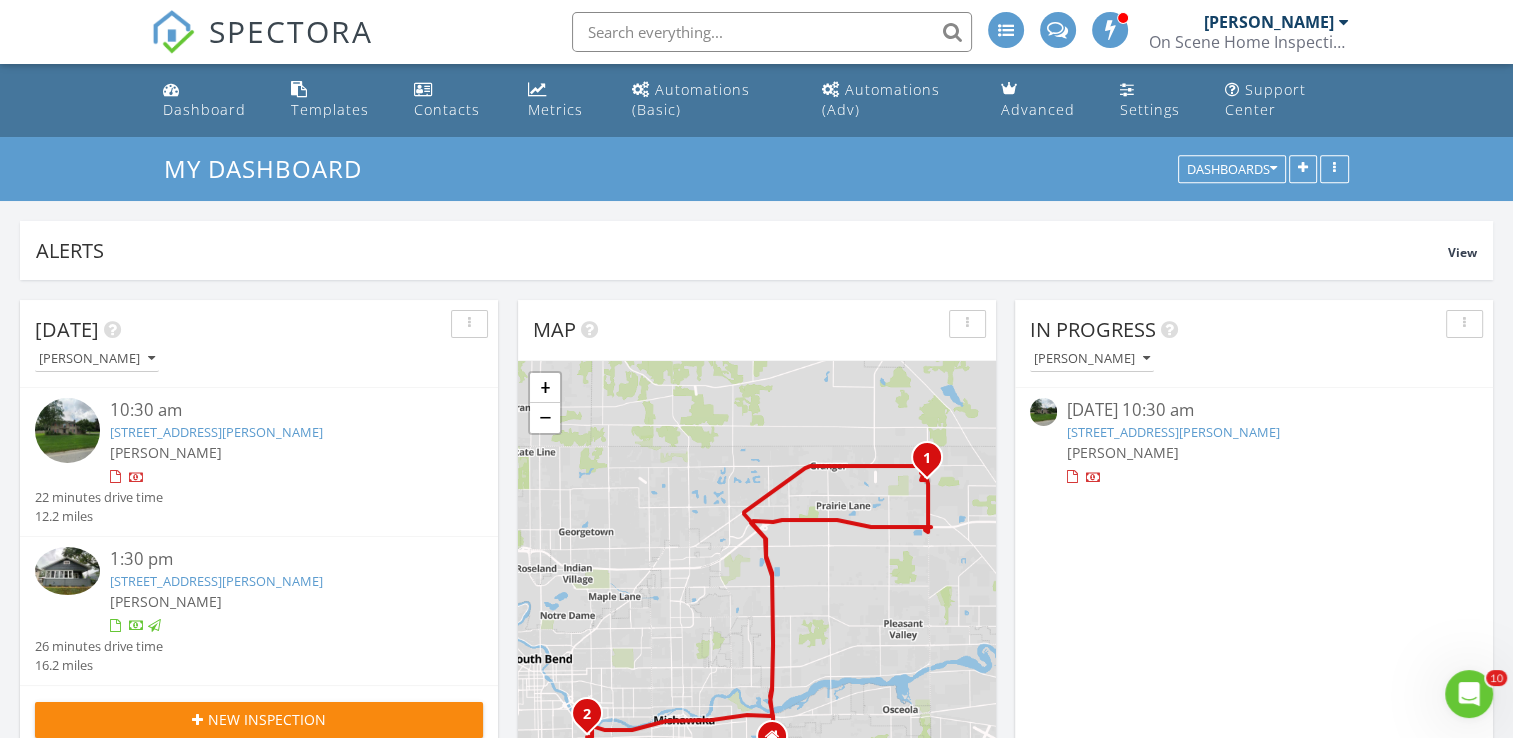 click on "1401 E Calvert St , South Bend, IN 46613" at bounding box center [216, 581] 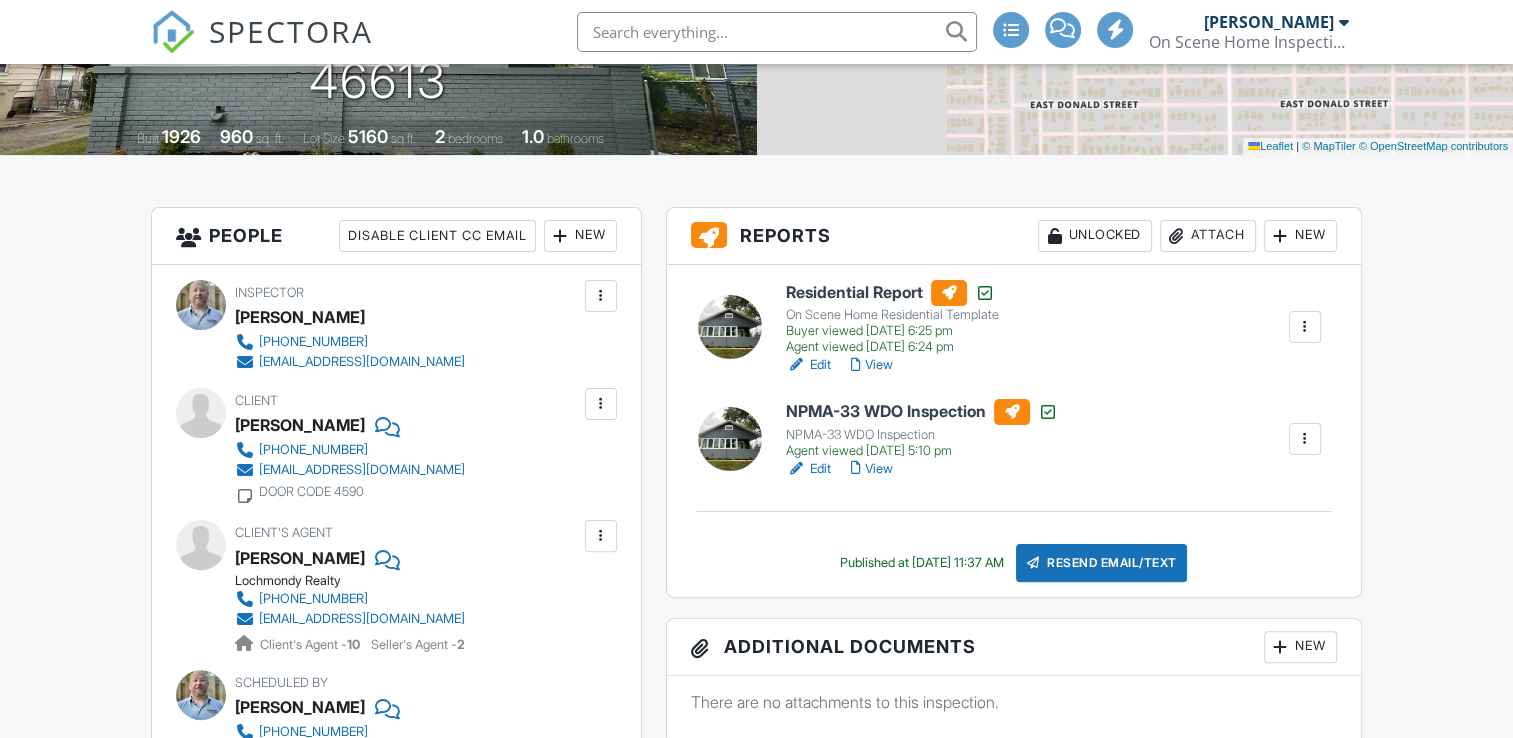 scroll, scrollTop: 400, scrollLeft: 0, axis: vertical 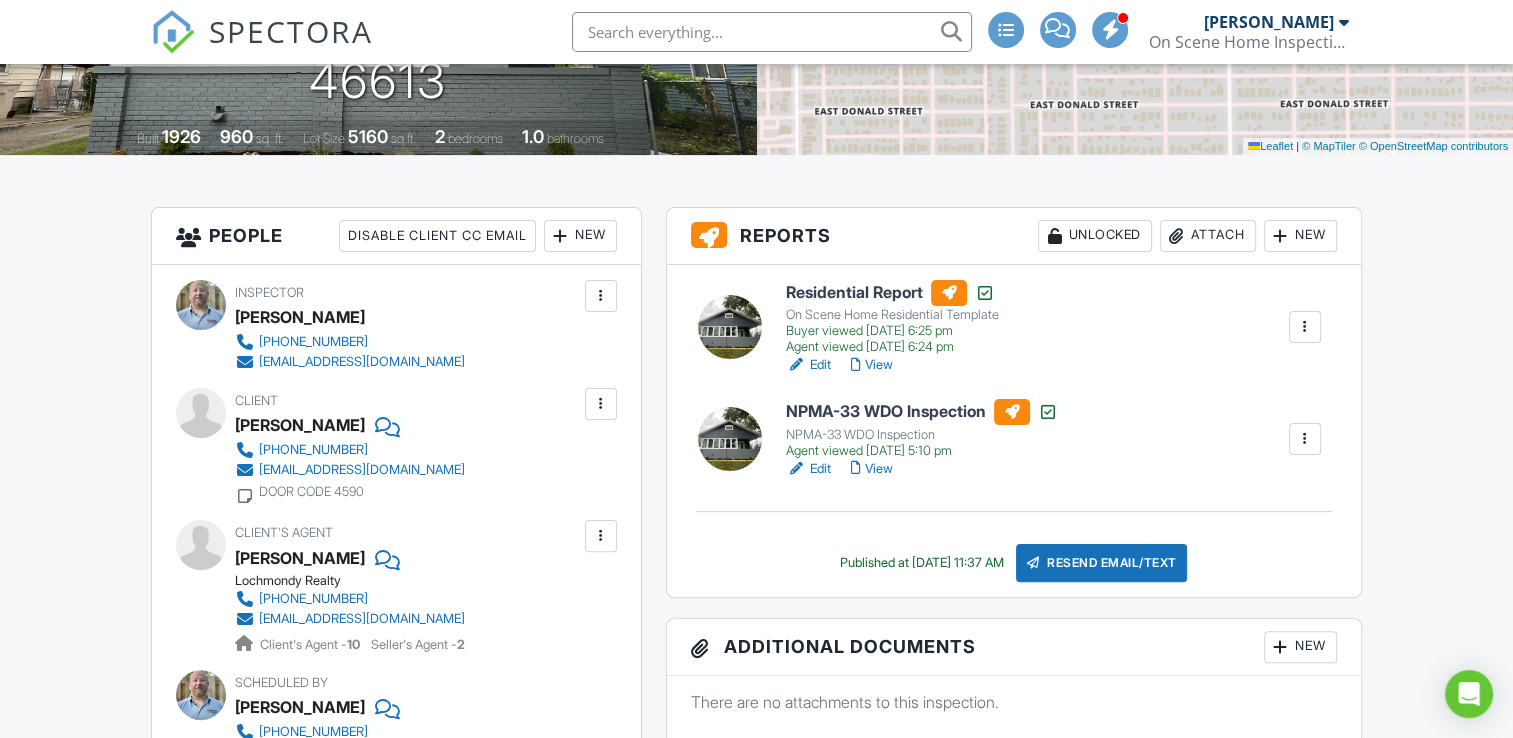 click on "View" at bounding box center [872, 365] 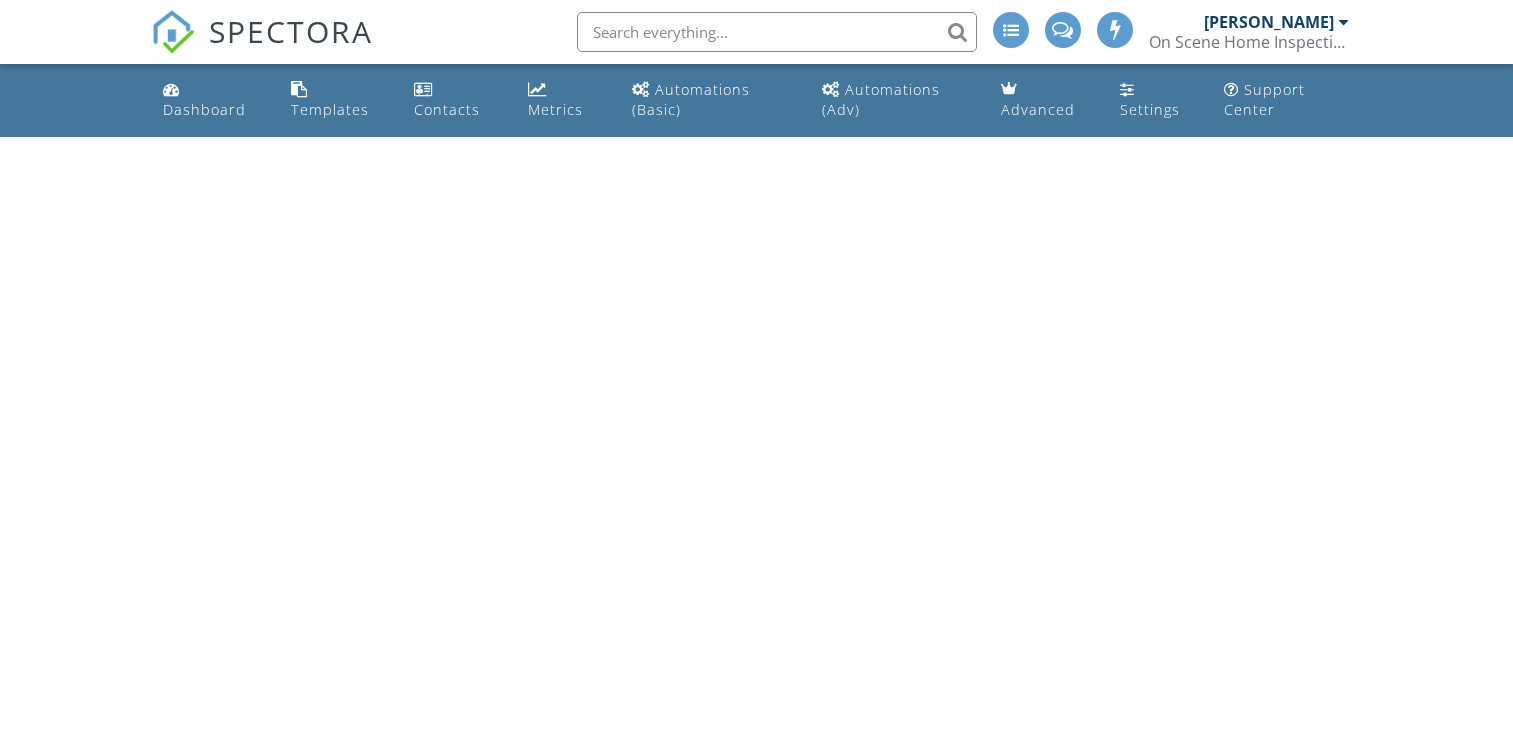 scroll, scrollTop: 0, scrollLeft: 0, axis: both 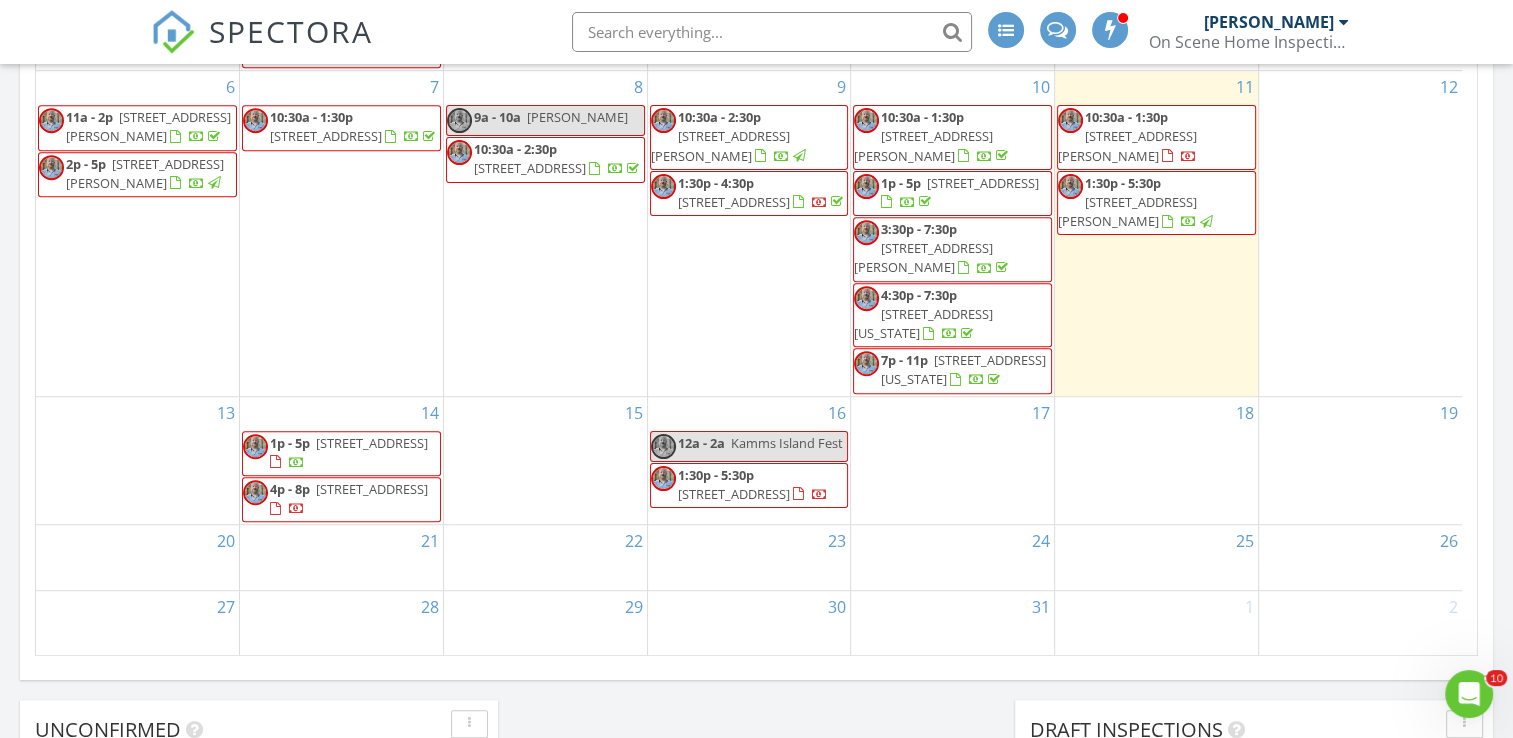 click on "14
1p - 5p
620 S Sunnyside Ave, South Bend 46615
4p - 8p
53120 Fox Ct, South Bend 46637" at bounding box center (341, 461) 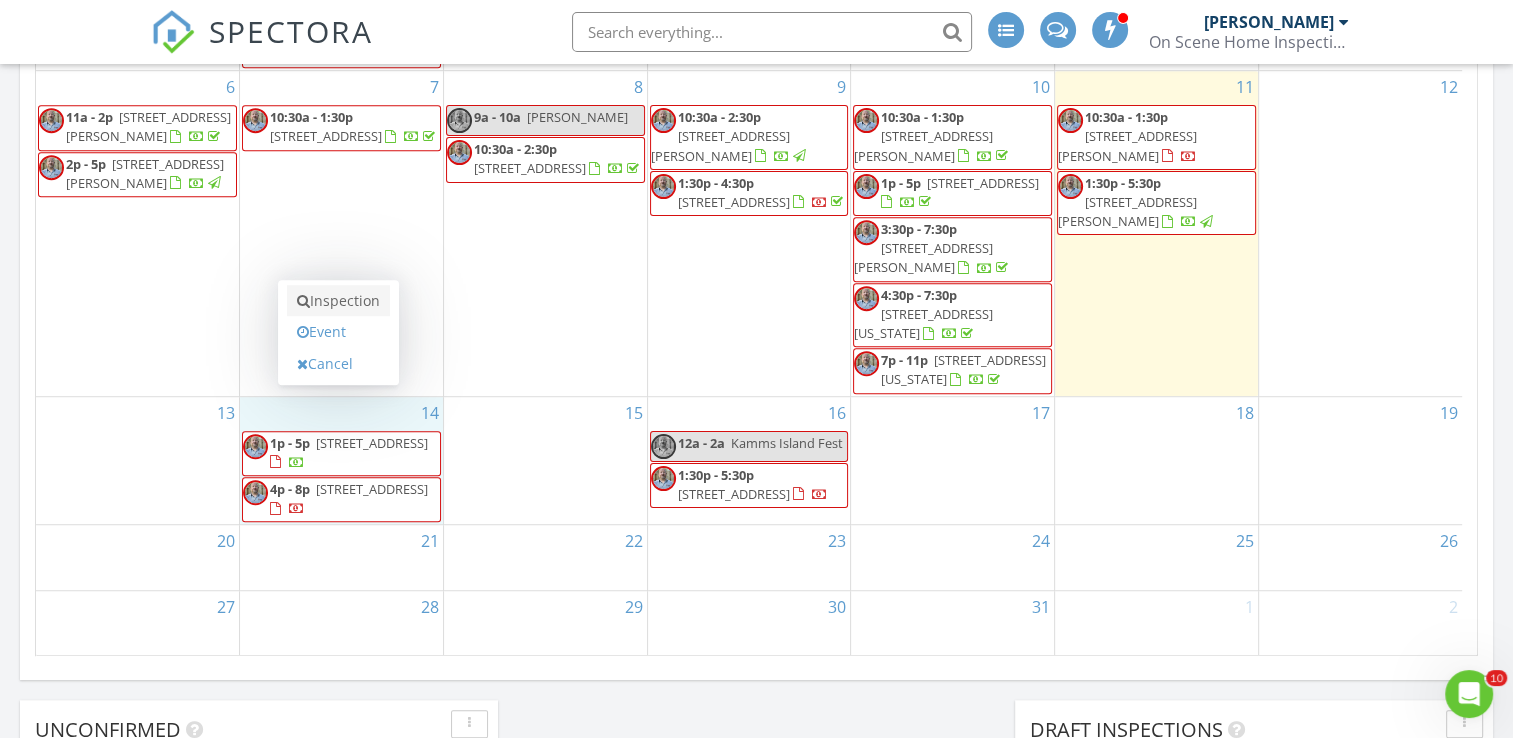 click on "Inspection" at bounding box center [338, 301] 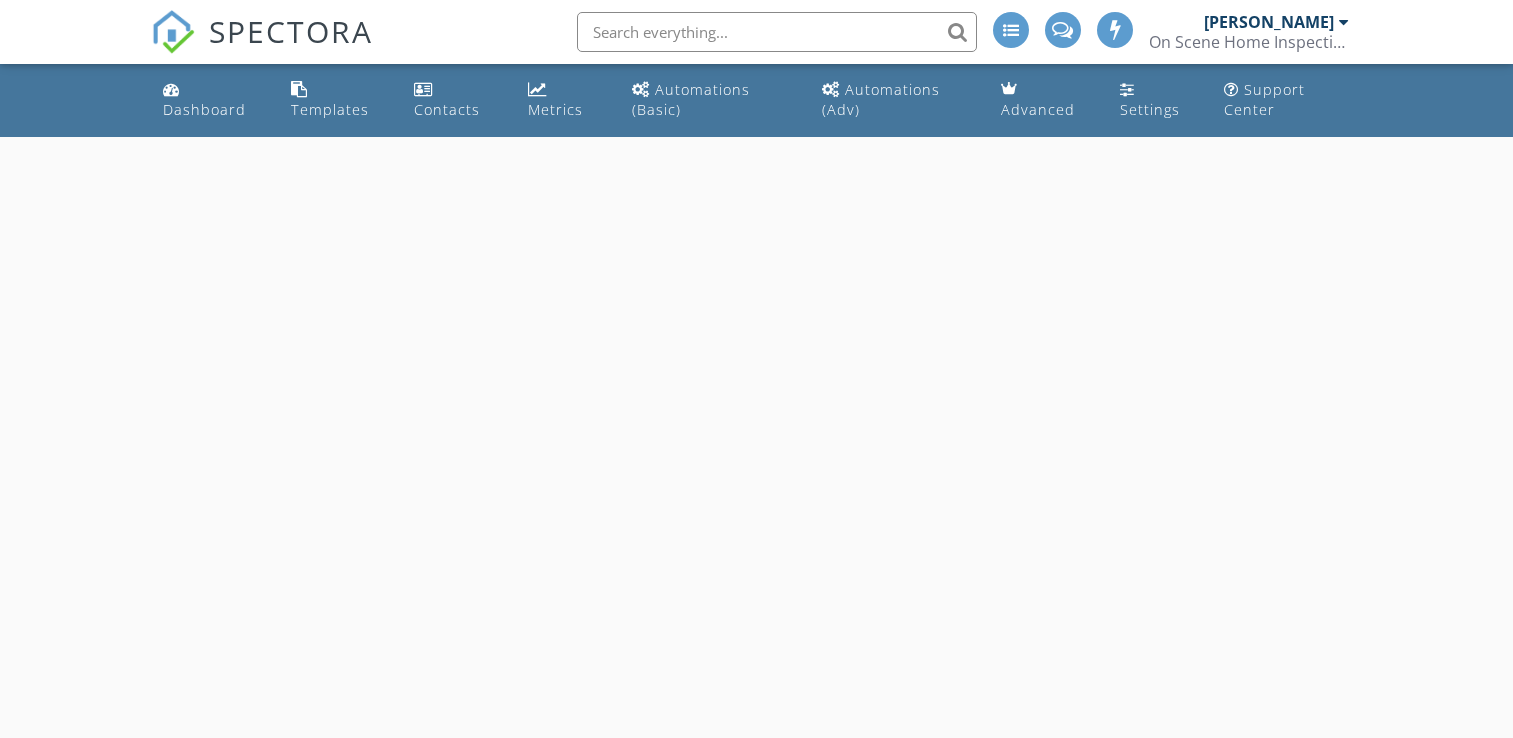 scroll, scrollTop: 0, scrollLeft: 0, axis: both 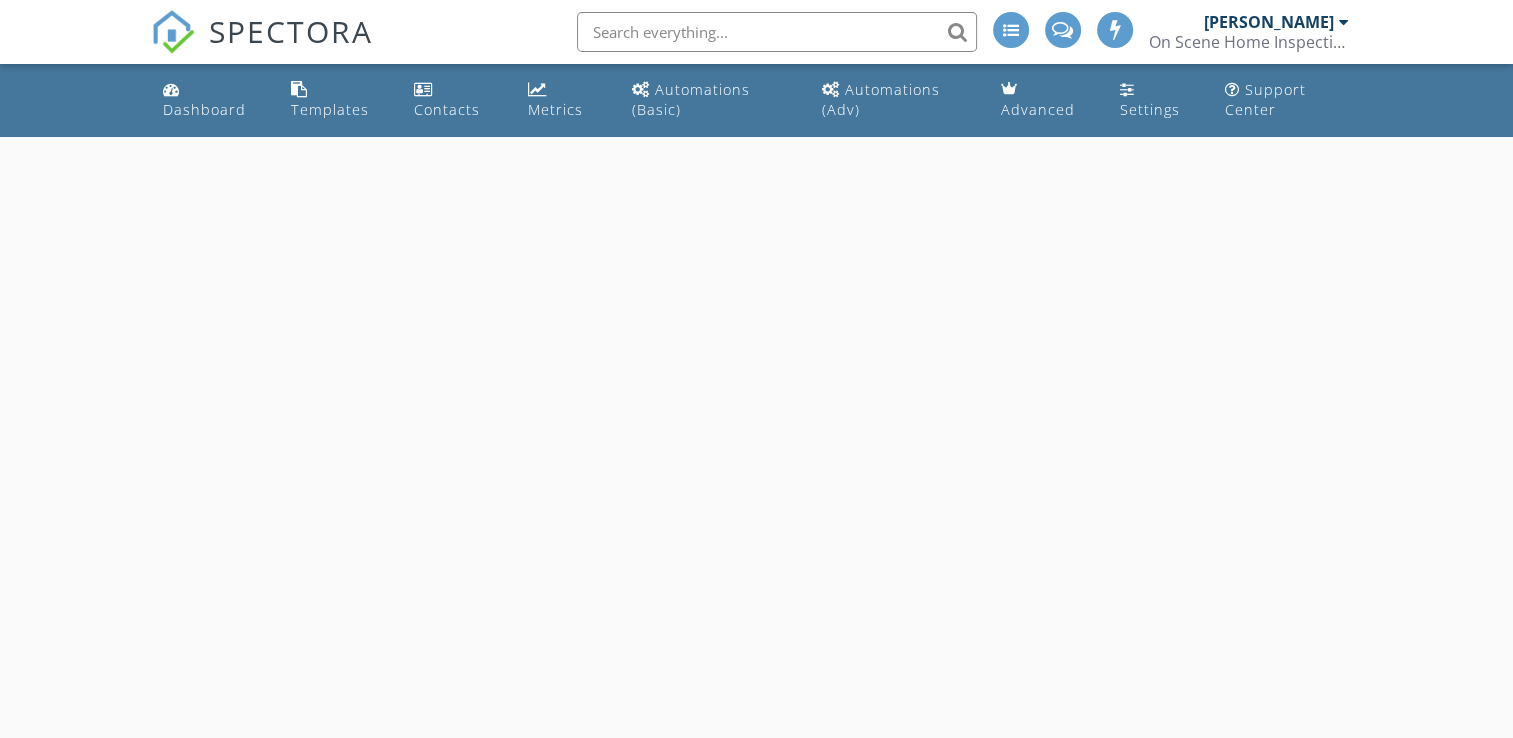 select on "6" 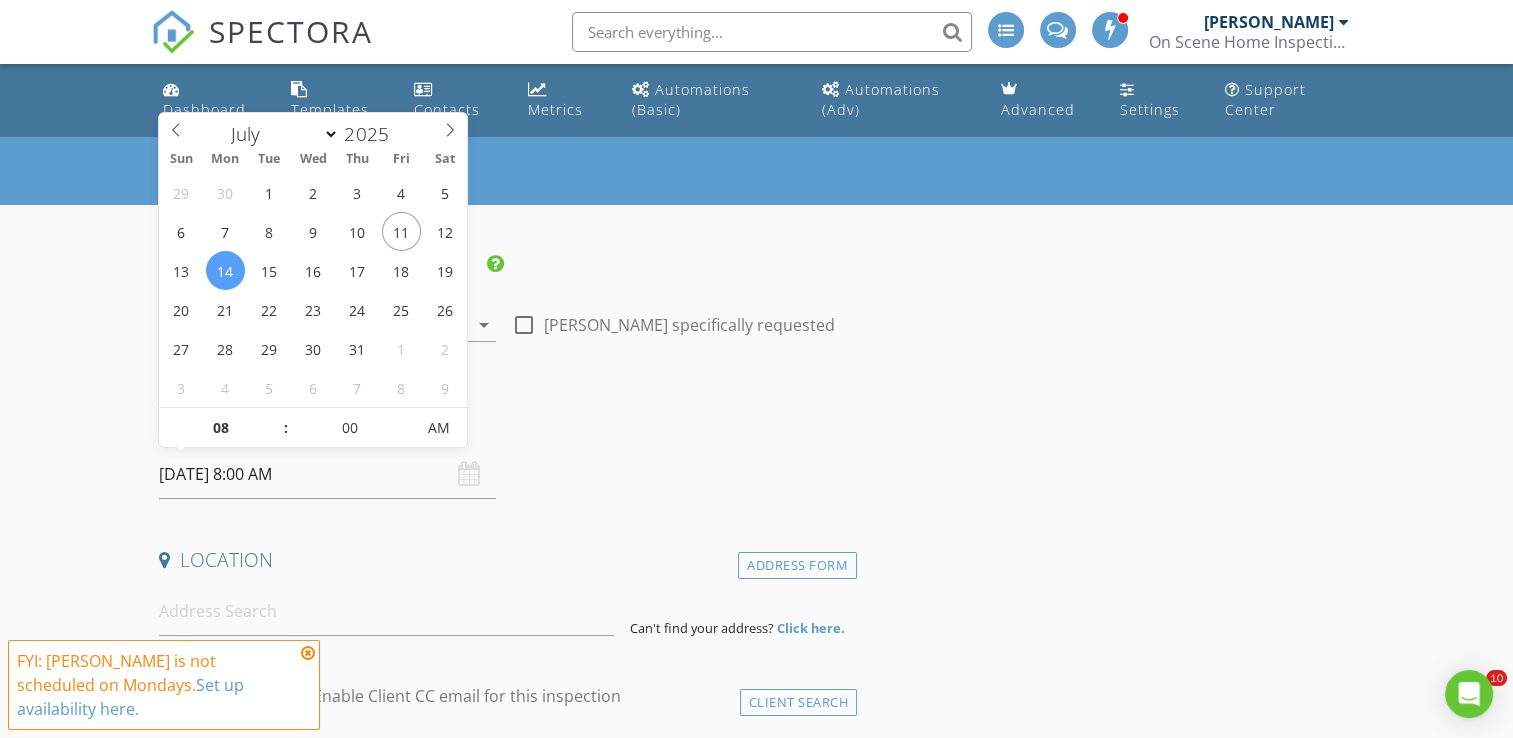 click on "[DATE] 8:00 AM" at bounding box center (327, 474) 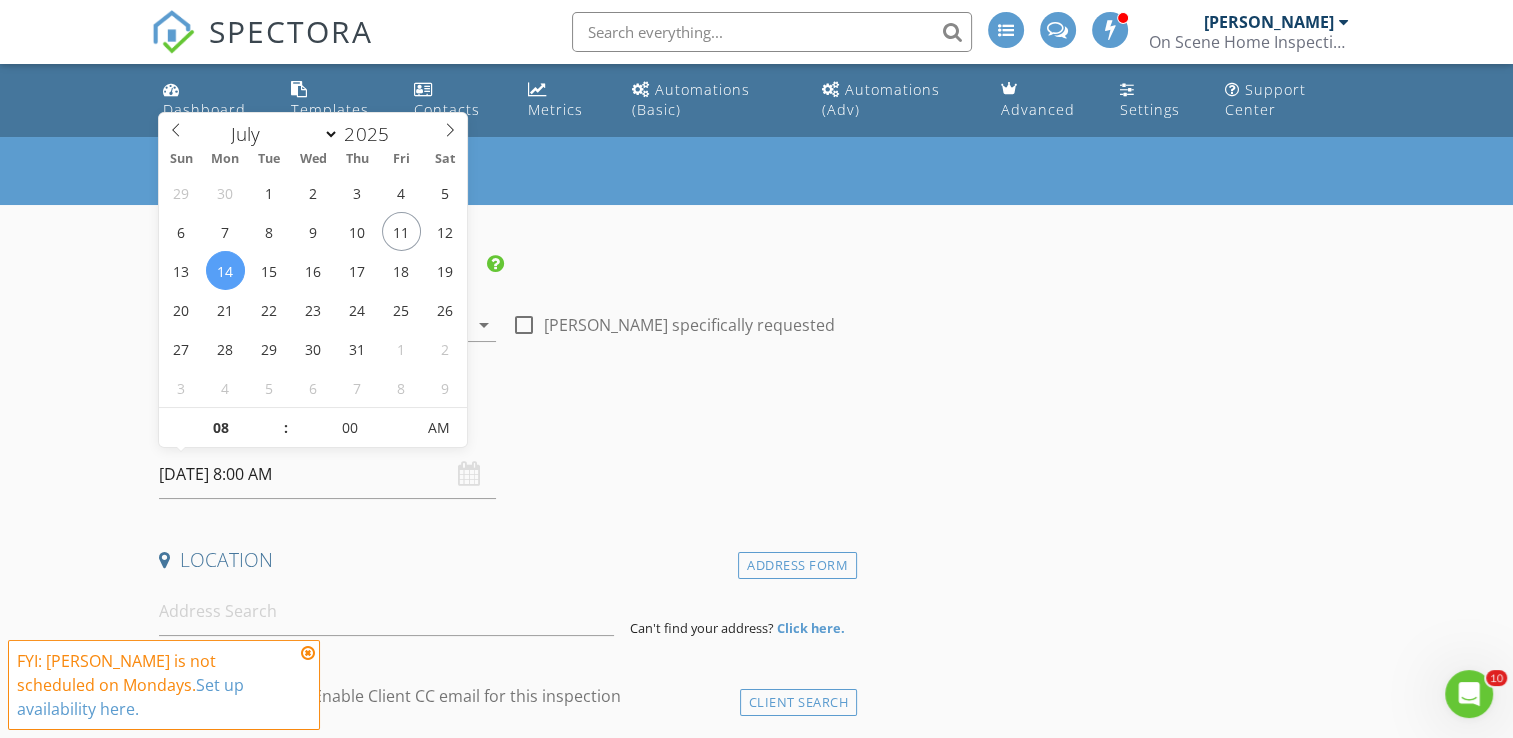 scroll, scrollTop: 0, scrollLeft: 0, axis: both 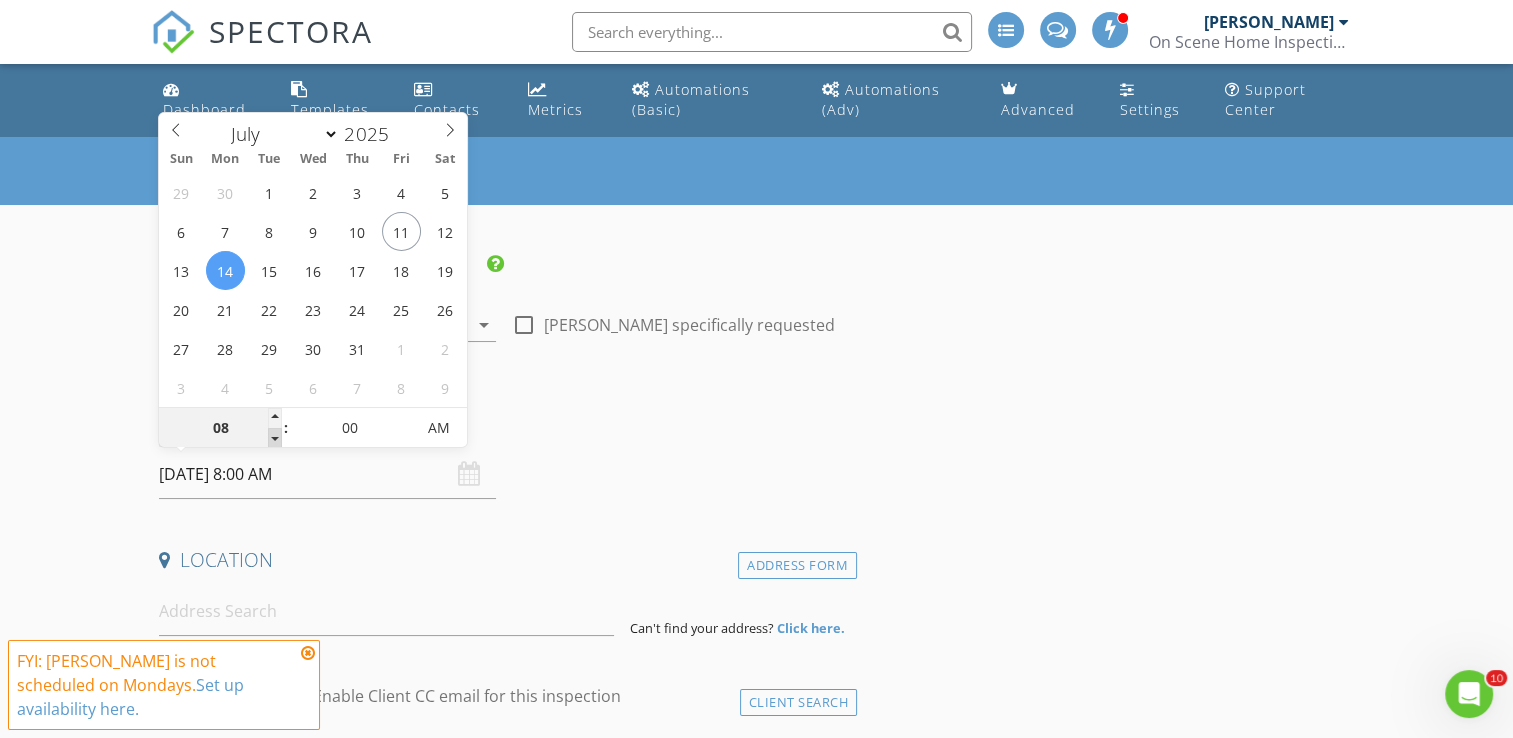 type on "07" 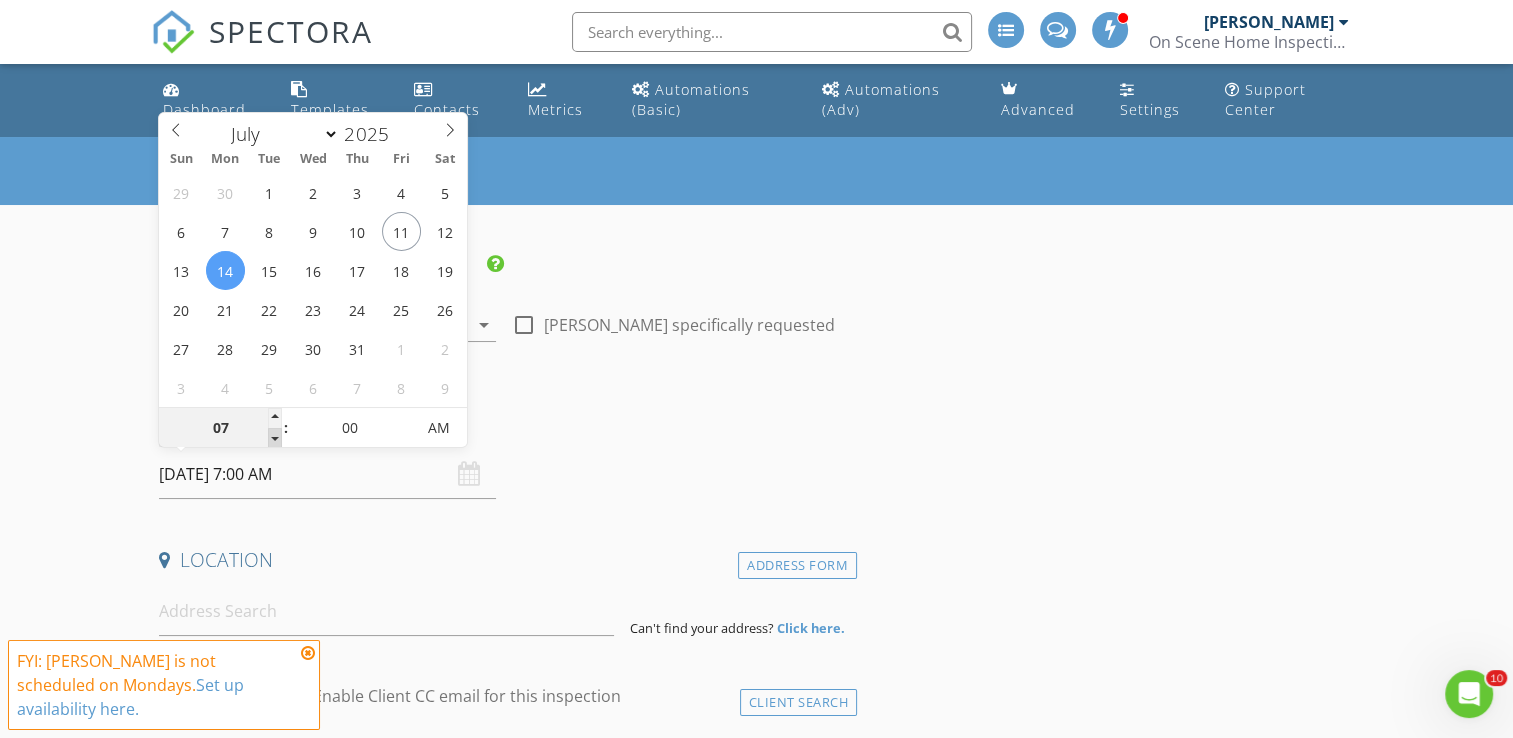 click at bounding box center (275, 438) 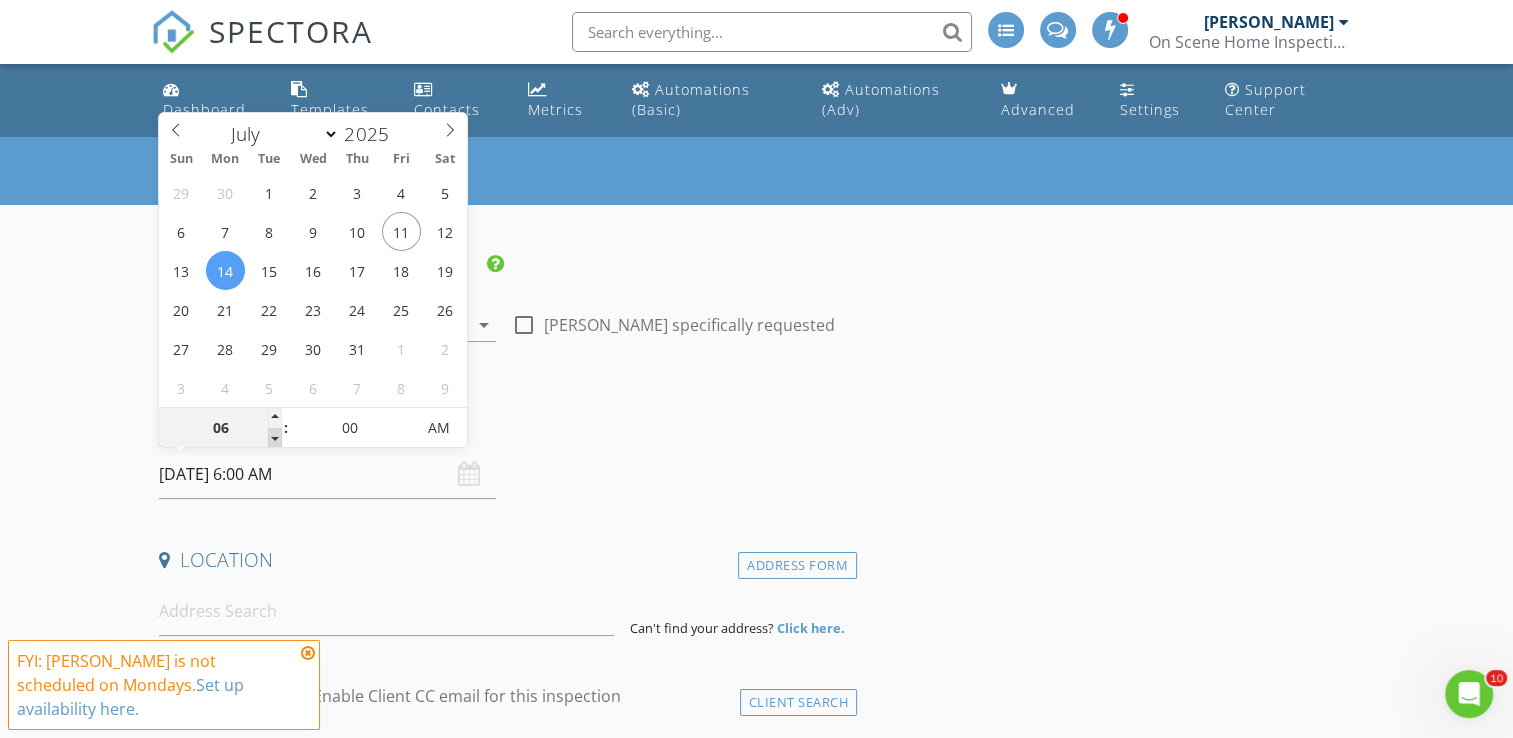 click at bounding box center [275, 438] 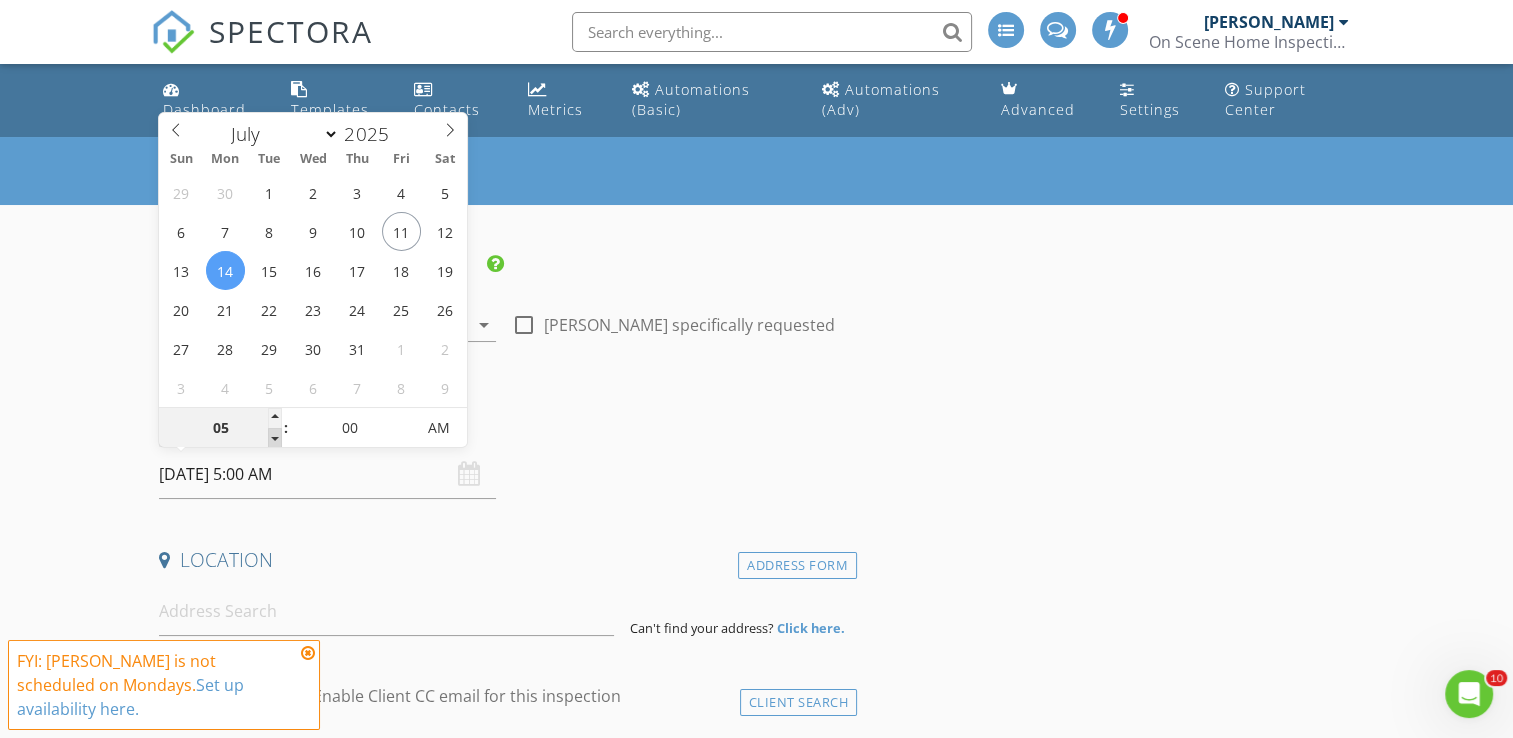 click at bounding box center (275, 438) 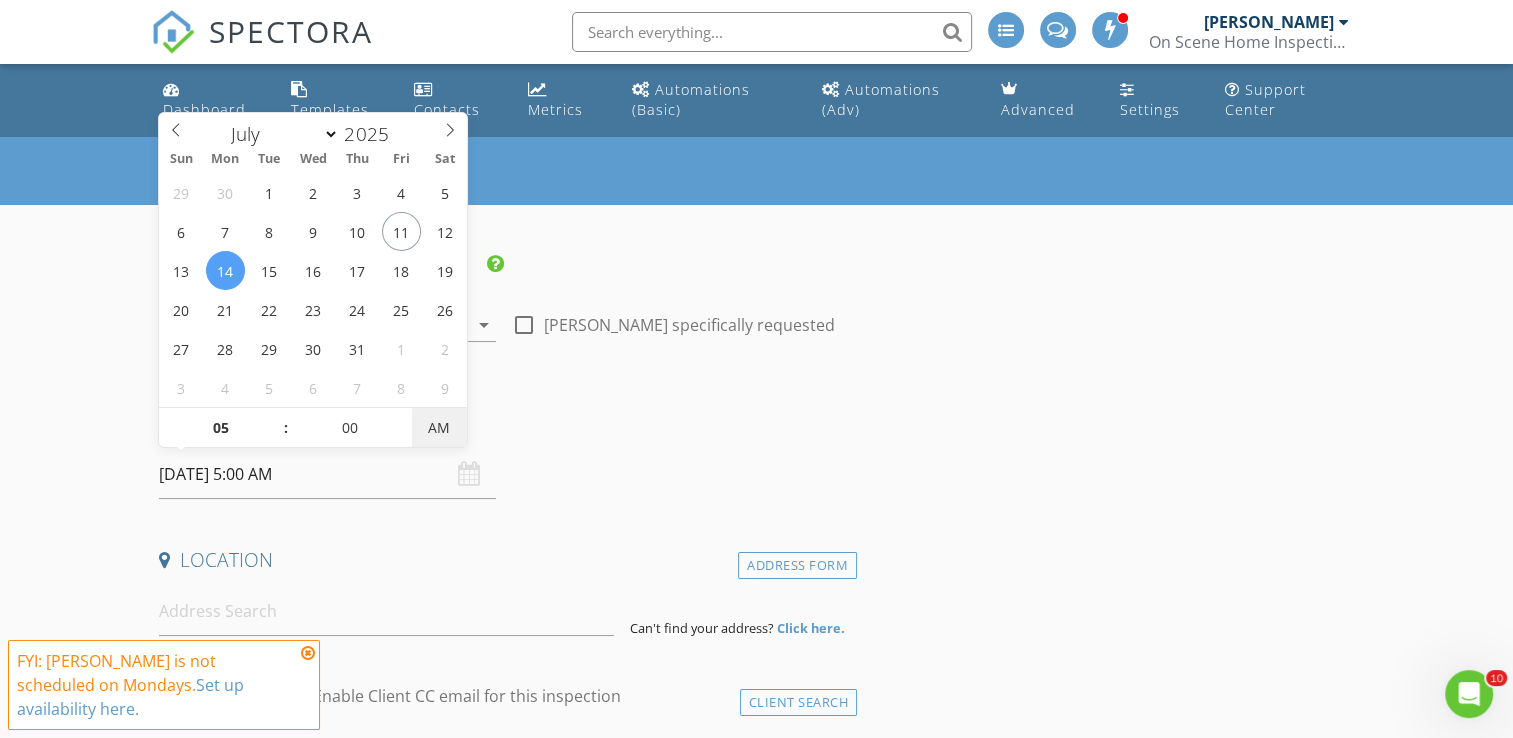 type on "07/14/2025 5:00 PM" 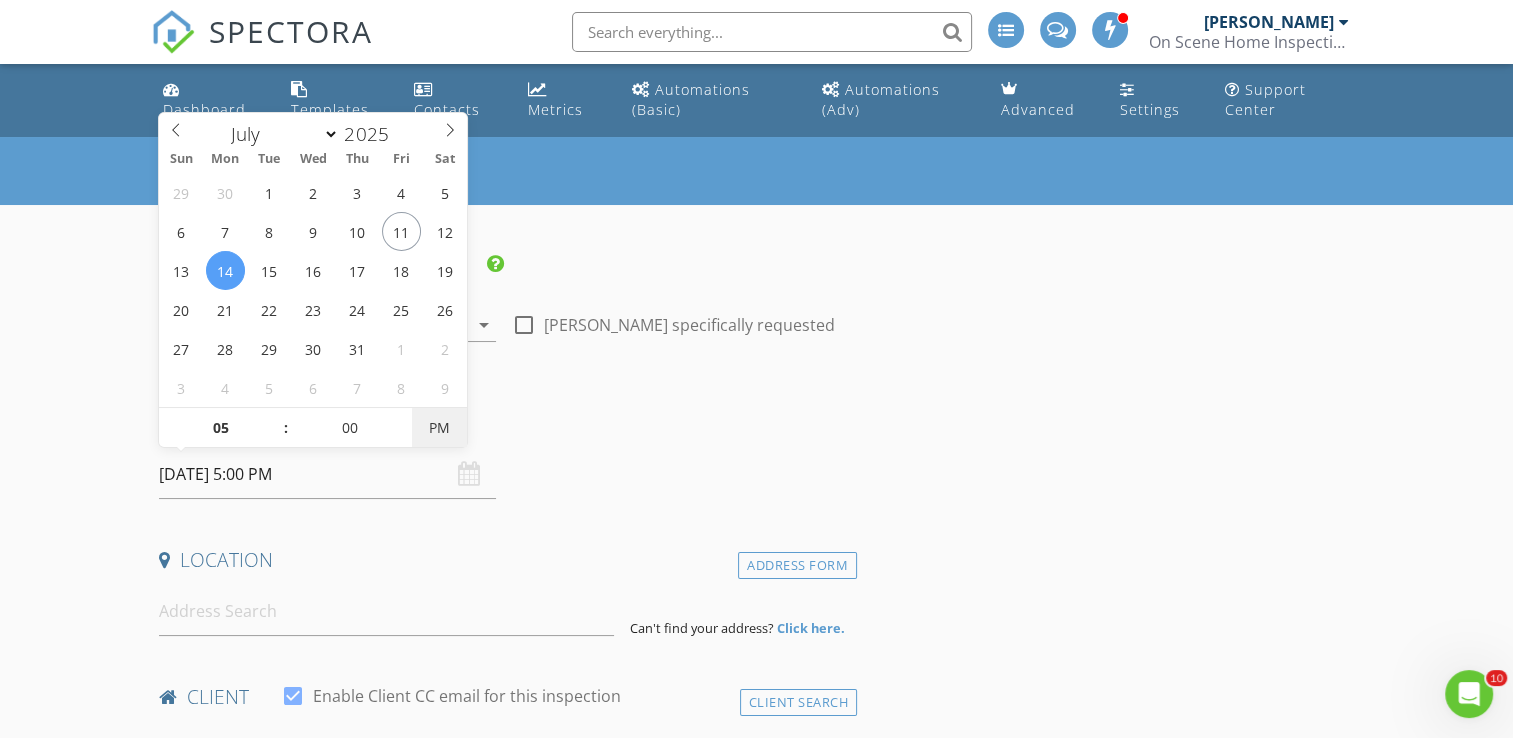 drag, startPoint x: 272, startPoint y: 442, endPoint x: 444, endPoint y: 432, distance: 172.29045 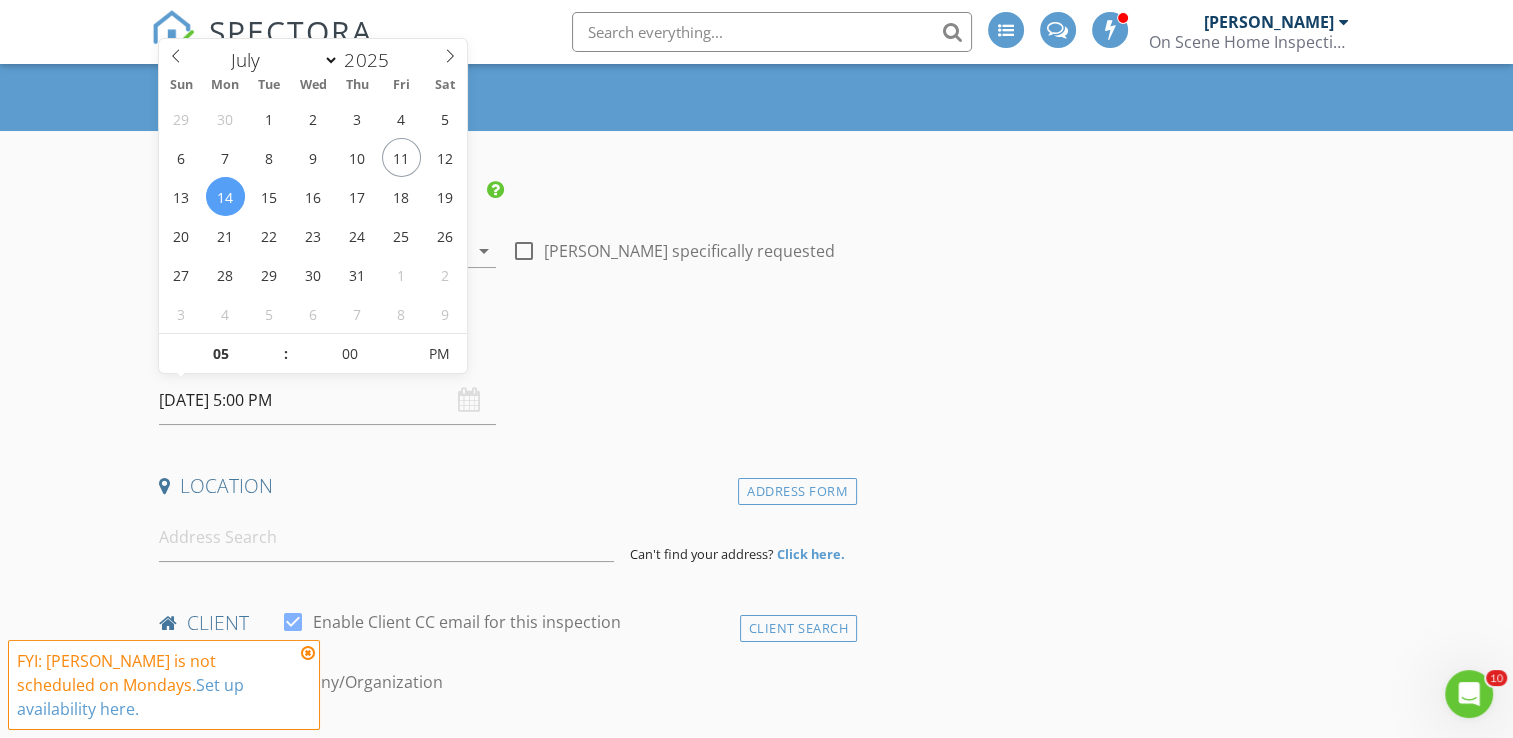 scroll, scrollTop: 200, scrollLeft: 0, axis: vertical 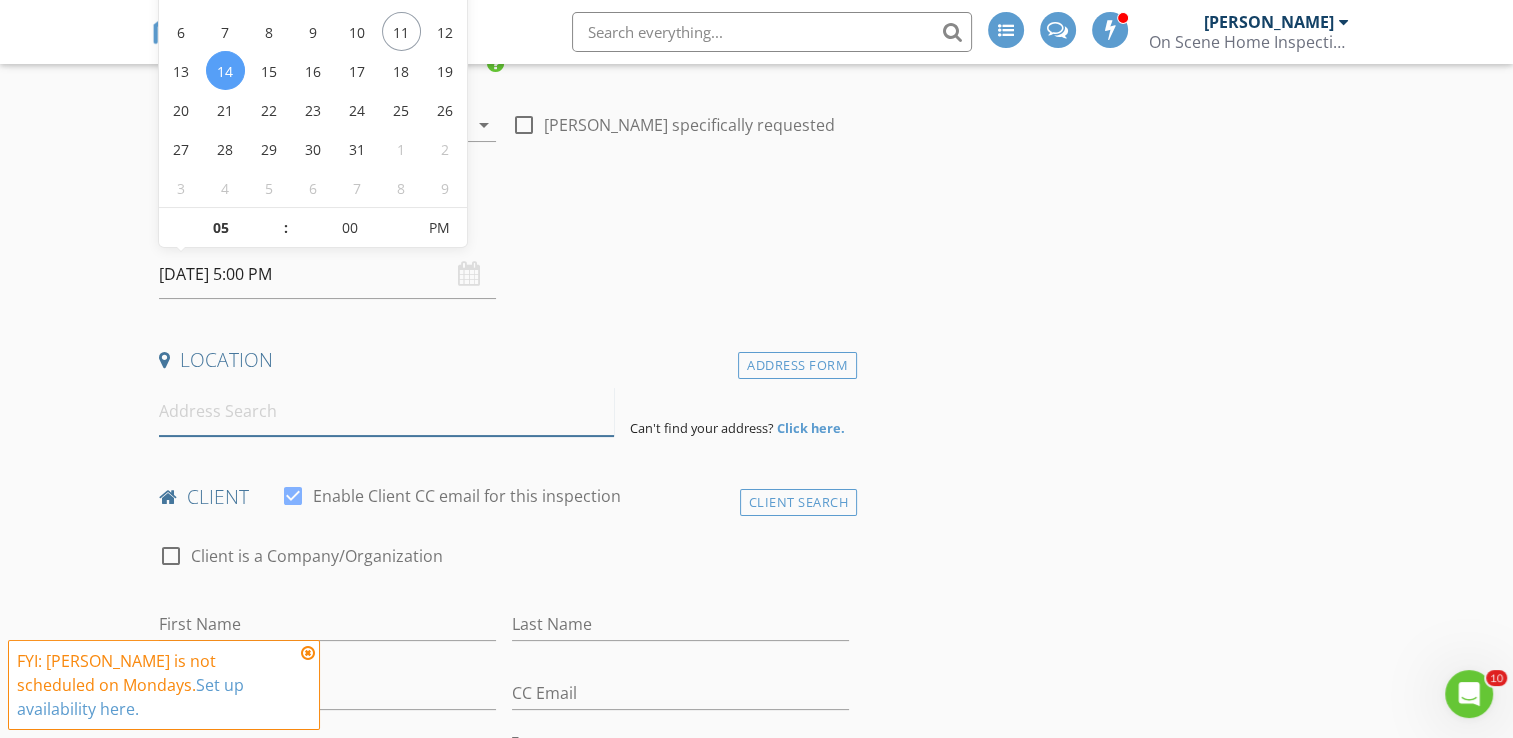 click at bounding box center (386, 411) 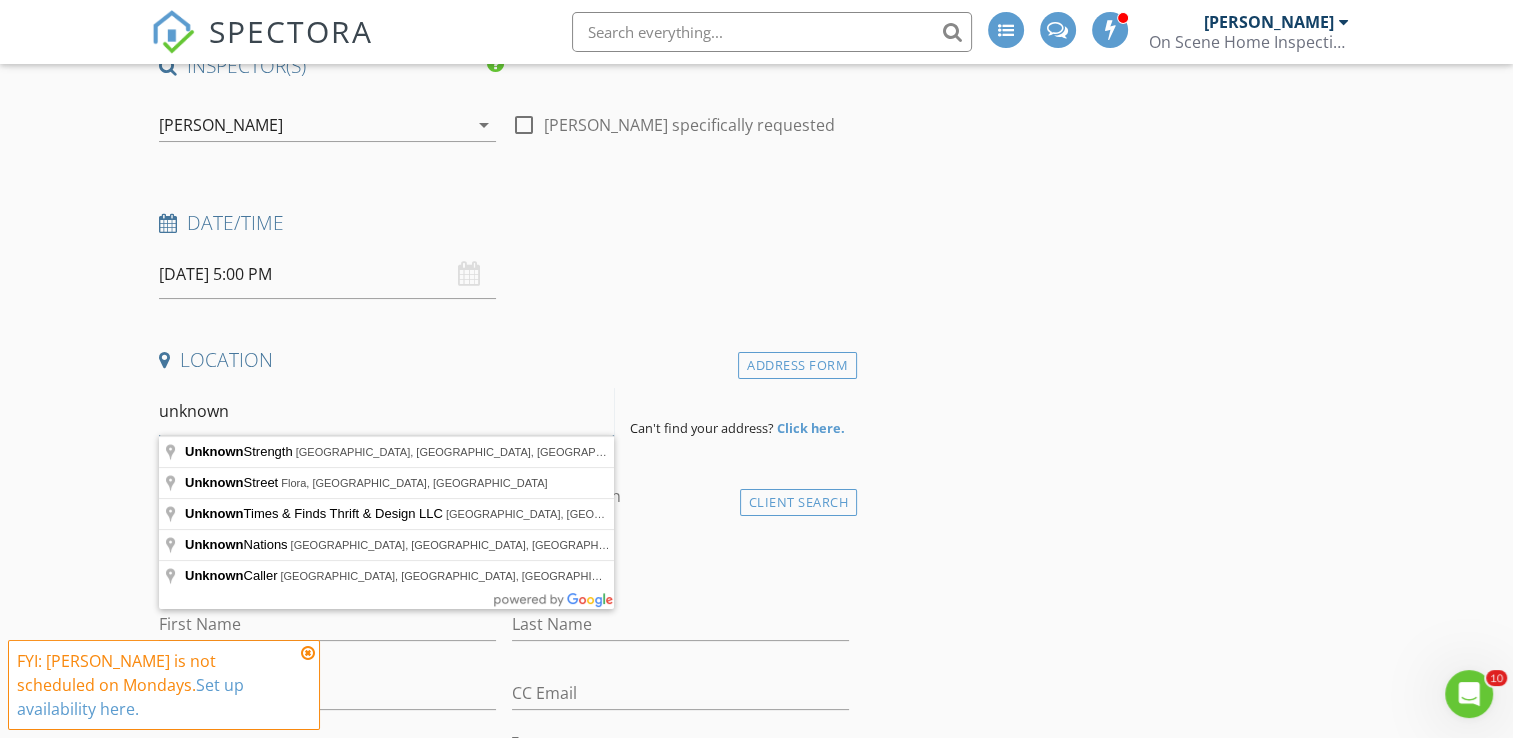 type on "unknown" 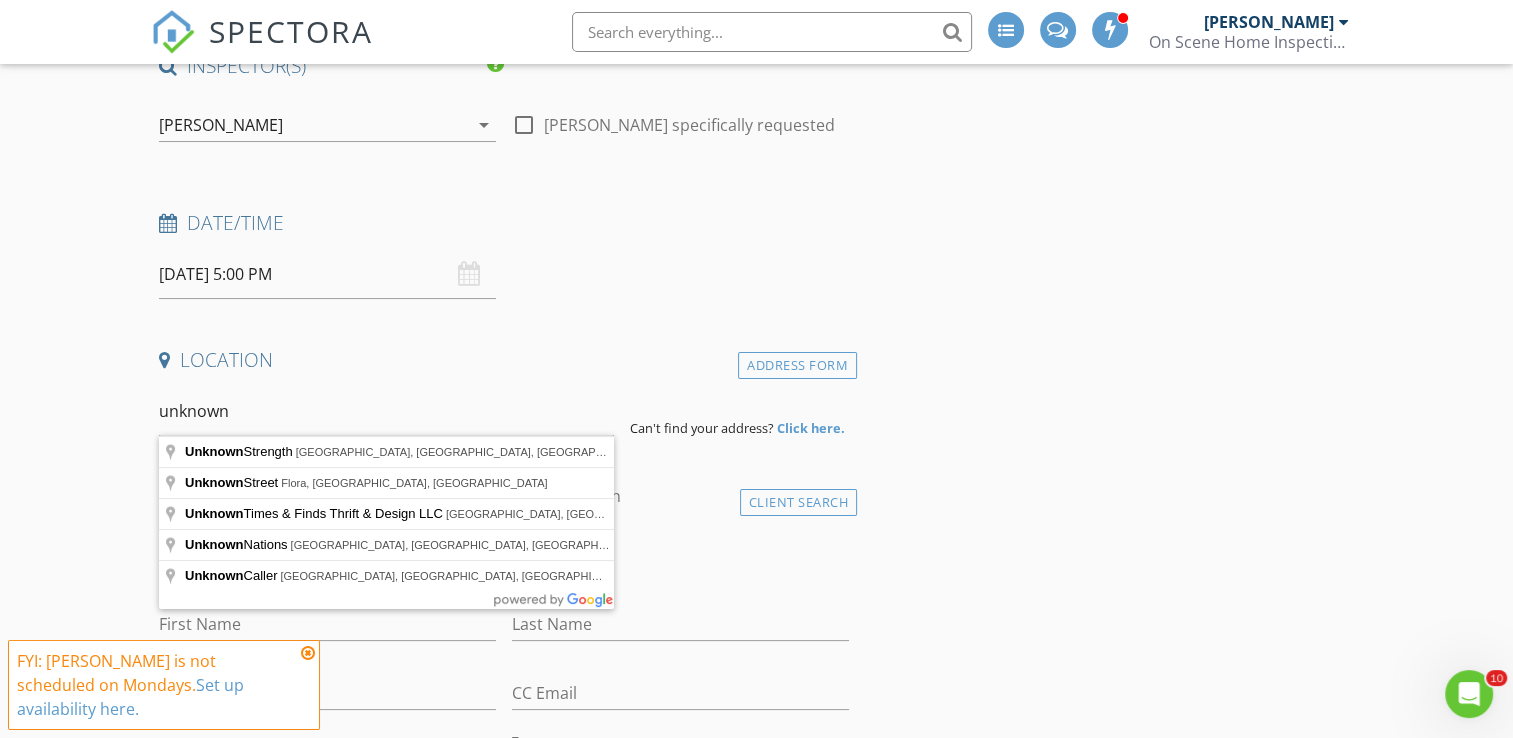 click on "New Inspection
INSPECTOR(S)
check_box   Bill Mason   PRIMARY   check_box_outline_blank   Nick Ponsler     Bill Mason arrow_drop_down   check_box_outline_blank Bill Mason specifically requested
Date/Time
07/14/2025 5:00 PM
Location
Address Form   unknown     Can't find your address?   Click here.
client
check_box Enable Client CC email for this inspection   Client Search     check_box_outline_blank Client is a Company/Organization     First Name   Last Name   Email   CC Email   Phone         Tags         Notes   Private Notes
ADD ADDITIONAL client
SERVICES
check_box_outline_blank   Residential Inspection   check_box_outline_blank   Commercial Pictures   Delta Exploration and Assessment check_box_outline_blank   WDO    check_box_outline_blank   Pay at closing" at bounding box center [756, 1696] 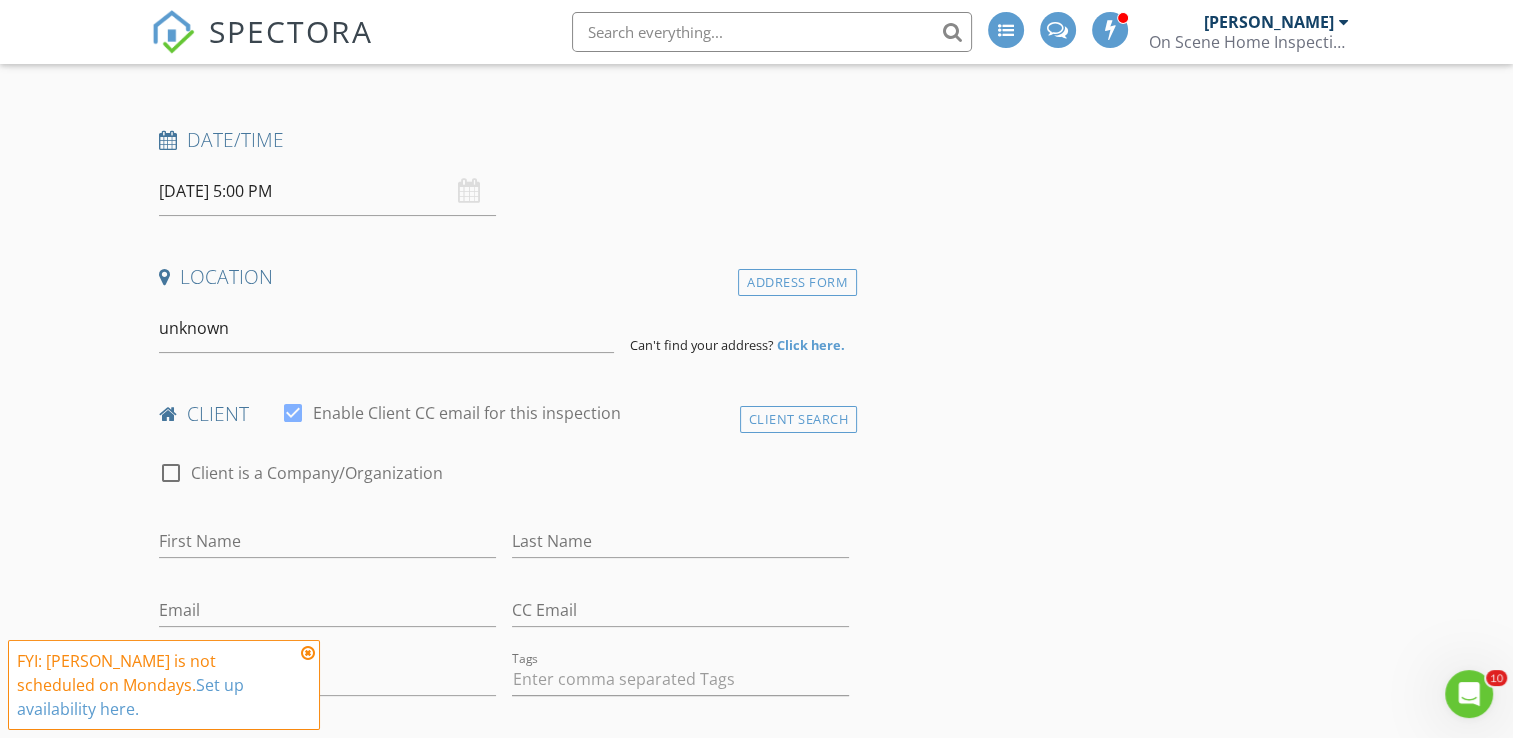 scroll, scrollTop: 400, scrollLeft: 0, axis: vertical 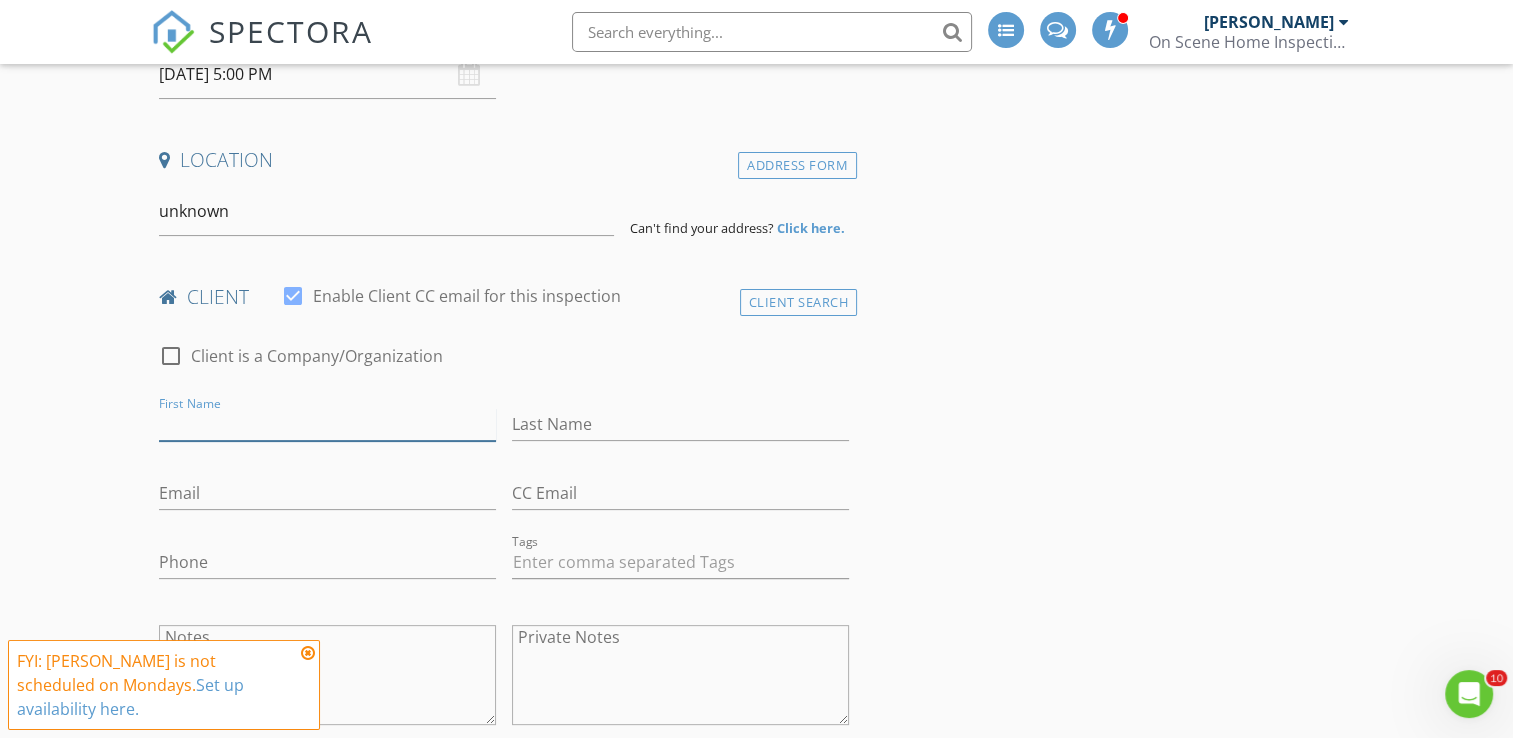 click on "First Name" at bounding box center (327, 424) 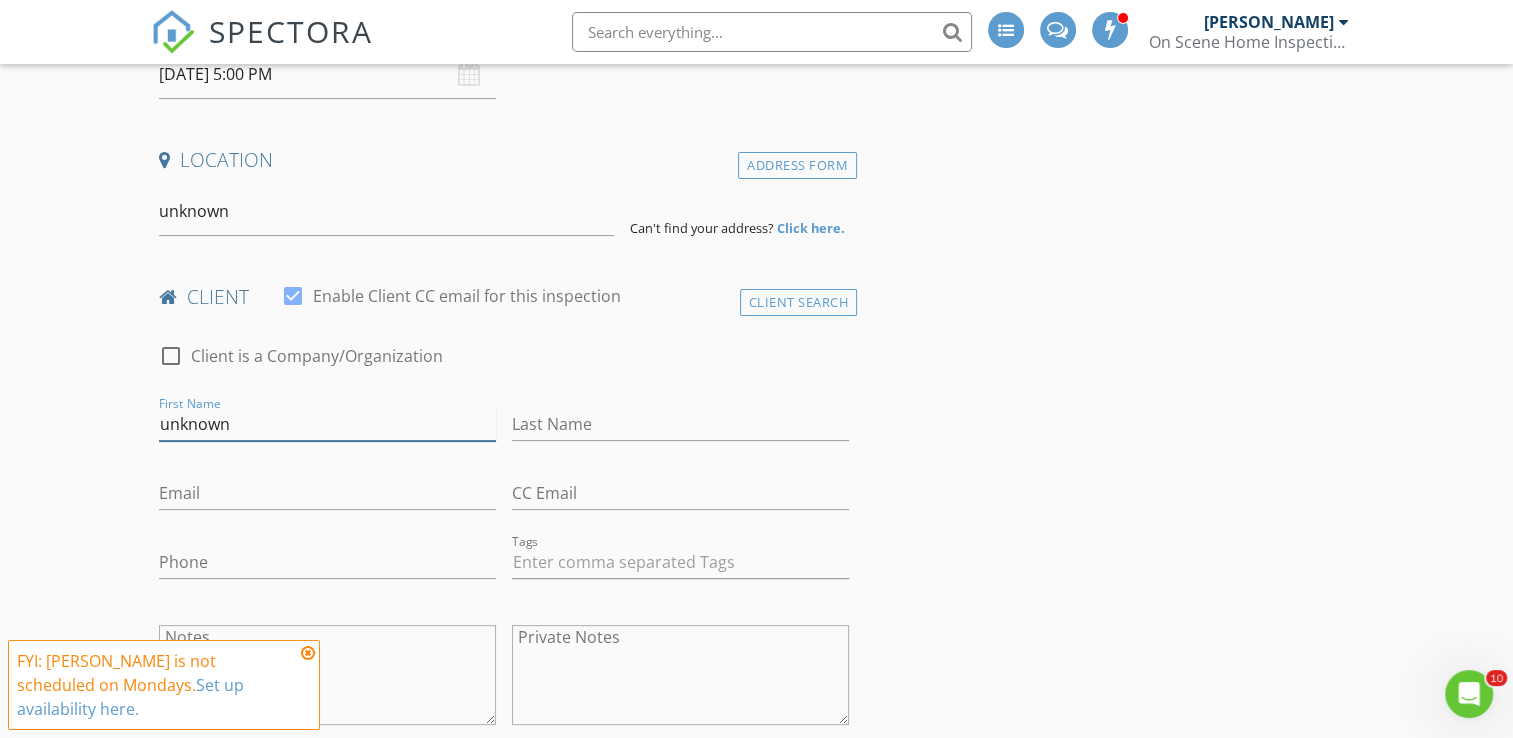 type on "unknown" 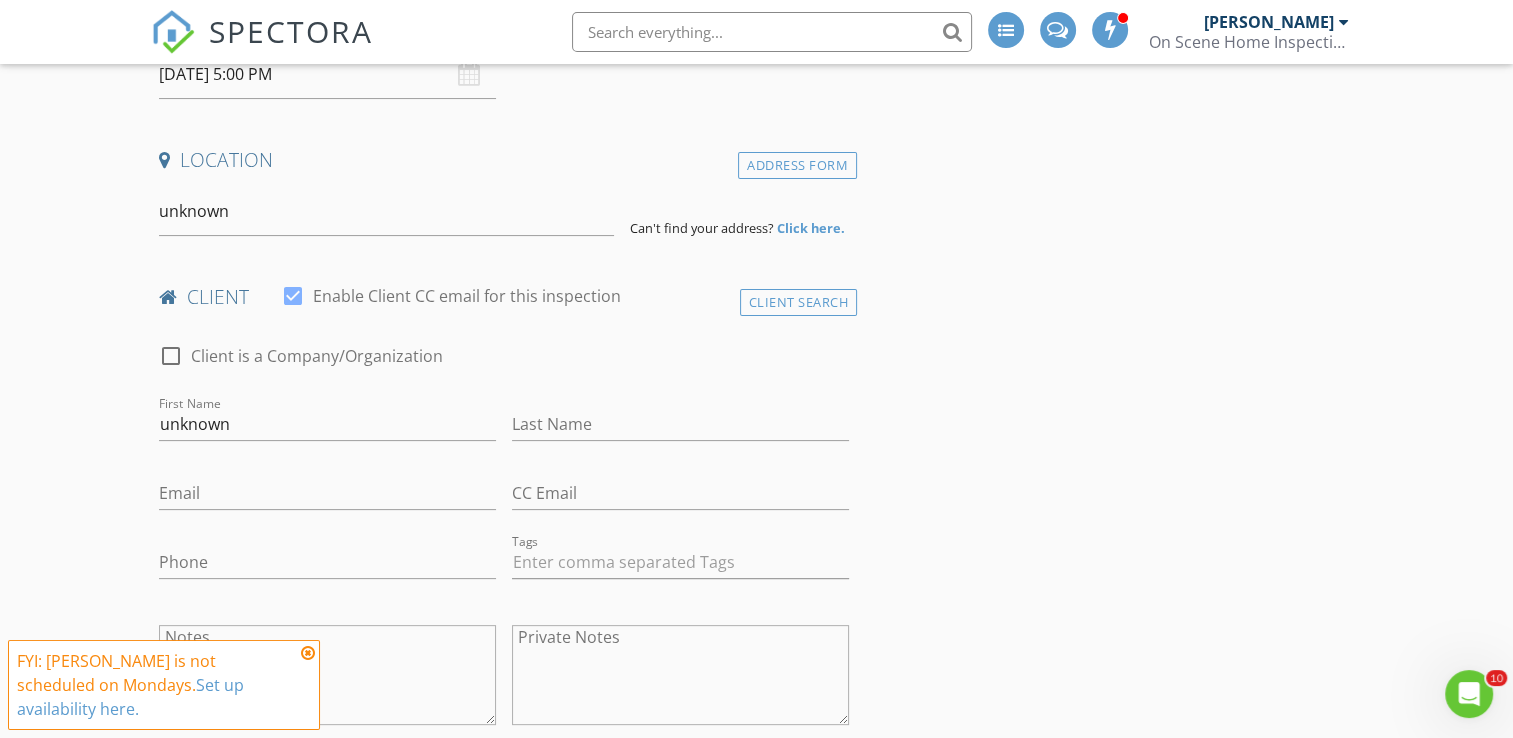 click on "New Inspection
INSPECTOR(S)
check_box   Bill Mason   PRIMARY   check_box_outline_blank   Nick Ponsler     Bill Mason arrow_drop_down   check_box_outline_blank Bill Mason specifically requested
Date/Time
07/14/2025 5:00 PM
Location
Address Form   unknown     Can't find your address?   Click here.
client
check_box Enable Client CC email for this inspection   Client Search     check_box_outline_blank Client is a Company/Organization     First Name unknown   Last Name   Email   CC Email   Phone         Tags         Notes   Private Notes
ADD ADDITIONAL client
SERVICES
check_box_outline_blank   Residential Inspection   check_box_outline_blank   Commercial Pictures   Delta Exploration and Assessment check_box_outline_blank   WDO    check_box_outline_blank   Pay at closing" at bounding box center (756, 1496) 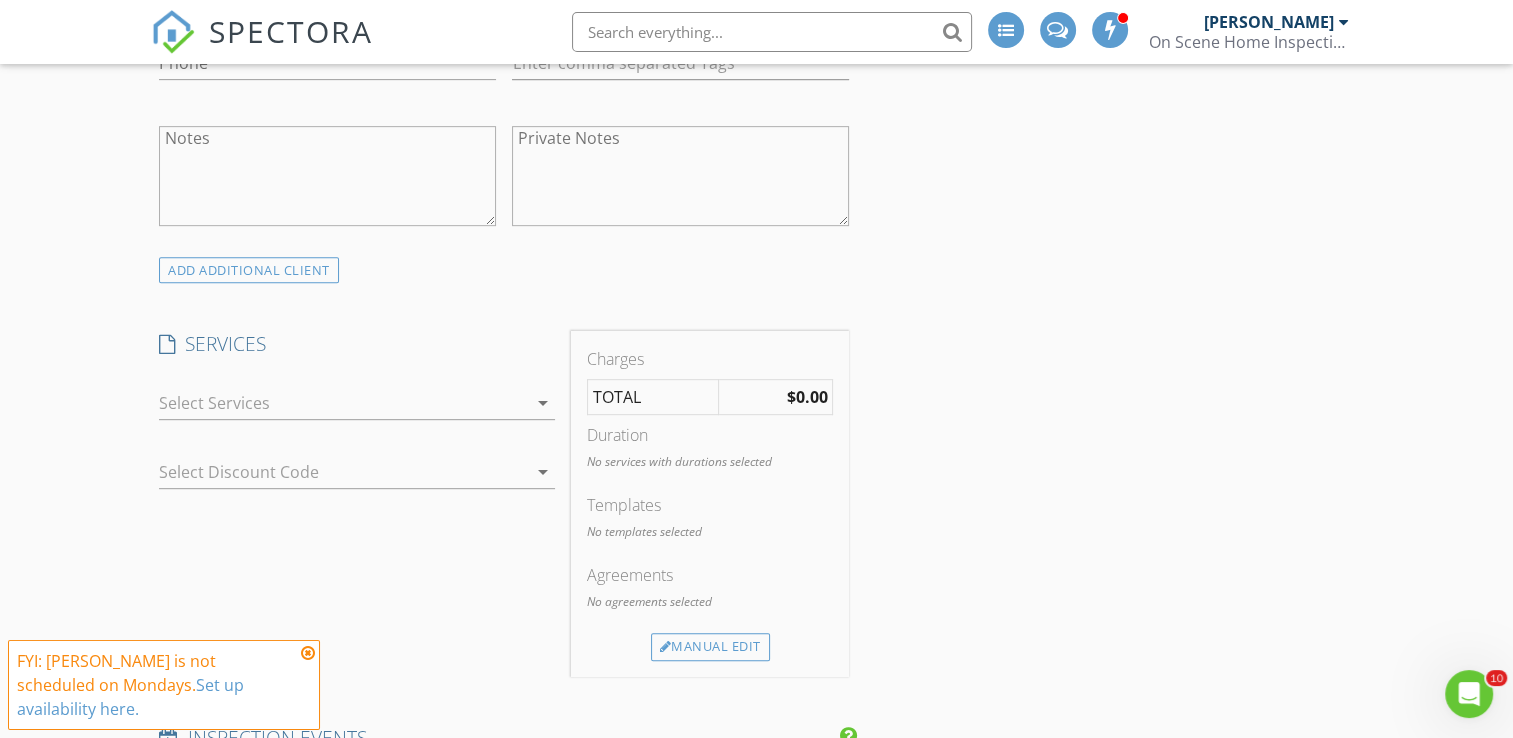 scroll, scrollTop: 900, scrollLeft: 0, axis: vertical 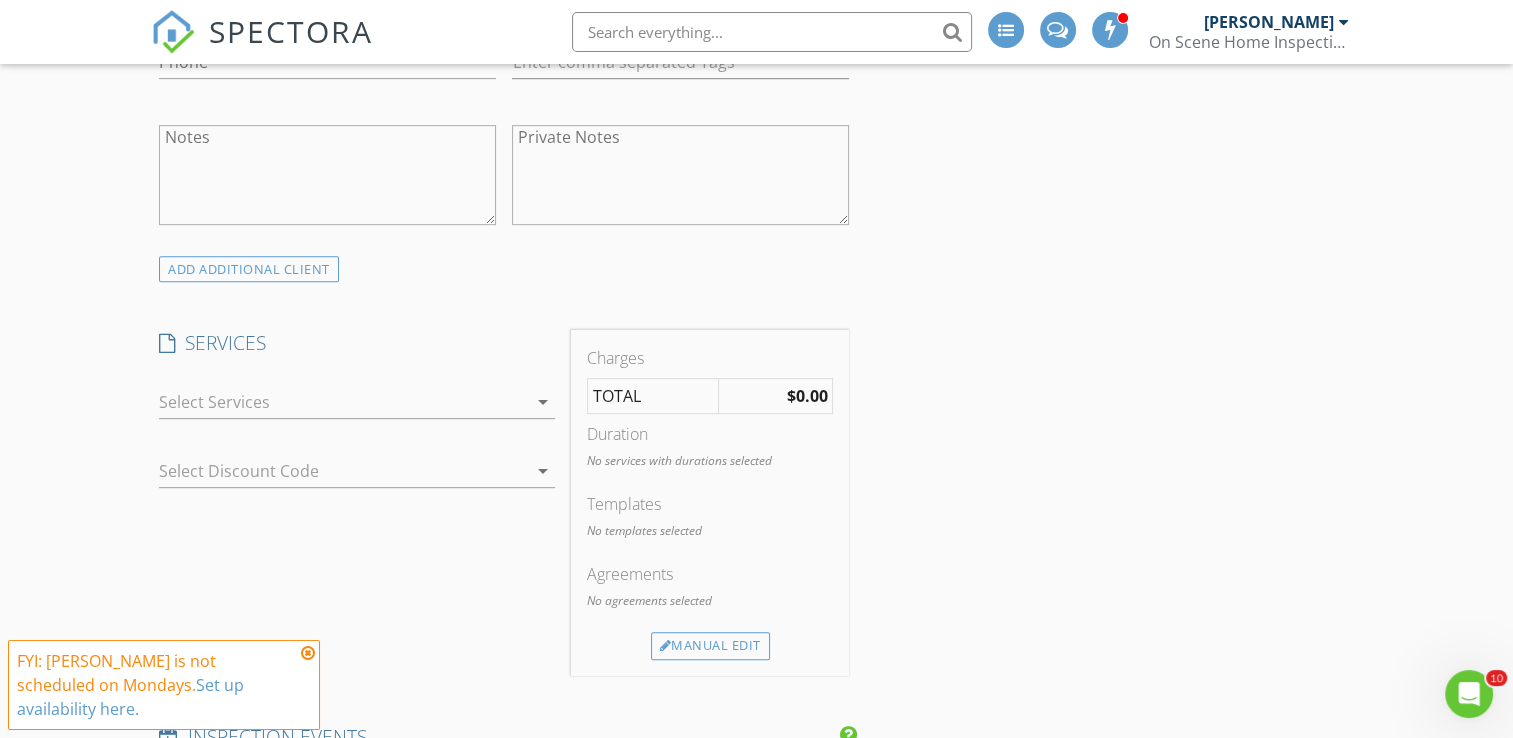 click on "arrow_drop_down" at bounding box center [543, 402] 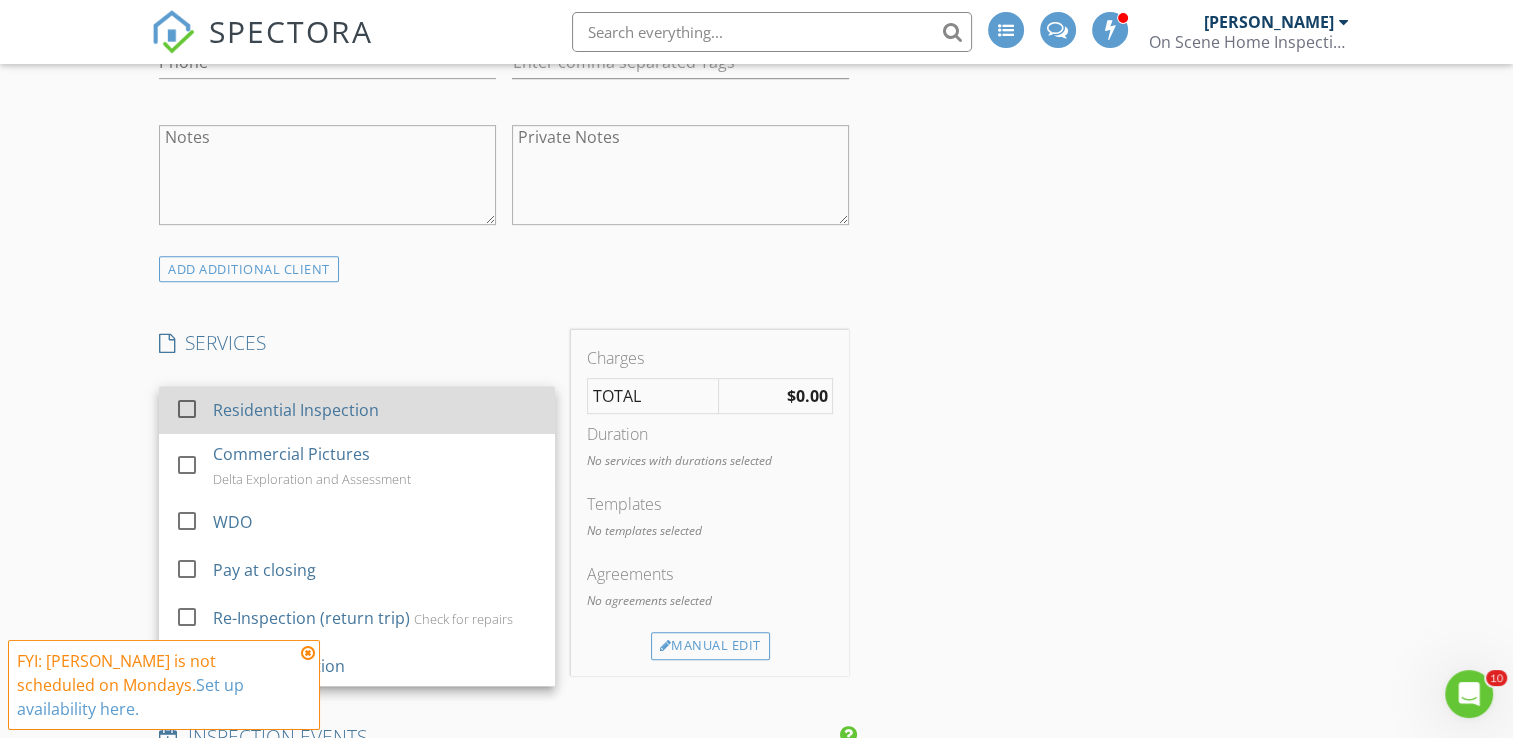 drag, startPoint x: 188, startPoint y: 407, endPoint x: 180, endPoint y: 414, distance: 10.630146 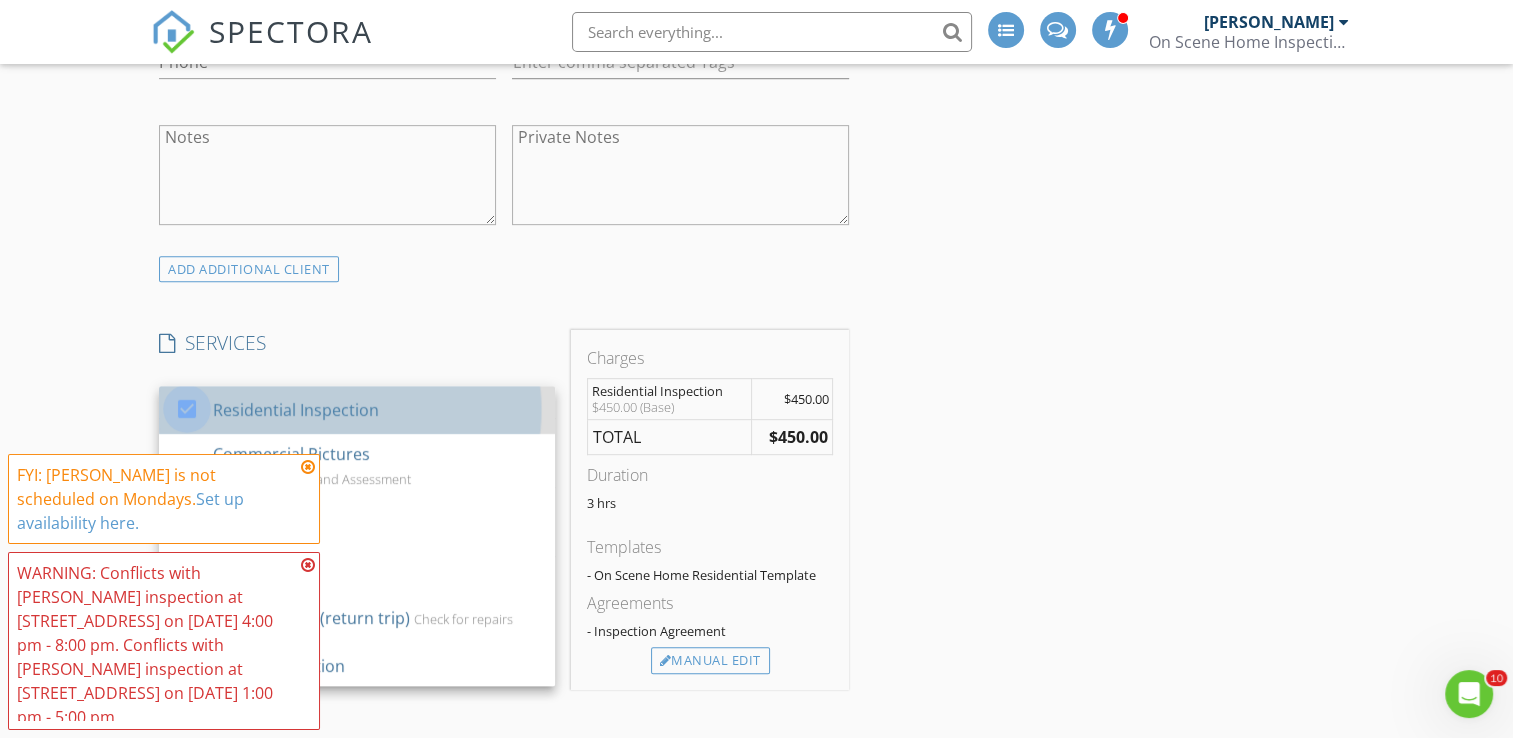 click at bounding box center [187, 409] 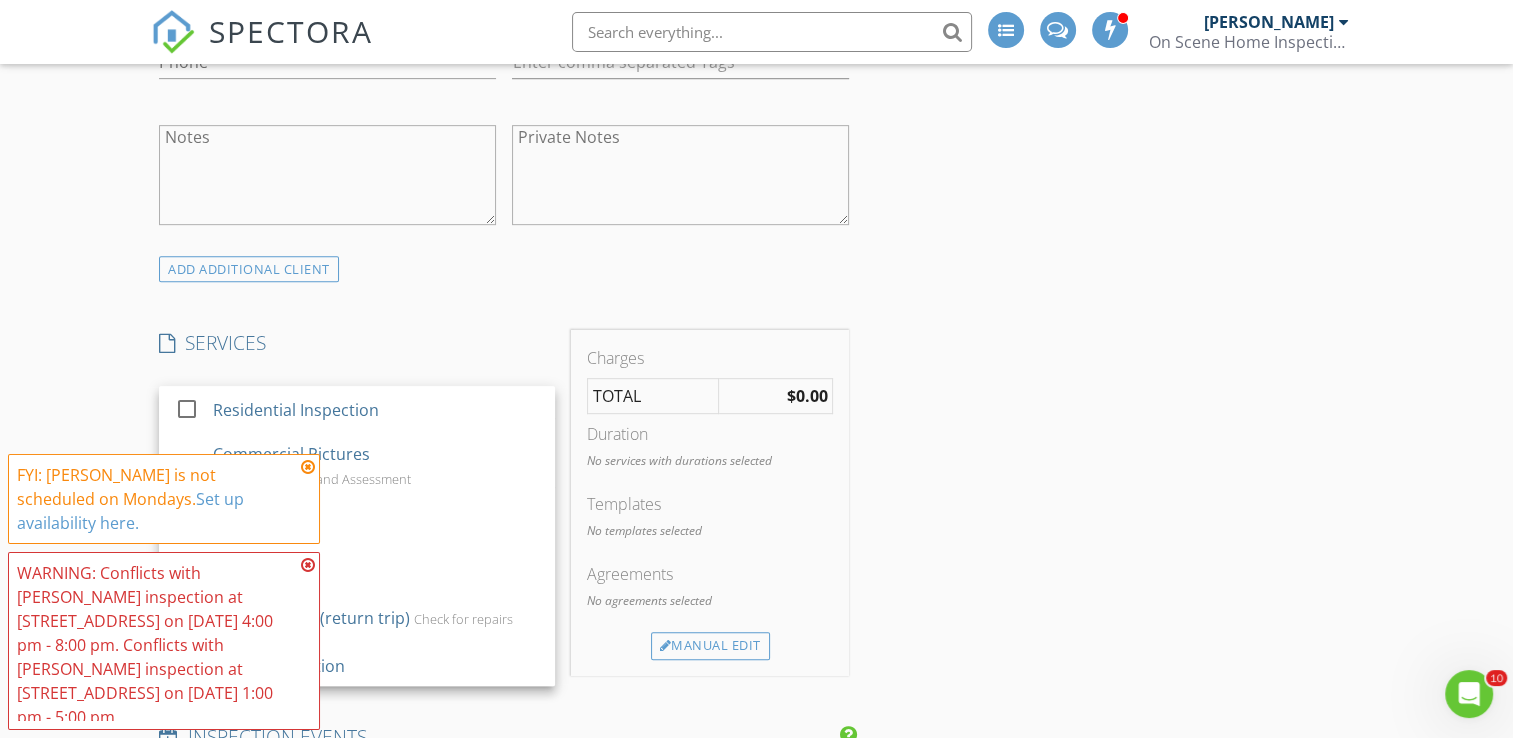 click at bounding box center (308, 467) 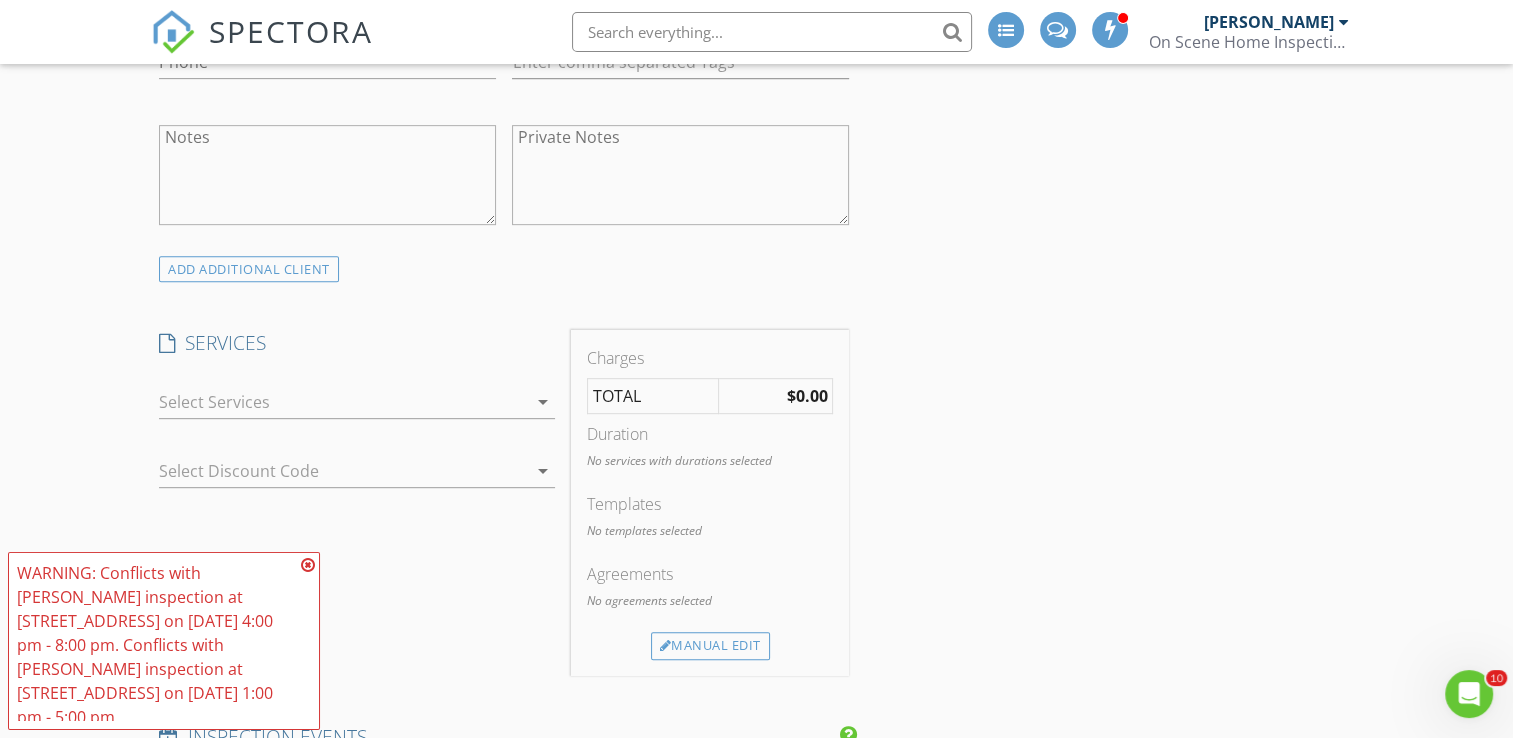 click at bounding box center (308, 565) 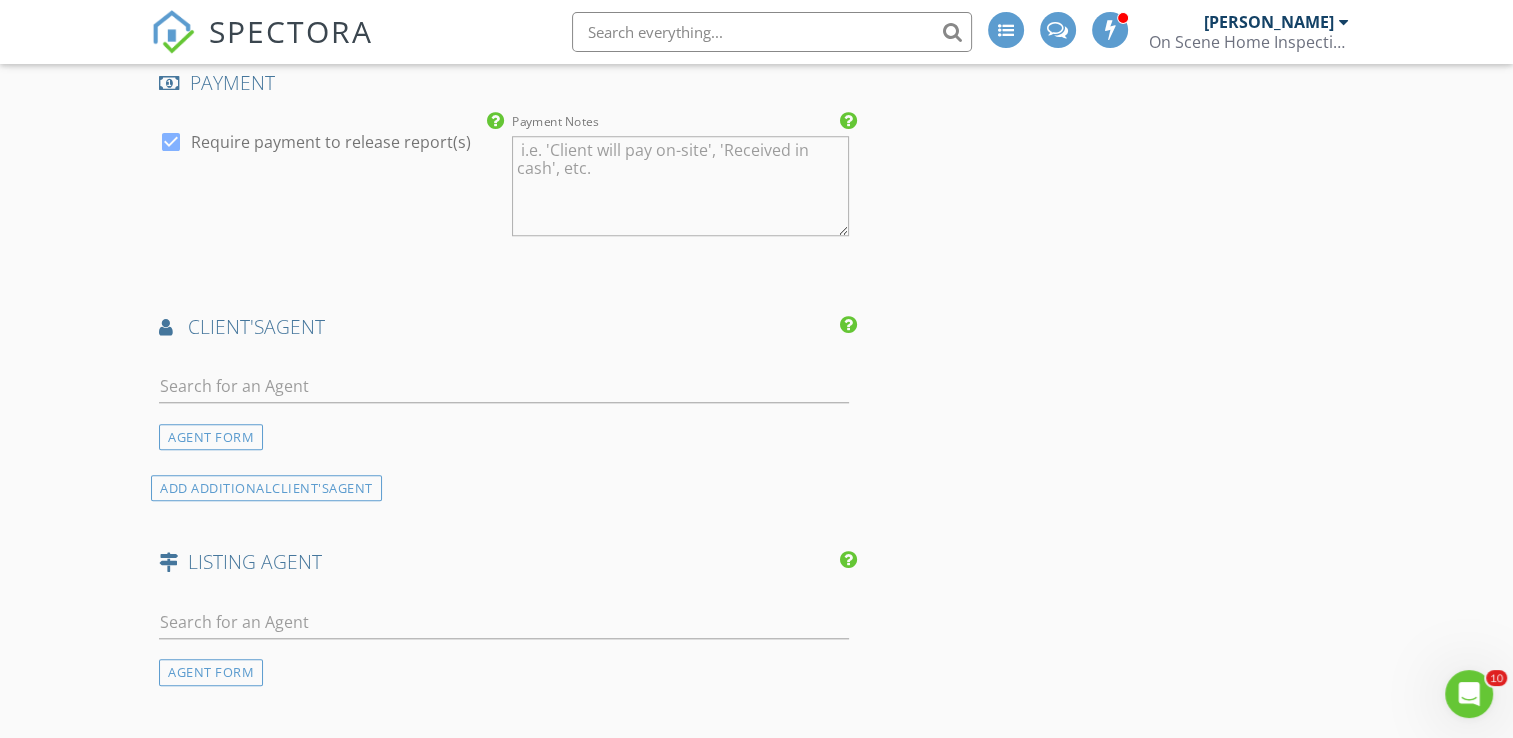 scroll, scrollTop: 1700, scrollLeft: 0, axis: vertical 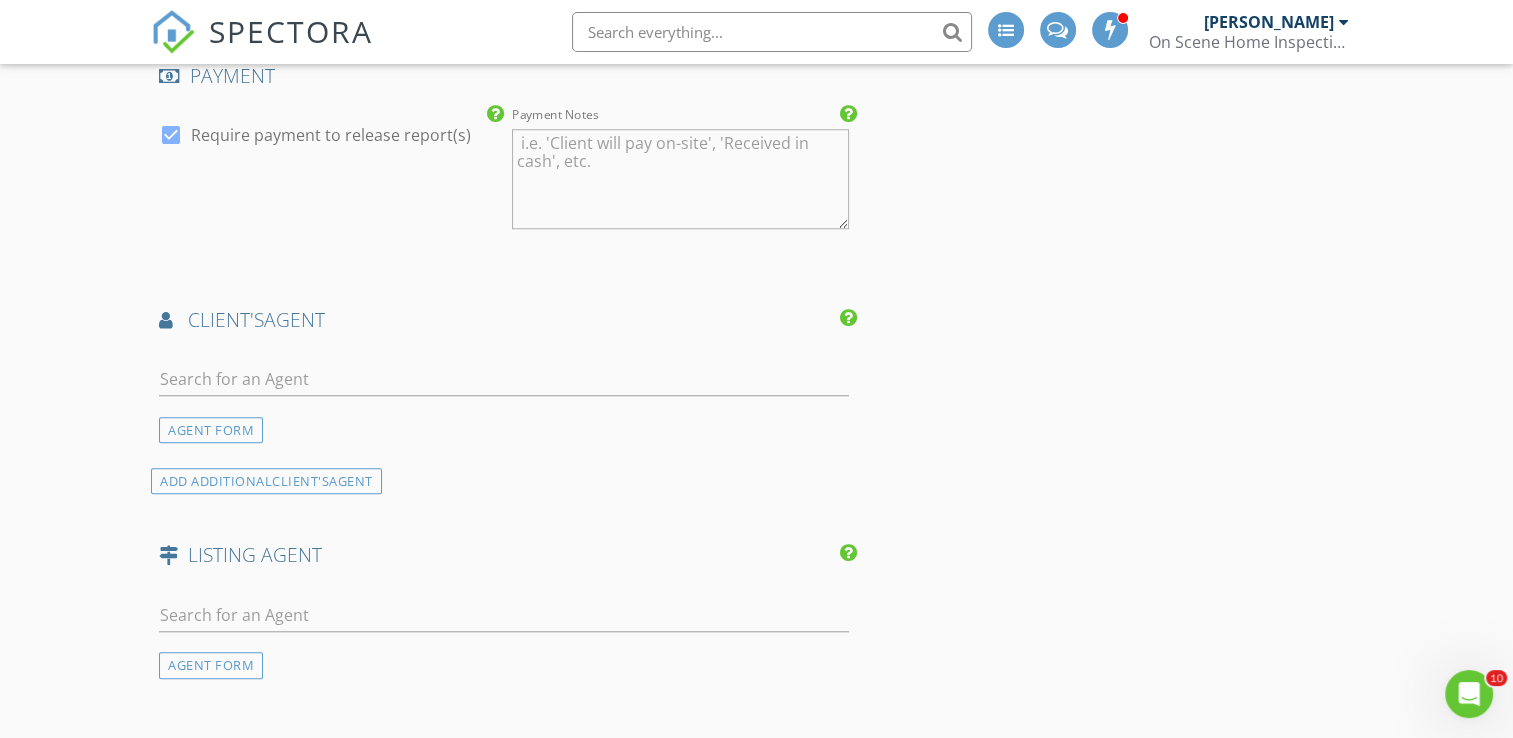 click at bounding box center (504, 383) 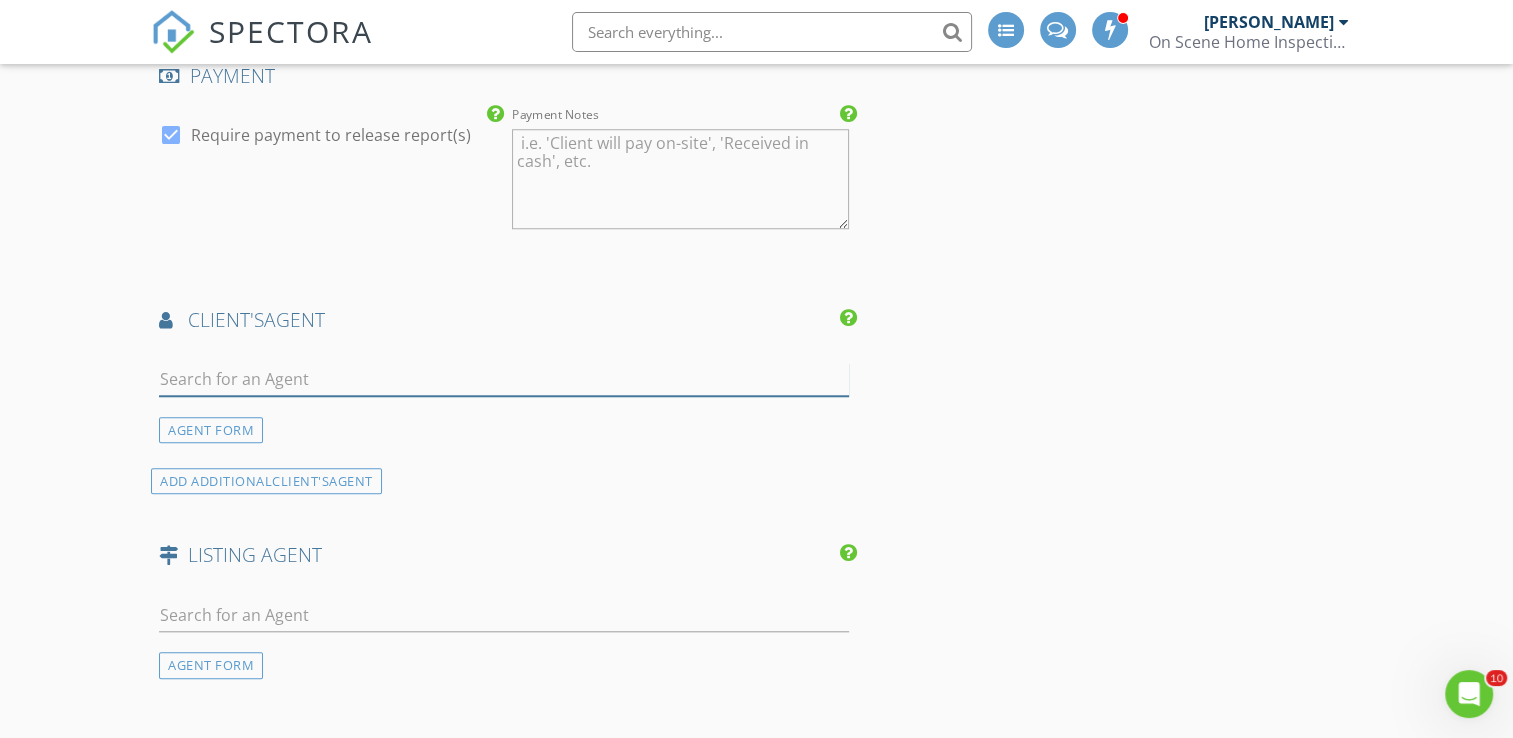 click at bounding box center [504, 379] 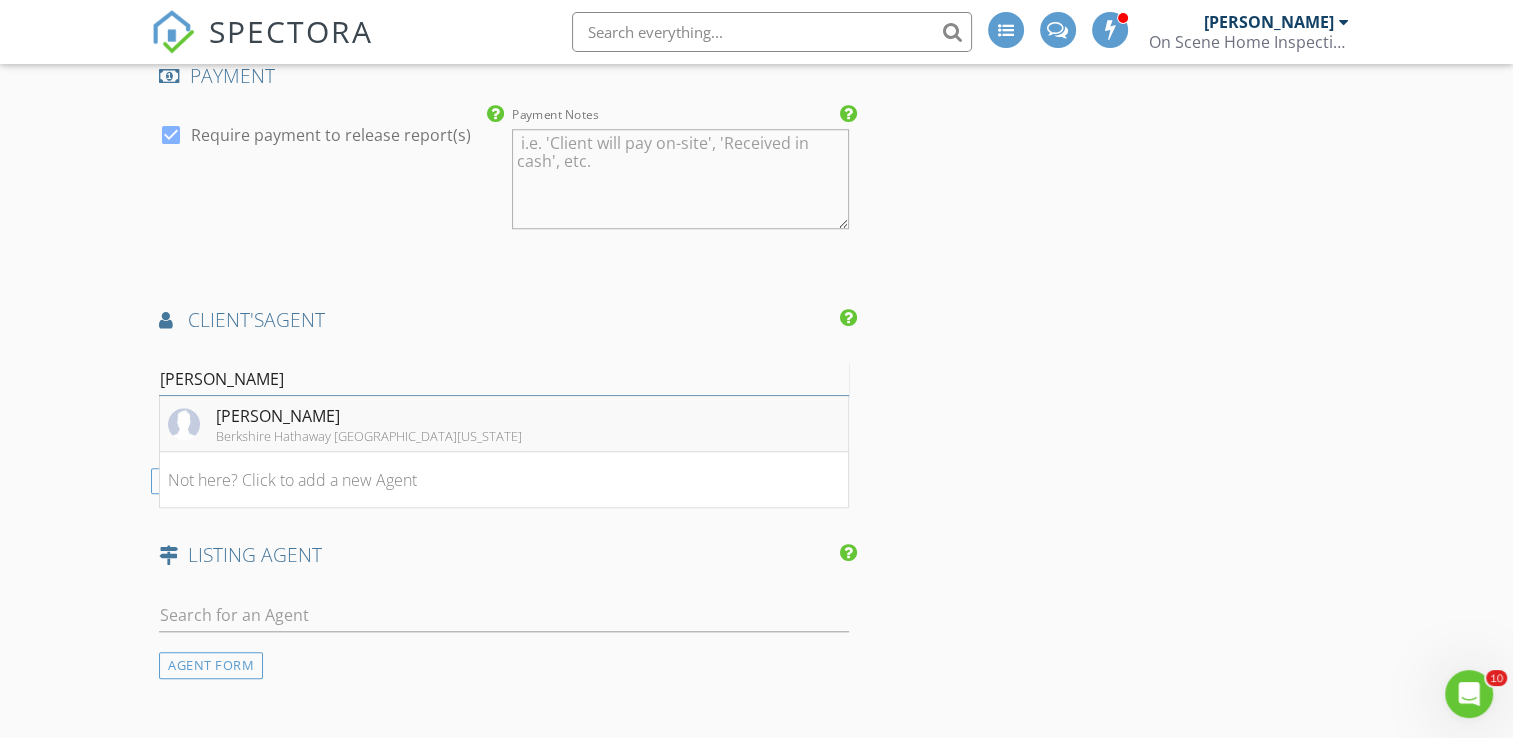 type on "amy warner" 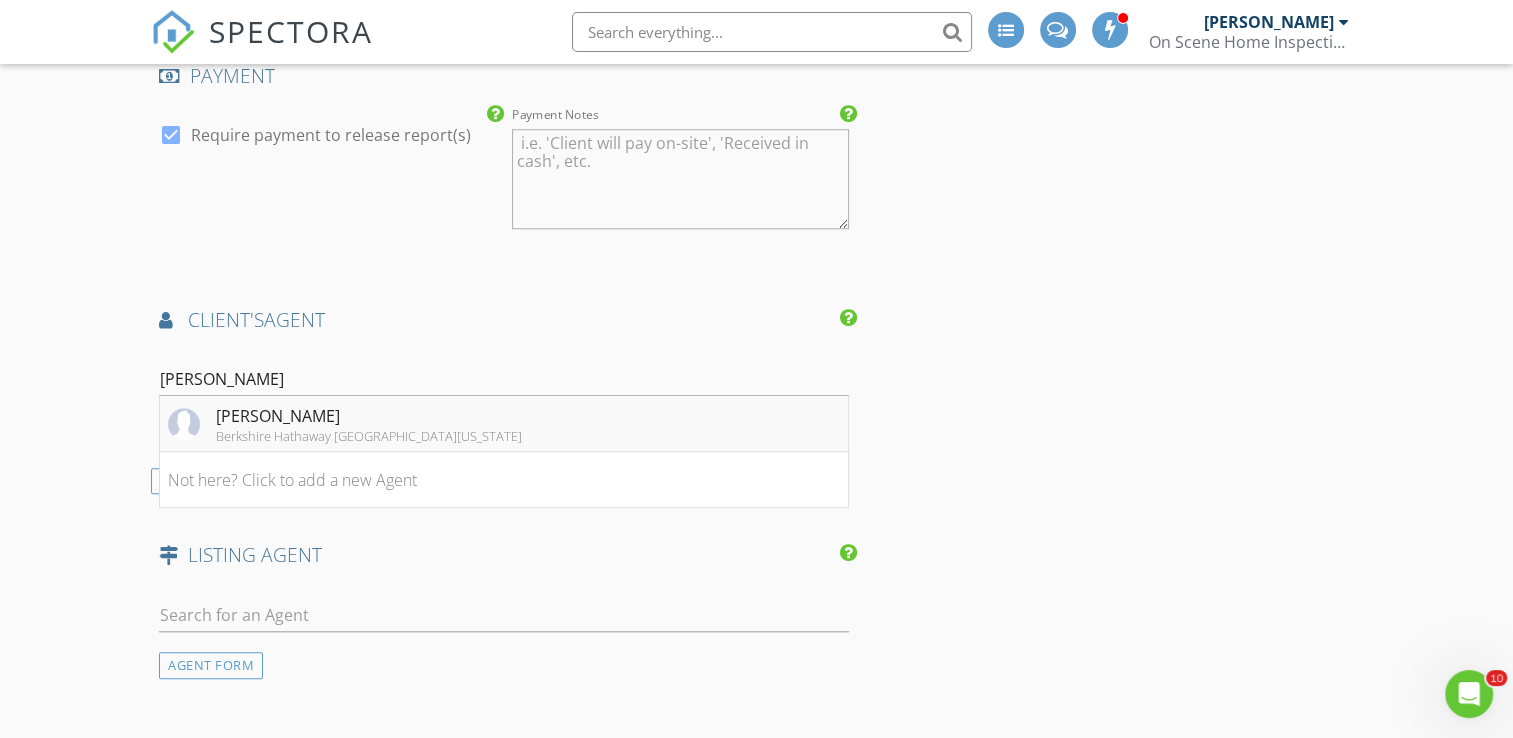 click on "Amy Warner" at bounding box center (369, 416) 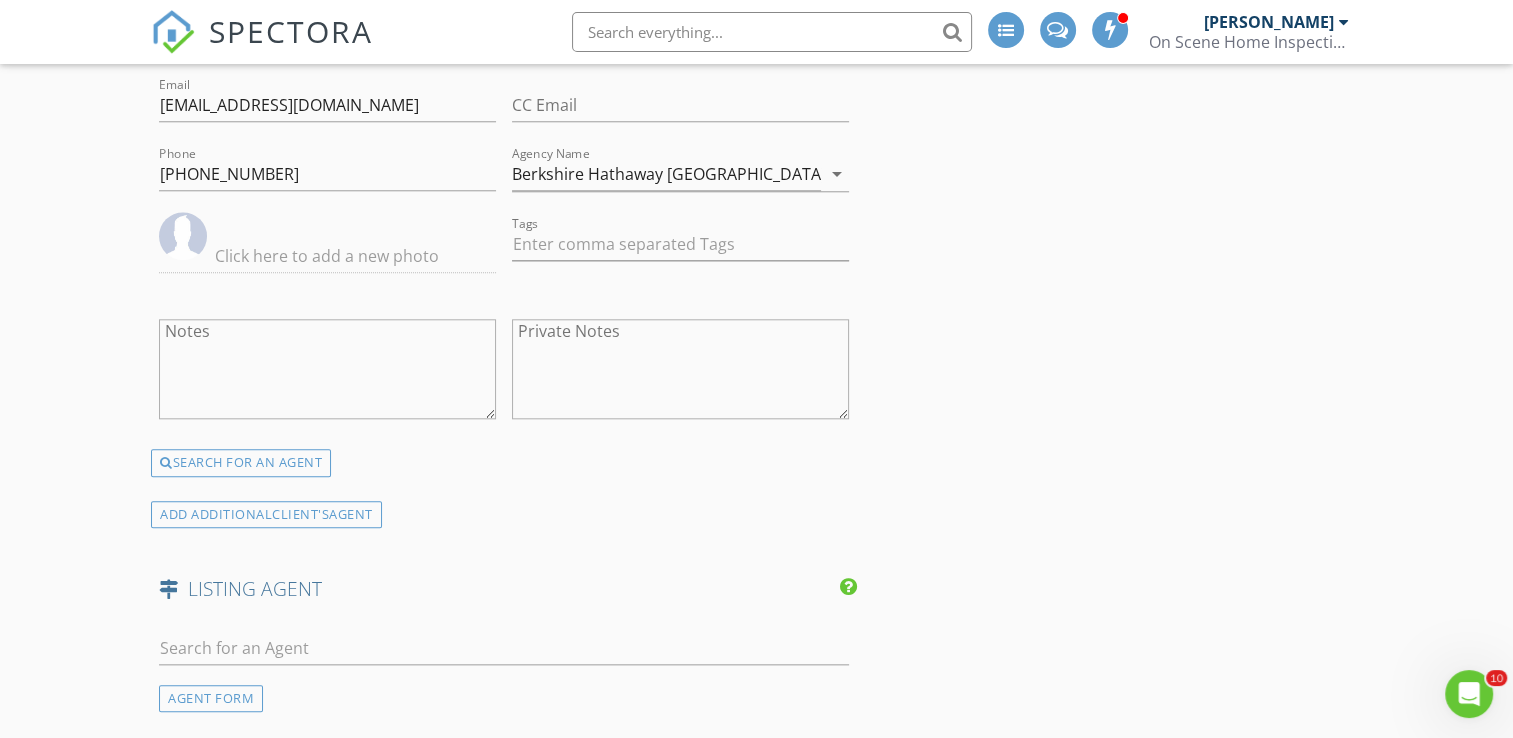 scroll, scrollTop: 2100, scrollLeft: 0, axis: vertical 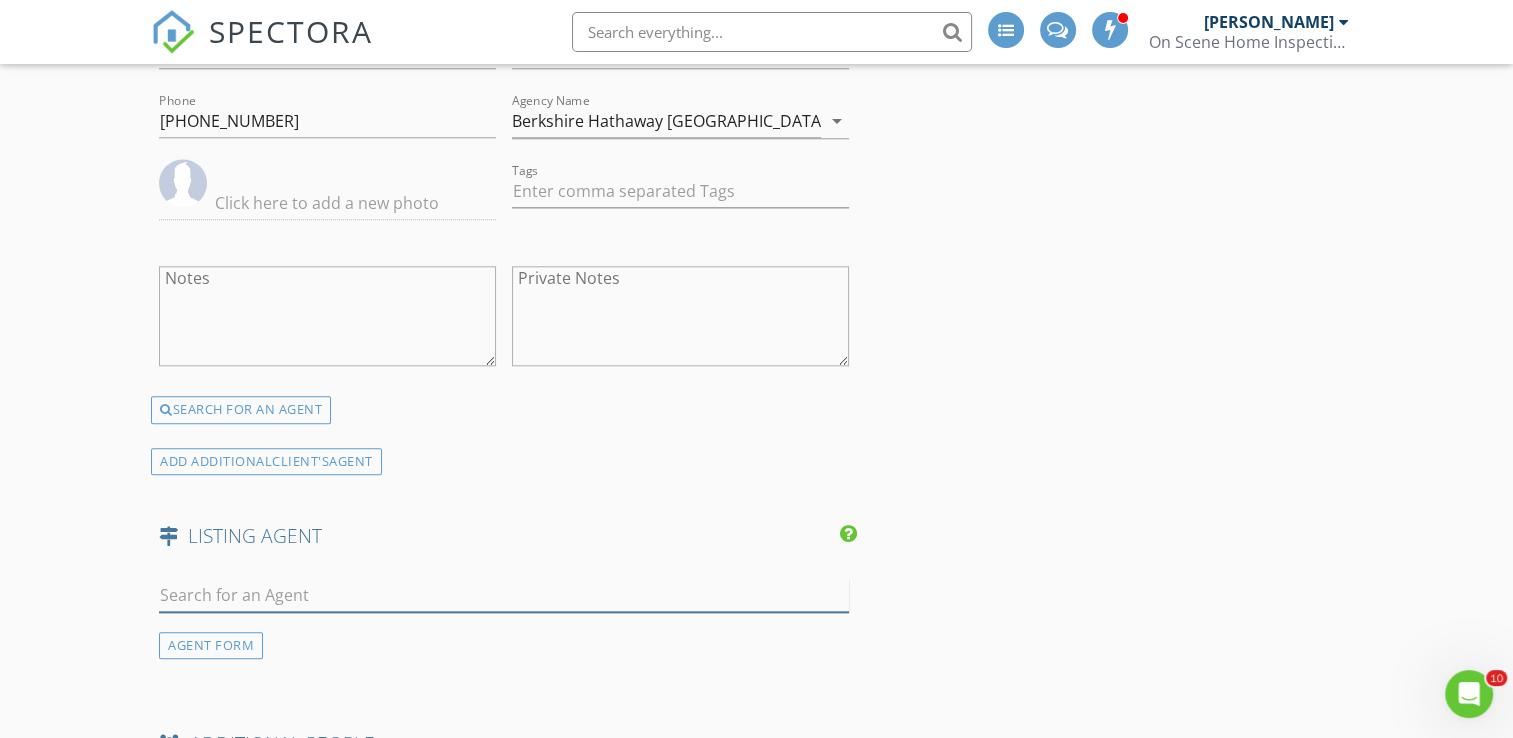 click at bounding box center [504, 595] 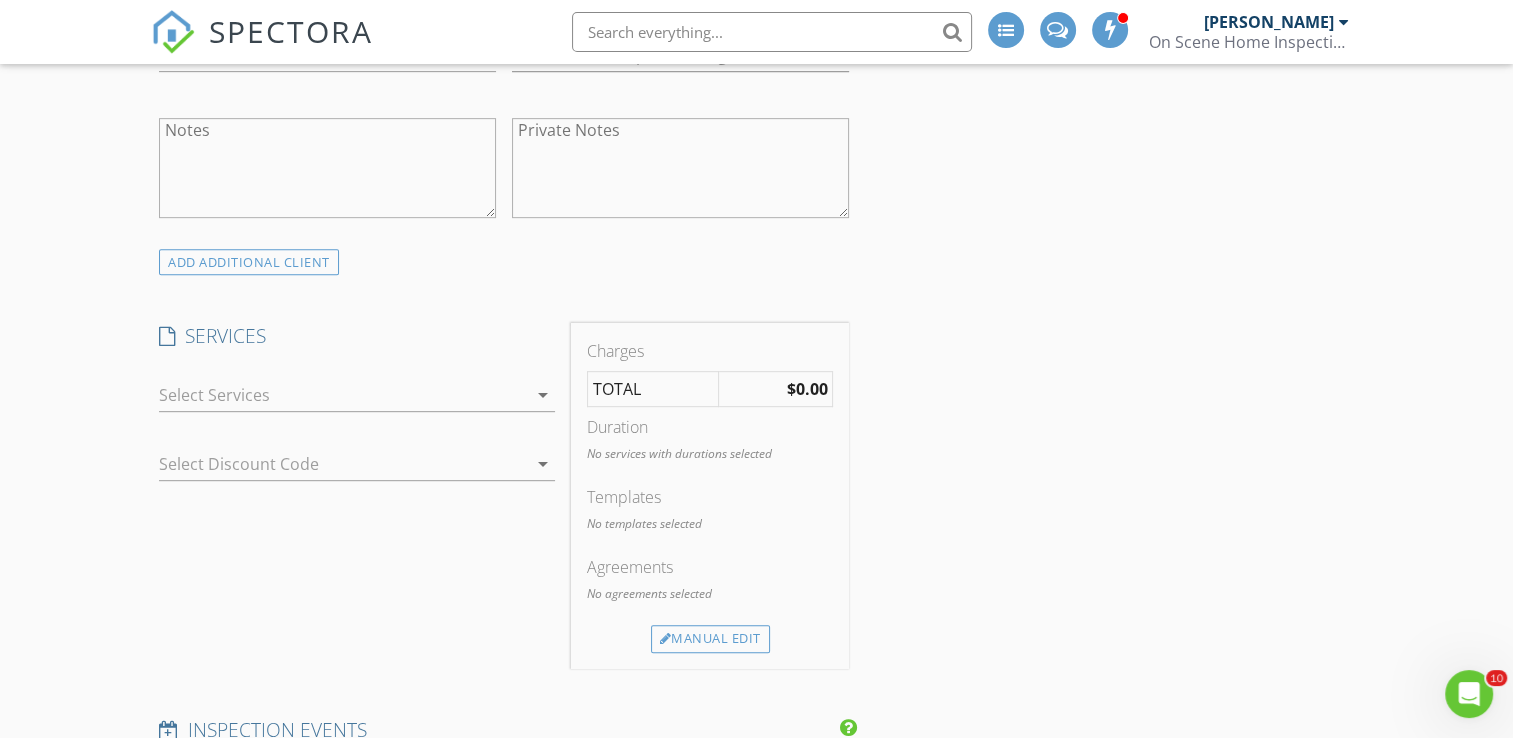 scroll, scrollTop: 900, scrollLeft: 0, axis: vertical 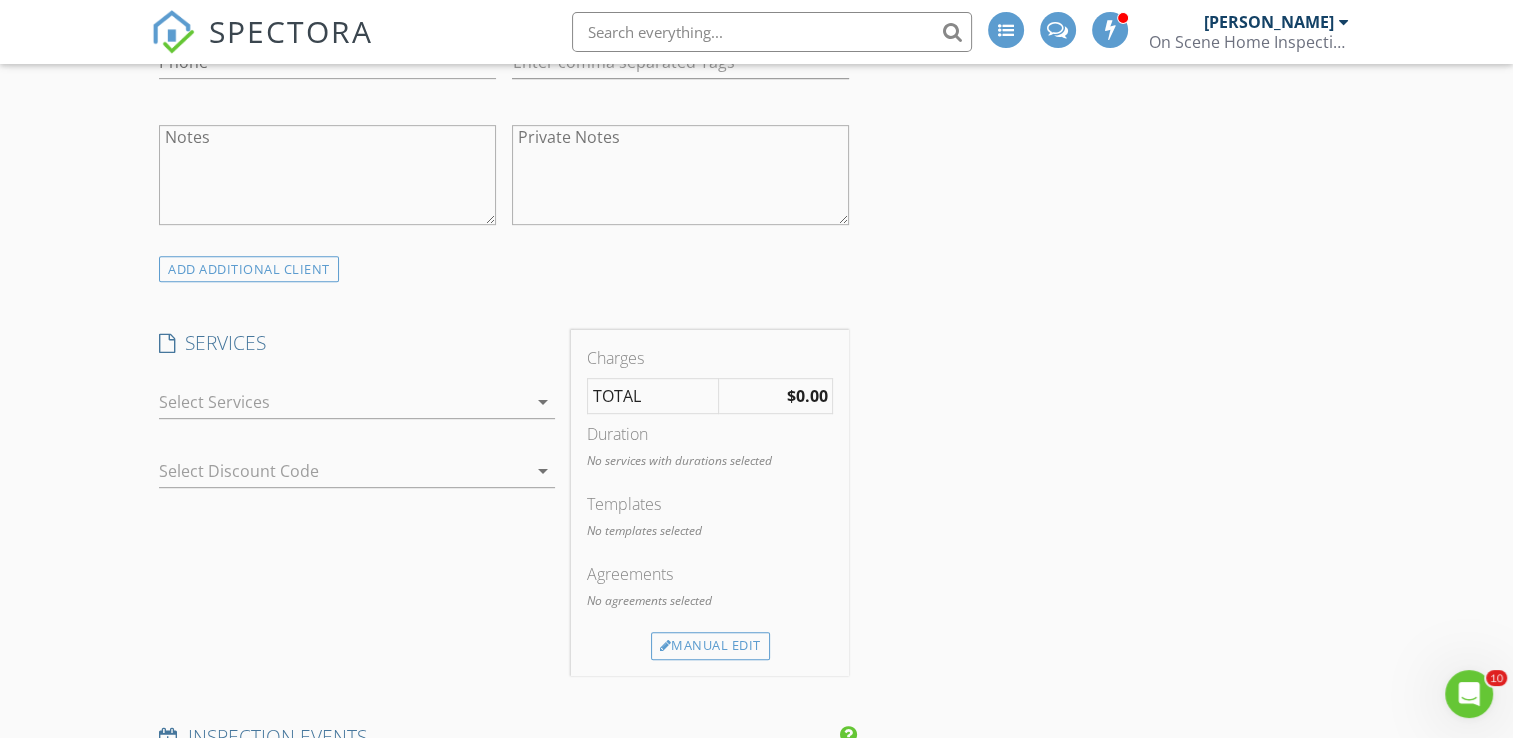 type on "unknown" 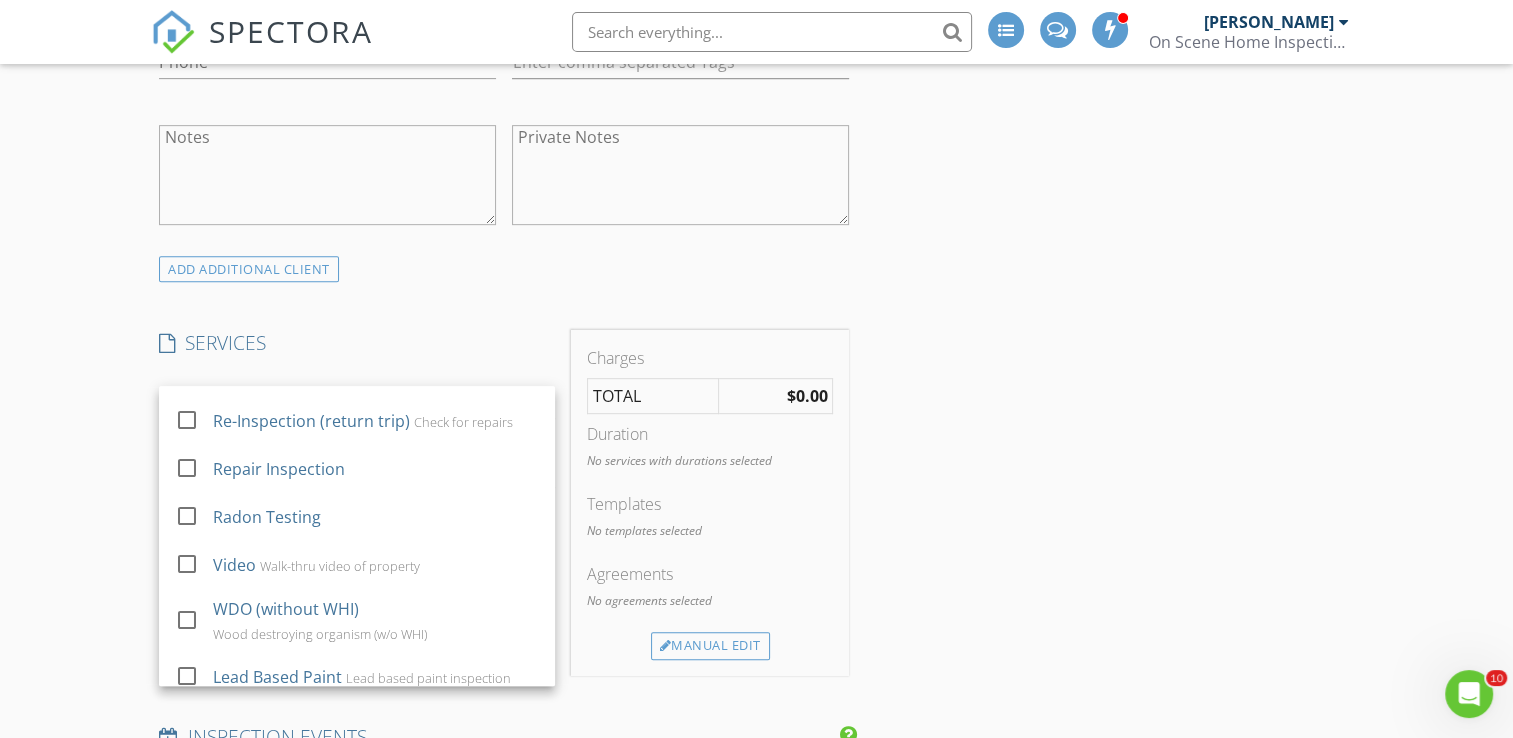 scroll, scrollTop: 0, scrollLeft: 0, axis: both 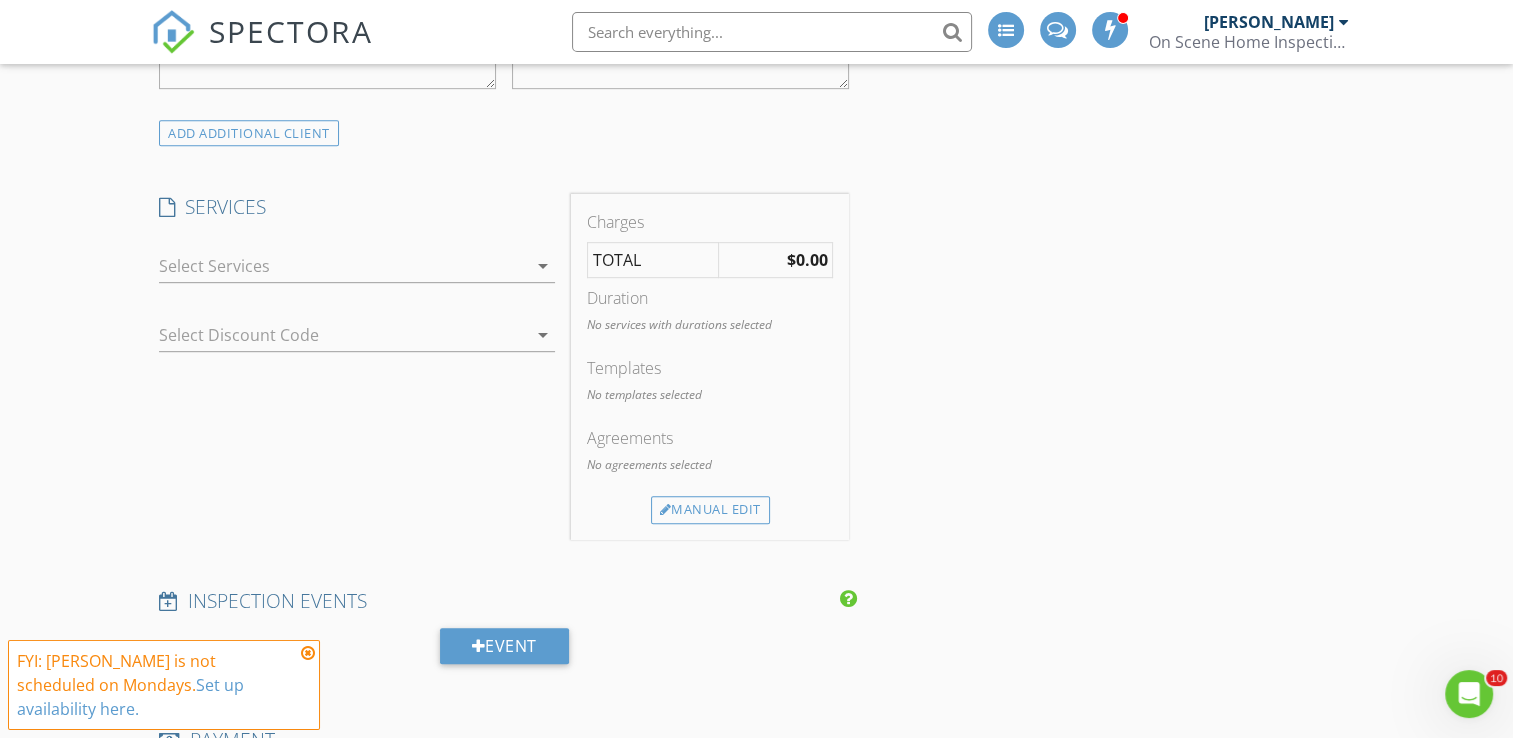 click on "arrow_drop_down" at bounding box center (543, 266) 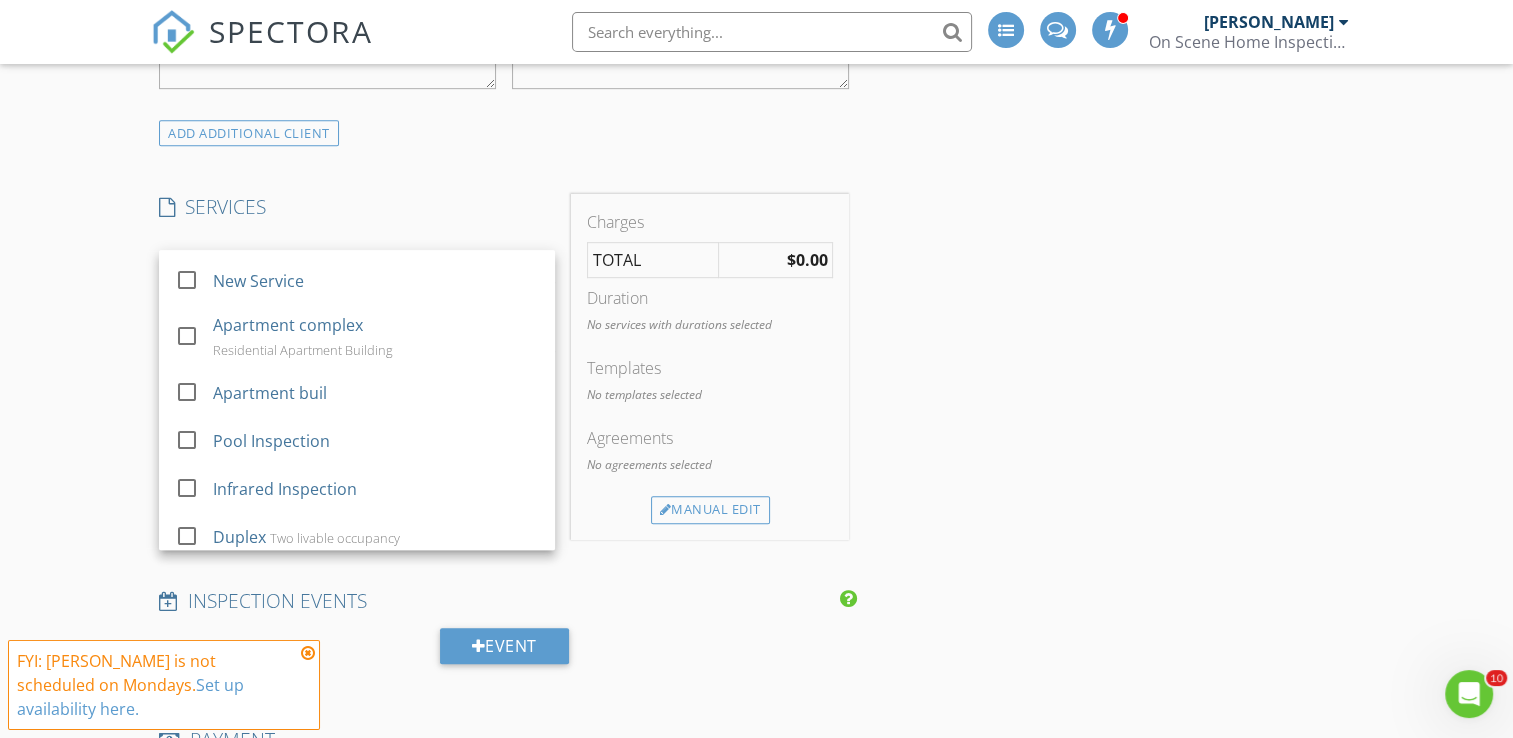 scroll, scrollTop: 996, scrollLeft: 0, axis: vertical 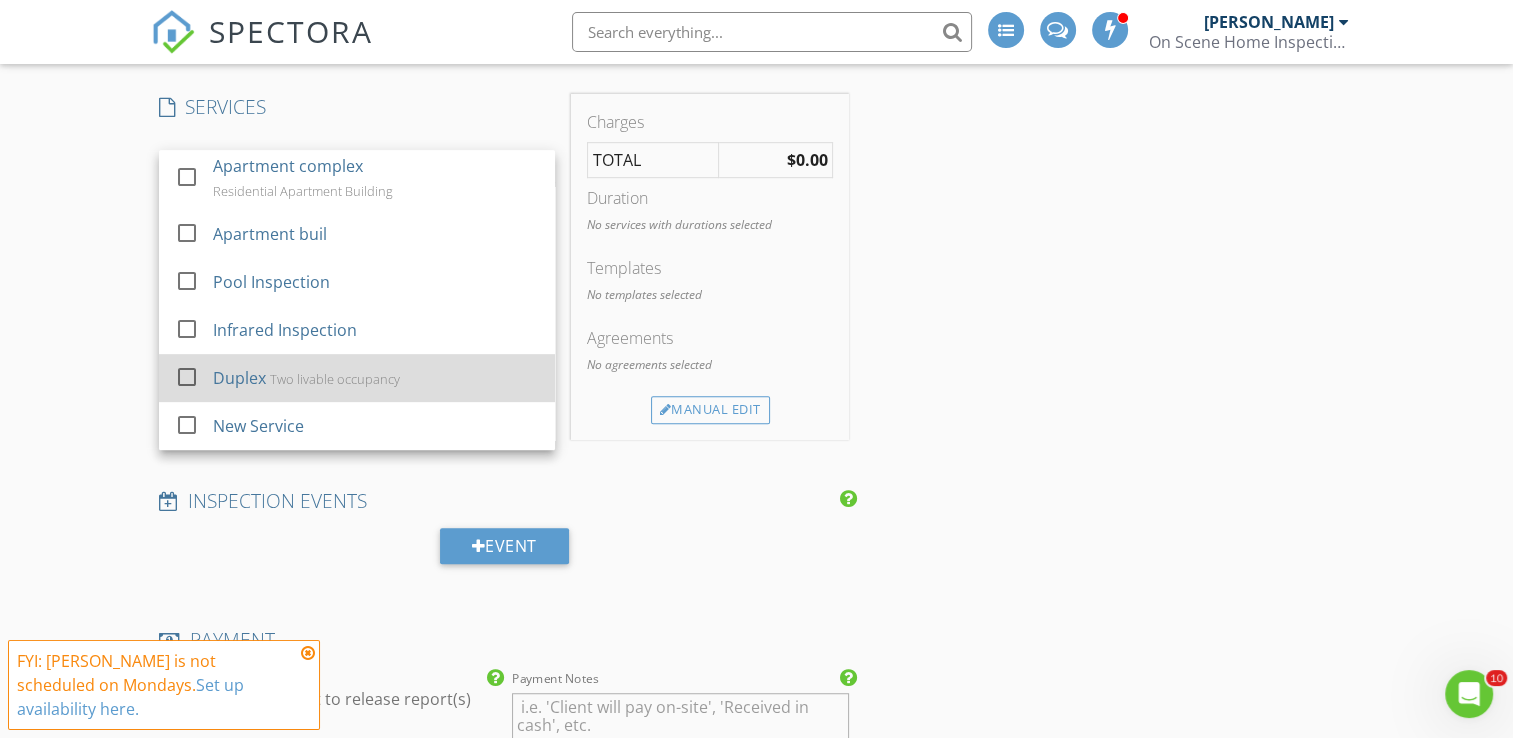 click at bounding box center [187, 377] 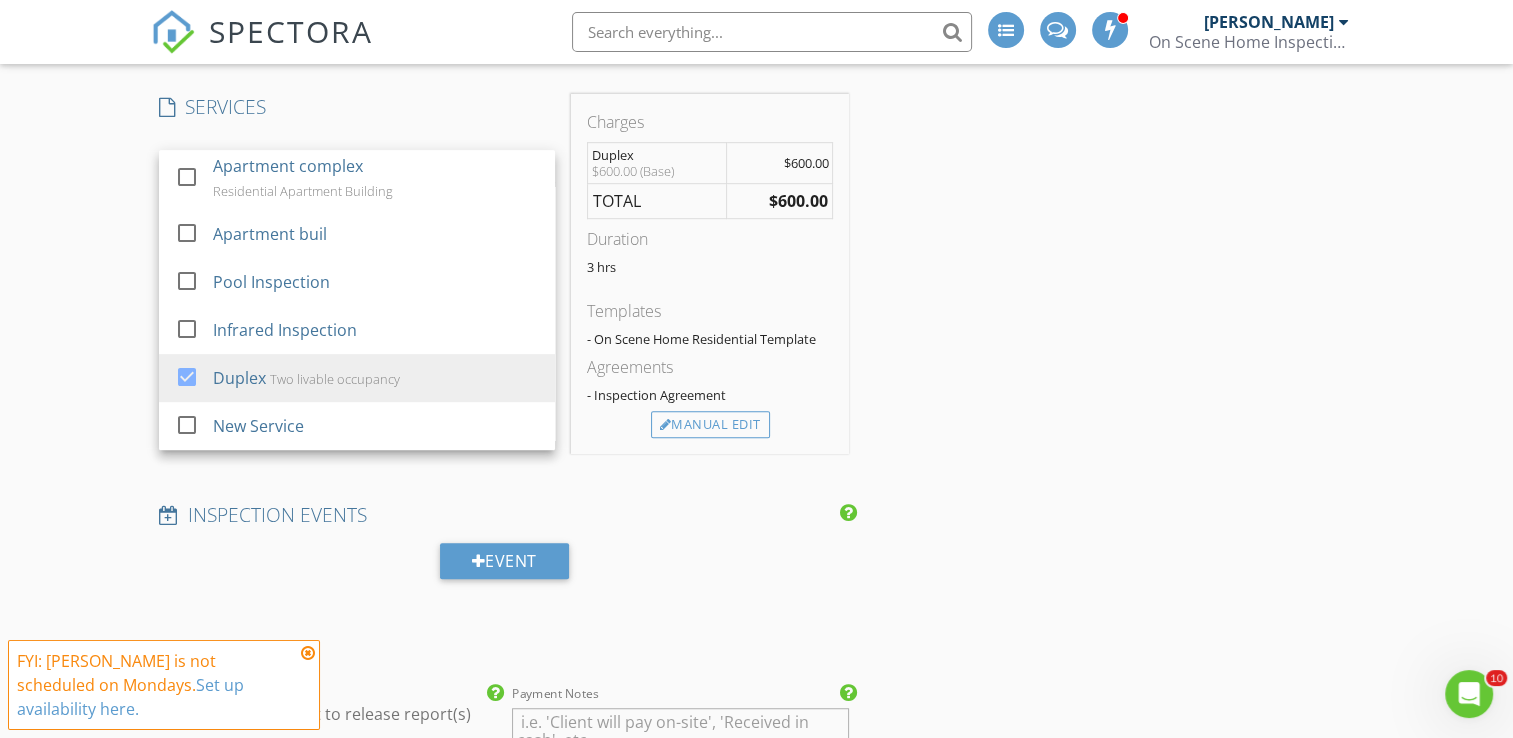 click on "New Inspection
INSPECTOR(S)
check_box   Bill Mason   PRIMARY   check_box_outline_blank   Nick Ponsler     Bill Mason arrow_drop_down   check_box_outline_blank Bill Mason specifically requested
Date/Time
07/14/2025 8:00 AM
Location
Address Form       Can't find your address?   Click here.
client
check_box Enable Client CC email for this inspection   Client Search     check_box_outline_blank Client is a Company/Organization     First Name   Last Name   Email   CC Email   Phone         Tags         Notes   Private Notes
ADD ADDITIONAL client
SERVICES
check_box_outline_blank   Residential Inspection   check_box_outline_blank   Commercial Pictures   Delta Exploration and Assessment check_box_outline_blank   WDO    check_box_outline_blank   Pay at closing                 Video" at bounding box center (756, 768) 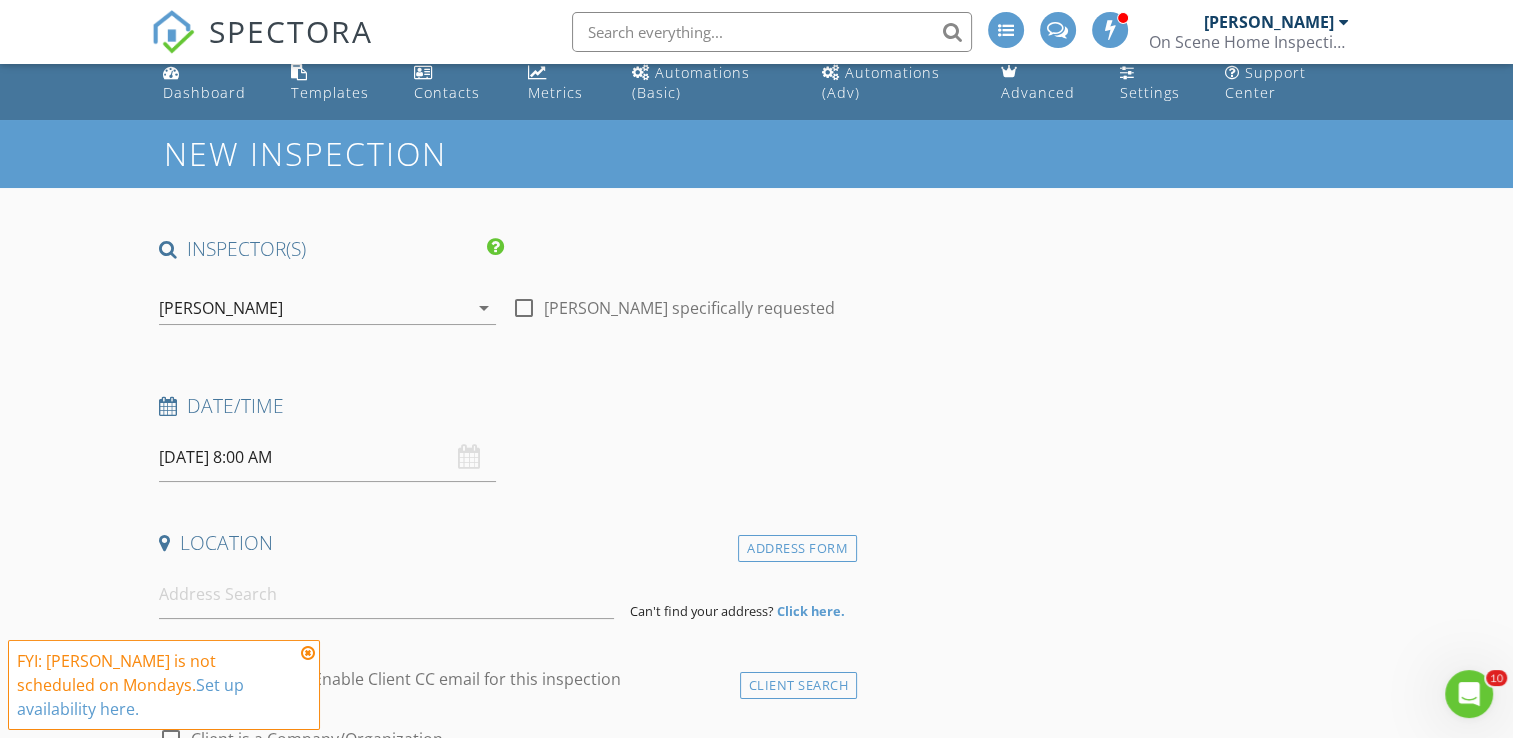scroll, scrollTop: 0, scrollLeft: 0, axis: both 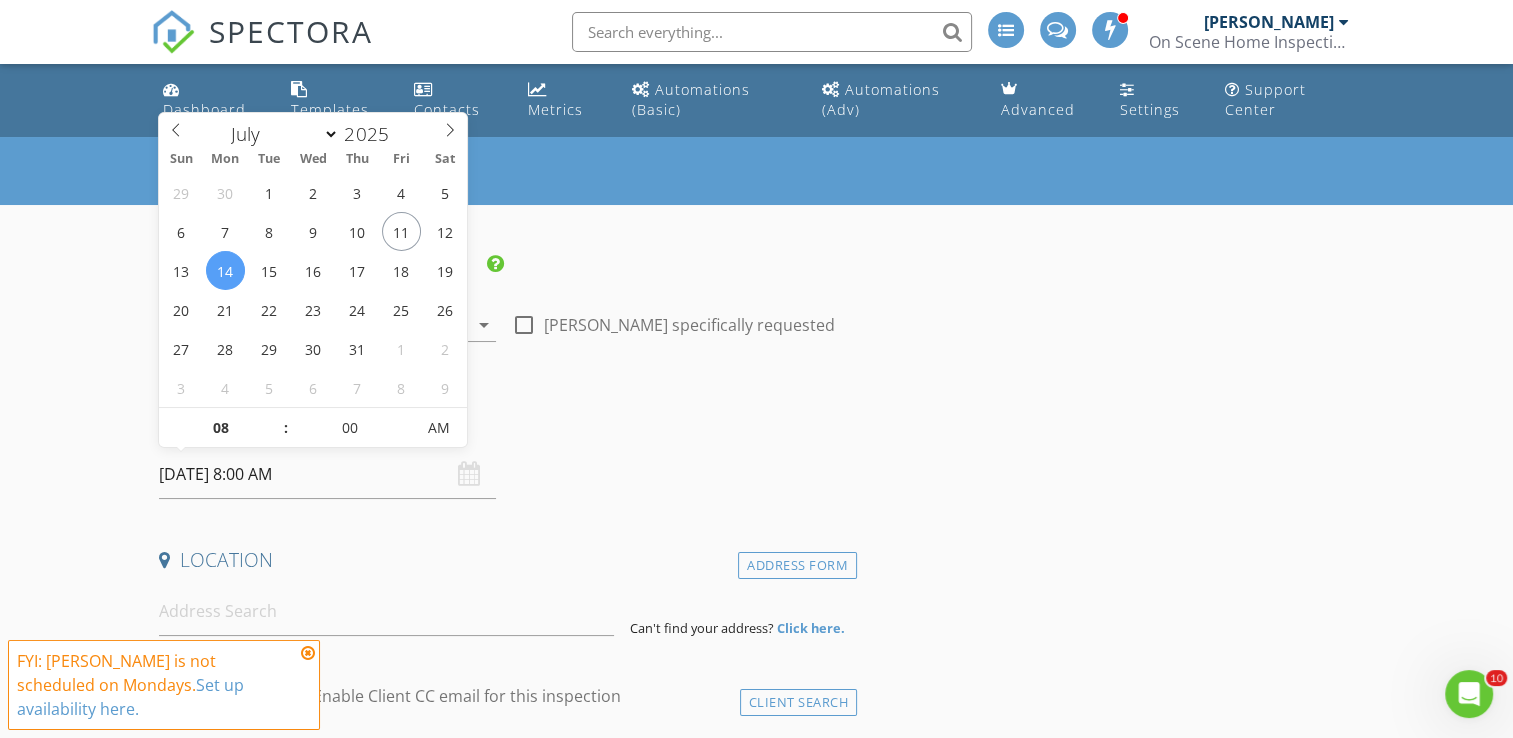 click on "07/14/2025 8:00 AM" at bounding box center (327, 474) 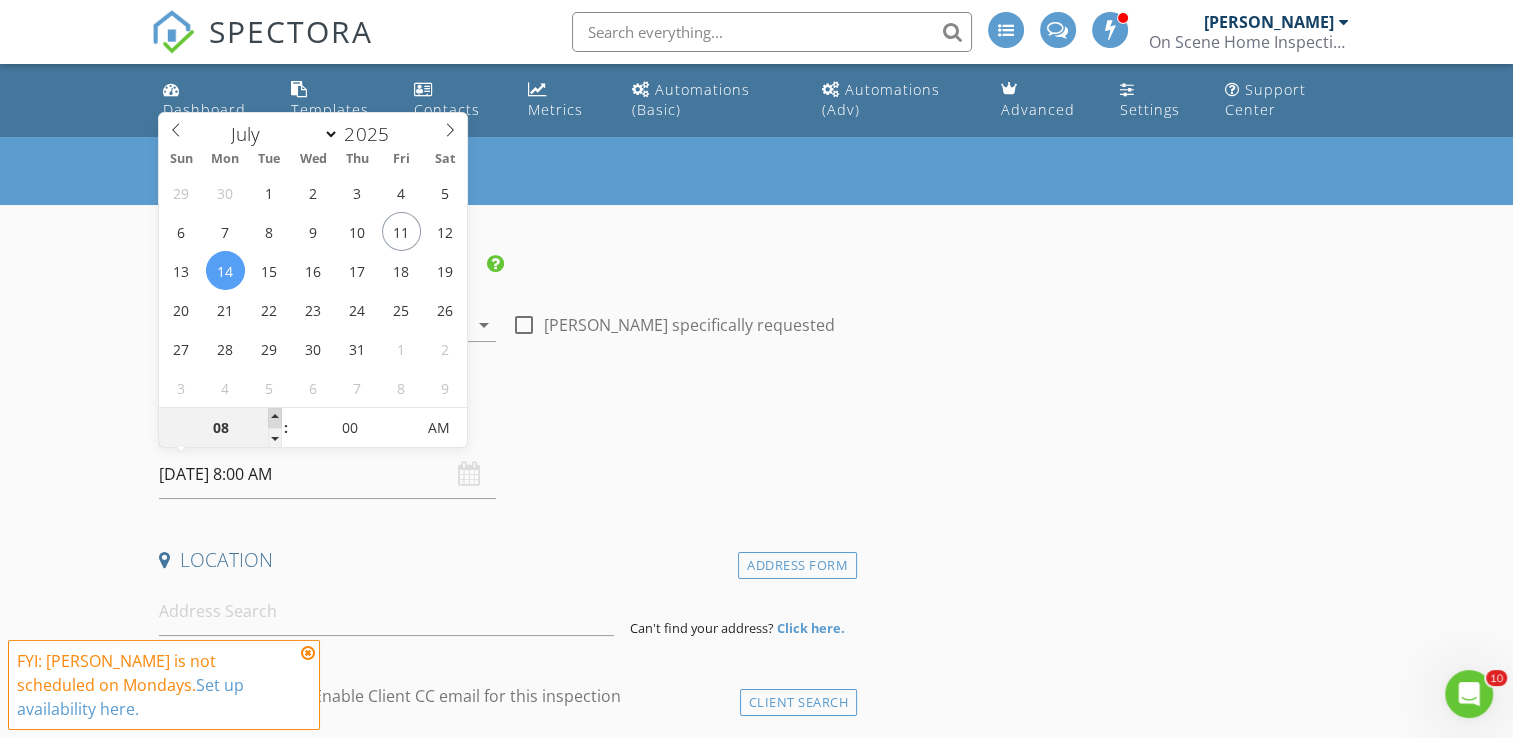 type on "09" 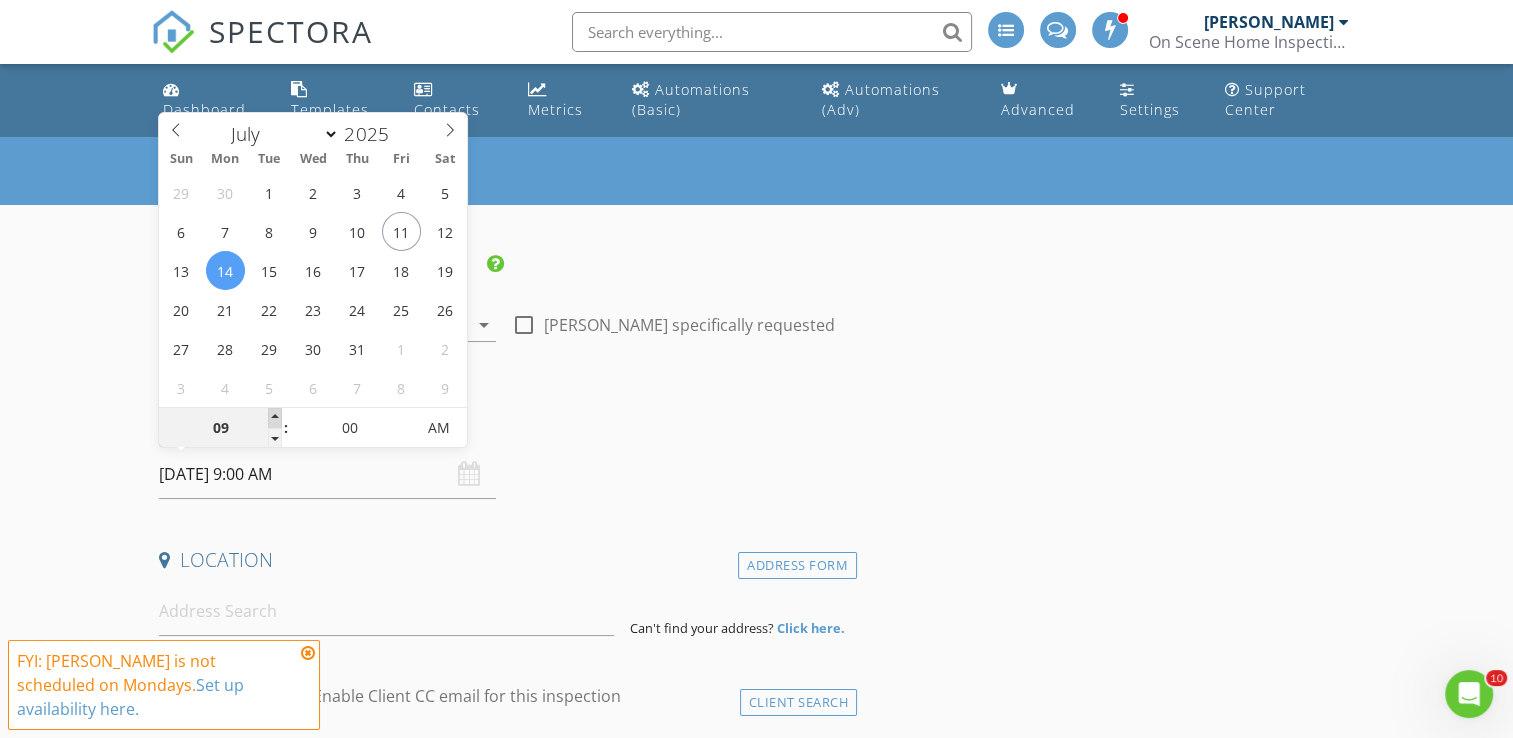 click at bounding box center (275, 418) 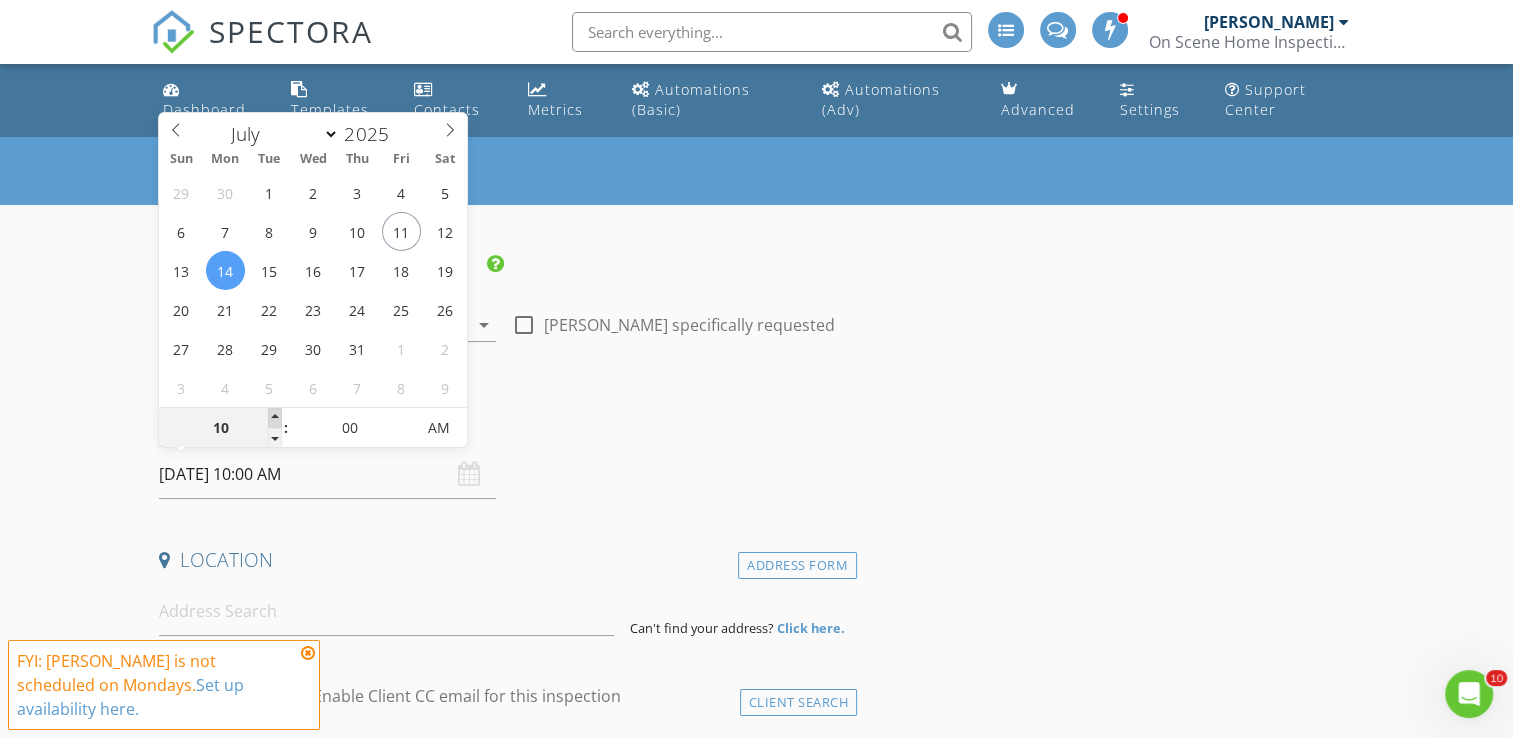click at bounding box center (275, 418) 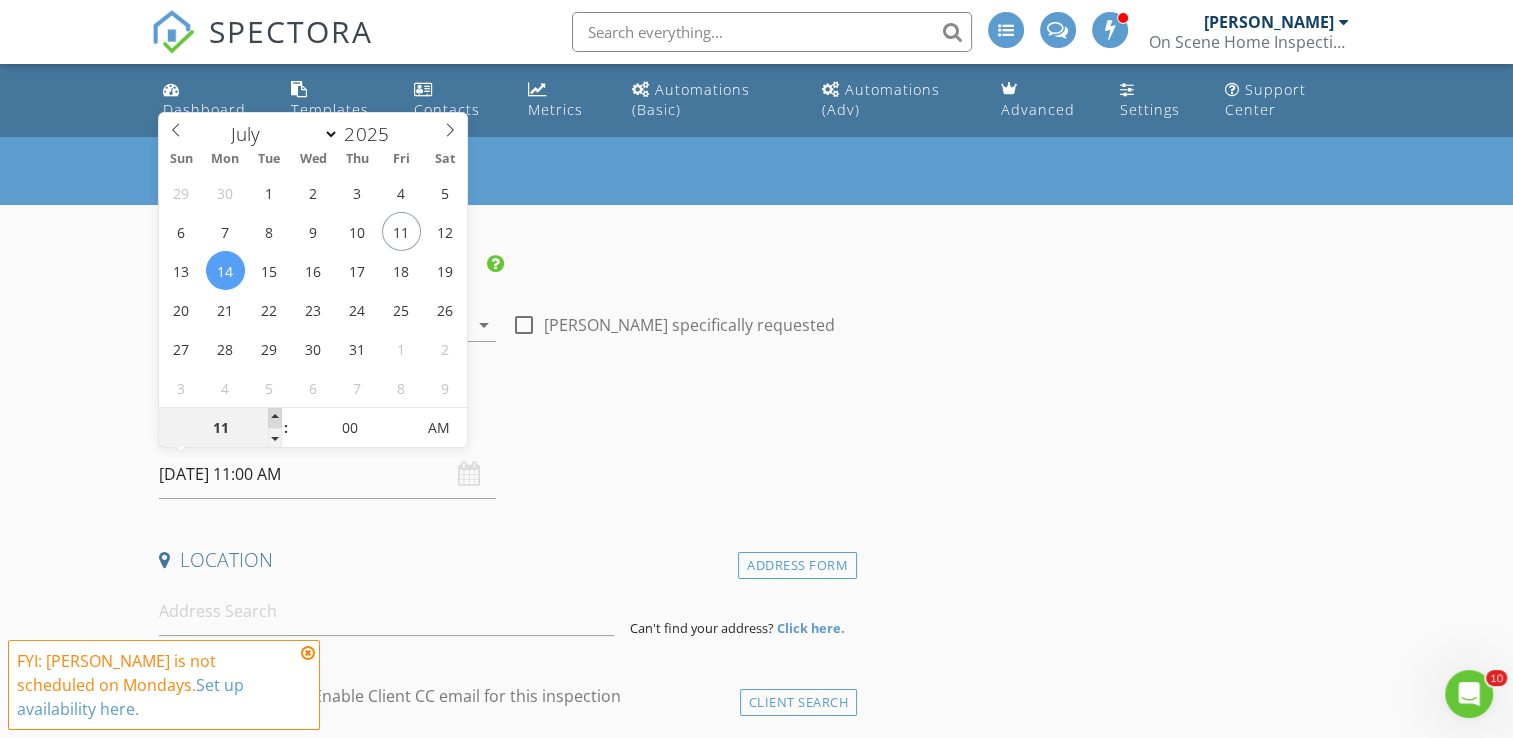 click at bounding box center [275, 418] 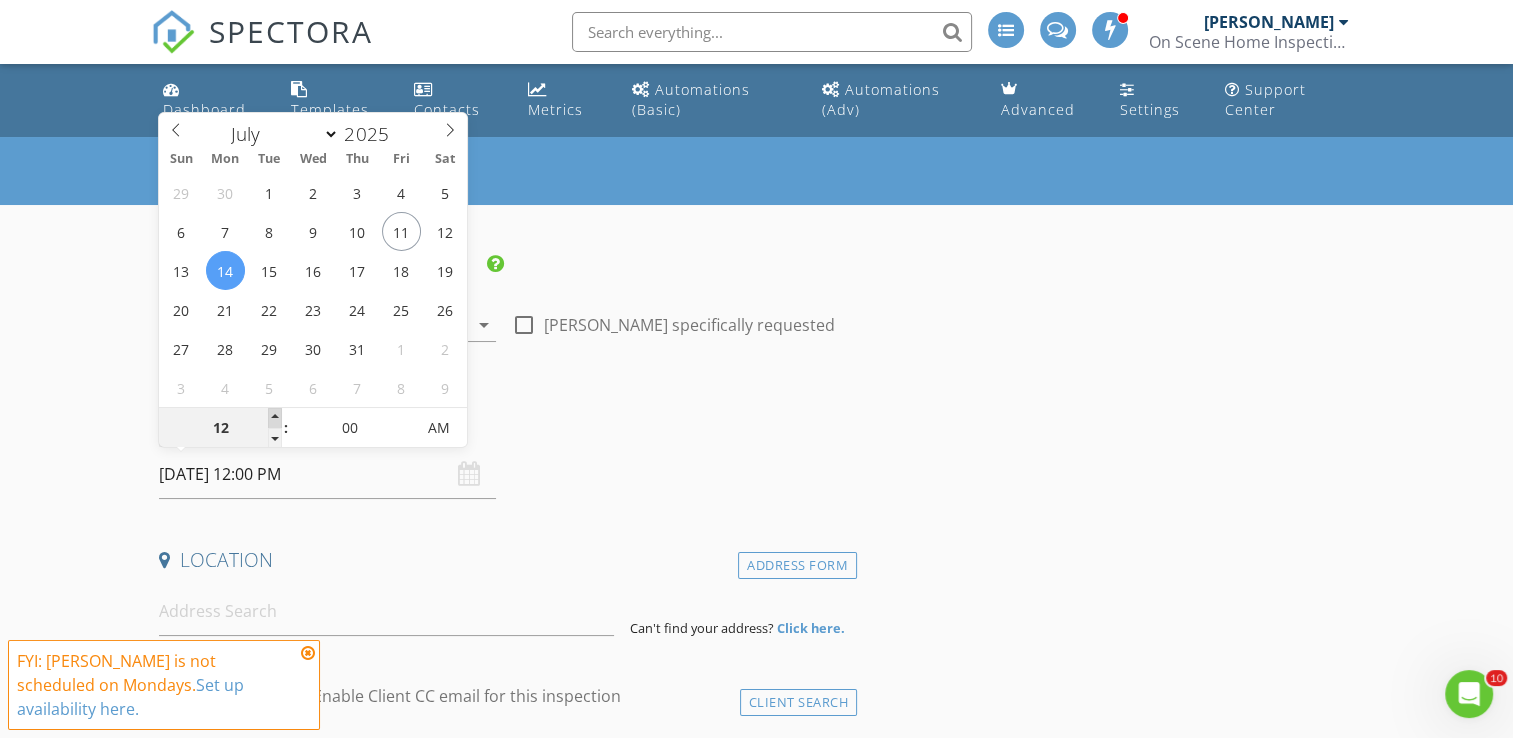 click at bounding box center [275, 418] 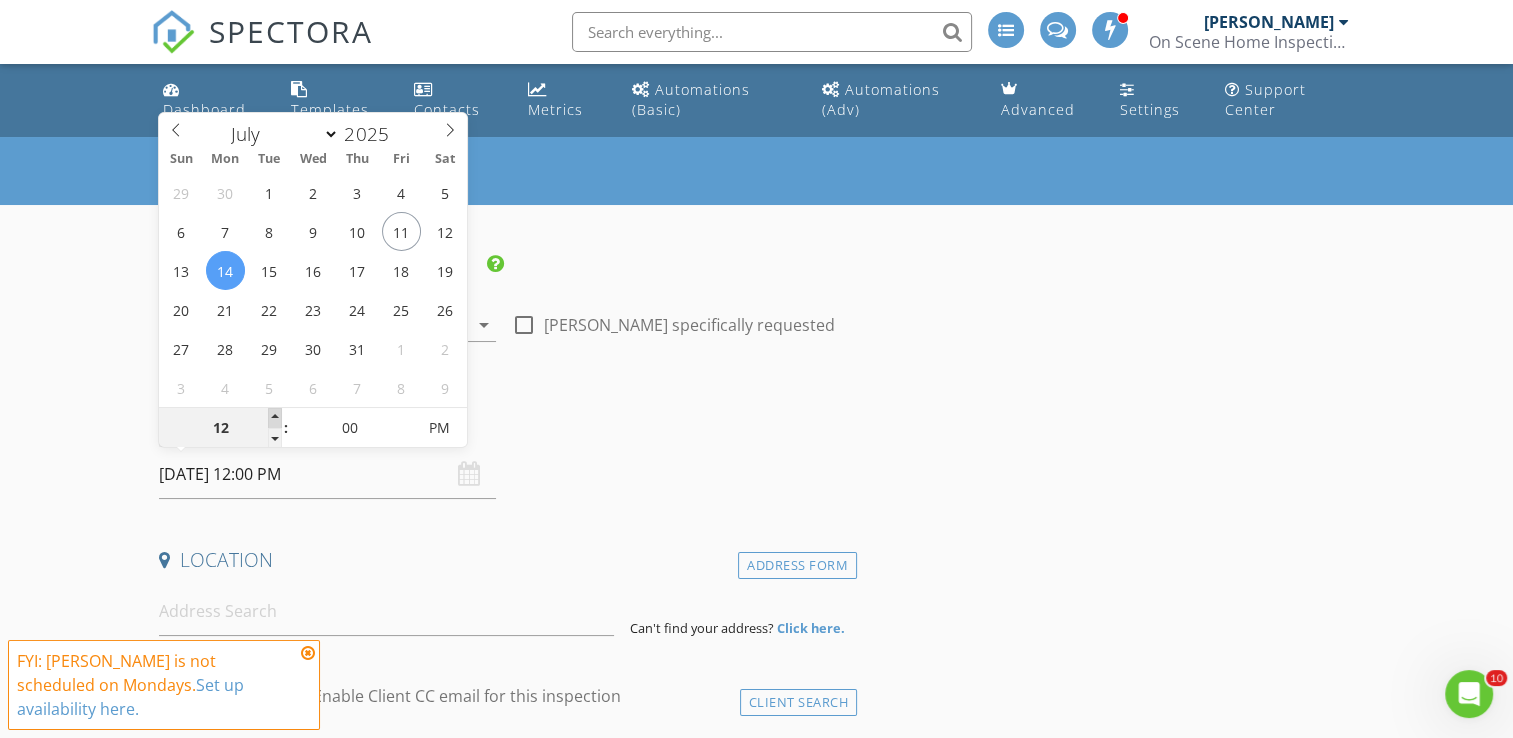 type on "01" 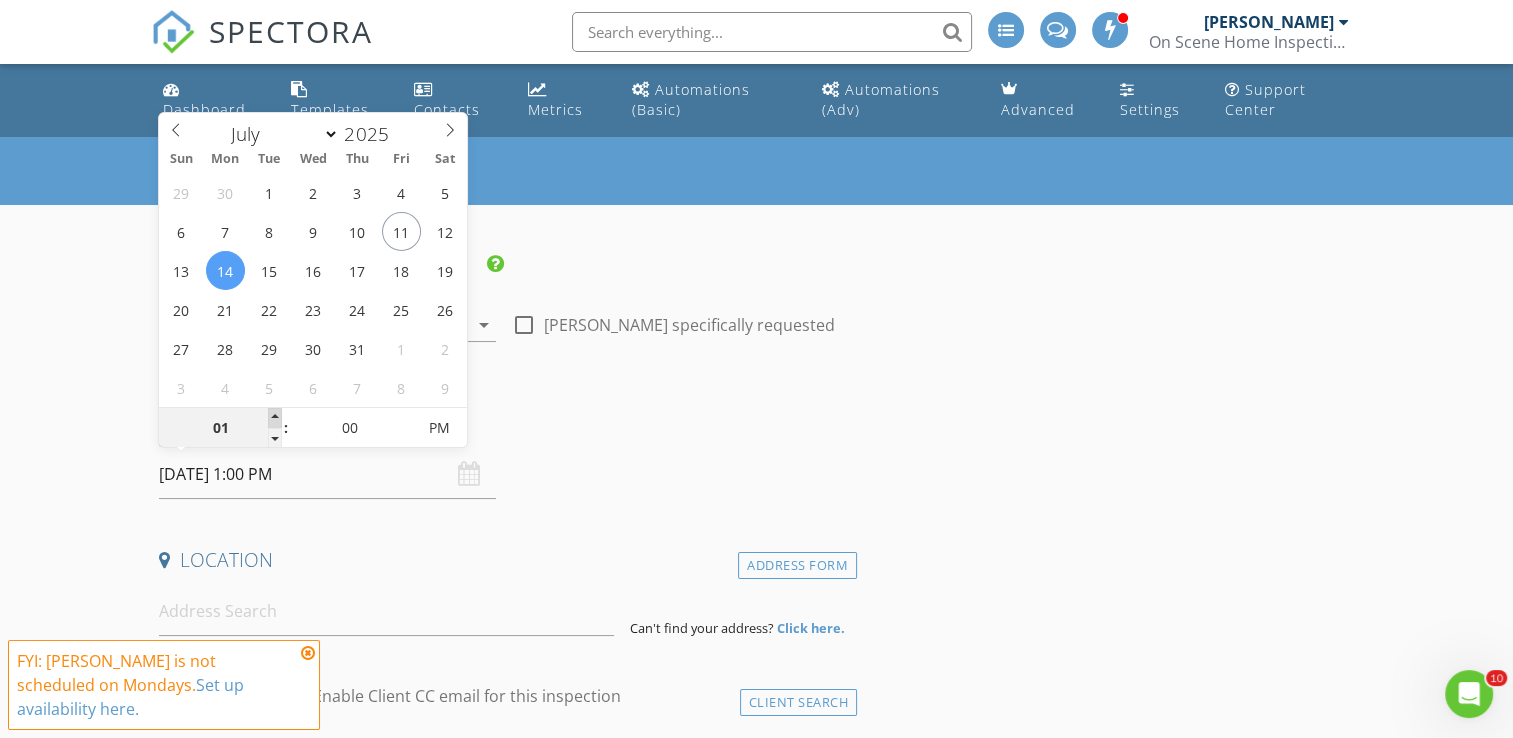 click at bounding box center [275, 418] 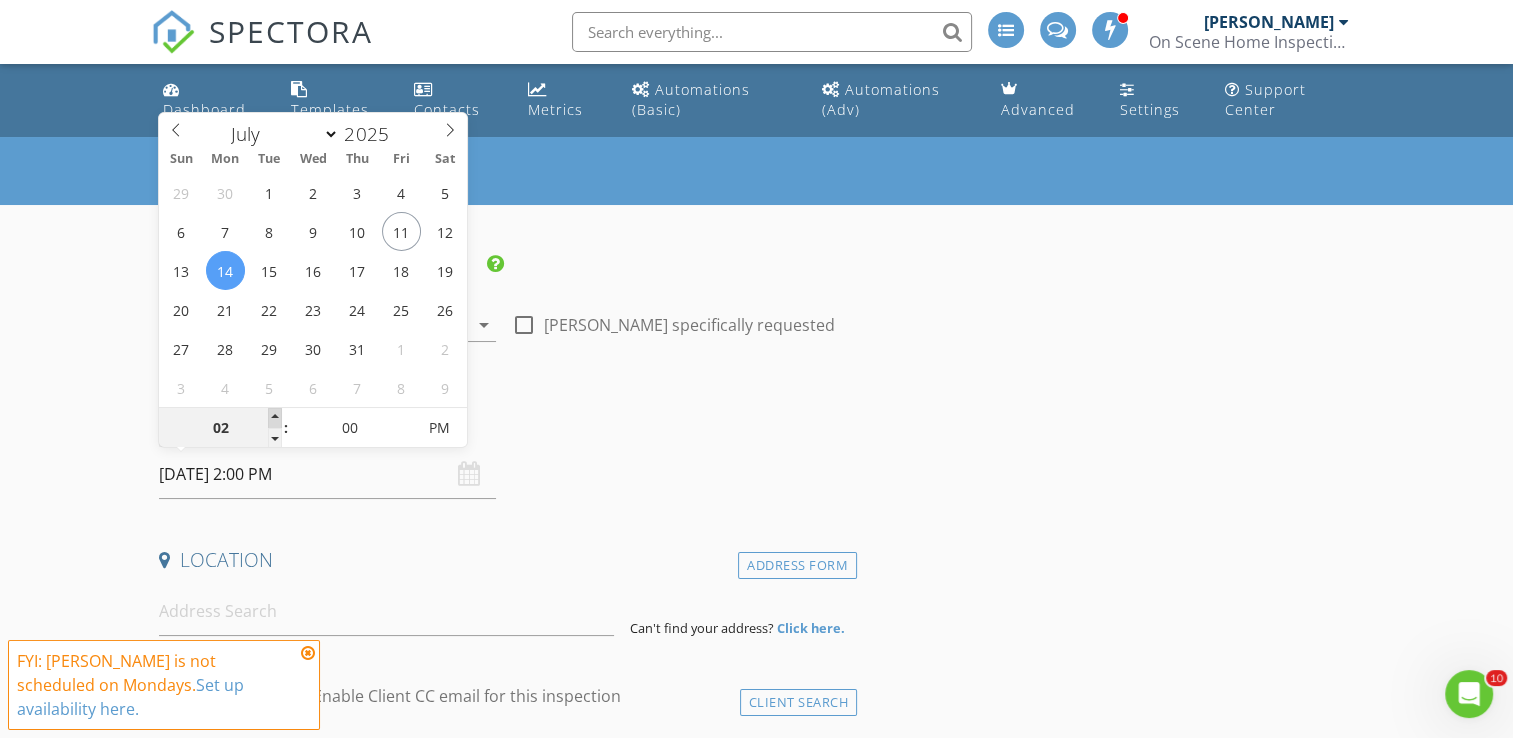 click at bounding box center (275, 418) 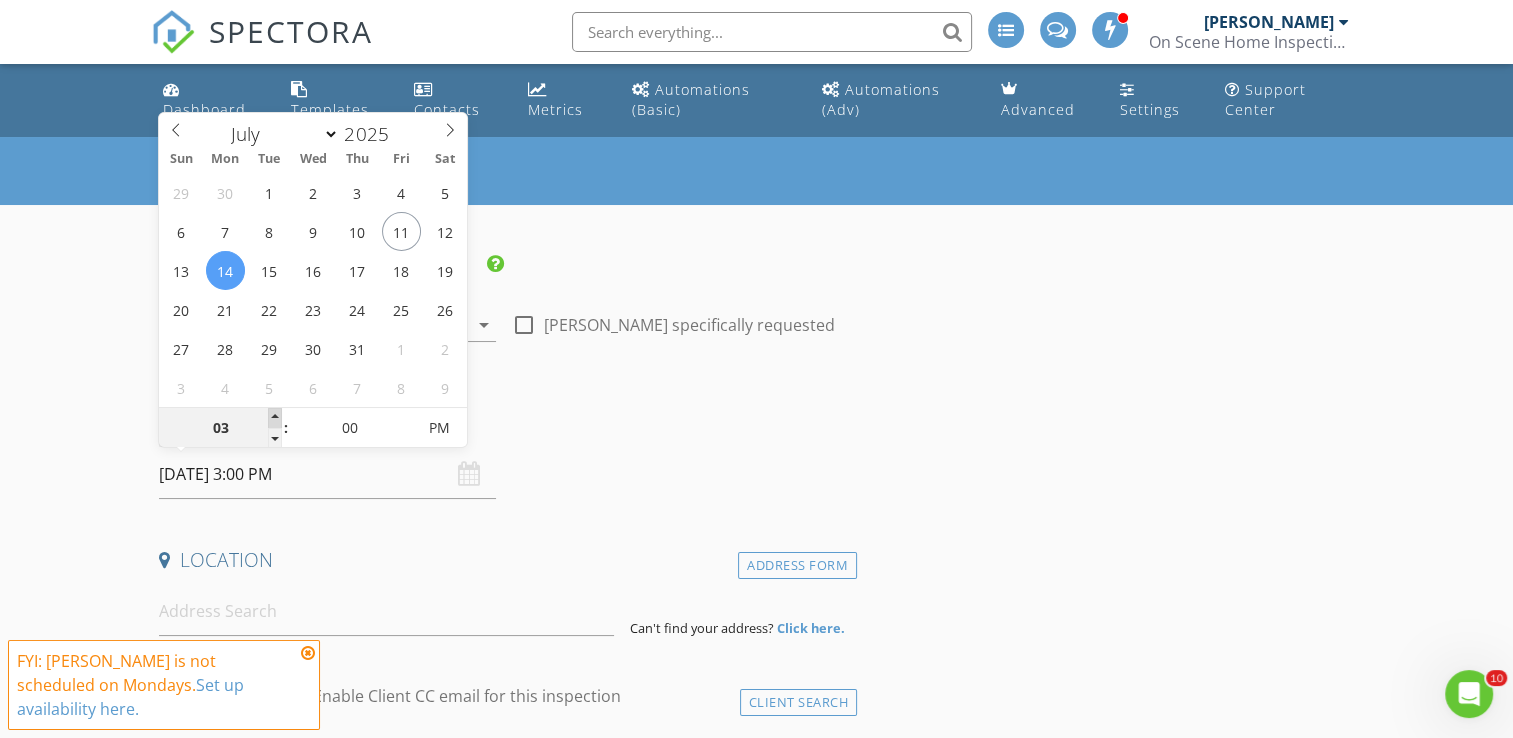 click at bounding box center [275, 418] 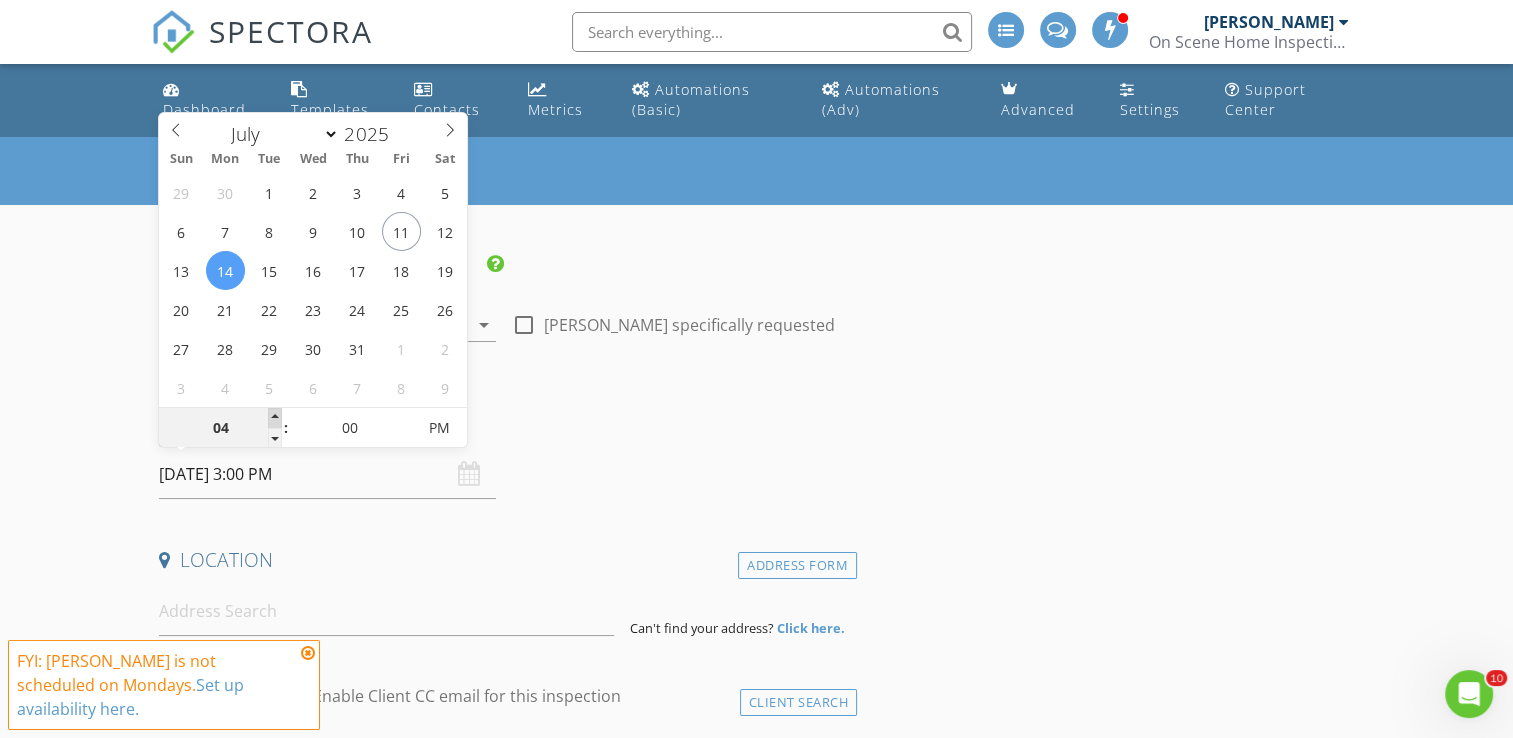type on "07/14/2025 4:00 PM" 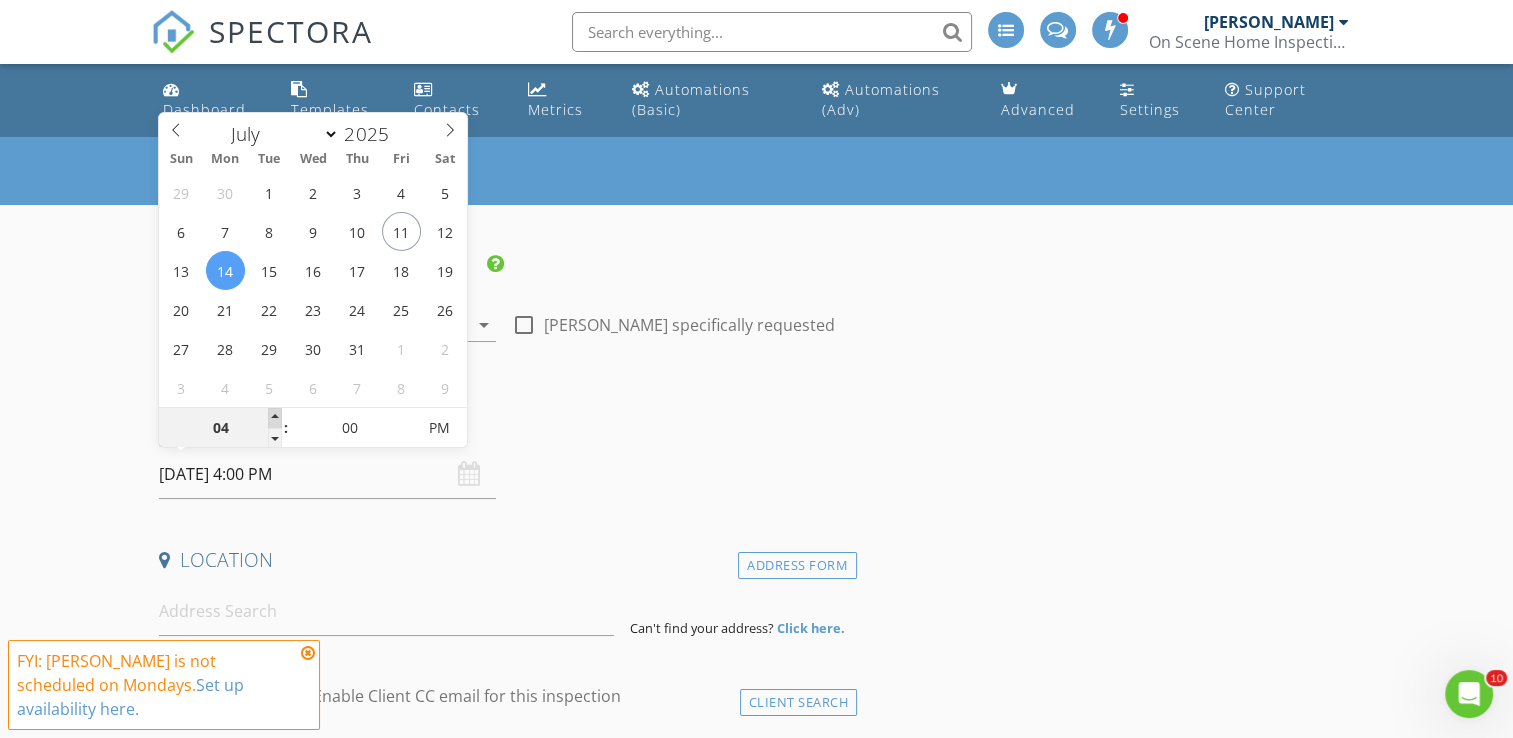click at bounding box center [275, 418] 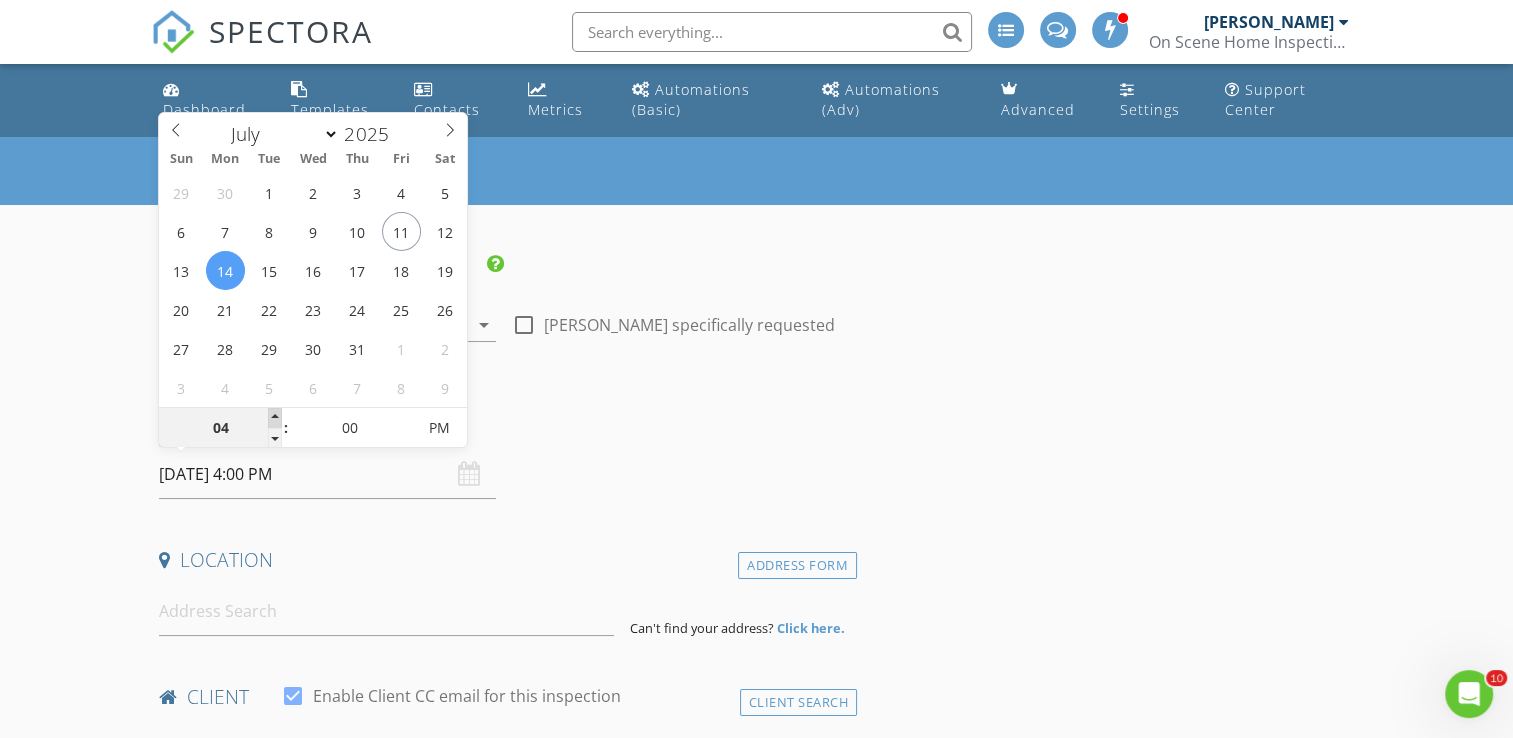 type on "05" 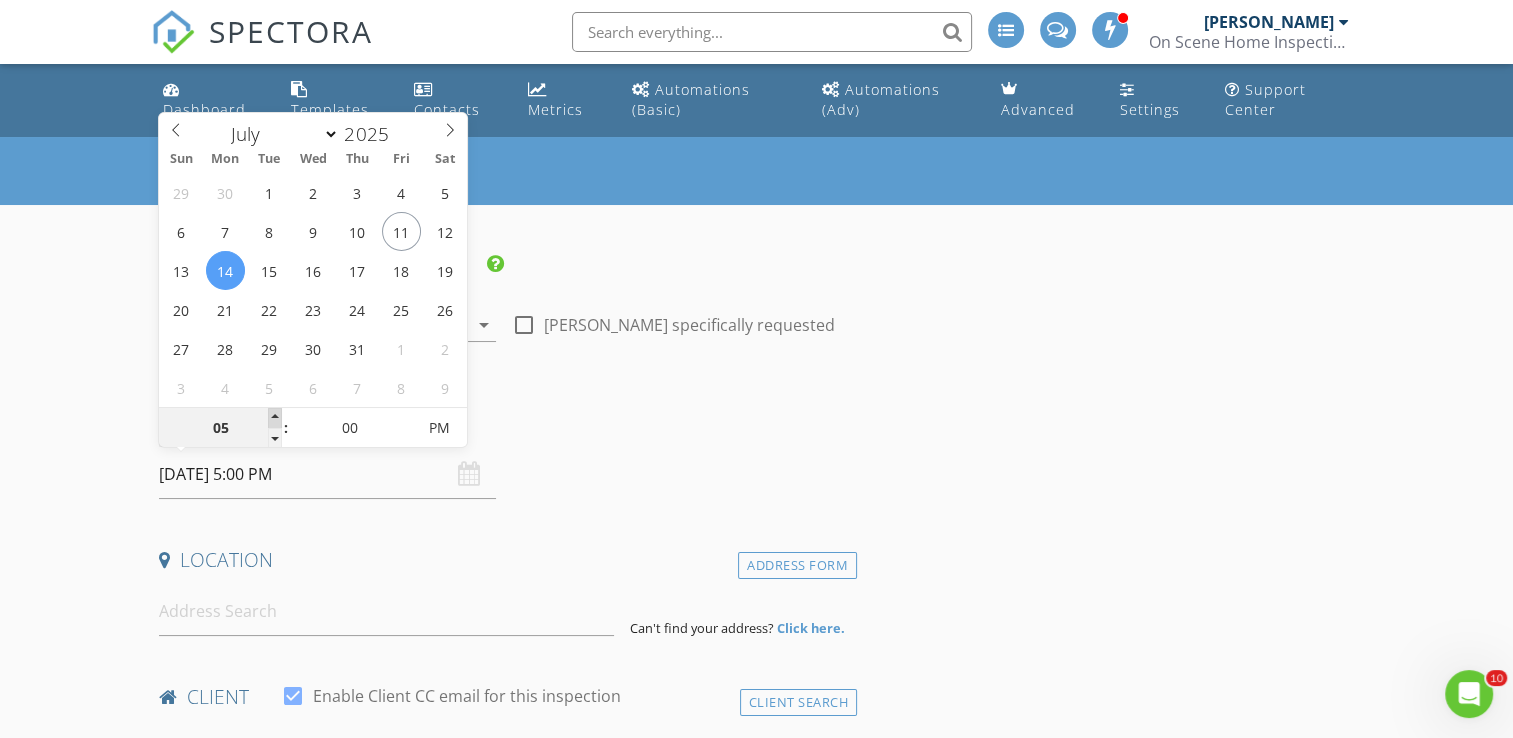 click at bounding box center (275, 418) 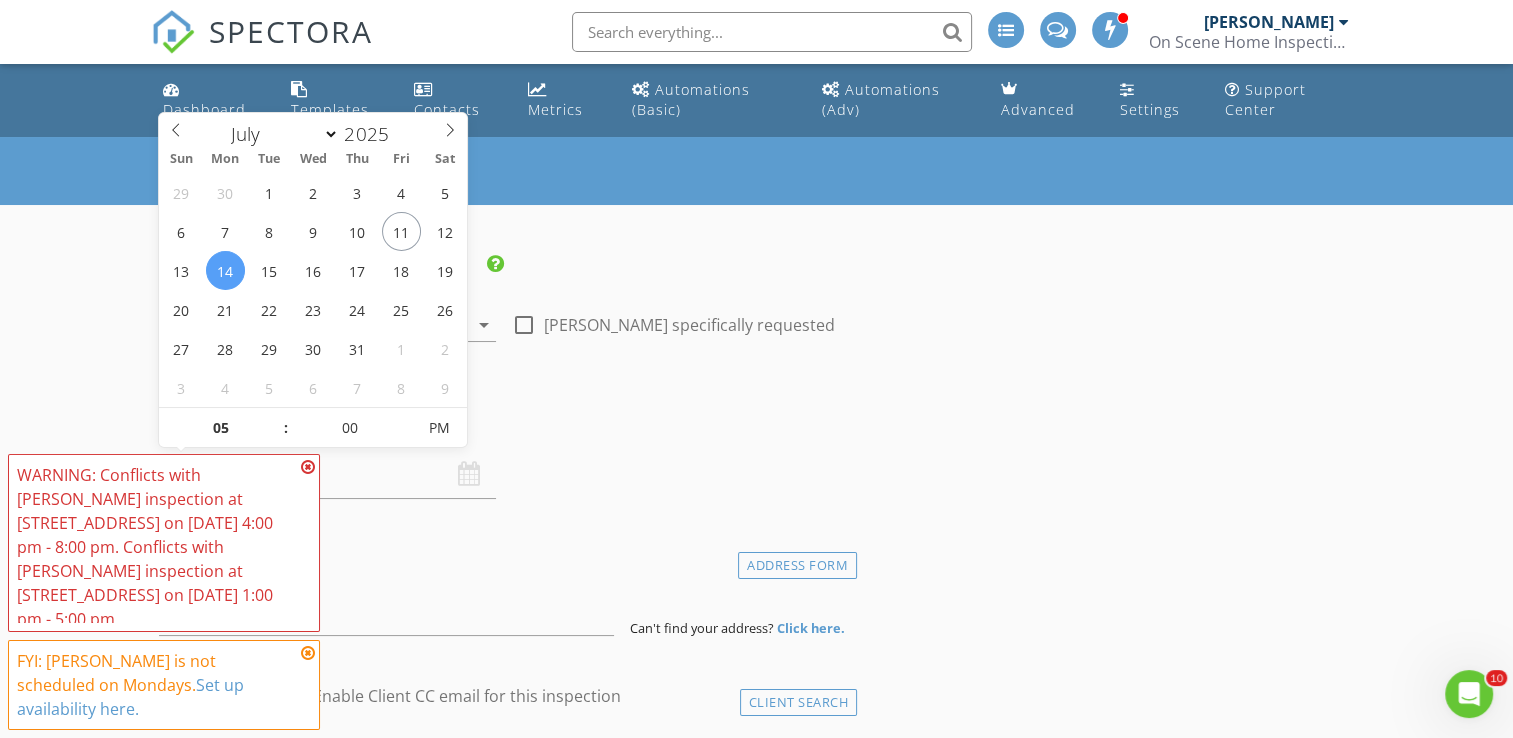 click at bounding box center [308, 467] 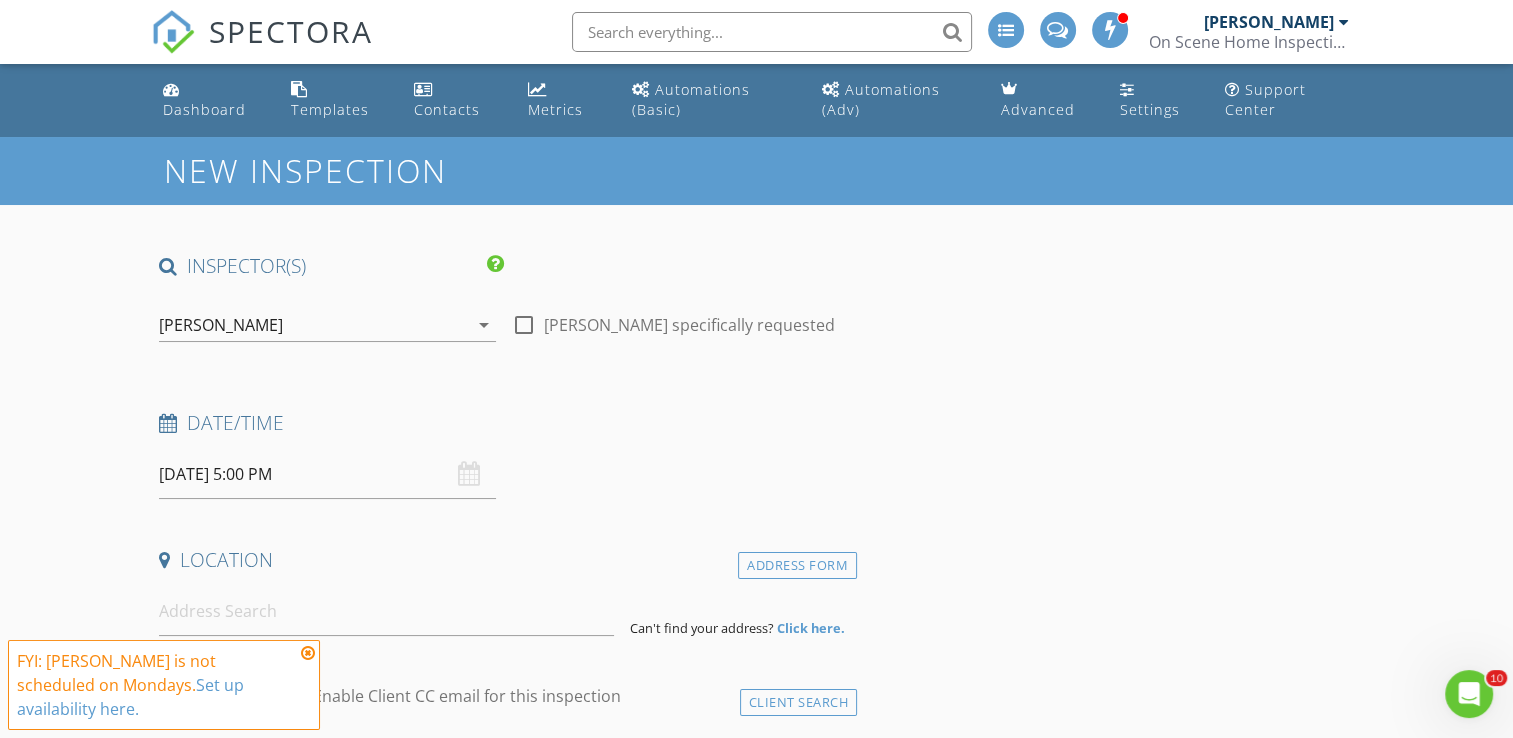 click at bounding box center [308, 653] 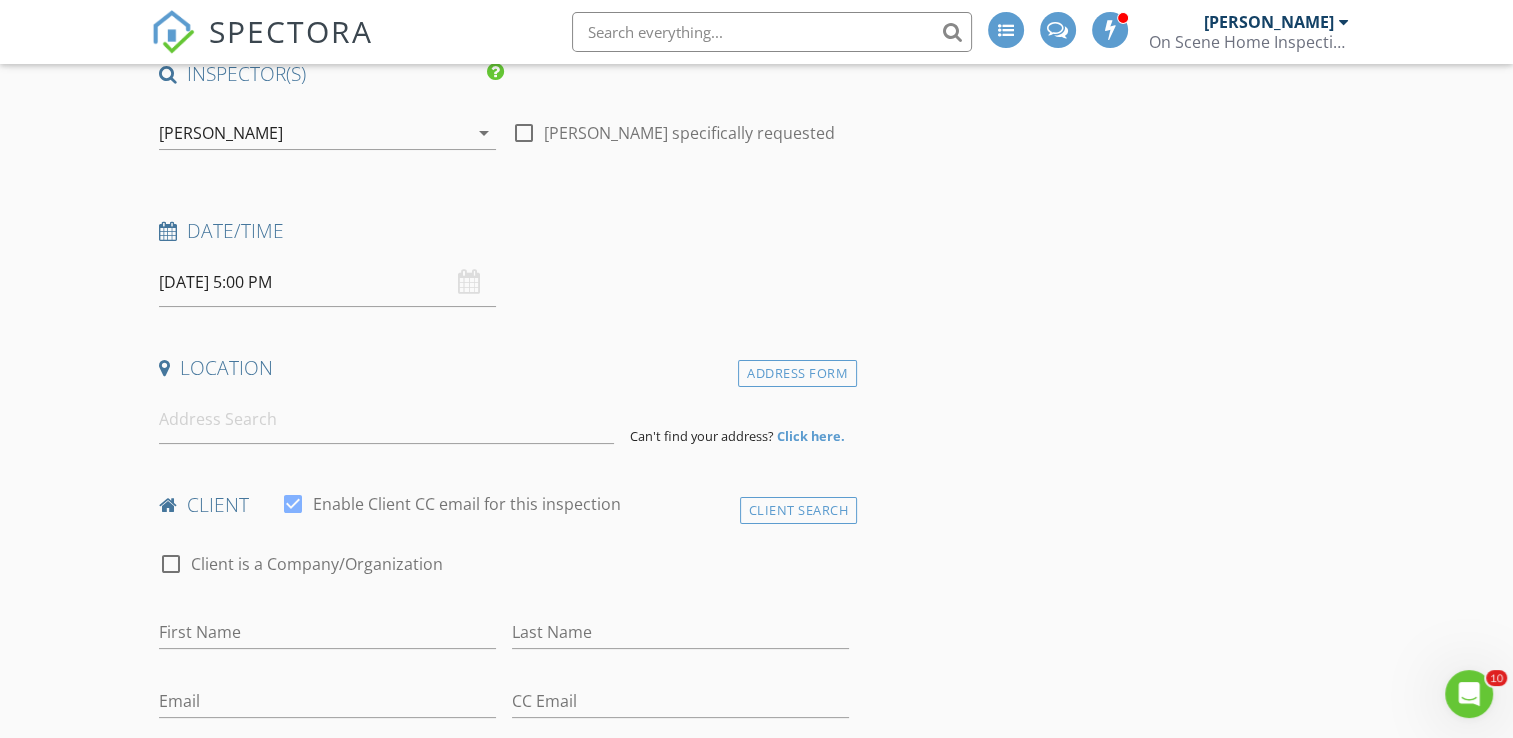 scroll, scrollTop: 200, scrollLeft: 0, axis: vertical 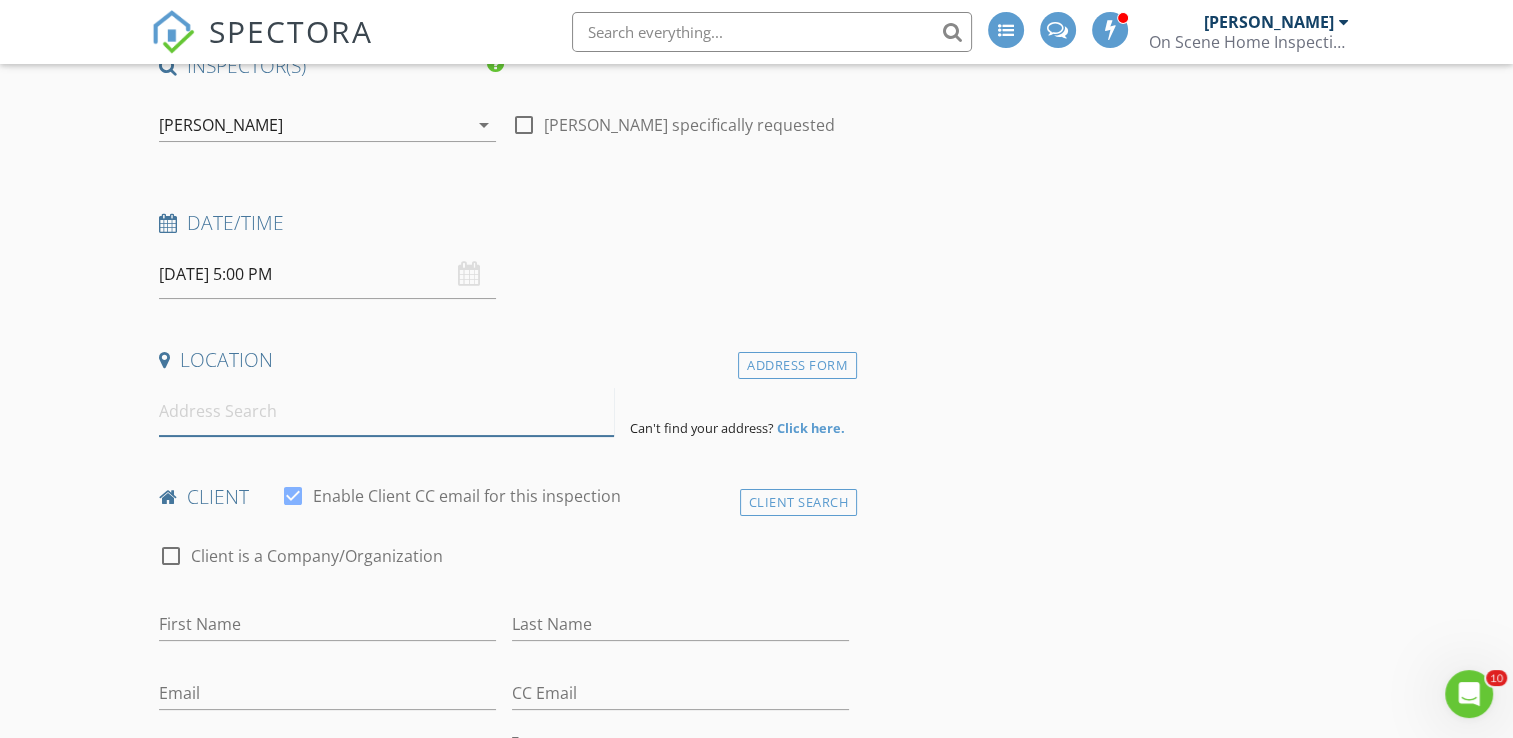click at bounding box center (386, 411) 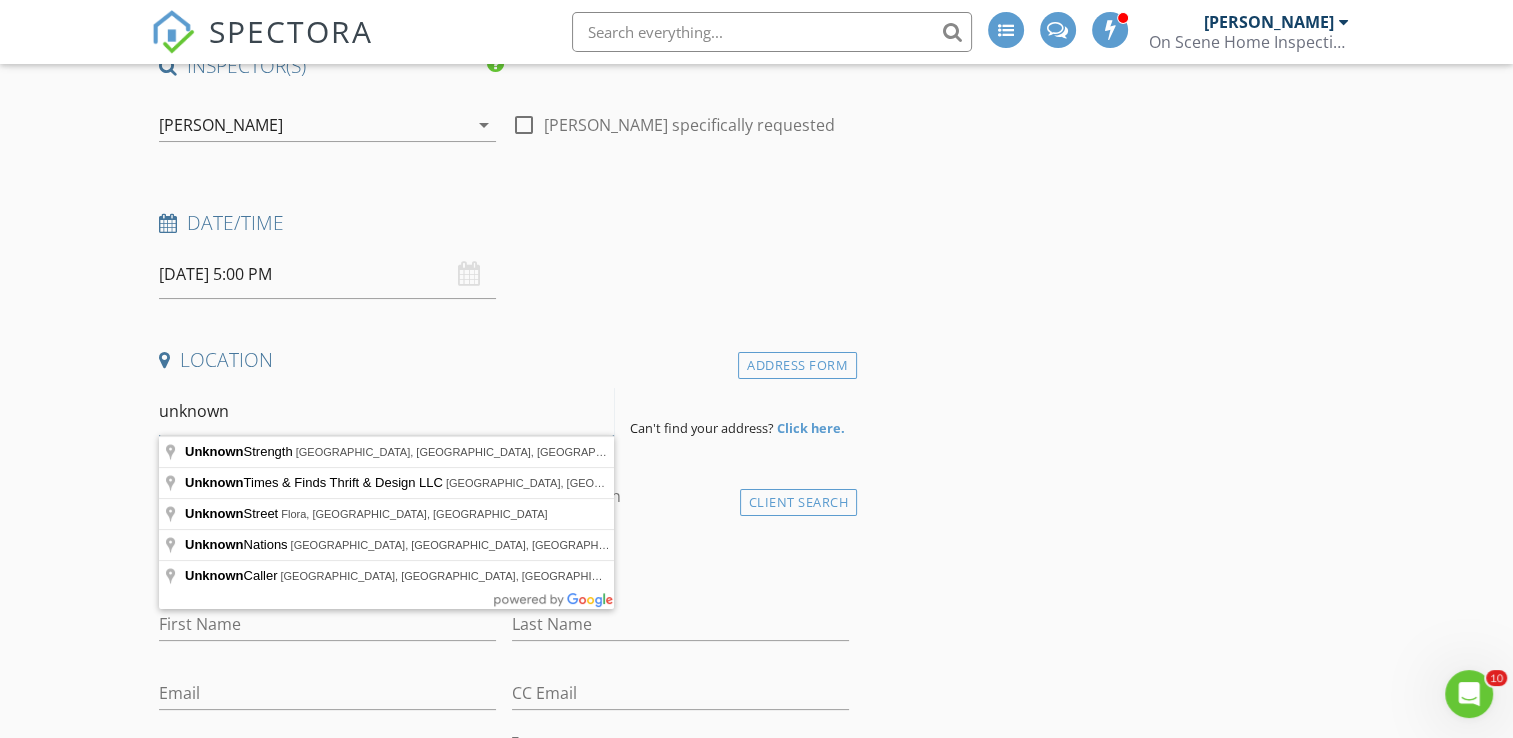 type on "unknown" 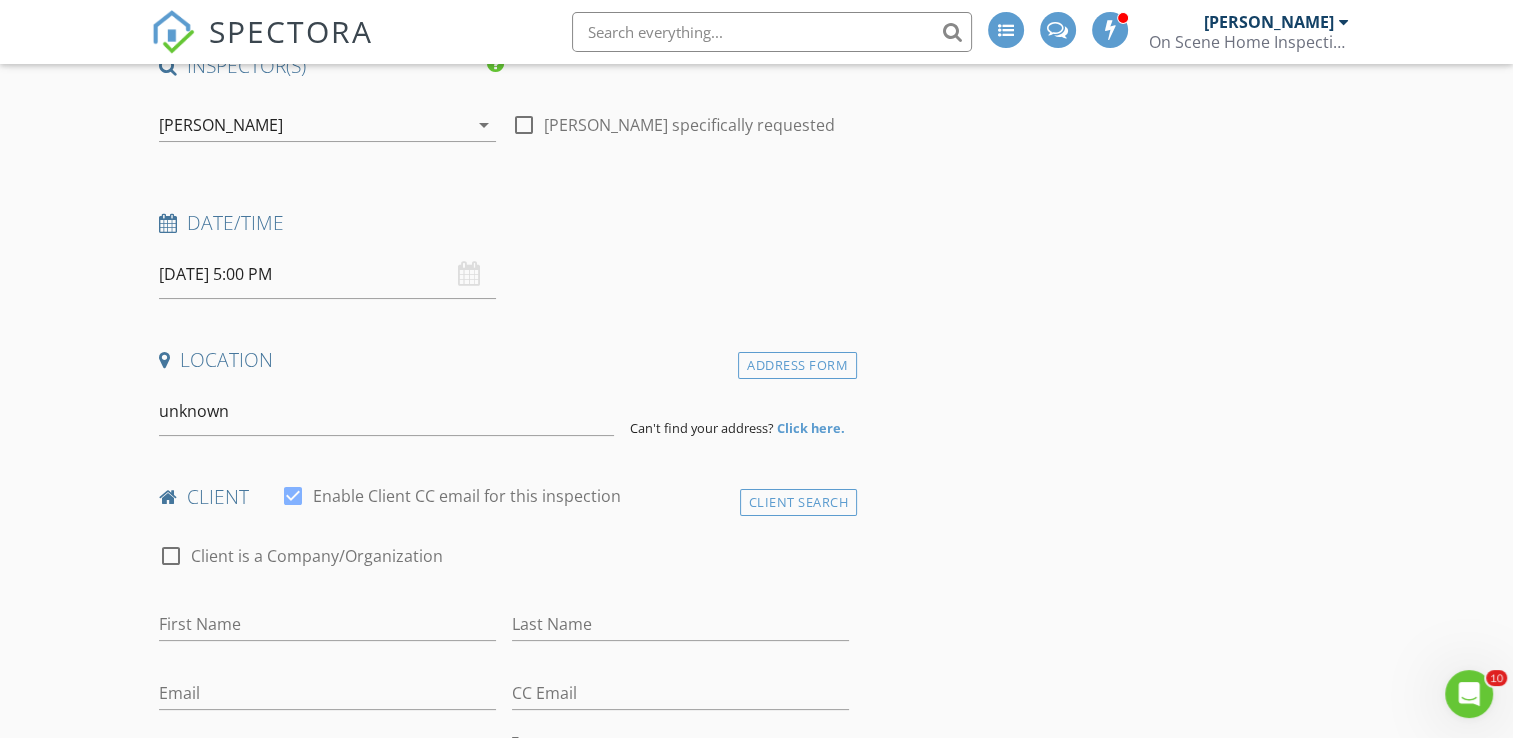 click on "New Inspection
INSPECTOR(S)
check_box   Bill Mason   PRIMARY   check_box_outline_blank   Nick Ponsler     Bill Mason arrow_drop_down   check_box_outline_blank Bill Mason specifically requested
Date/Time
07/14/2025 5:00 PM
Location
Address Form   unknown     Can't find your address?   Click here.
client
check_box Enable Client CC email for this inspection   Client Search     check_box_outline_blank Client is a Company/Organization     First Name   Last Name   Email   CC Email   Phone         Tags         Notes   Private Notes
ADD ADDITIONAL client
SERVICES
check_box_outline_blank   Residential Inspection   check_box_outline_blank   Commercial Pictures   Delta Exploration and Assessment check_box_outline_blank   WDO    check_box_outline_blank   Pay at closing" at bounding box center (756, 1704) 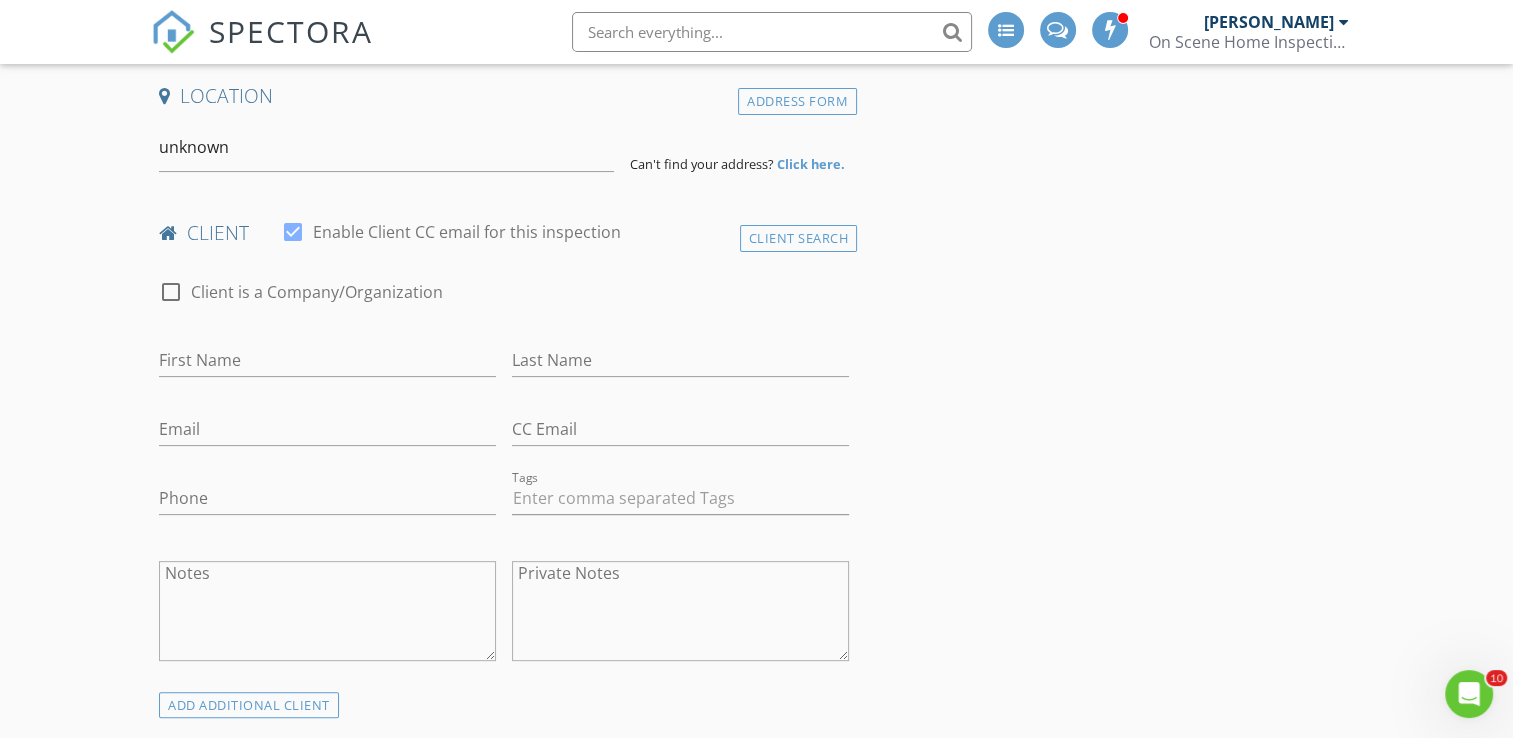 scroll, scrollTop: 500, scrollLeft: 0, axis: vertical 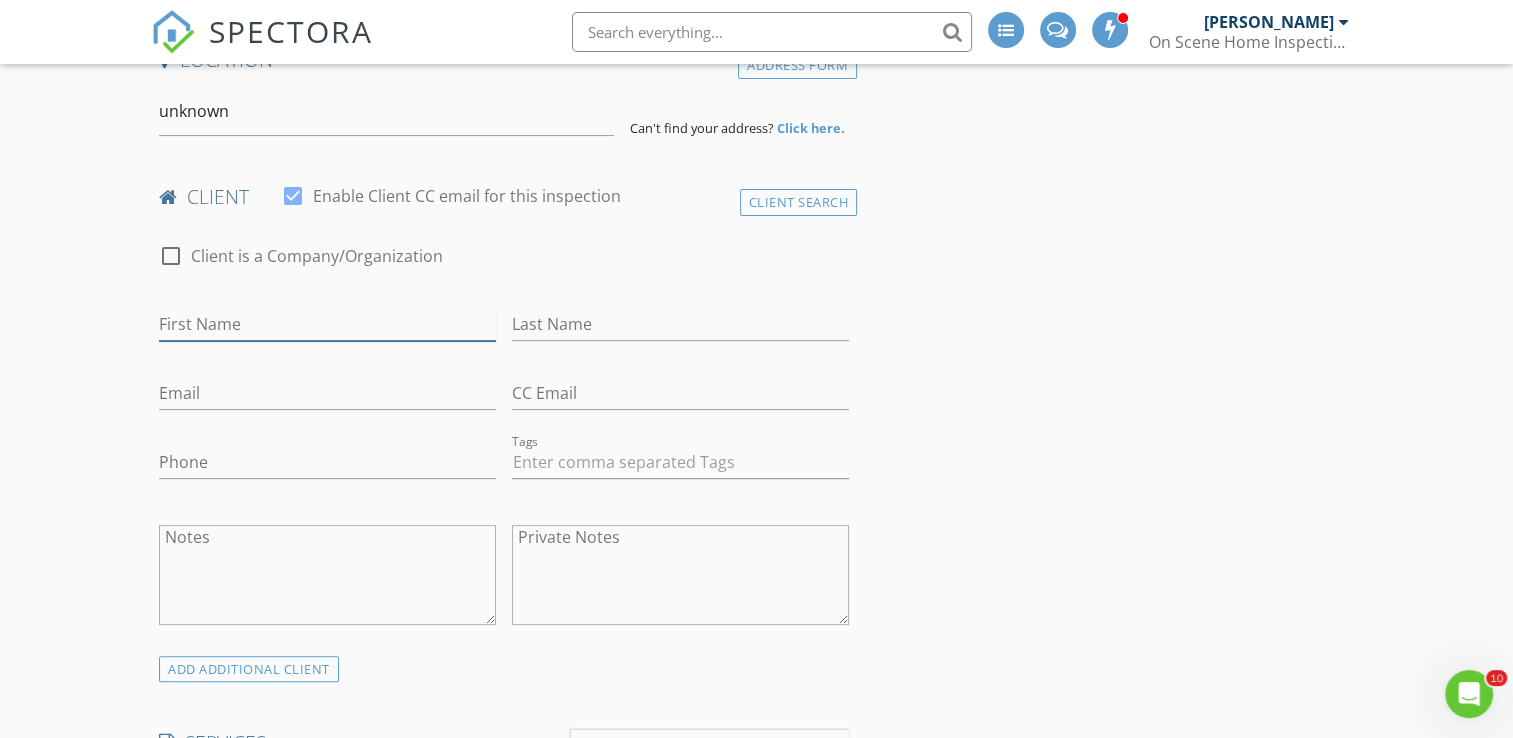 click on "First Name" at bounding box center [327, 324] 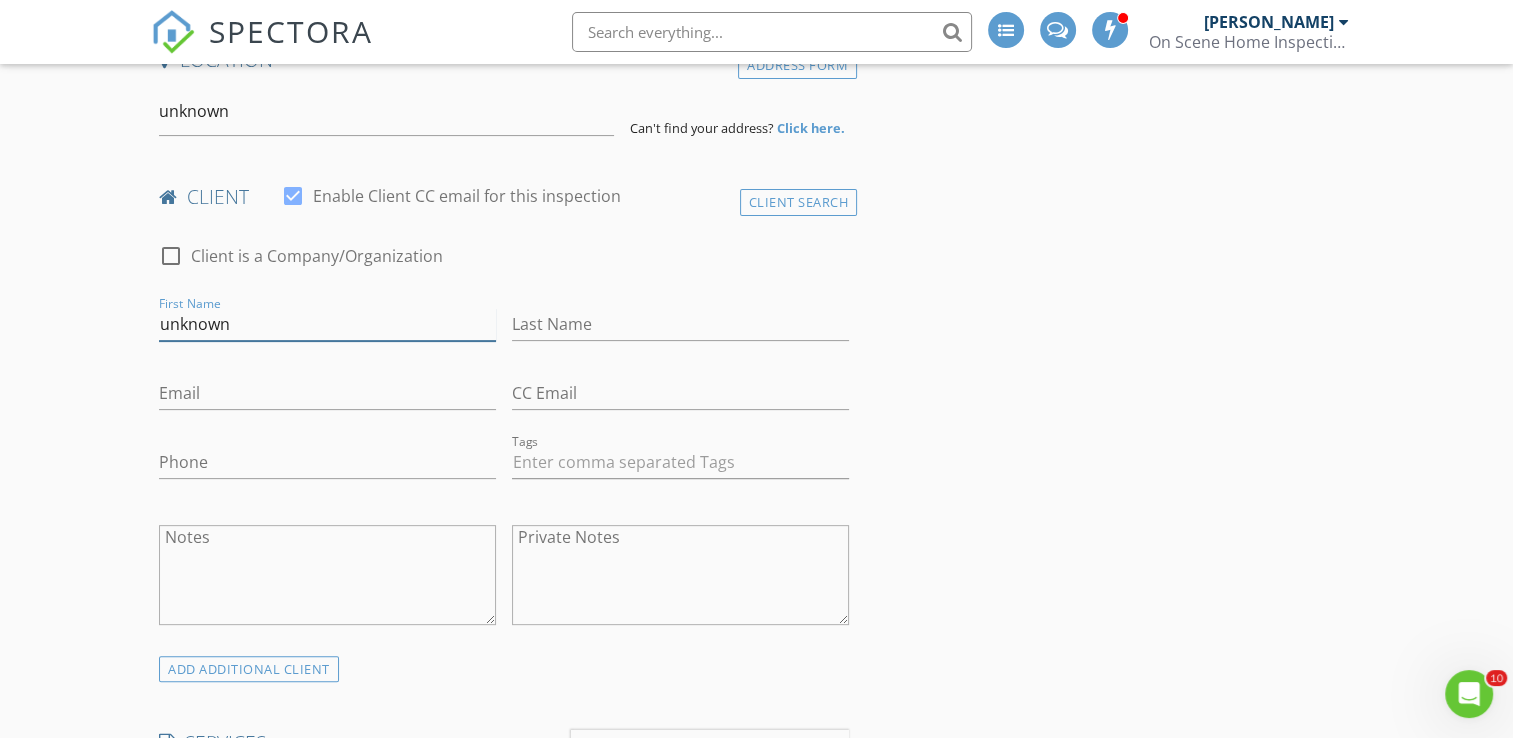 type on "unknown" 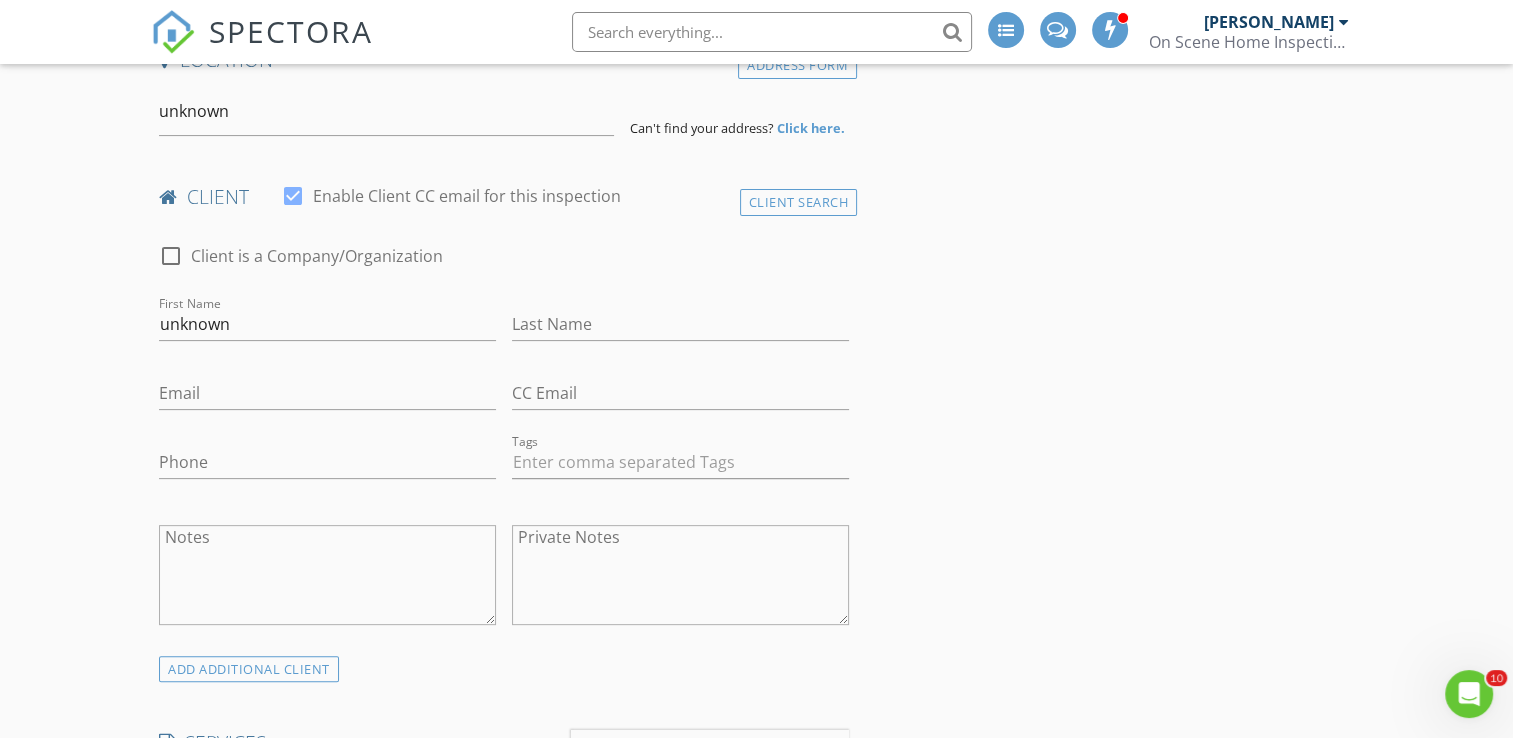 click on "New Inspection
INSPECTOR(S)
check_box   Bill Mason   PRIMARY   check_box_outline_blank   Nick Ponsler     Bill Mason arrow_drop_down   check_box_outline_blank Bill Mason specifically requested
Date/Time
07/14/2025 5:00 PM
Location
Address Form   unknown     Can't find your address?   Click here.
client
check_box Enable Client CC email for this inspection   Client Search     check_box_outline_blank Client is a Company/Organization     First Name unknown   Last Name   Email   CC Email   Phone         Tags         Notes   Private Notes
ADD ADDITIONAL client
SERVICES
check_box_outline_blank   Residential Inspection   check_box_outline_blank   Commercial Pictures   Delta Exploration and Assessment check_box_outline_blank   WDO    check_box_outline_blank   Pay at closing" at bounding box center (756, 1404) 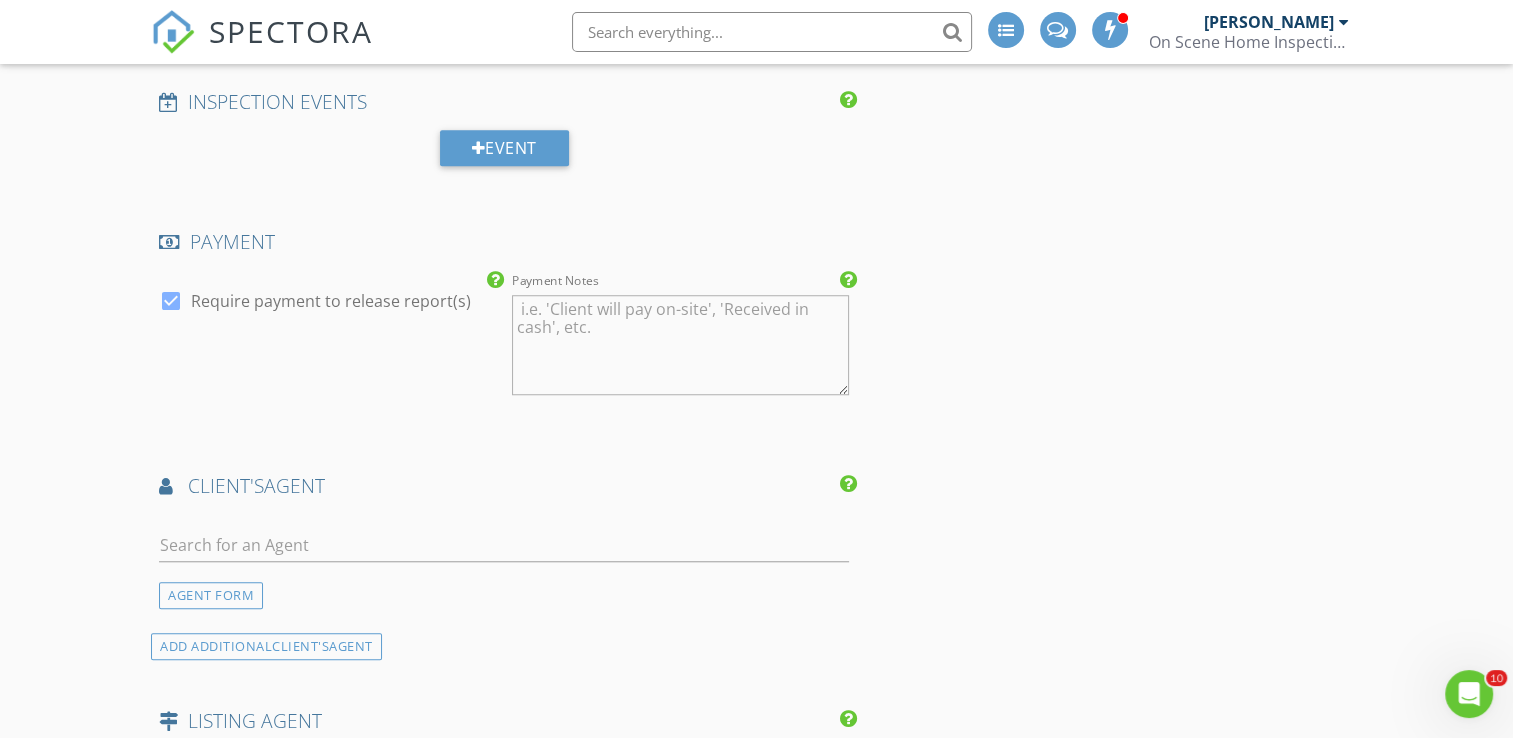 scroll, scrollTop: 1600, scrollLeft: 0, axis: vertical 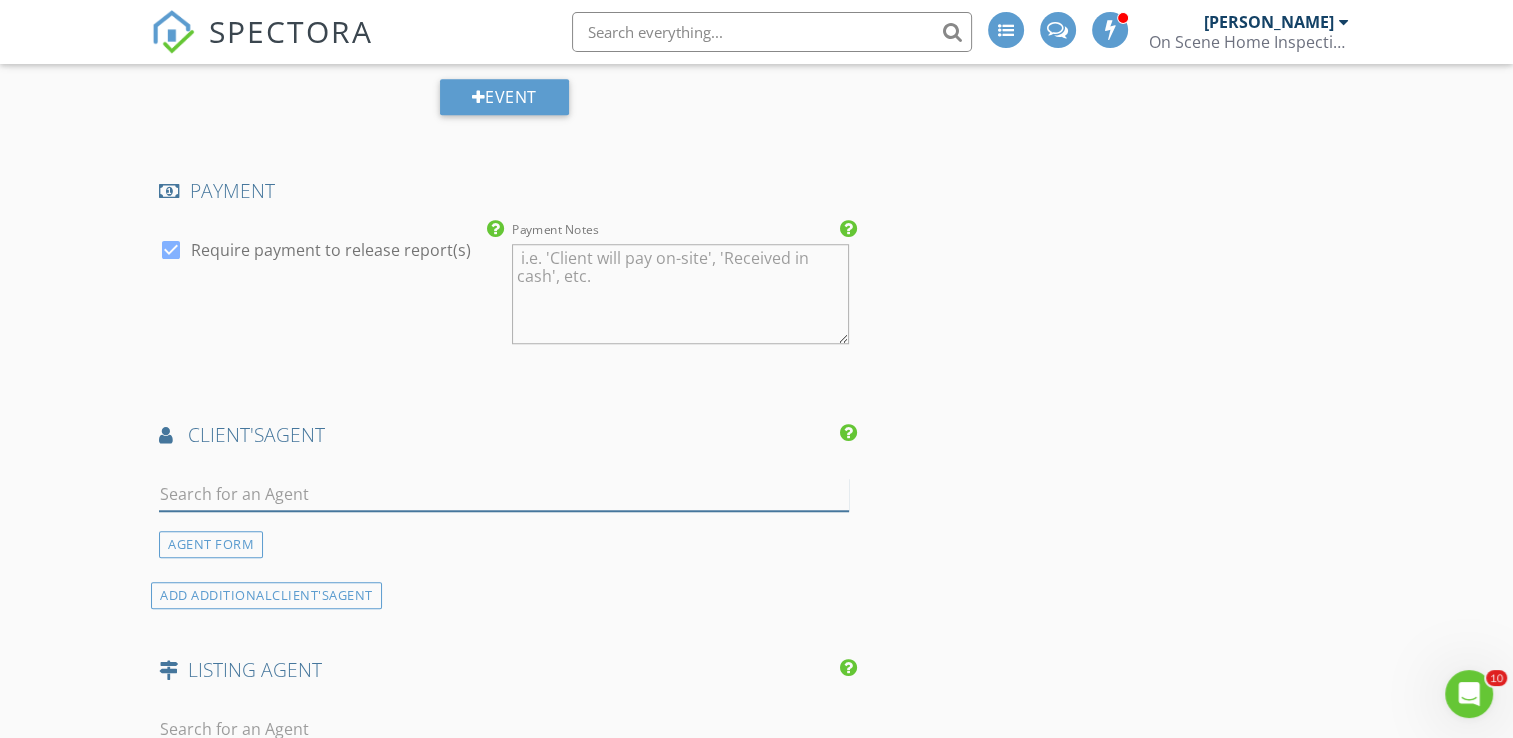 click at bounding box center [504, 494] 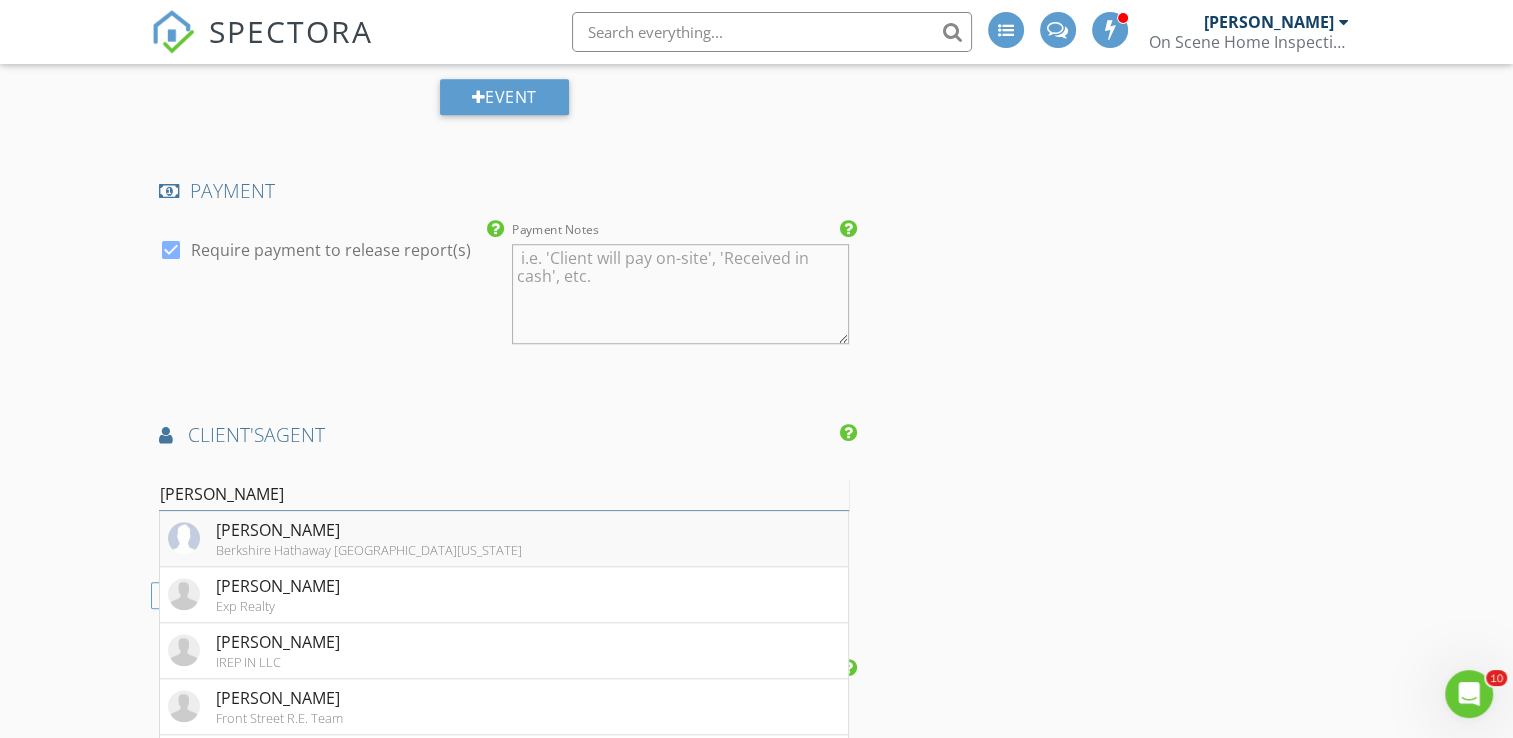 type on "amy" 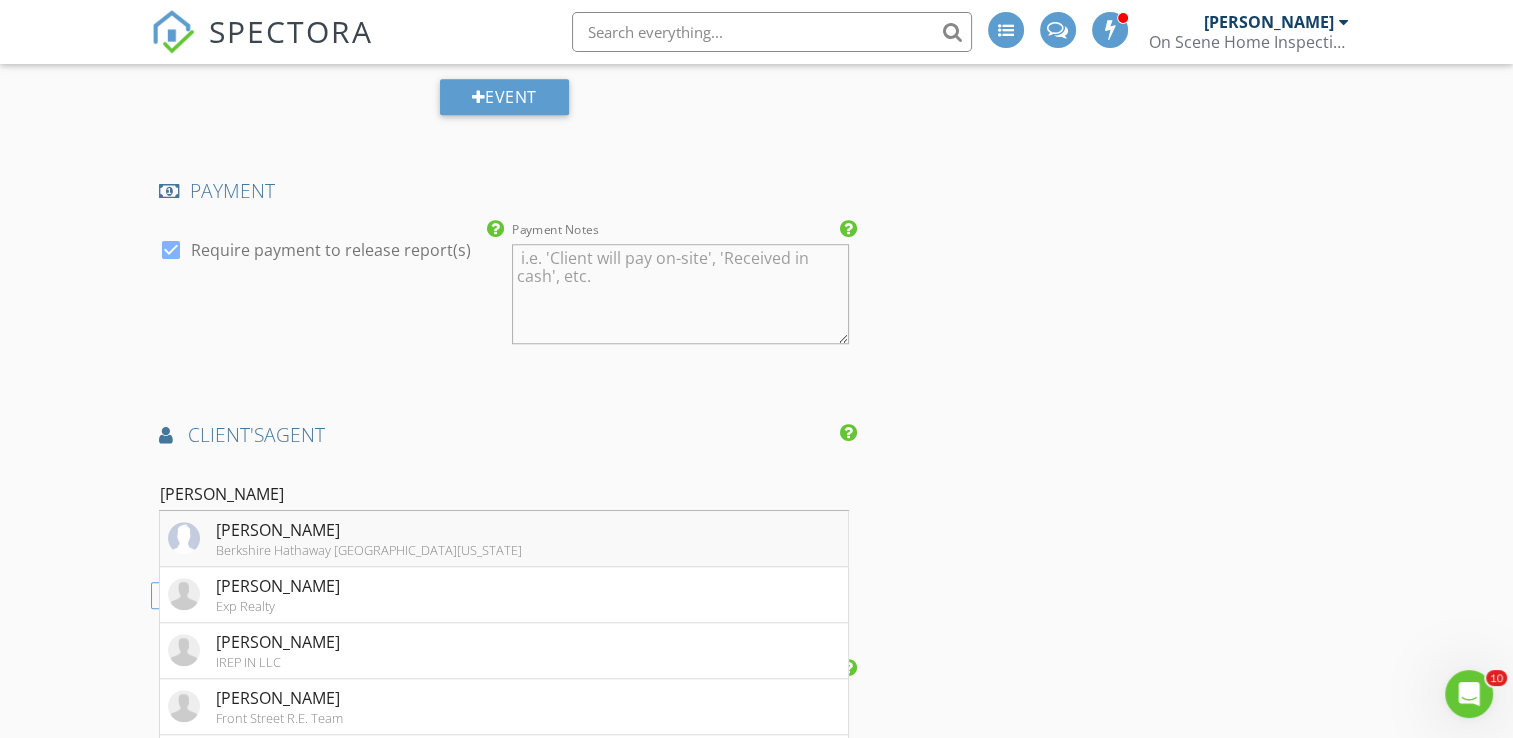 click on "Berkshire Hathaway Northern Indiana" at bounding box center [369, 550] 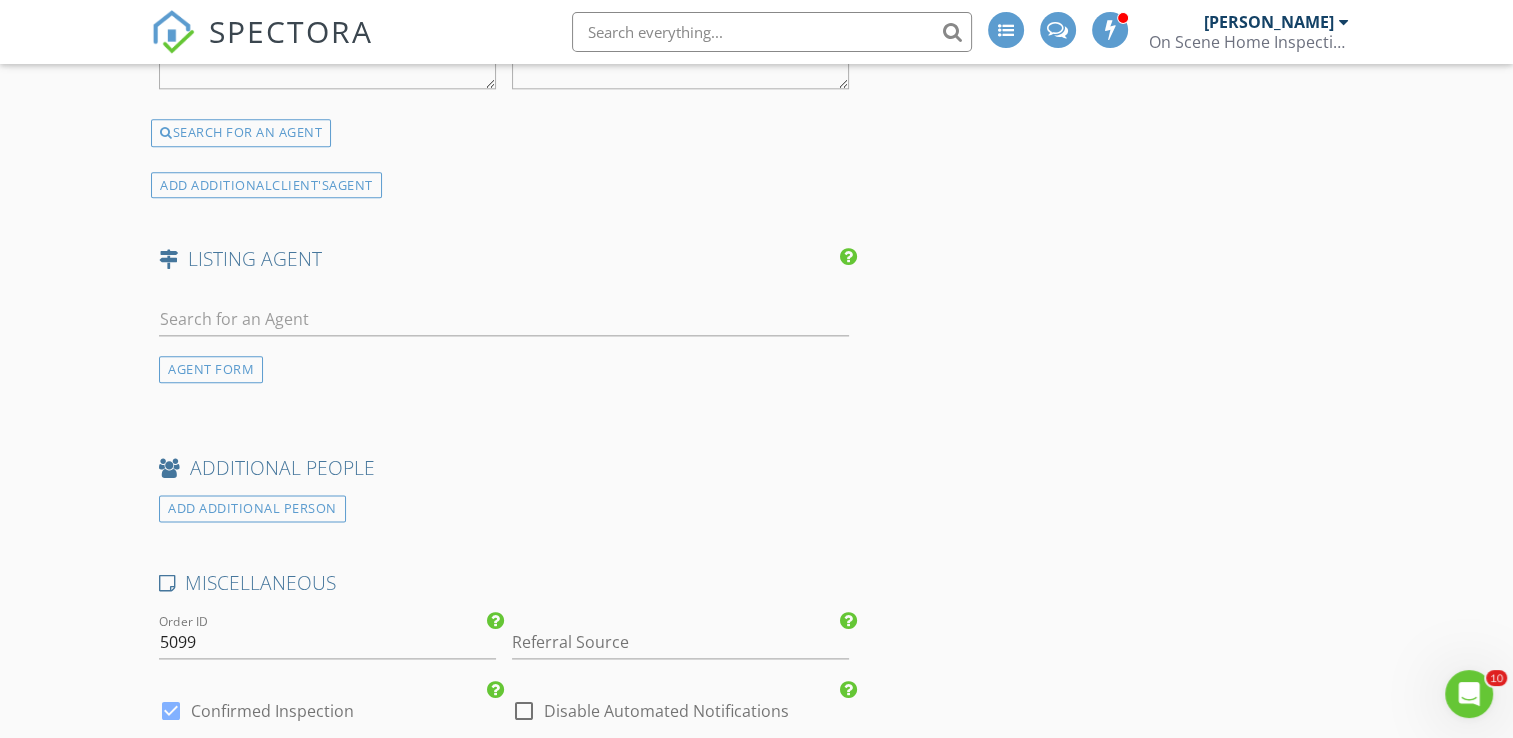 scroll, scrollTop: 2400, scrollLeft: 0, axis: vertical 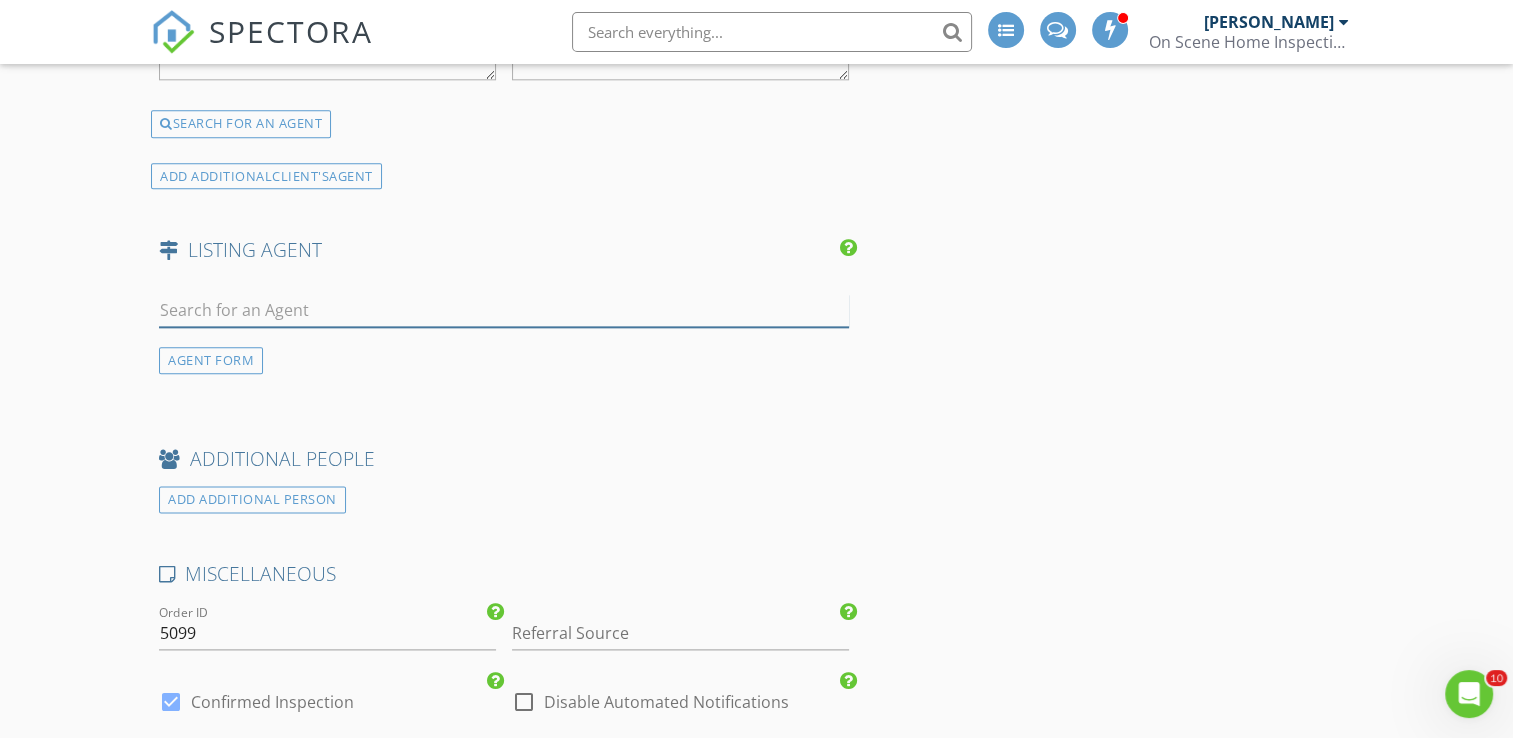 click at bounding box center (504, 310) 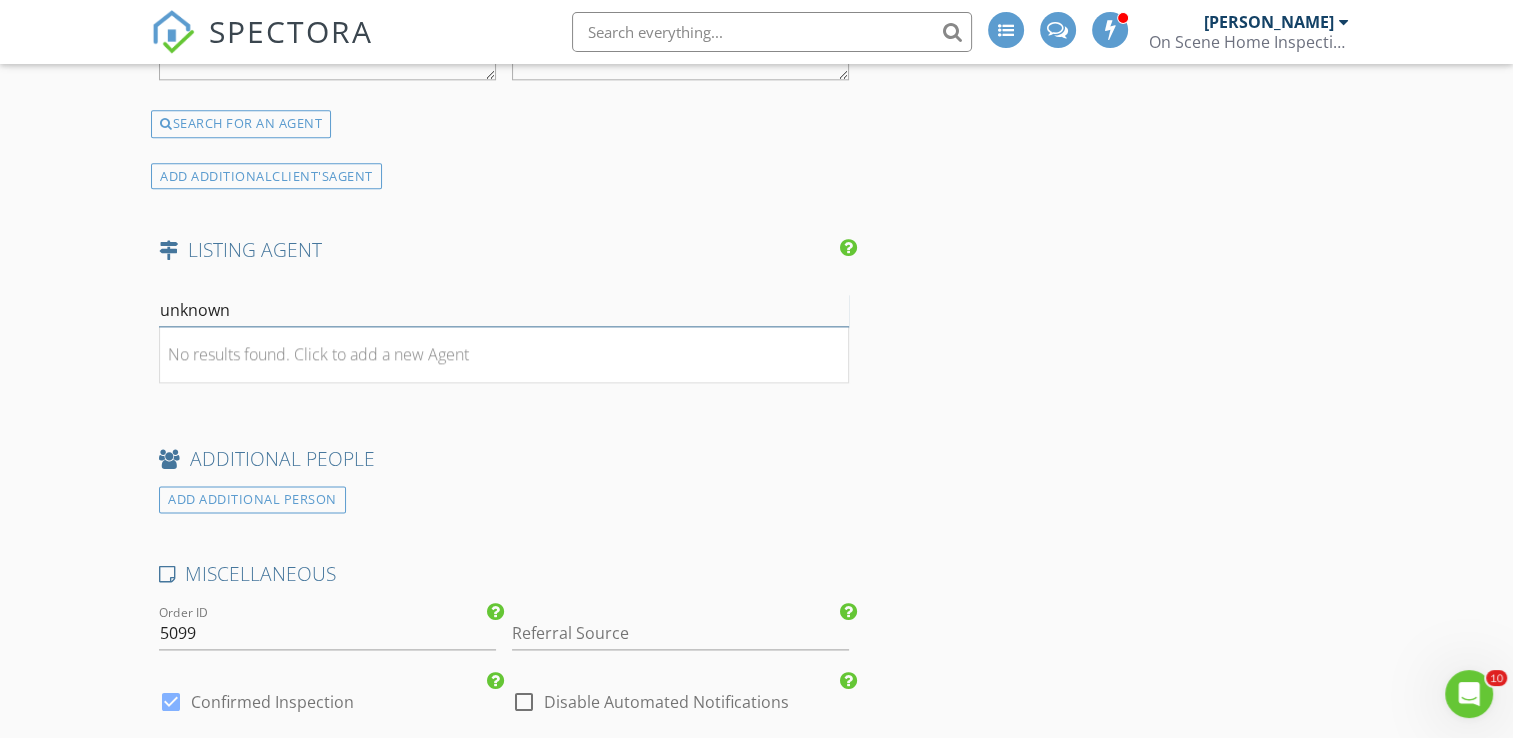 type on "unknown" 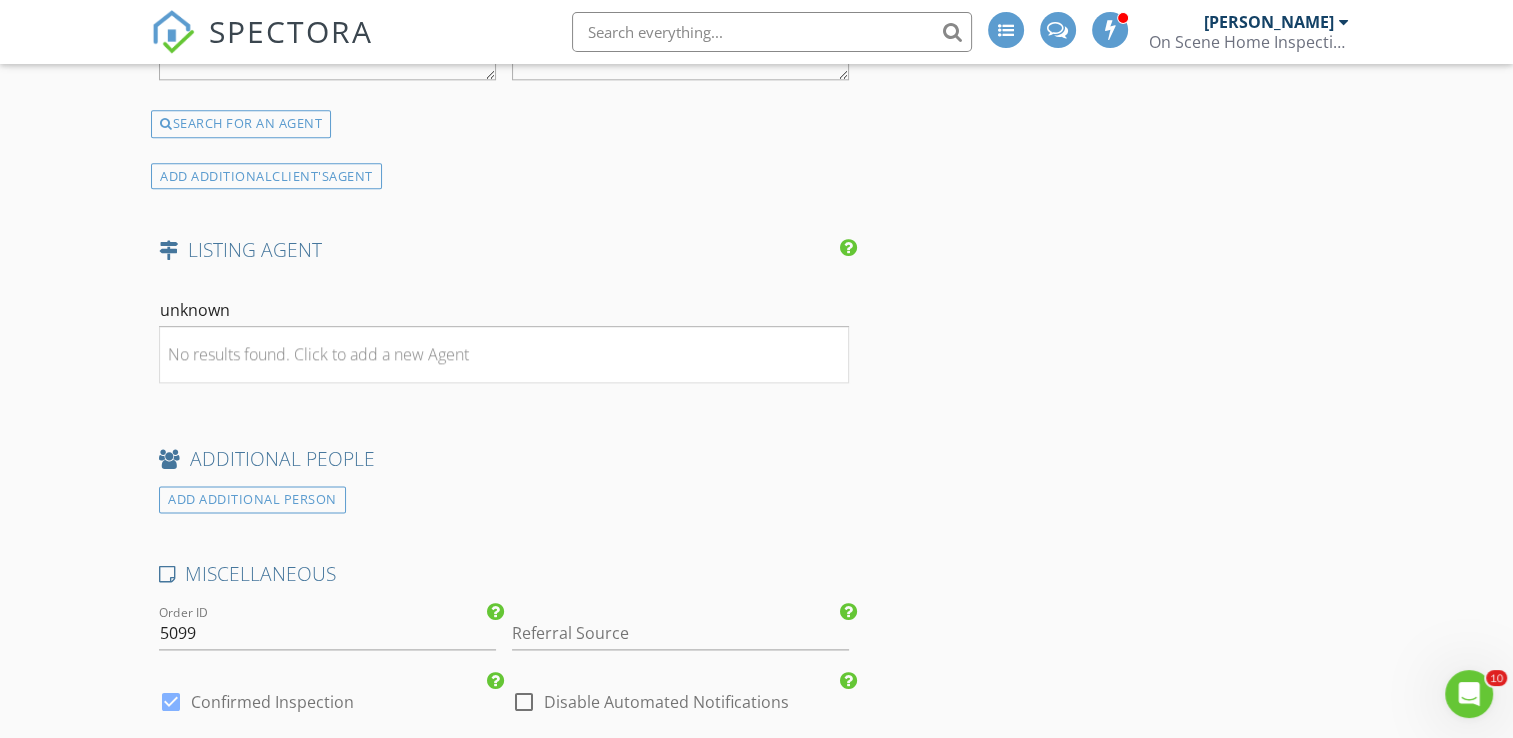 click on "New Inspection
INSPECTOR(S)
check_box   Bill Mason   PRIMARY   check_box_outline_blank   Nick Ponsler     Bill Mason arrow_drop_down   check_box_outline_blank Bill Mason specifically requested
Date/Time
07/14/2025 5:00 PM
Location
Address Form   unknown     Can't find your address?   Click here.
client
check_box Enable Client CC email for this inspection   Client Search     check_box_outline_blank Client is a Company/Organization     First Name unknown   Last Name   Email   CC Email   Phone         Tags         Notes   Private Notes
ADD ADDITIONAL client
SERVICES
check_box_outline_blank   Residential Inspection   check_box_outline_blank   Commercial Pictures   Delta Exploration and Assessment check_box_outline_blank   WDO    check_box_outline_blank   Pay at closing" at bounding box center [756, -306] 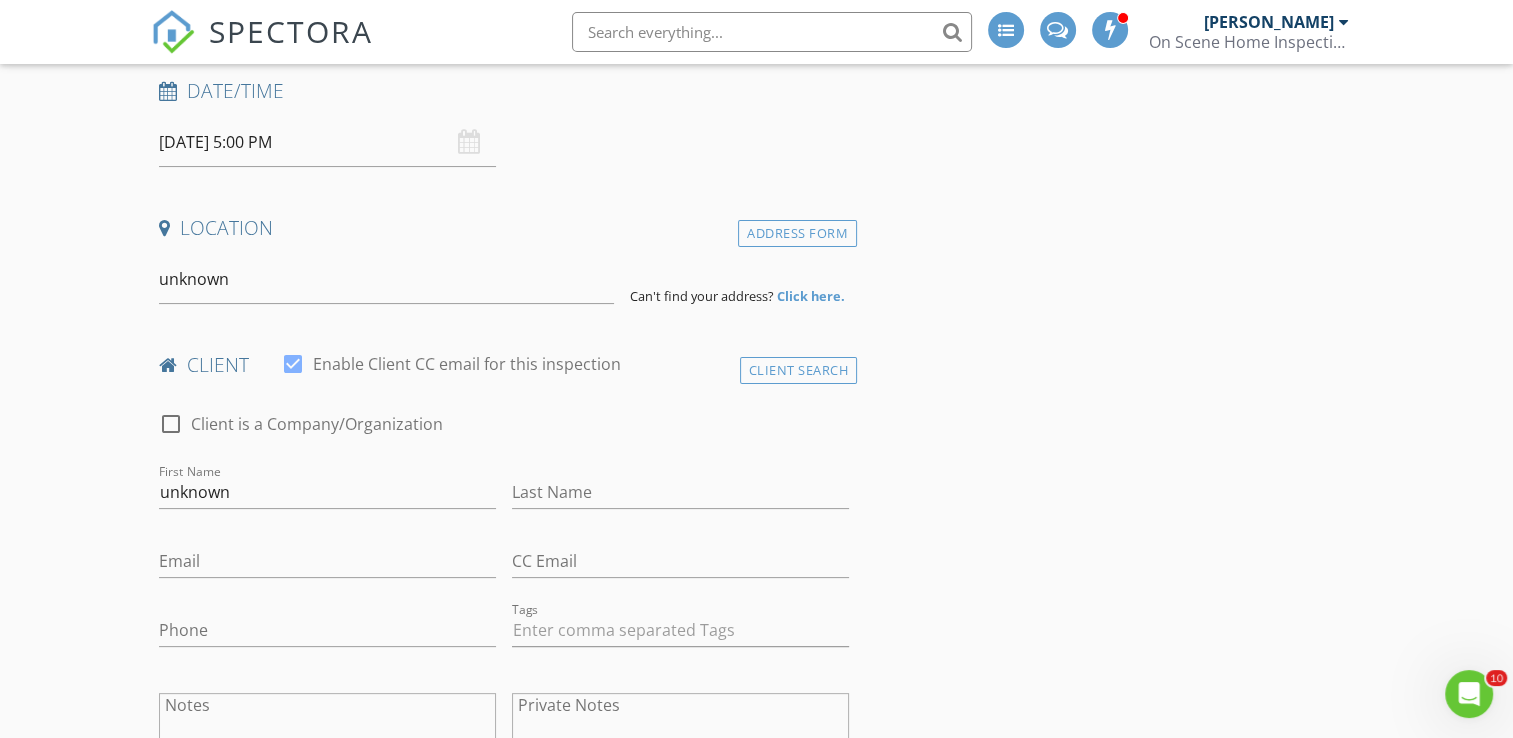 scroll, scrollTop: 404, scrollLeft: 0, axis: vertical 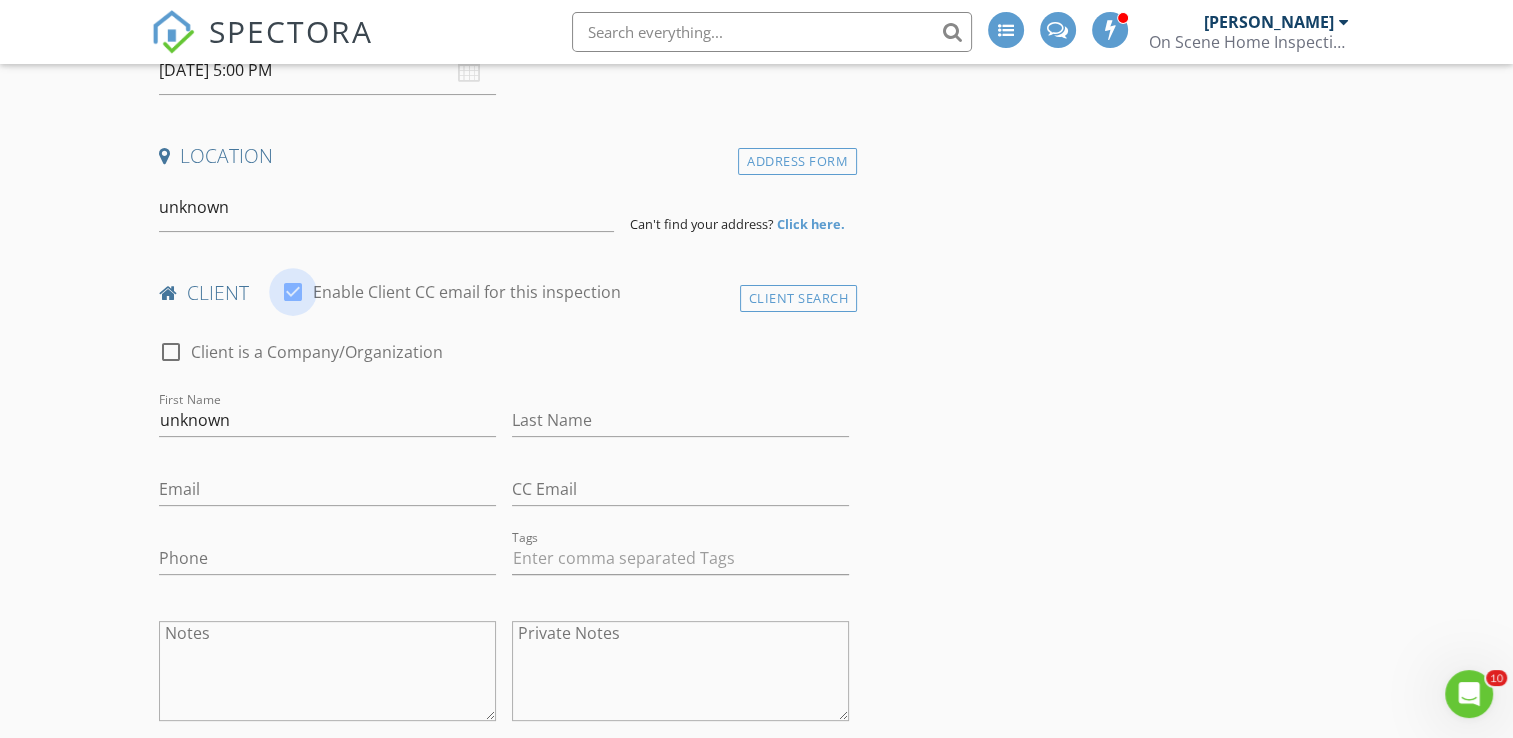 click at bounding box center [293, 292] 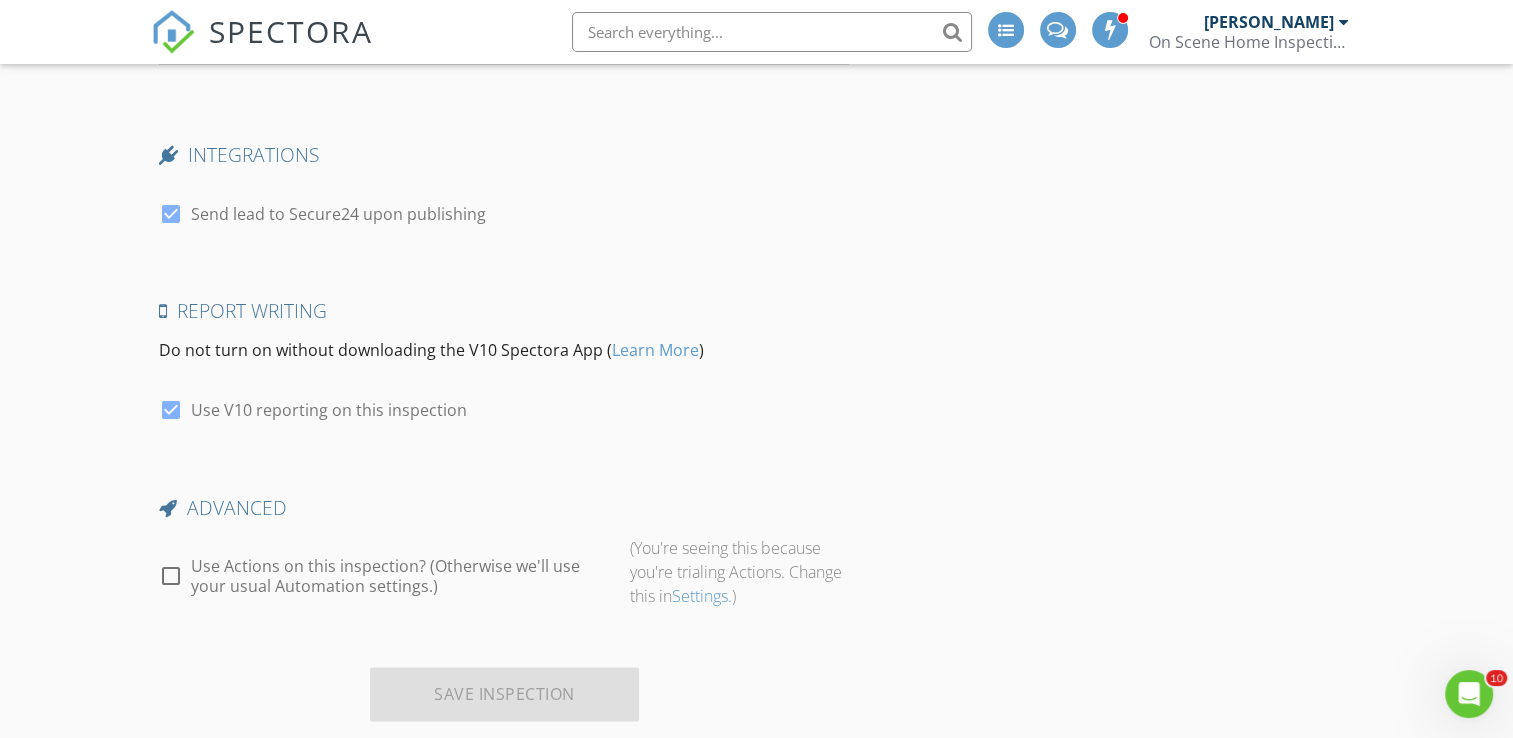 scroll, scrollTop: 3304, scrollLeft: 0, axis: vertical 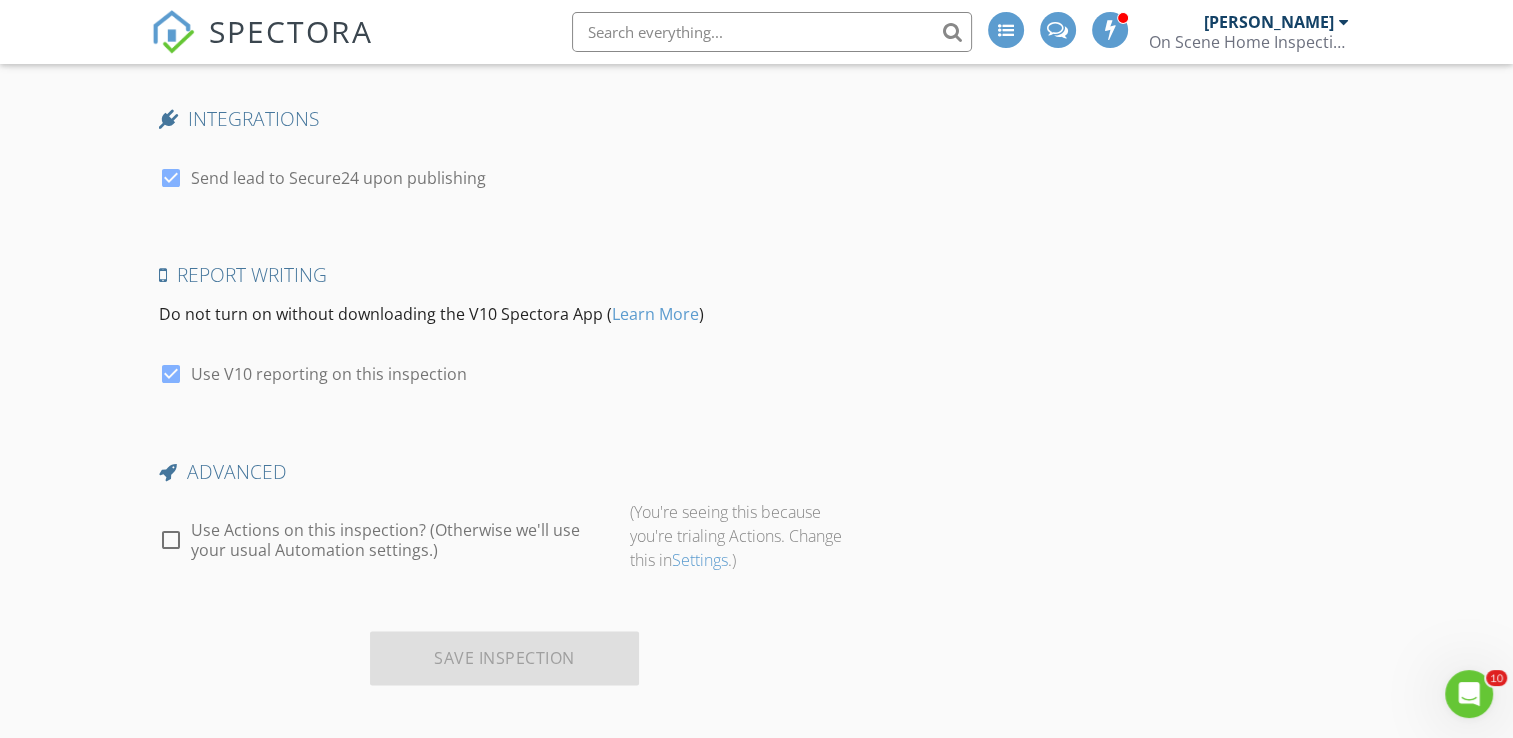 click on "Save Inspection" at bounding box center (504, 658) 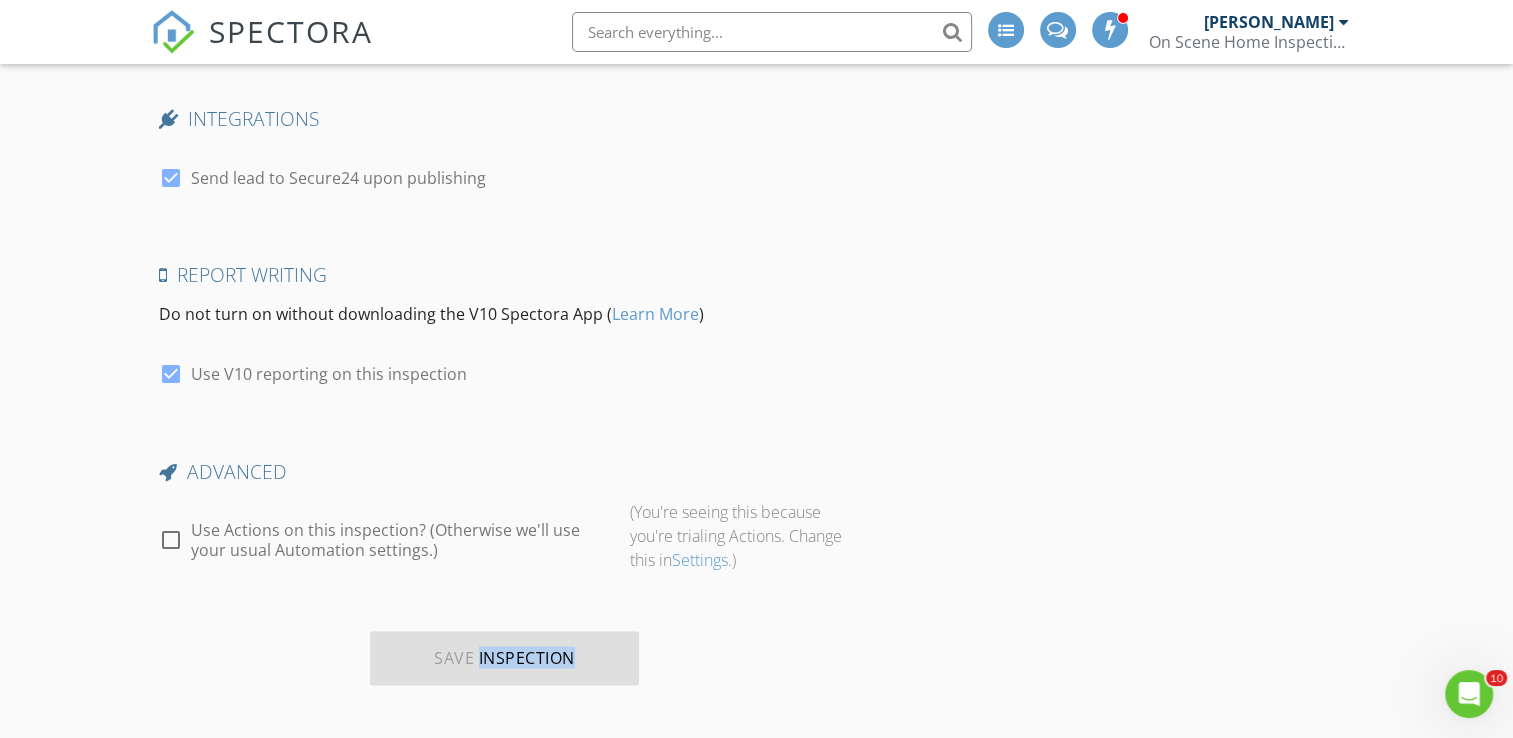 click on "Save Inspection" at bounding box center [504, 658] 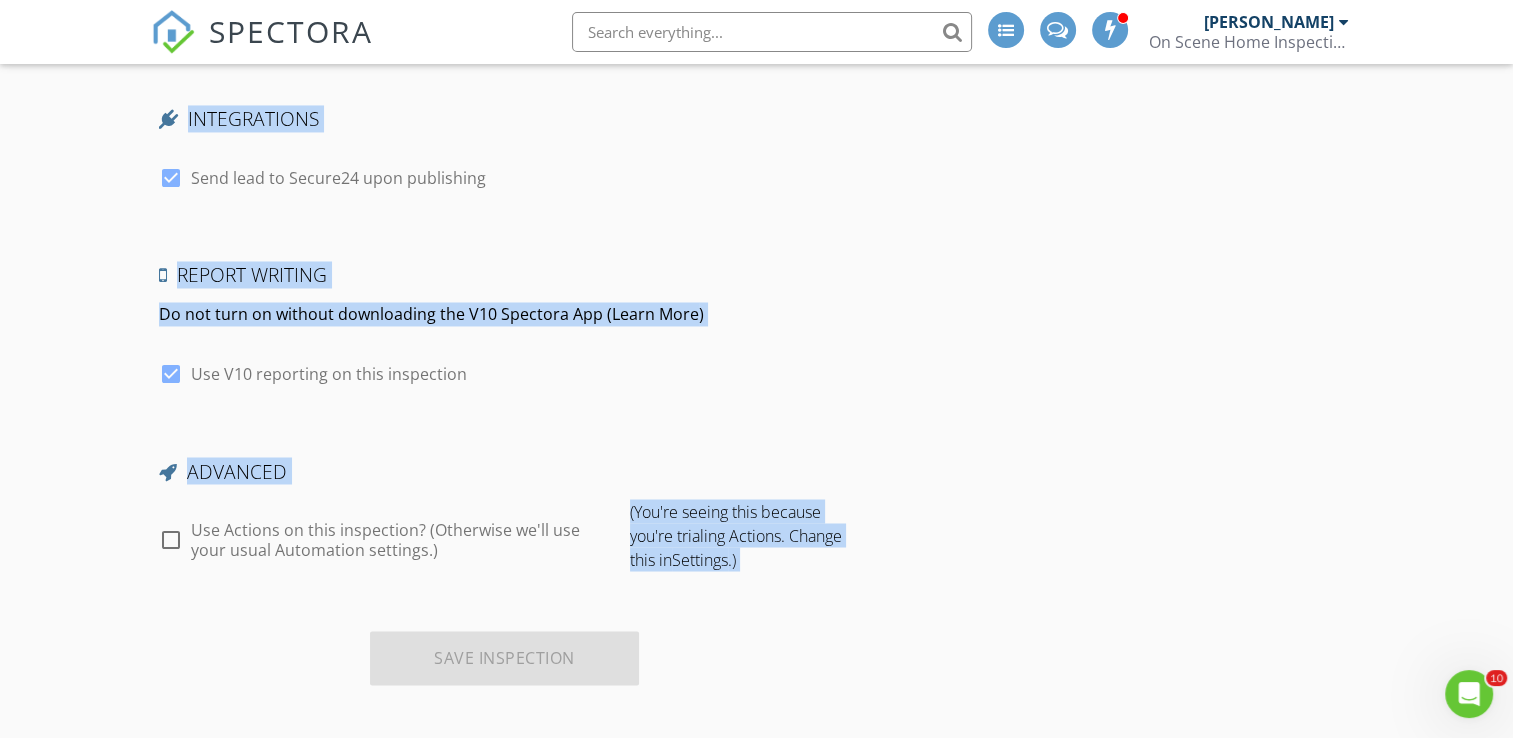 click on "Save Inspection" at bounding box center [504, 658] 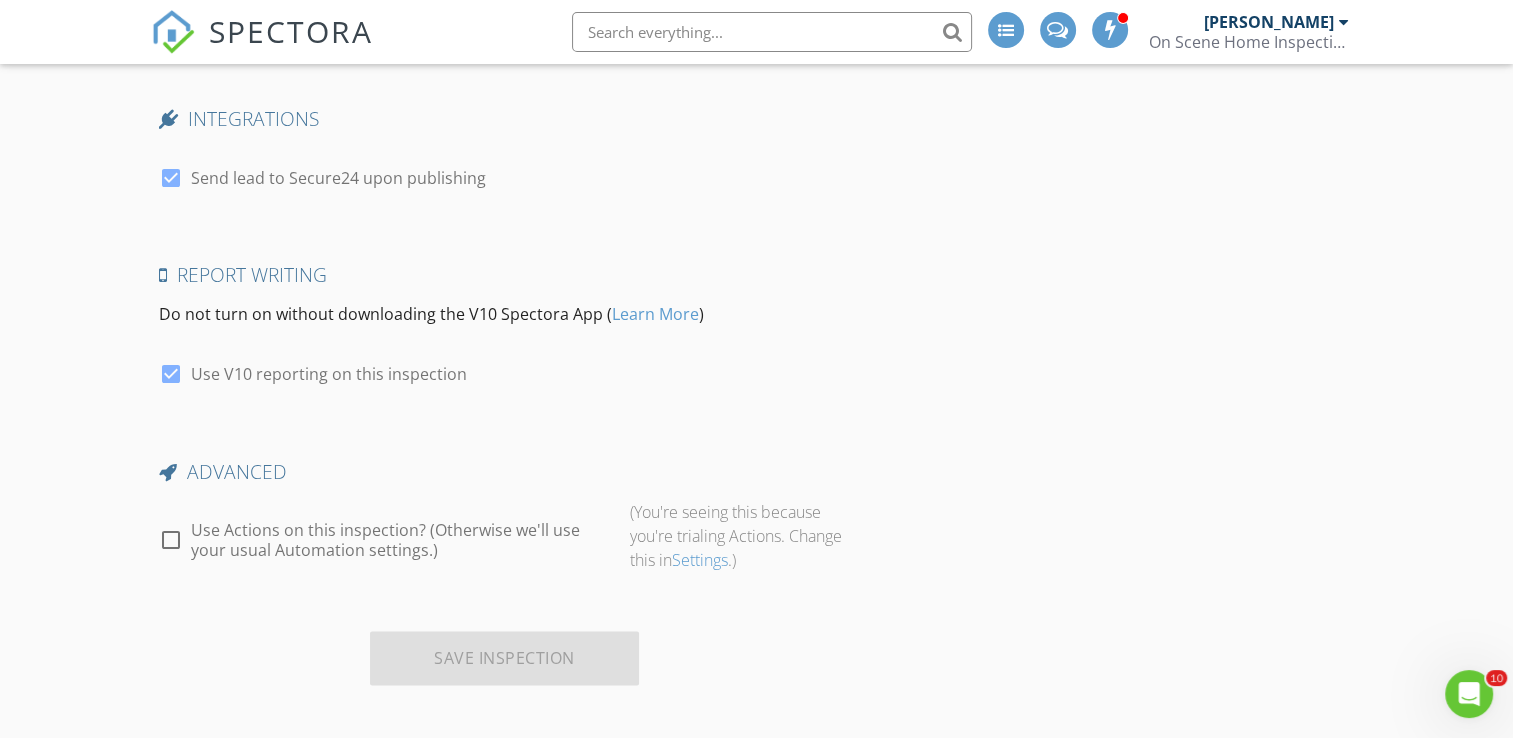 drag, startPoint x: 488, startPoint y: 650, endPoint x: 271, endPoint y: 633, distance: 217.66489 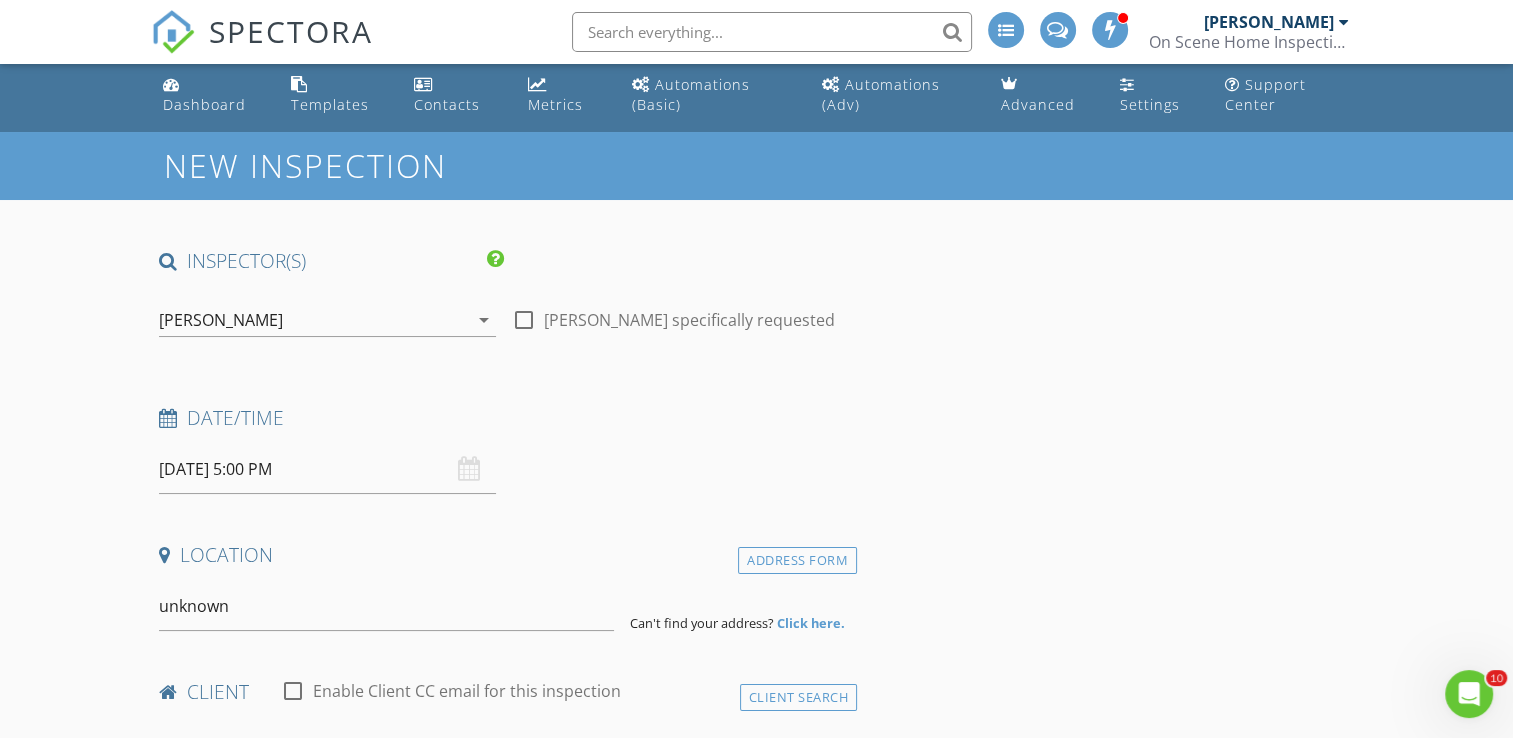 scroll, scrollTop: 0, scrollLeft: 0, axis: both 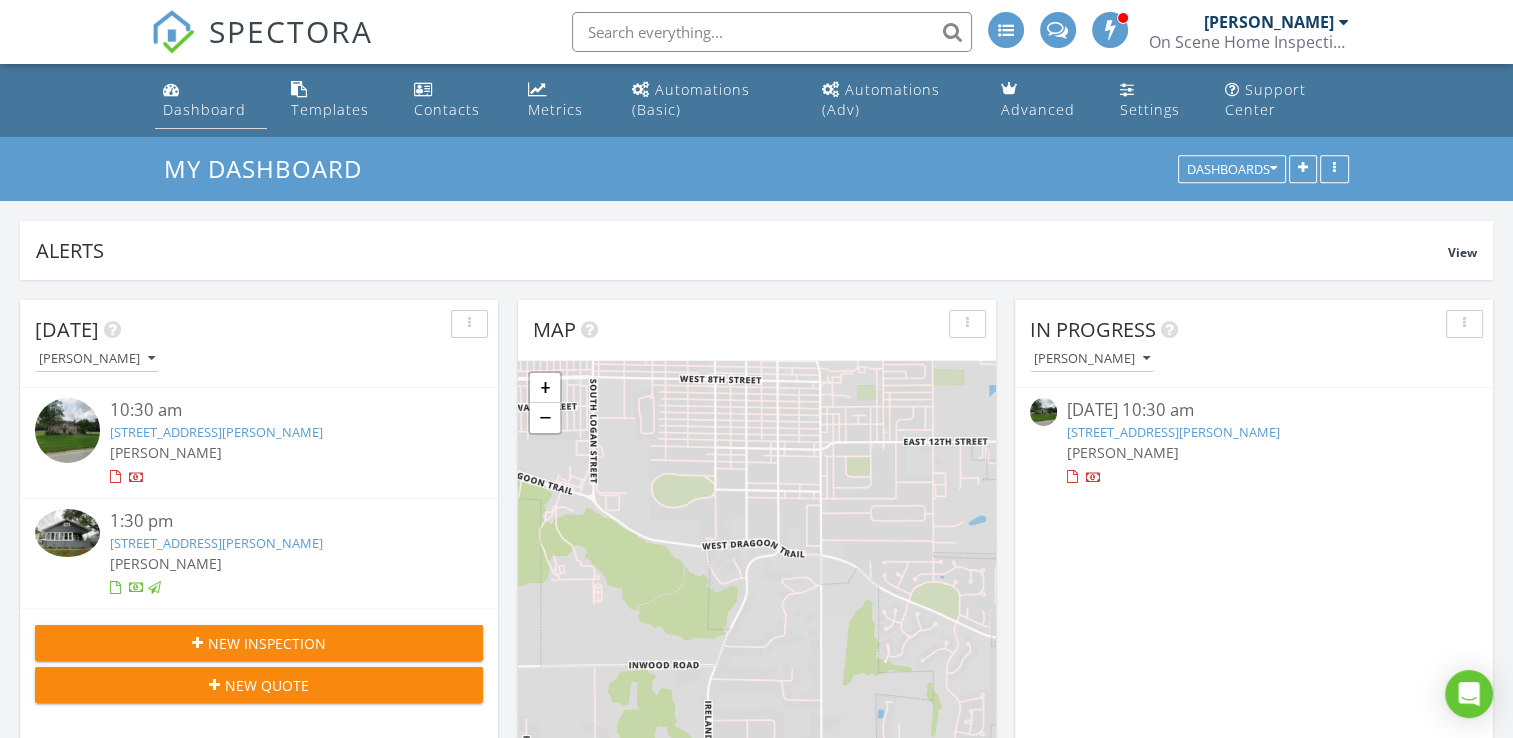 click on "Dashboard" at bounding box center (204, 109) 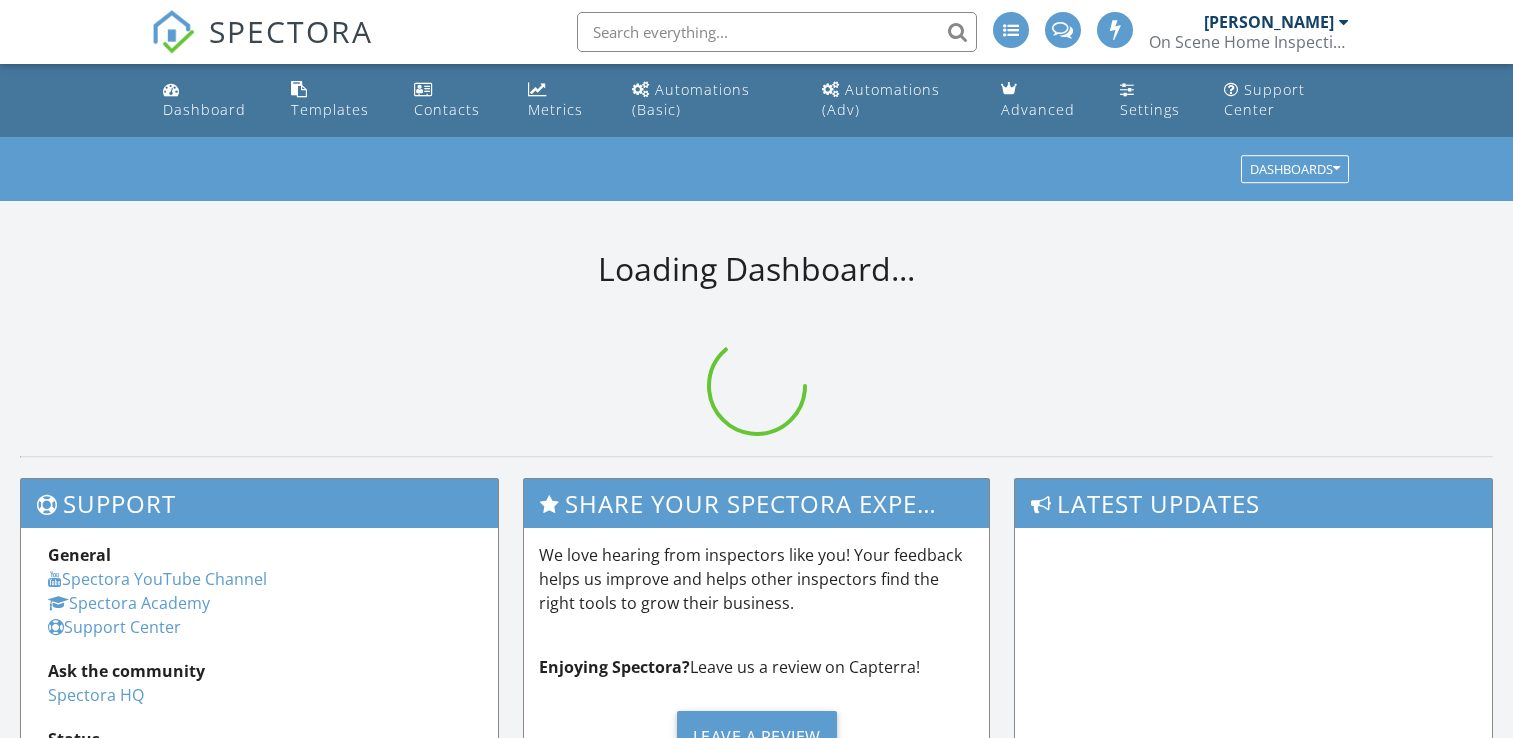 scroll, scrollTop: 0, scrollLeft: 0, axis: both 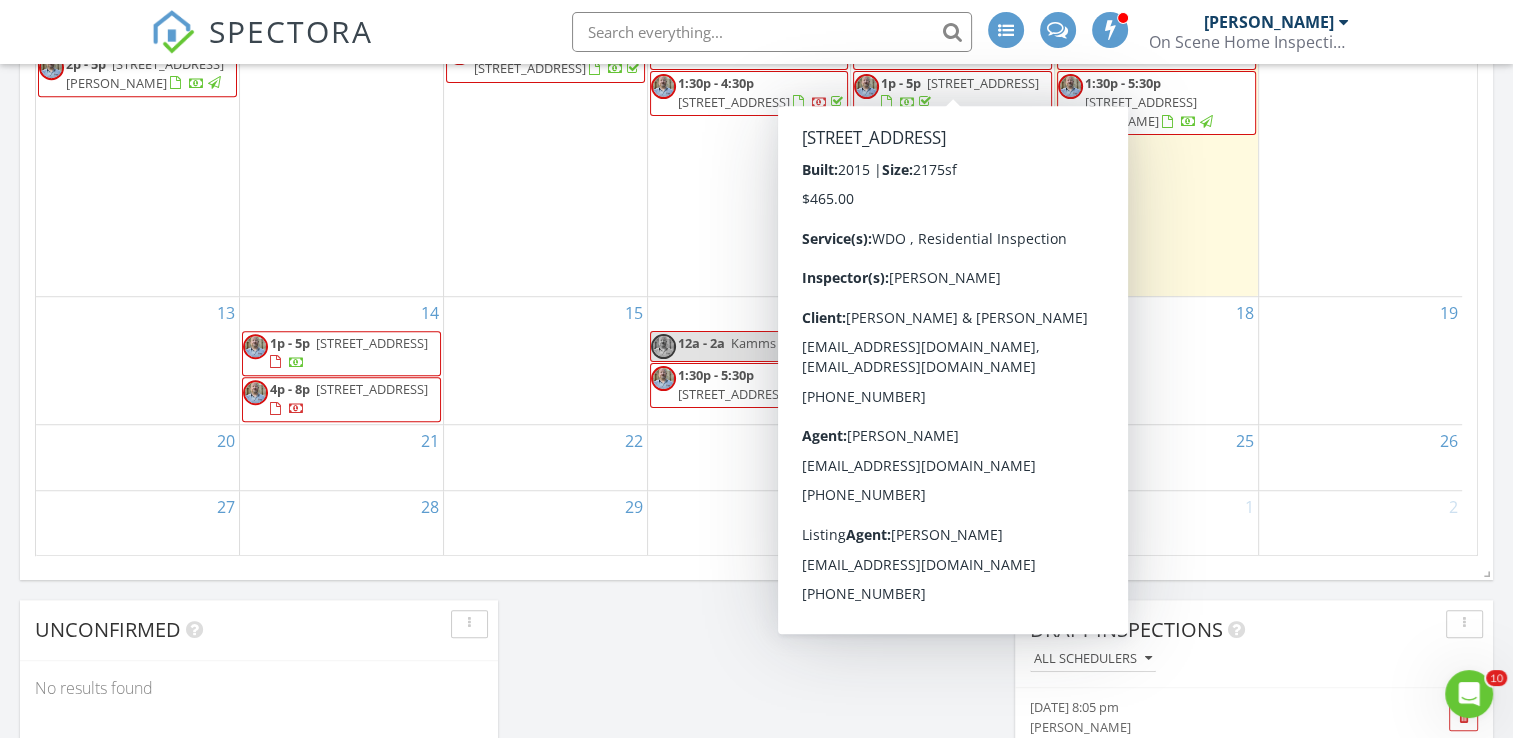 click on "[DATE]
[PERSON_NAME]
10:30 am
[STREET_ADDRESS][PERSON_NAME]
[PERSON_NAME]
22 minutes drive time   12.2 miles       1:30 pm
[STREET_ADDRESS][PERSON_NAME]
[PERSON_NAME]
26 minutes drive time   16.2 miles       New Inspection     New Quote         Map               1 2 + − [GEOGRAPHIC_DATA], [US_STATE][GEOGRAPHIC_DATA] km, 48 min Head north on [GEOGRAPHIC_DATA] 150 m Turn right onto [GEOGRAPHIC_DATA] 500 m Turn left onto [PERSON_NAME][GEOGRAPHIC_DATA] 350 m Turn right onto [GEOGRAPHIC_DATA] (SR 331) 10 km Turn right onto [GEOGRAPHIC_DATA] (SR 23) 3.5 km Continue onto [PERSON_NAME][GEOGRAPHIC_DATA] (SR 23) 2.5 km Turn right to stay on [PERSON_NAME][GEOGRAPHIC_DATA] 2 km Turn right onto [GEOGRAPHIC_DATA] 700 m Turn left onto [GEOGRAPHIC_DATA] 200 m You have arrived at your 1st destination, on the right 0 m Head east on [GEOGRAPHIC_DATA] 0 m" at bounding box center (756, -110) 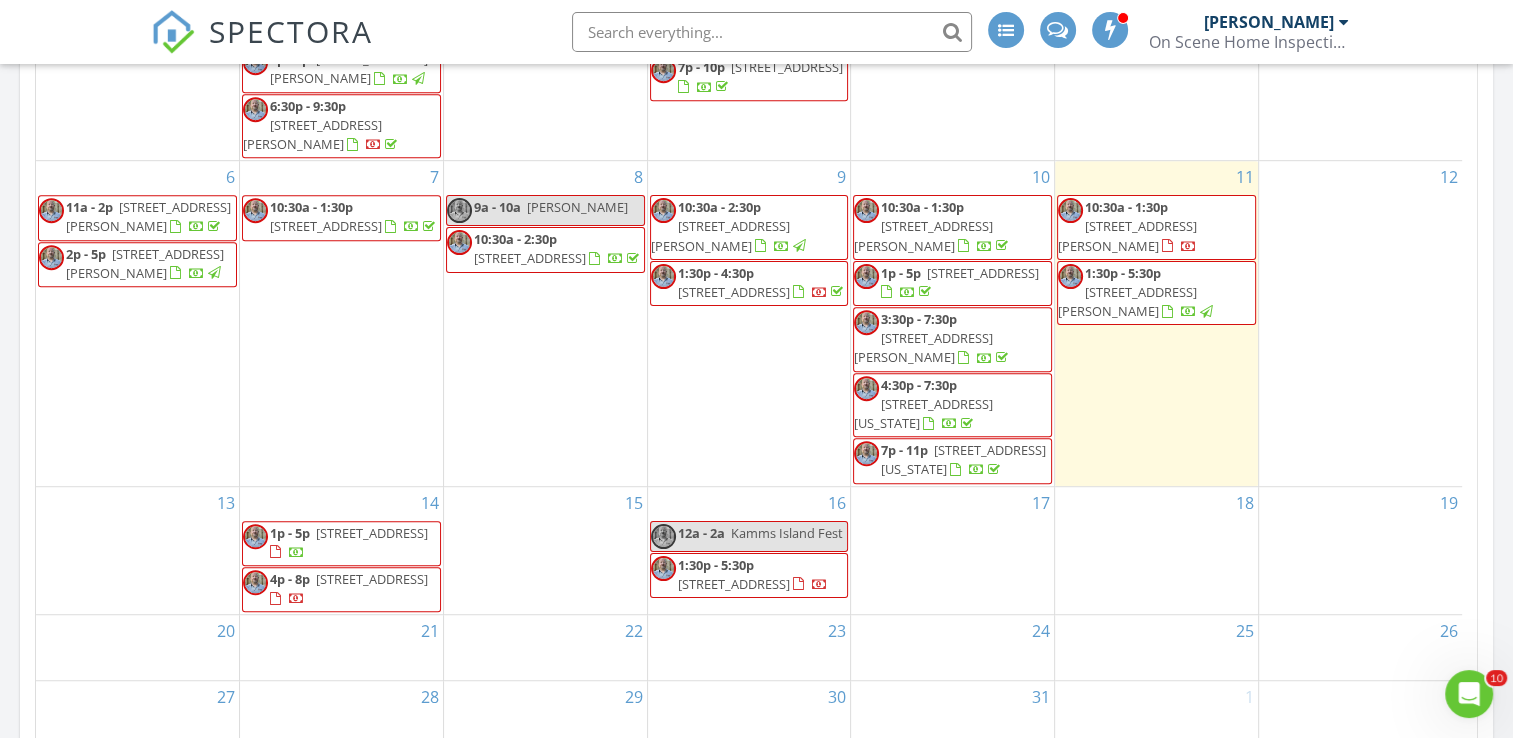 scroll, scrollTop: 1100, scrollLeft: 0, axis: vertical 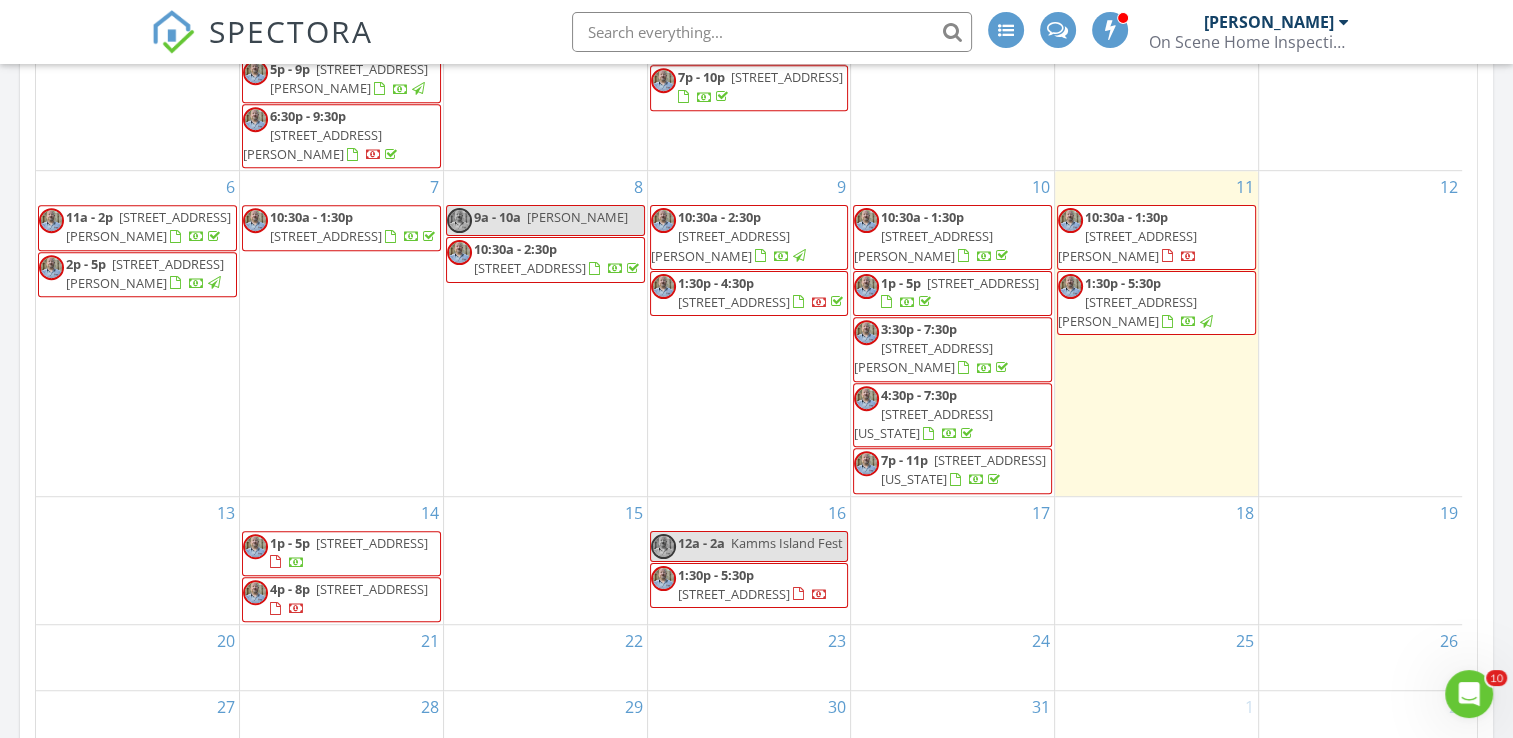 click at bounding box center (772, 32) 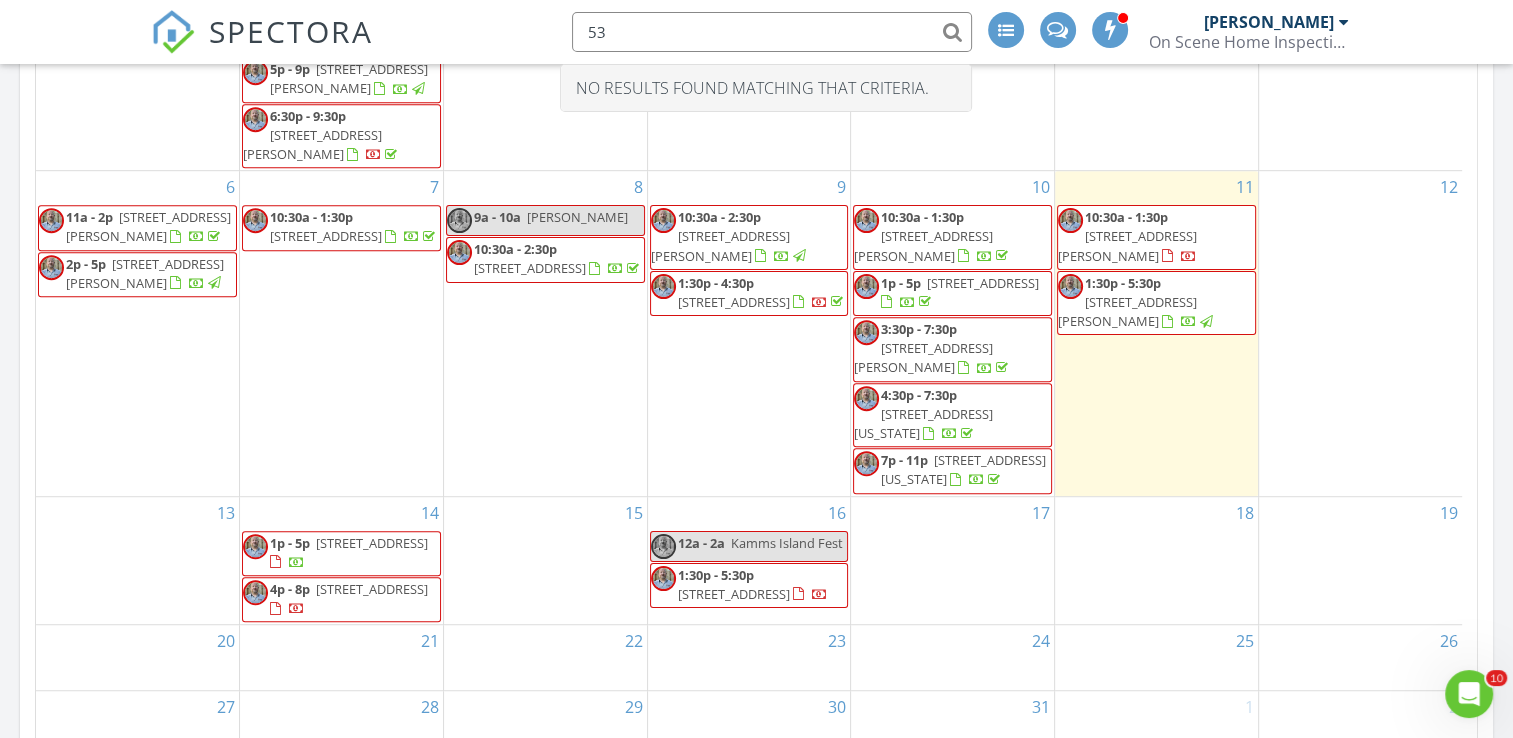 type on "5" 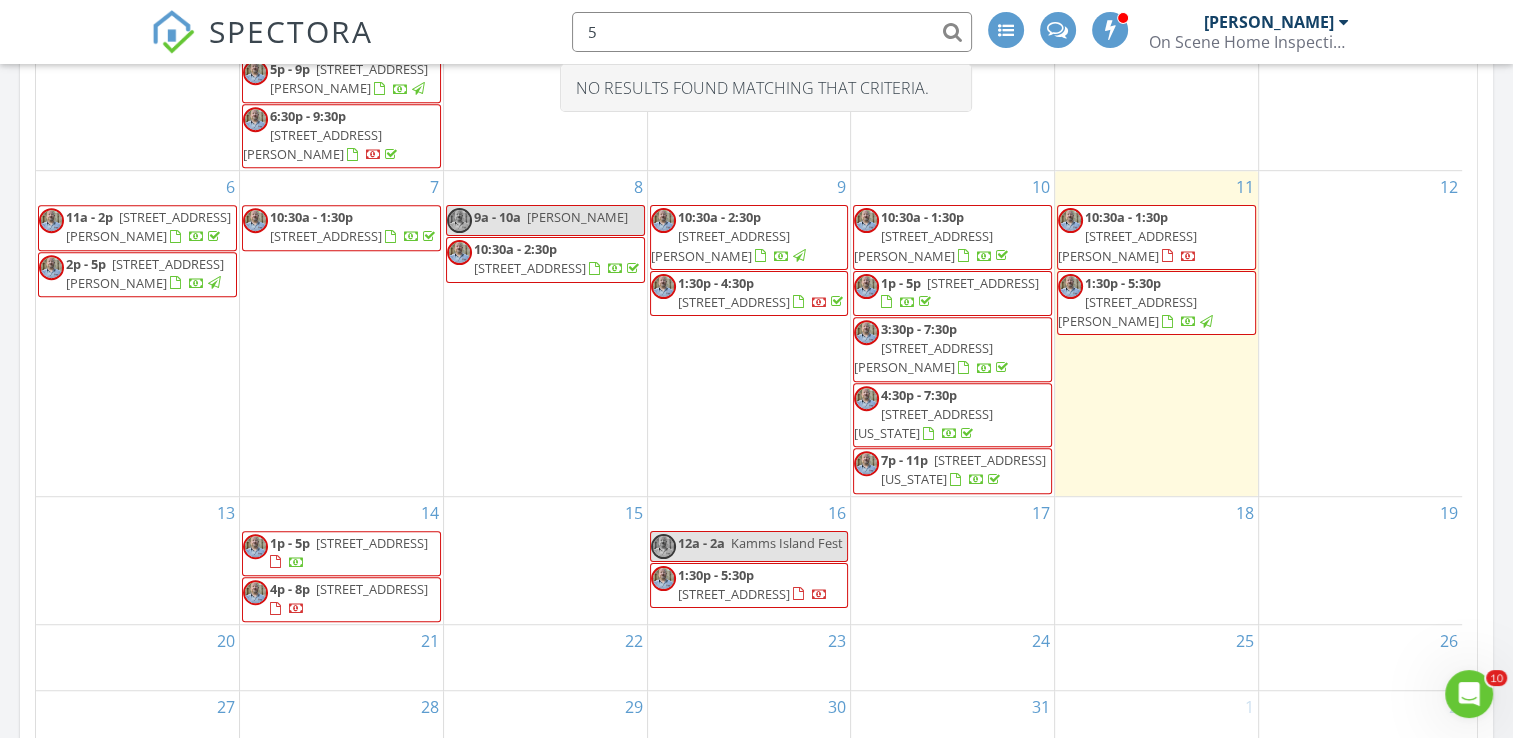 type 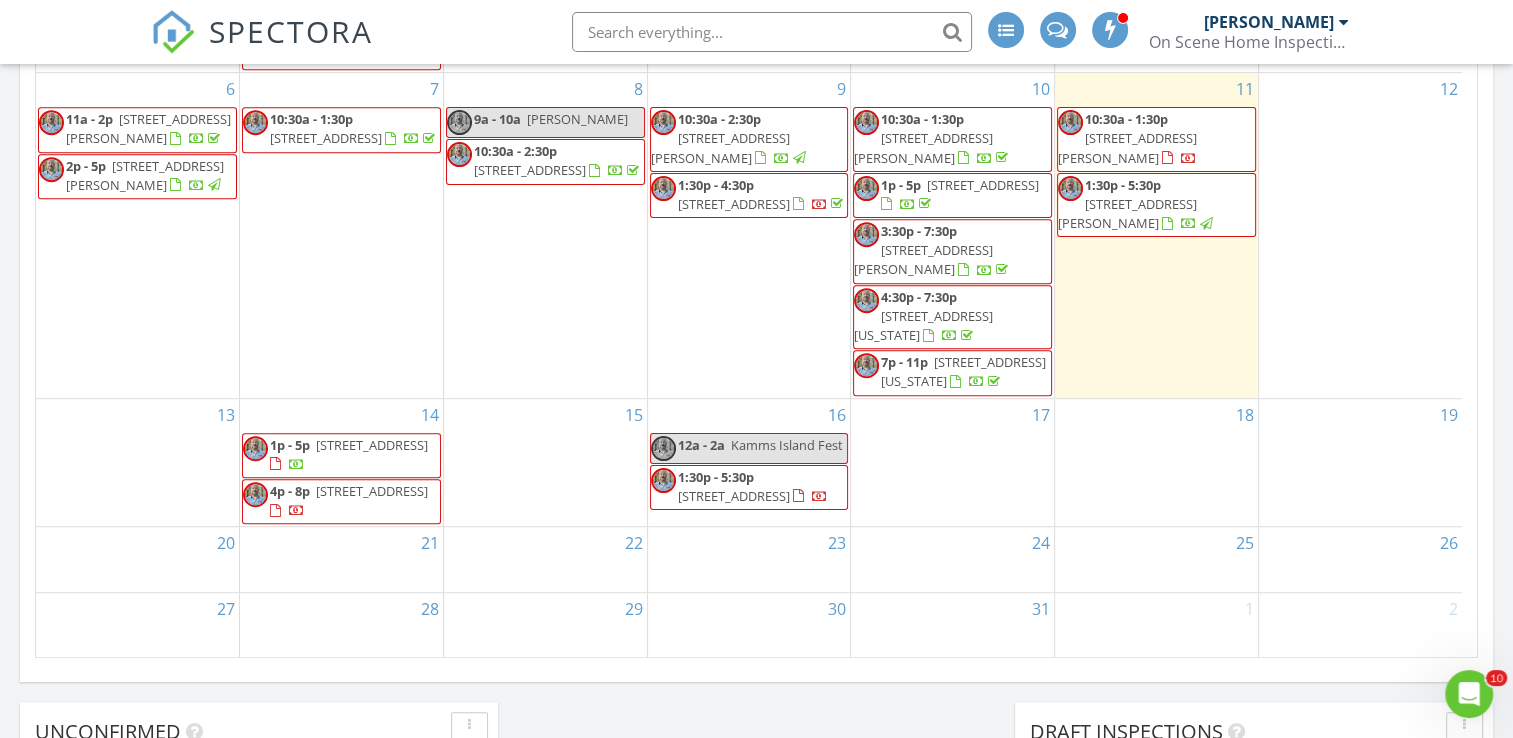 scroll, scrollTop: 1200, scrollLeft: 0, axis: vertical 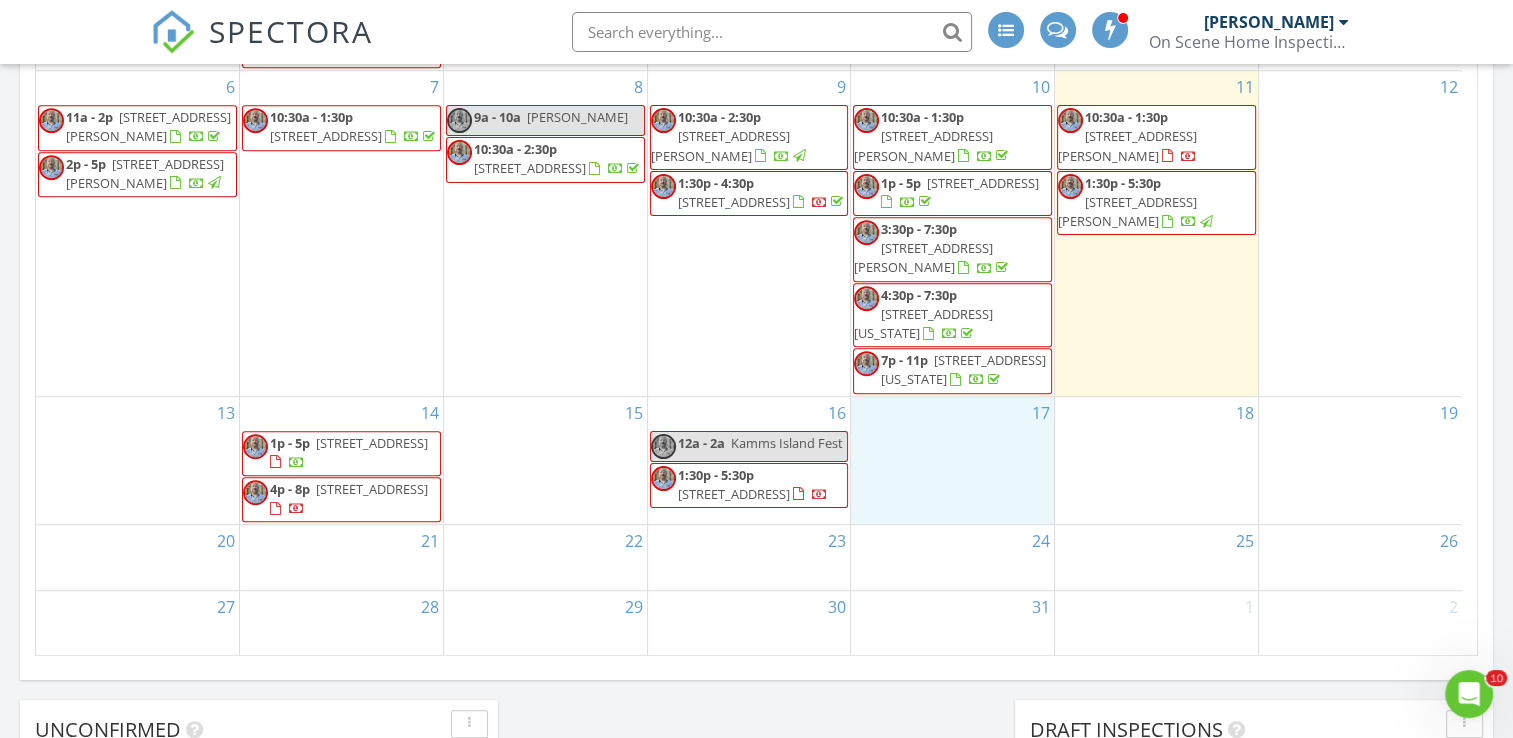 click on "17" at bounding box center (952, 461) 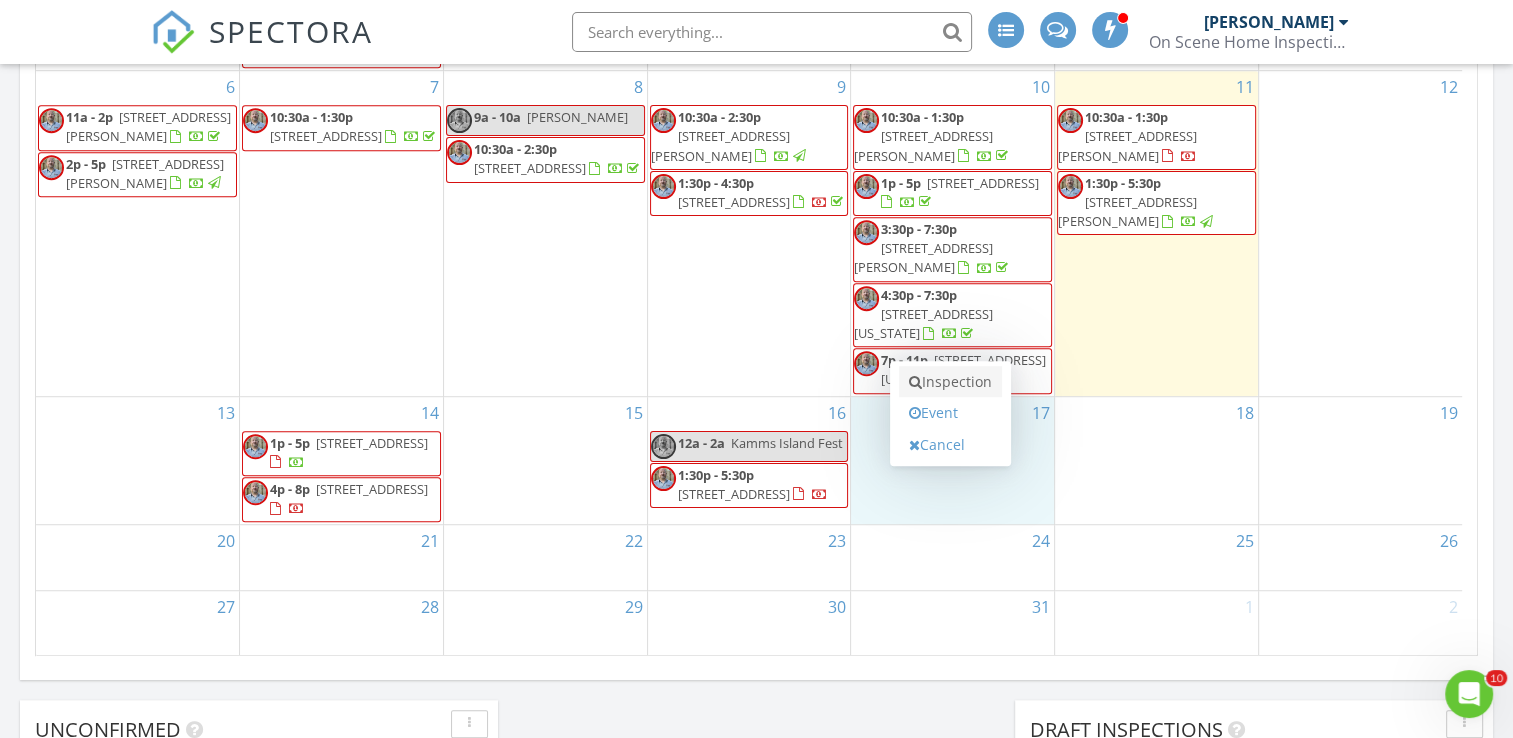 click on "Inspection" at bounding box center [950, 382] 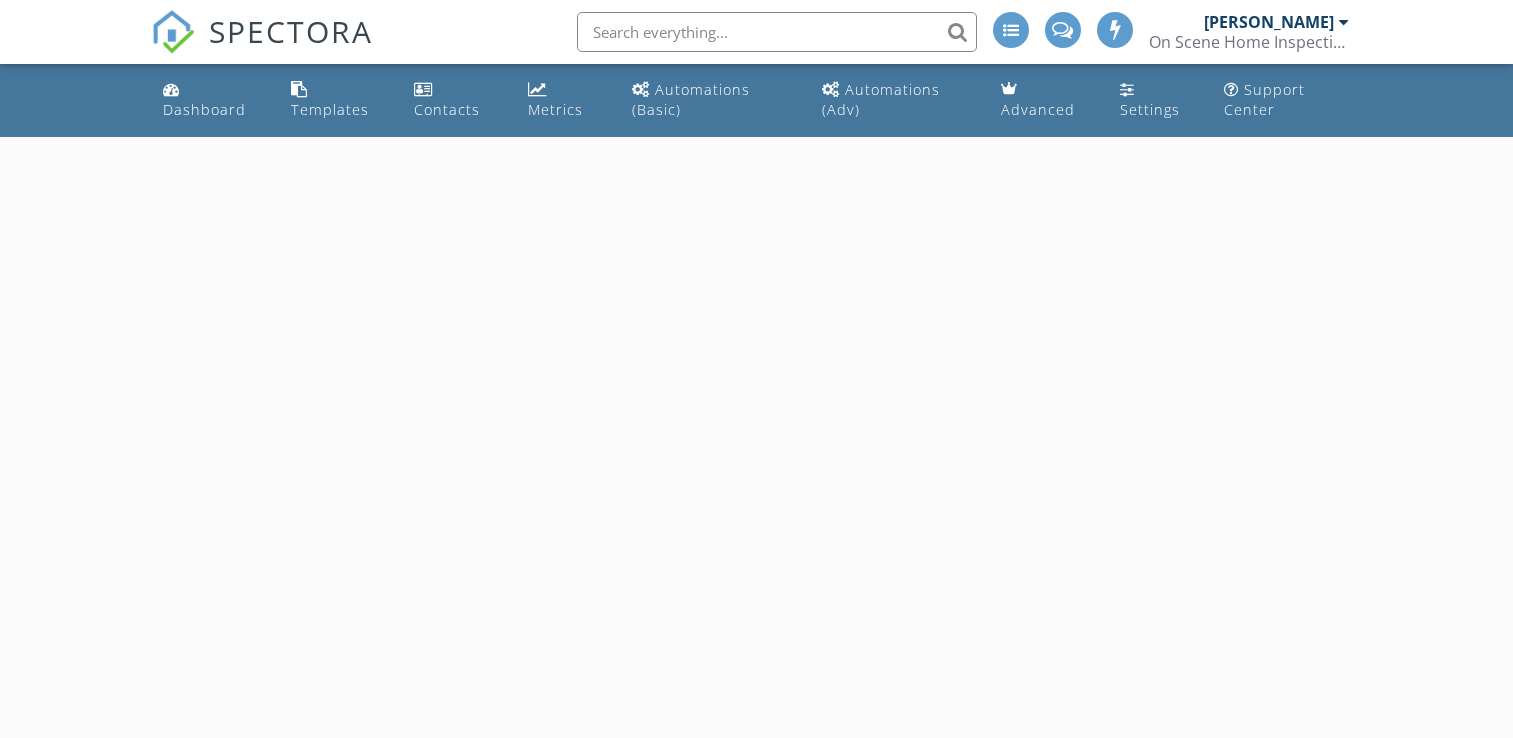 scroll, scrollTop: 0, scrollLeft: 0, axis: both 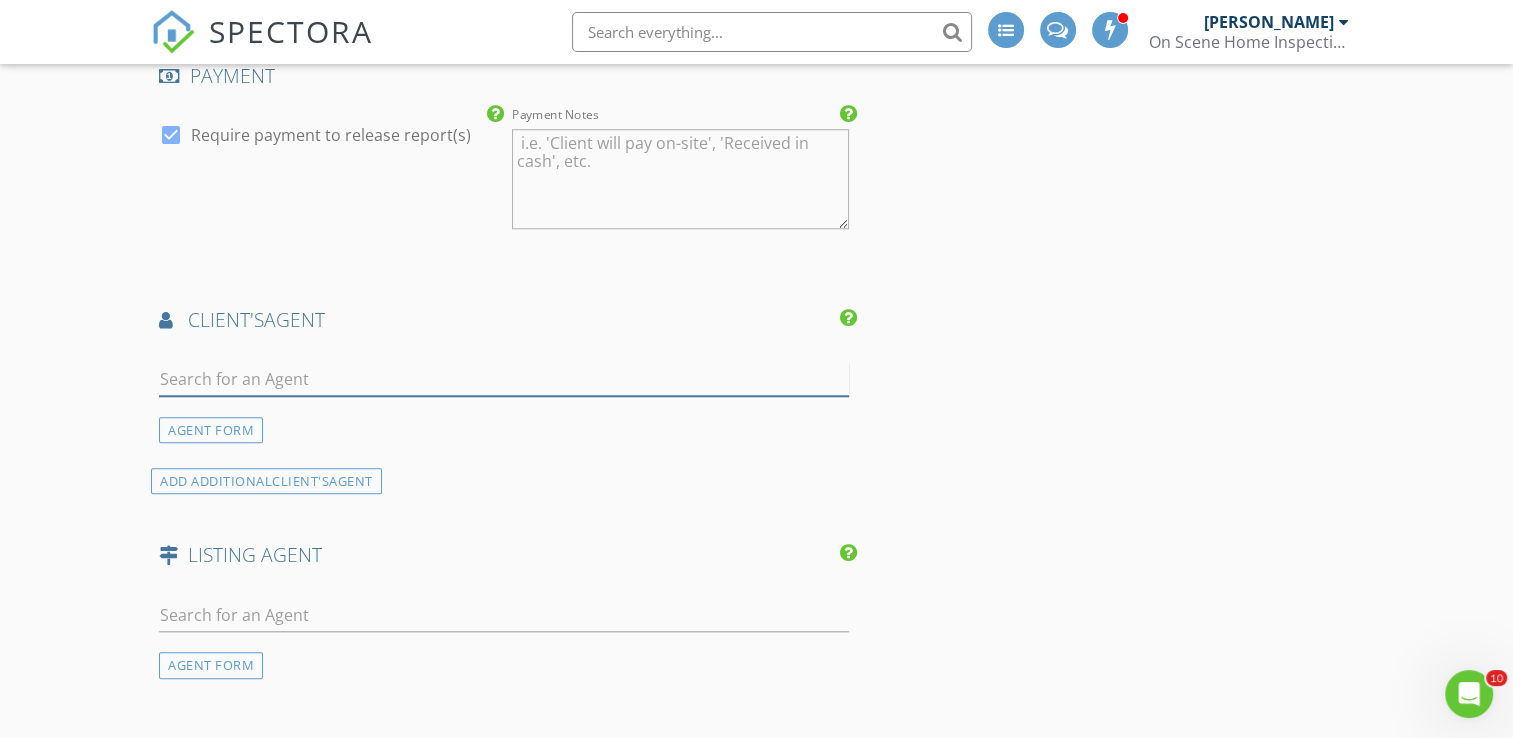 click at bounding box center [504, 379] 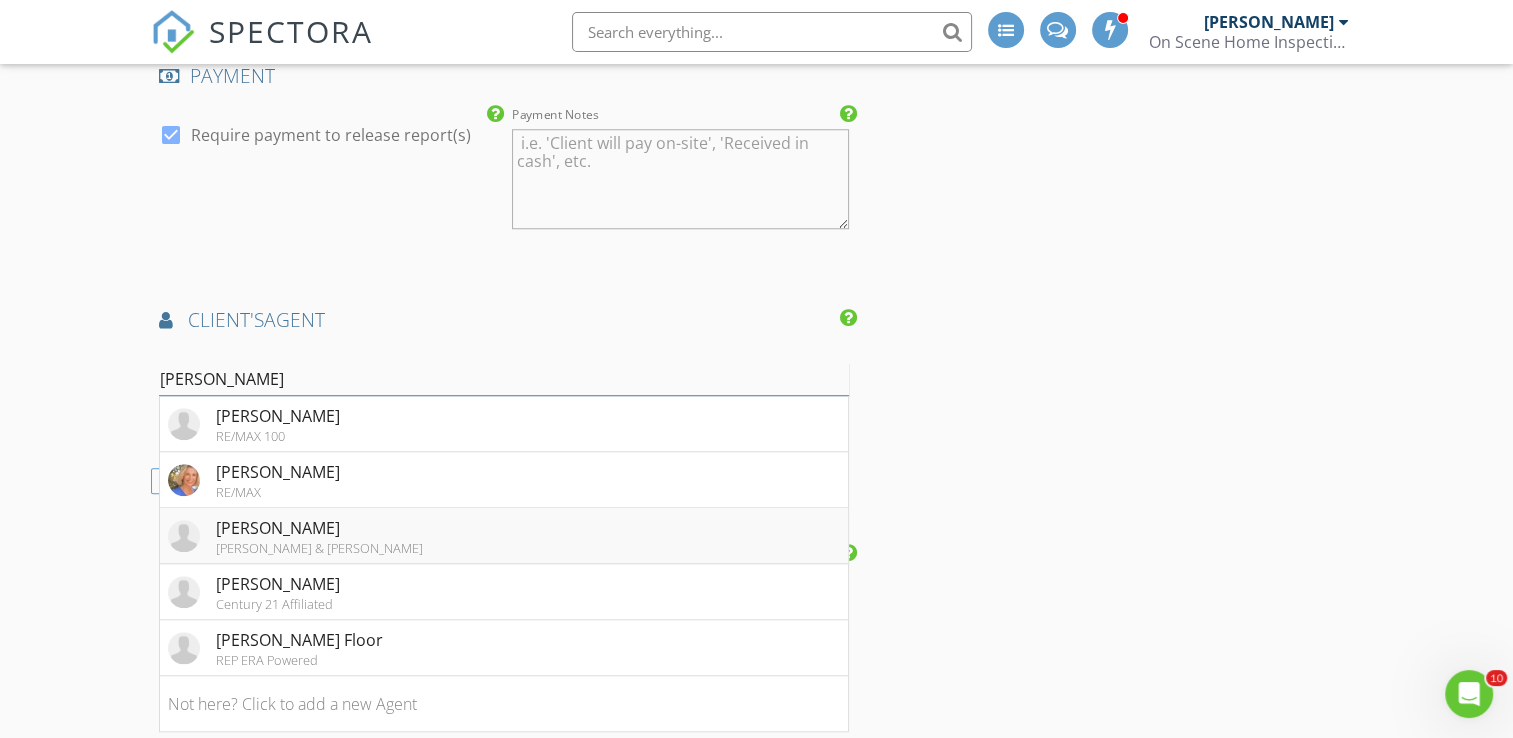 type on "Debbie" 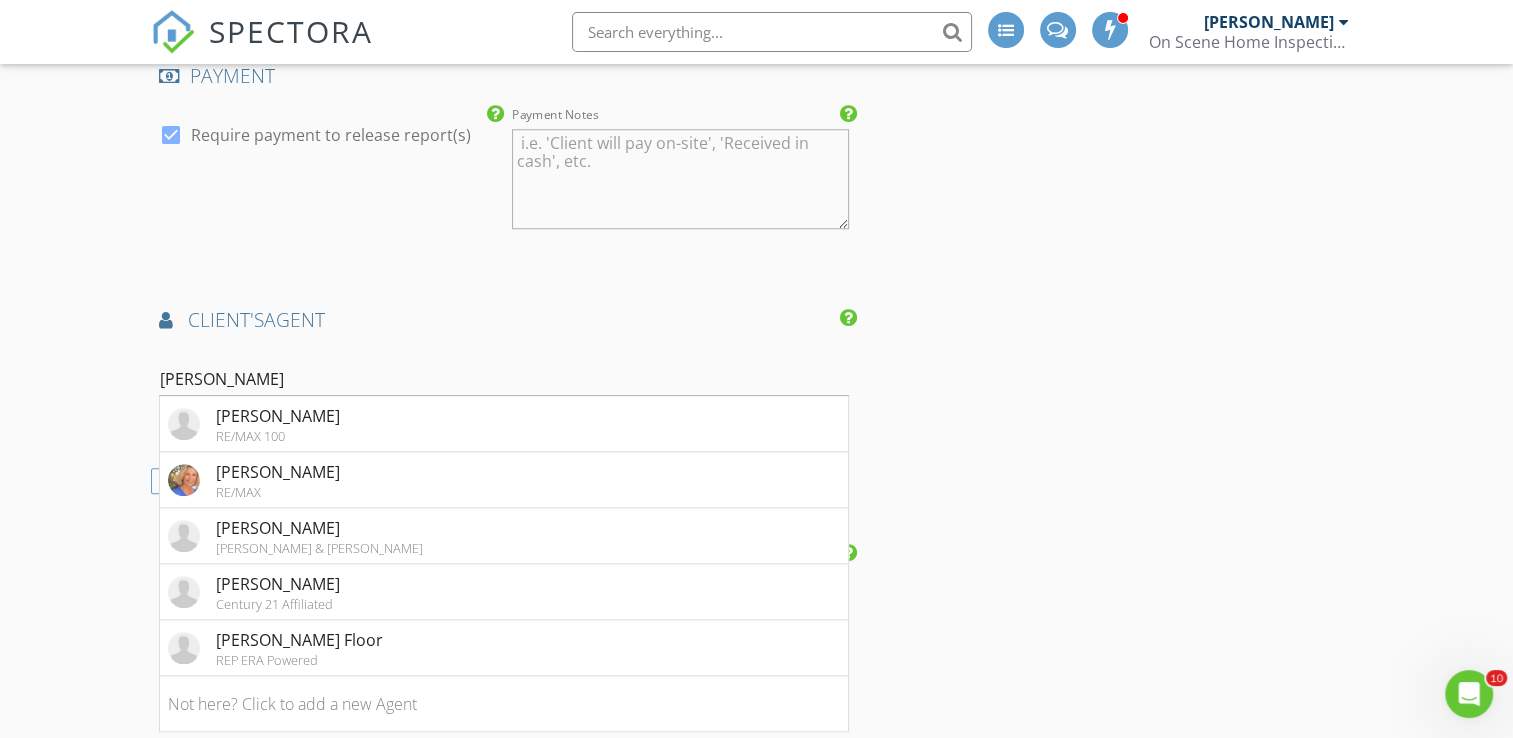 click on "Debbie Foster
Cressy & Everett" at bounding box center [504, 536] 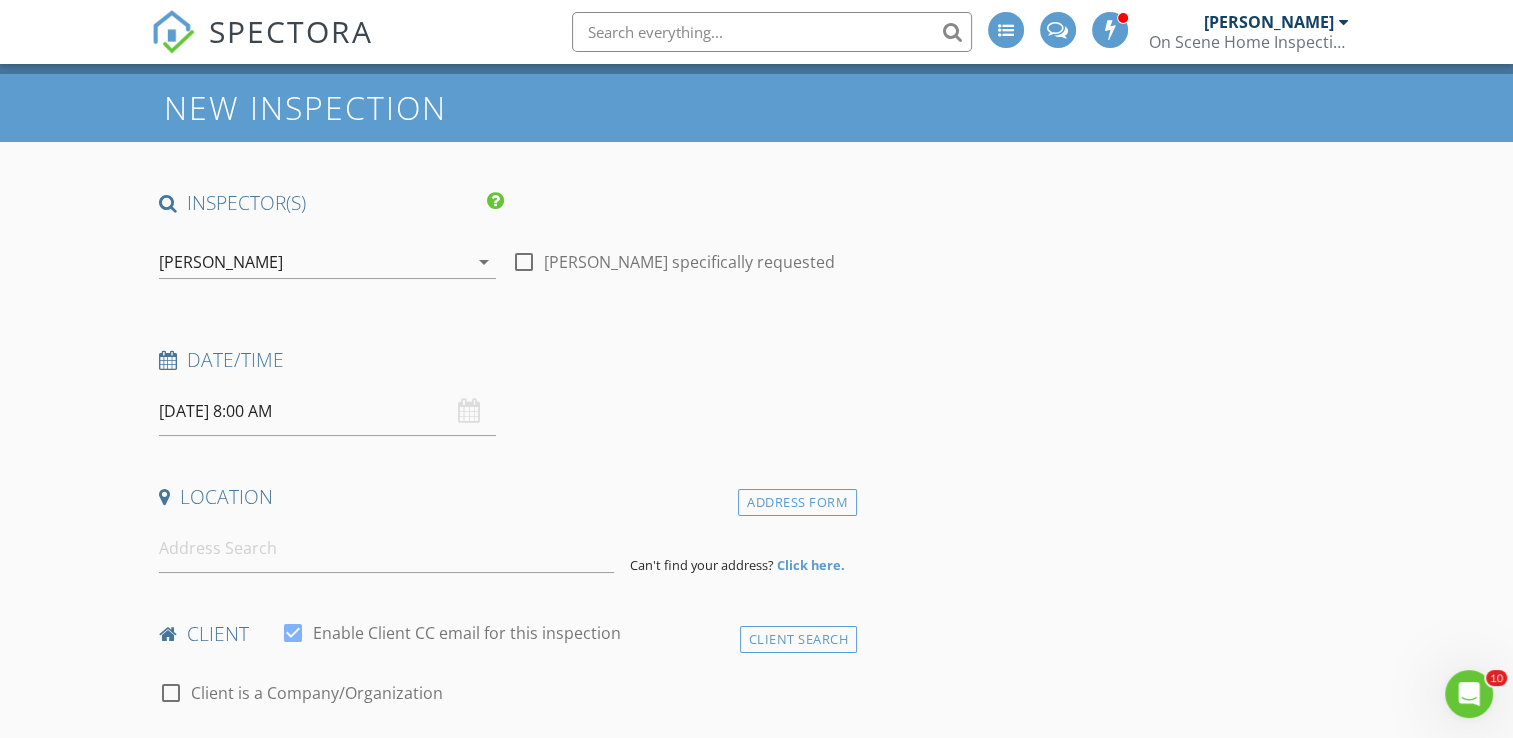 scroll, scrollTop: 0, scrollLeft: 0, axis: both 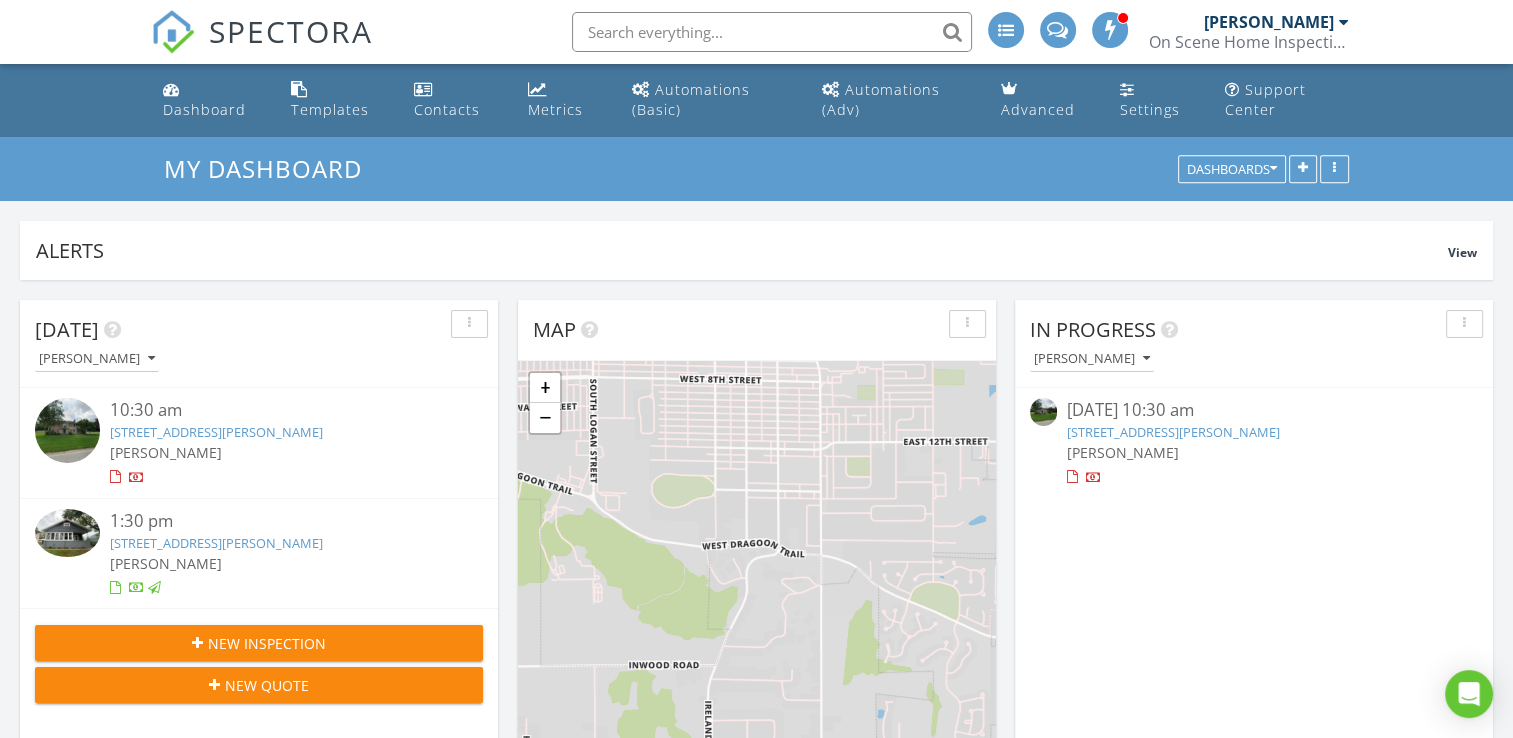 click at bounding box center (772, 32) 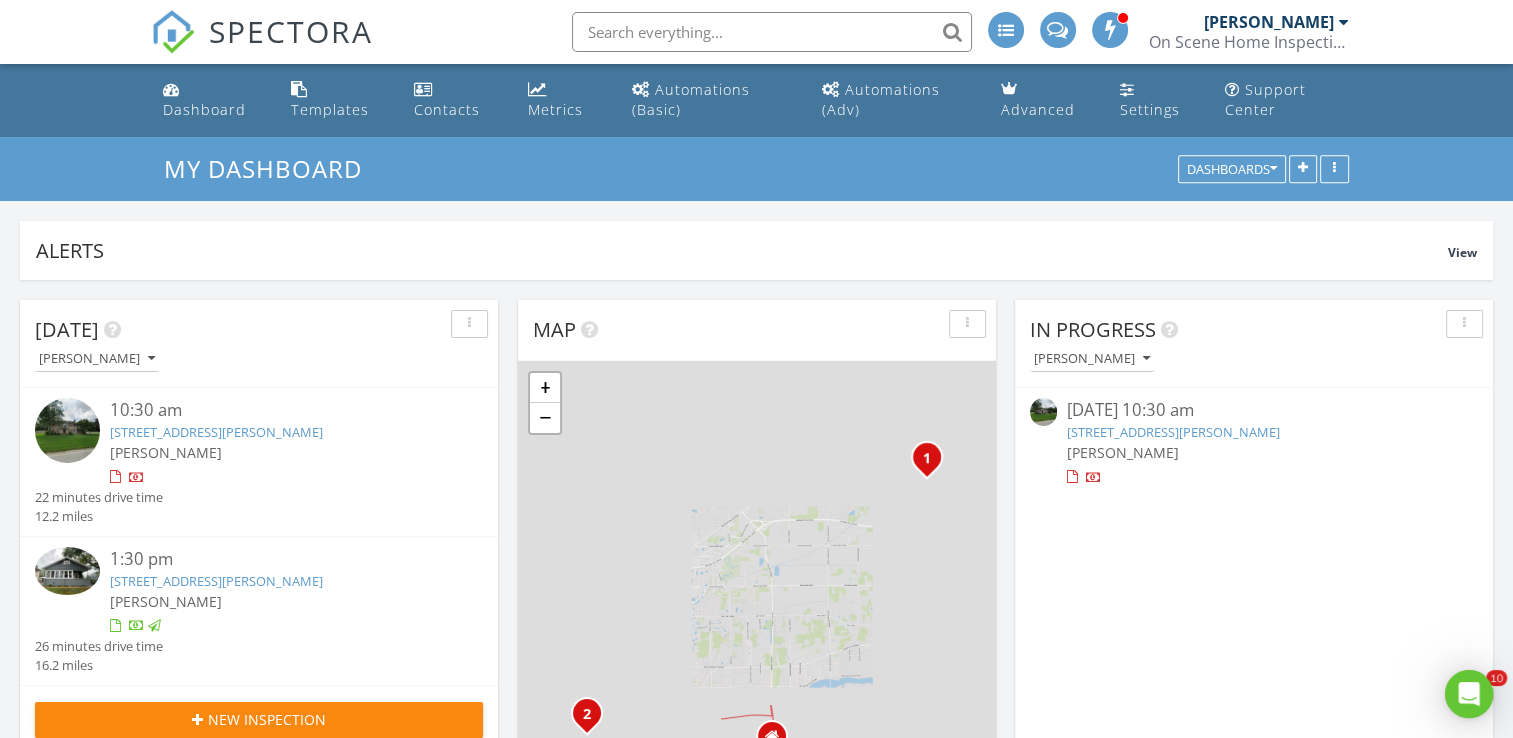 scroll, scrollTop: 0, scrollLeft: 0, axis: both 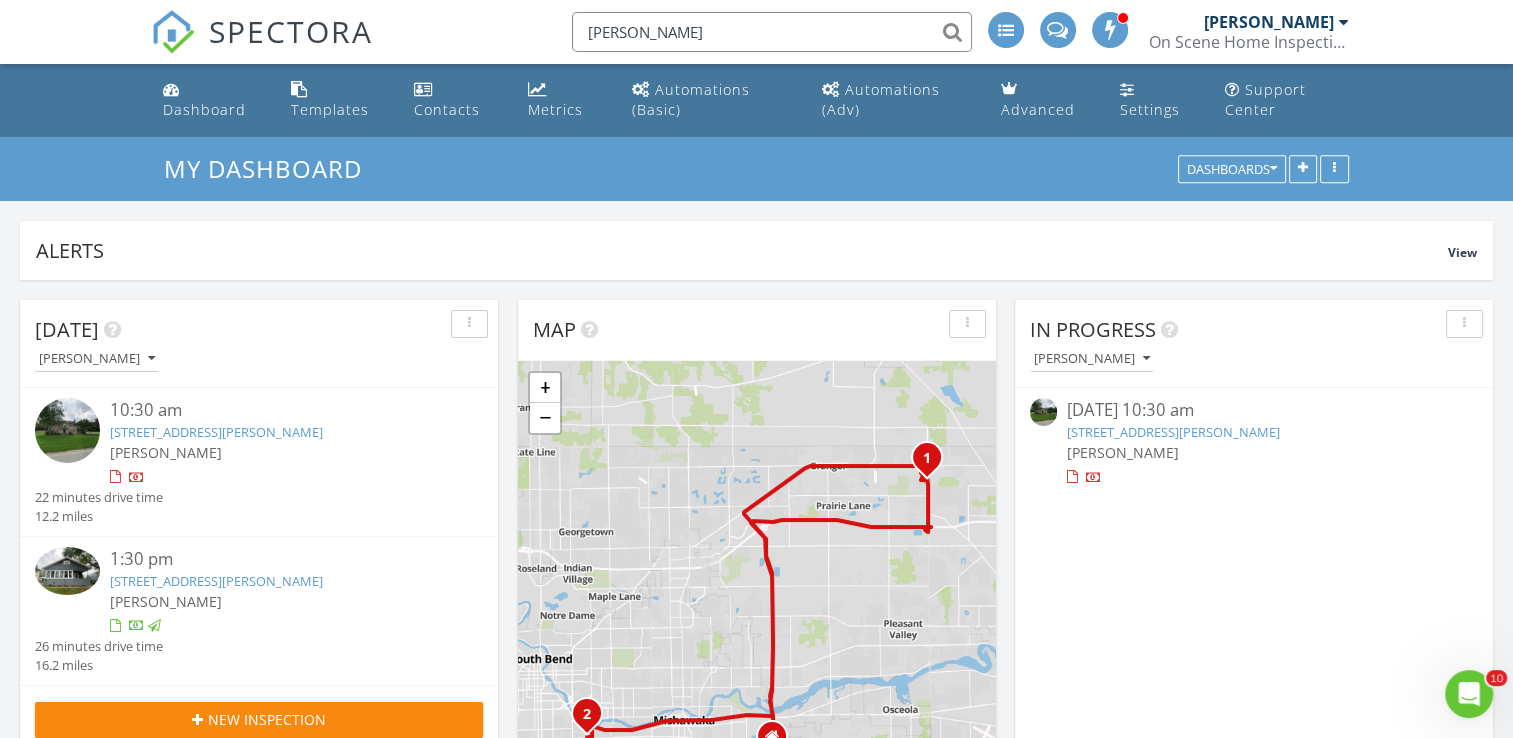 type on "debbie foster" 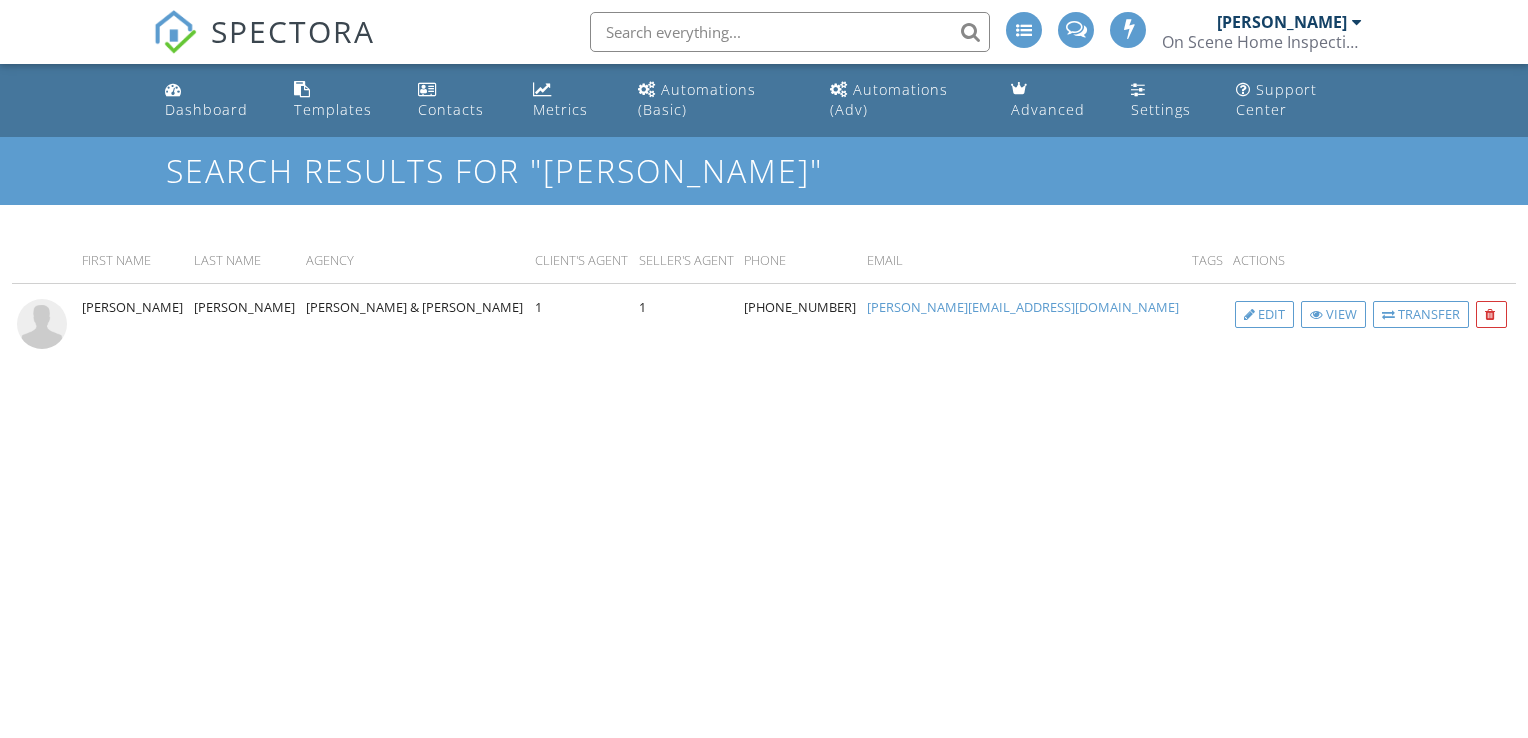 scroll, scrollTop: 0, scrollLeft: 0, axis: both 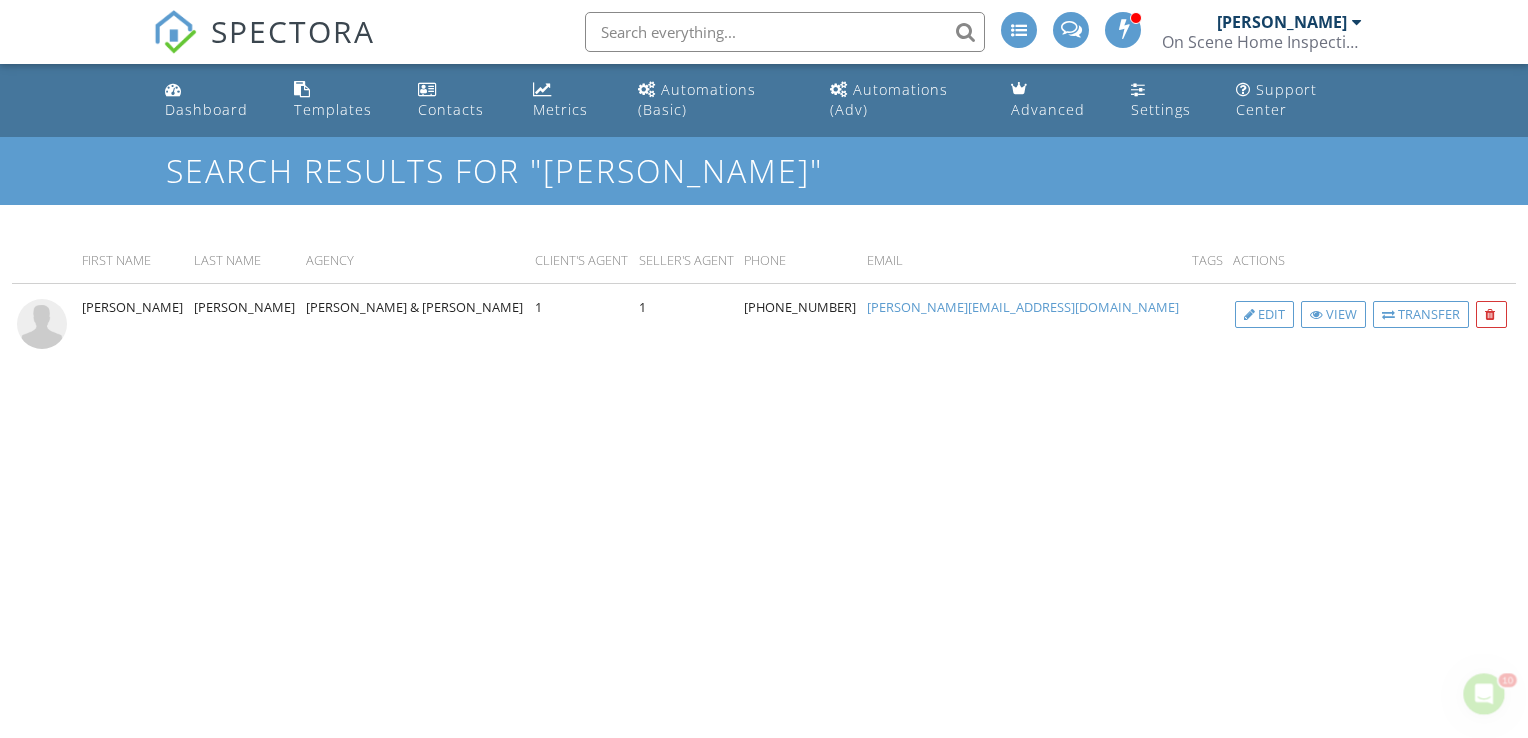 click on "1" at bounding box center [687, 360] 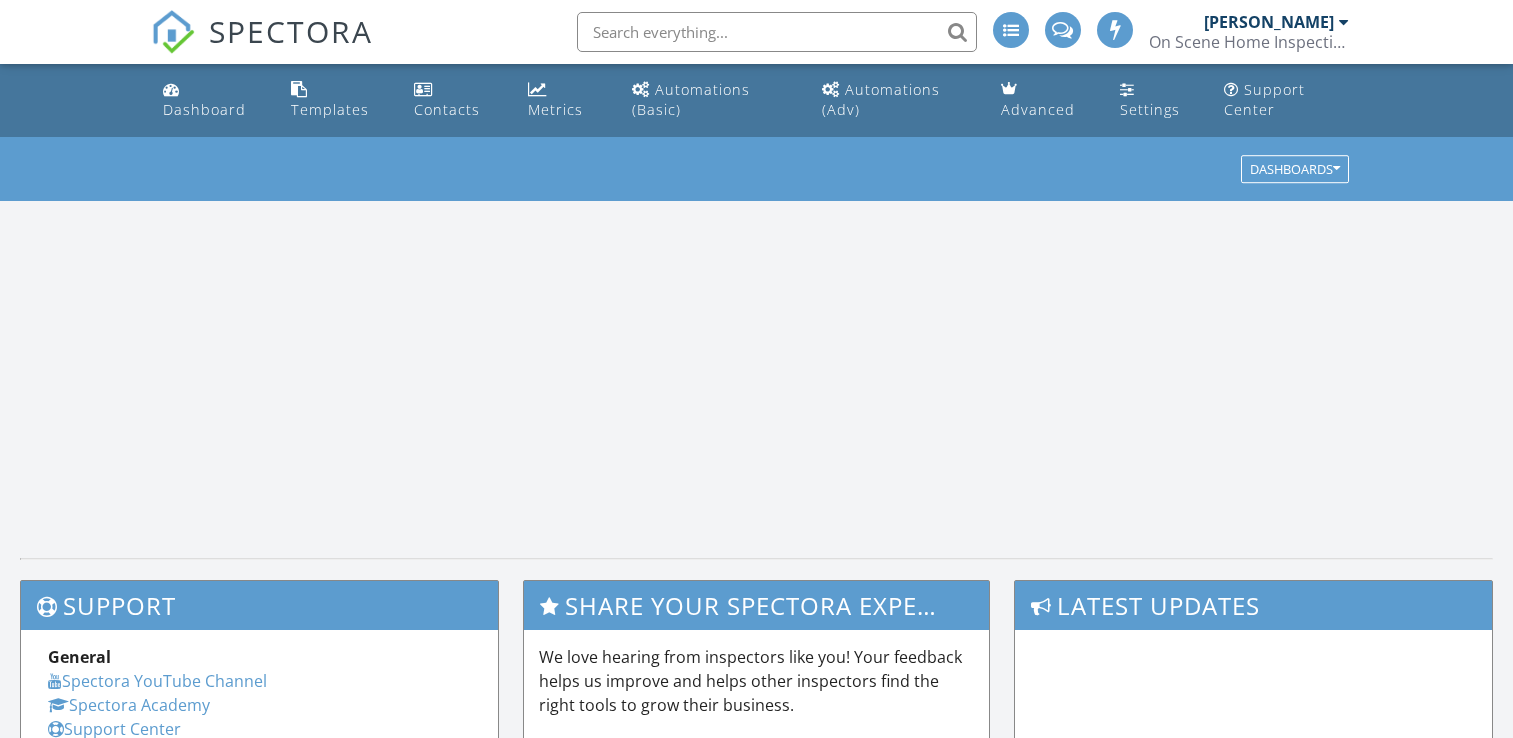 scroll, scrollTop: 0, scrollLeft: 0, axis: both 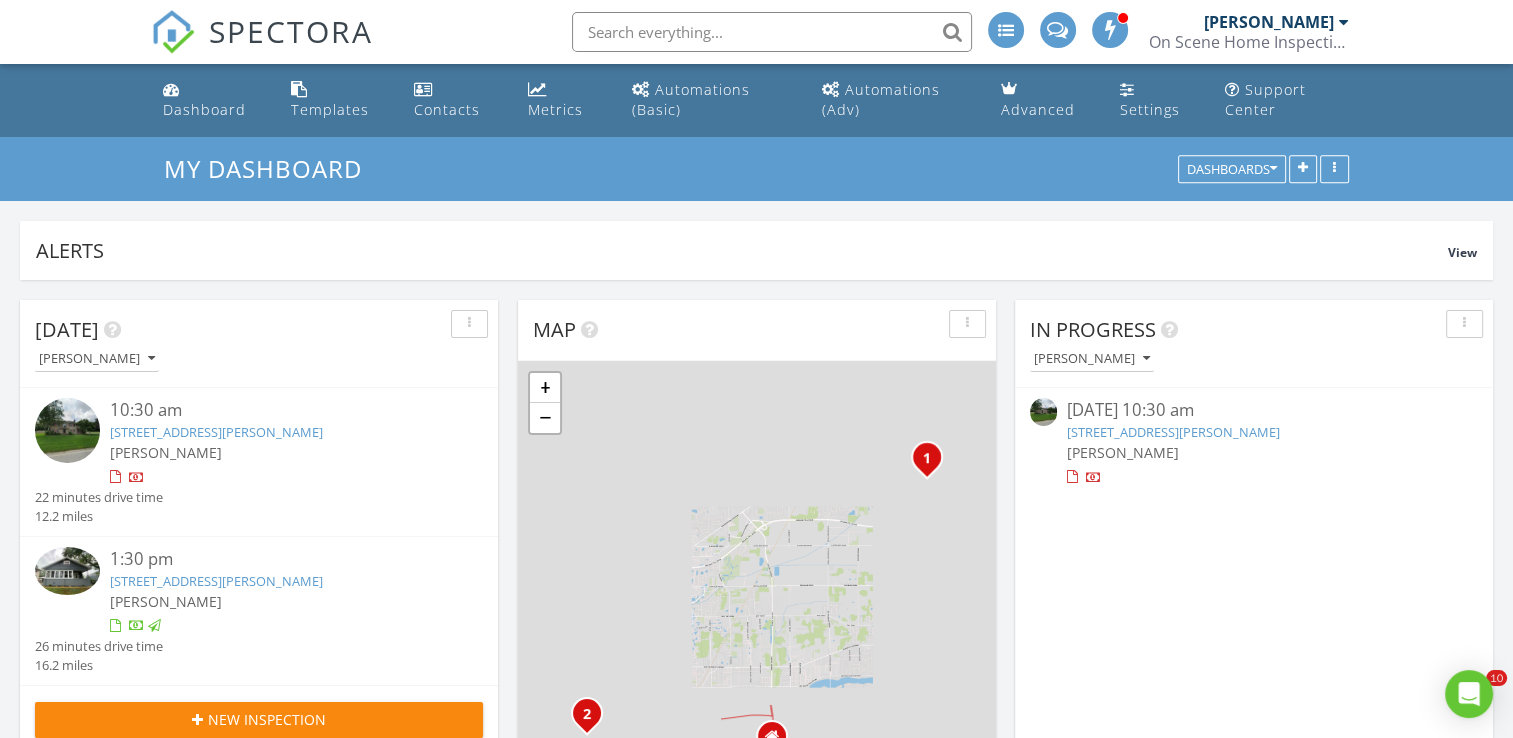 click at bounding box center [772, 32] 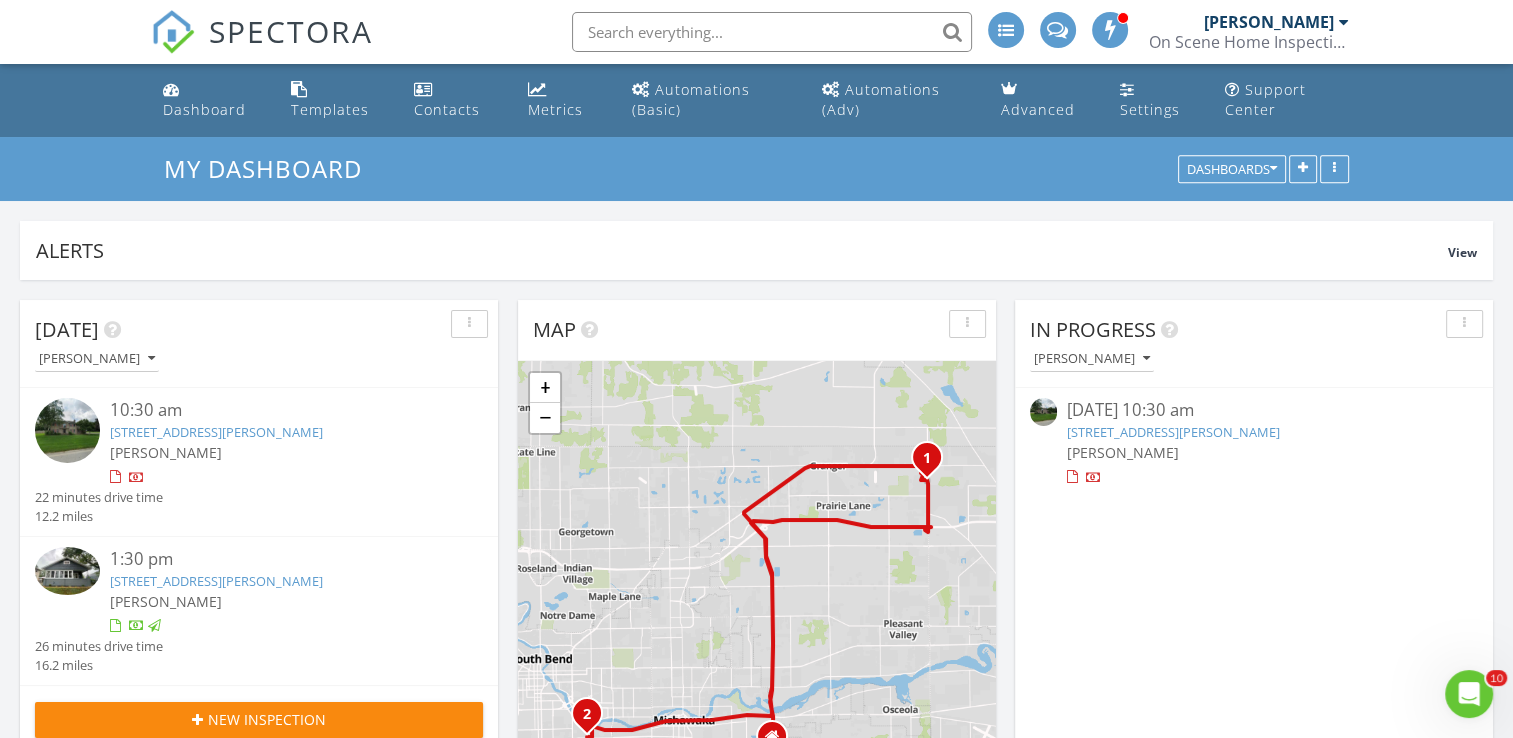 scroll, scrollTop: 0, scrollLeft: 0, axis: both 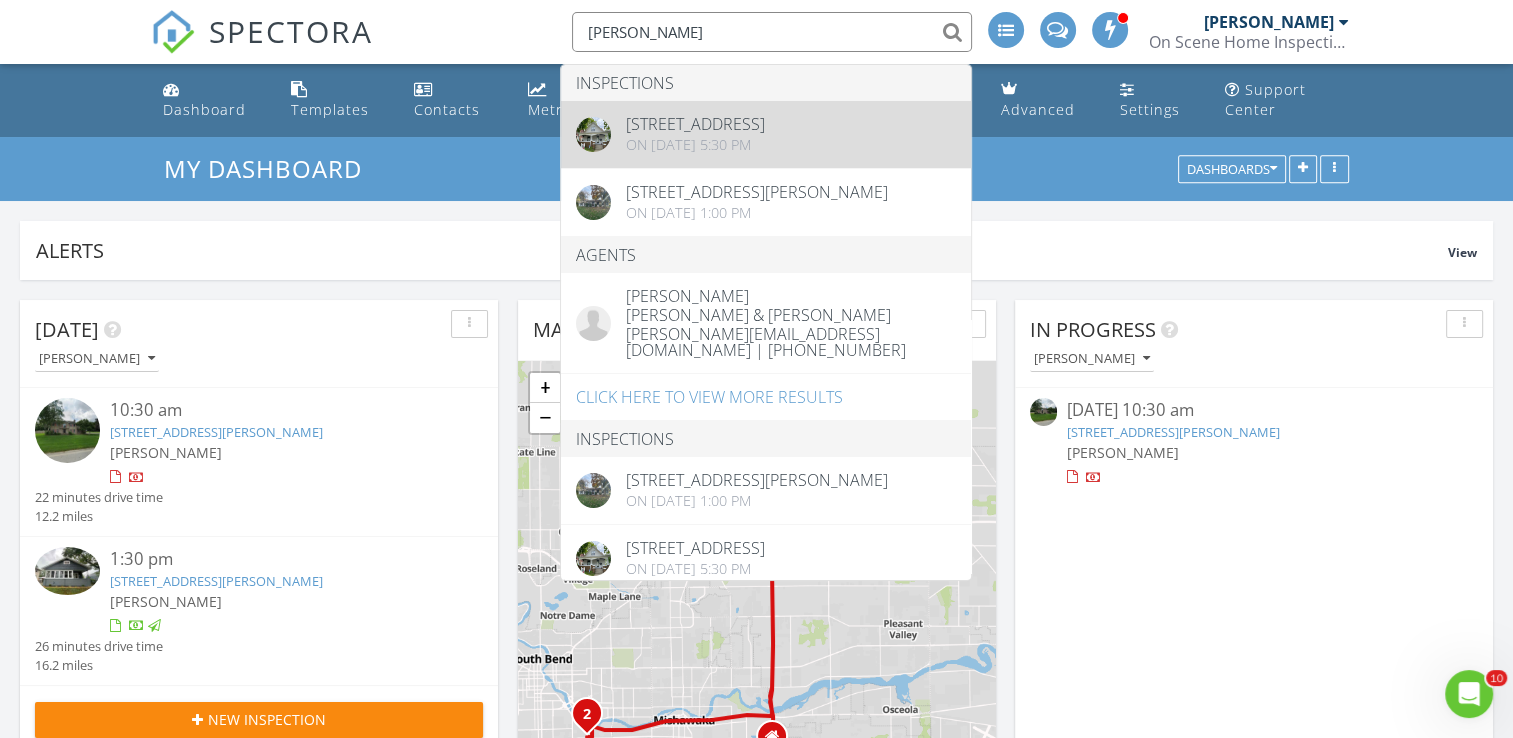 type on "[PERSON_NAME]" 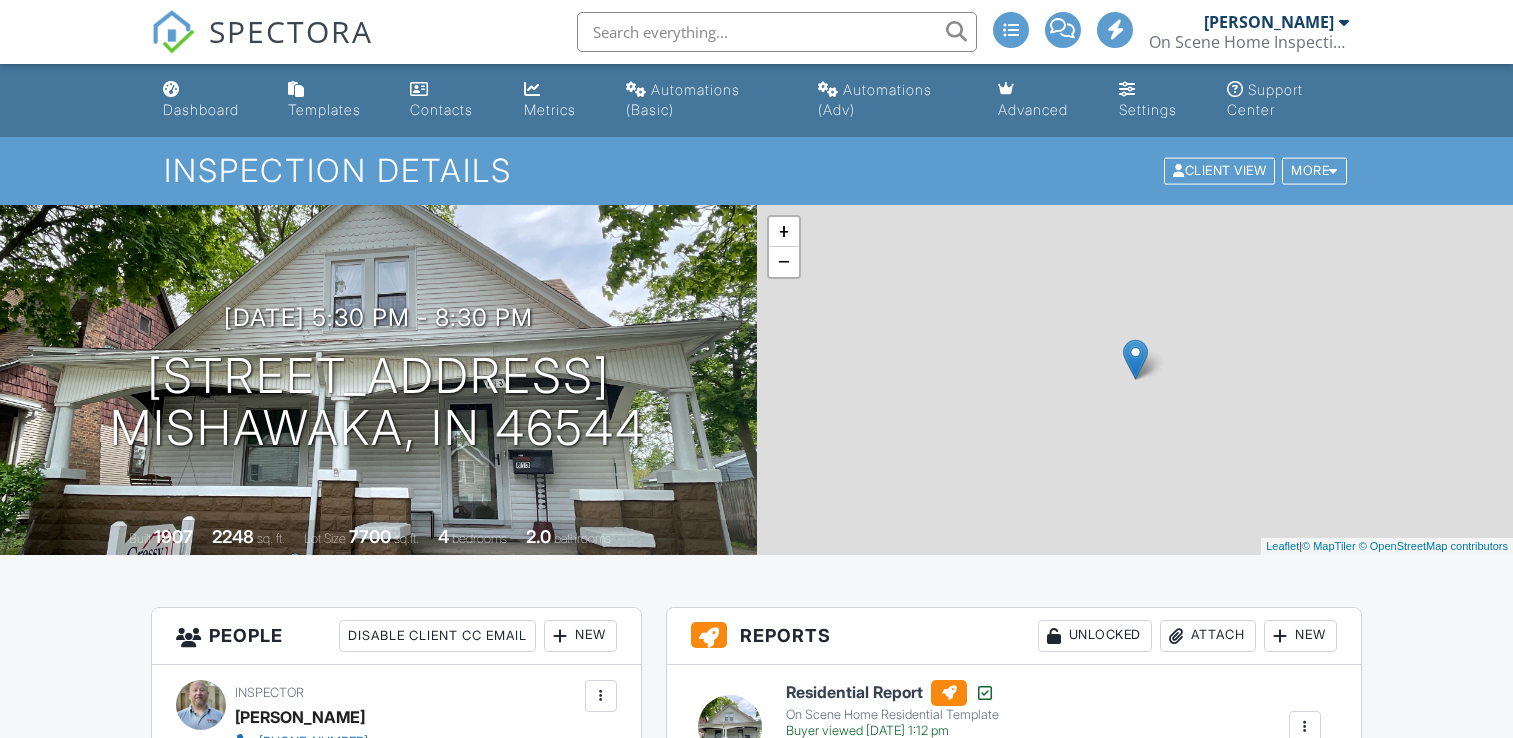 scroll, scrollTop: 0, scrollLeft: 0, axis: both 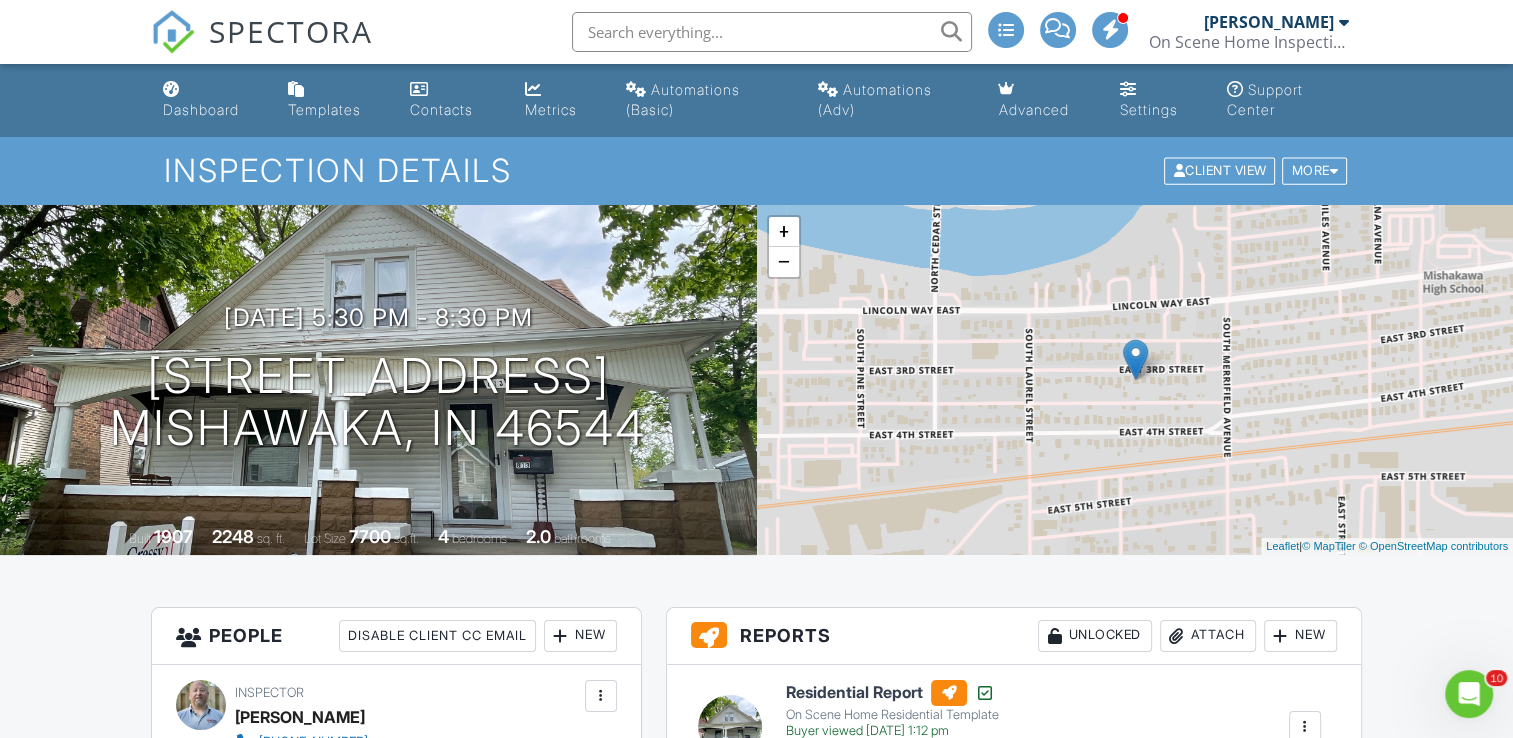 click at bounding box center (772, 32) 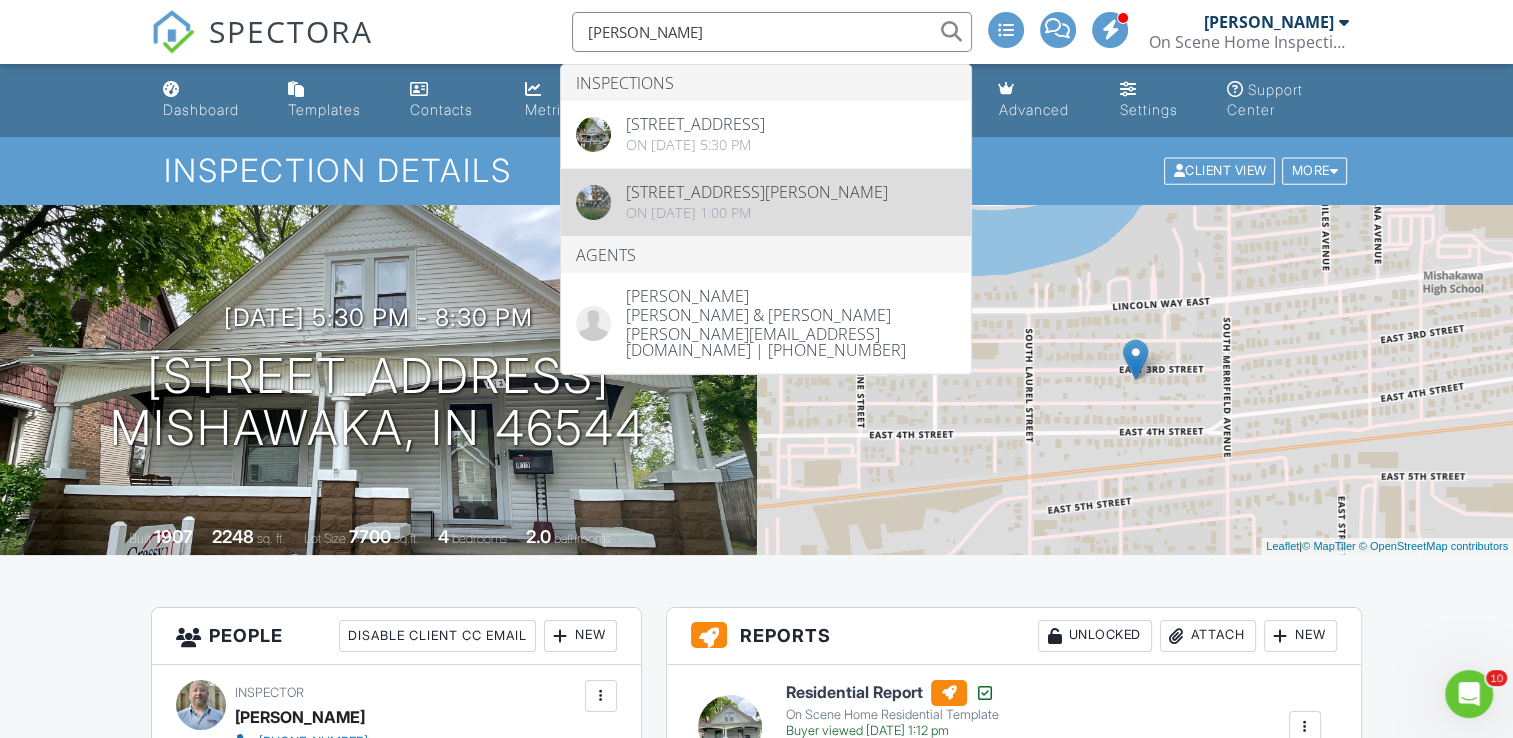 type on "[PERSON_NAME]" 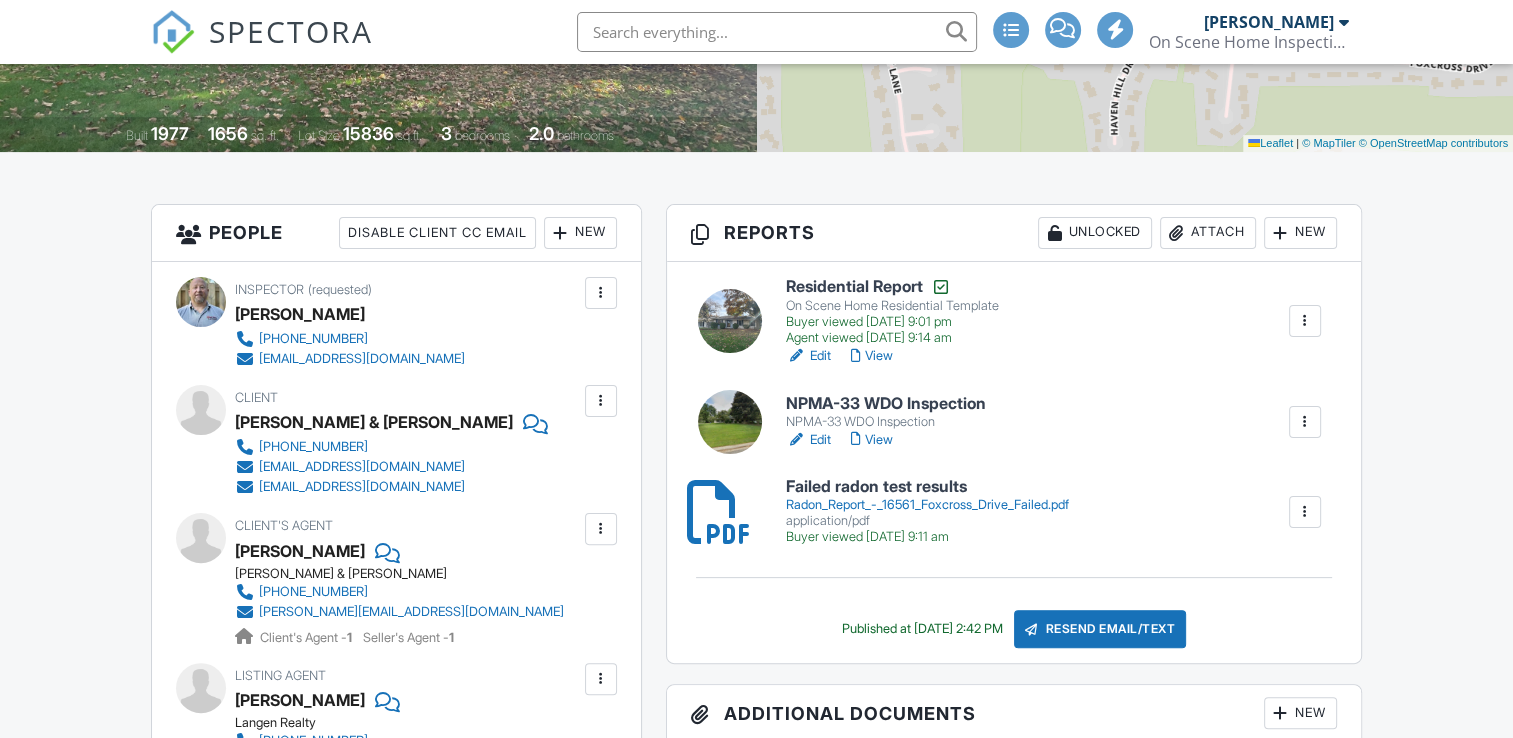 scroll, scrollTop: 500, scrollLeft: 0, axis: vertical 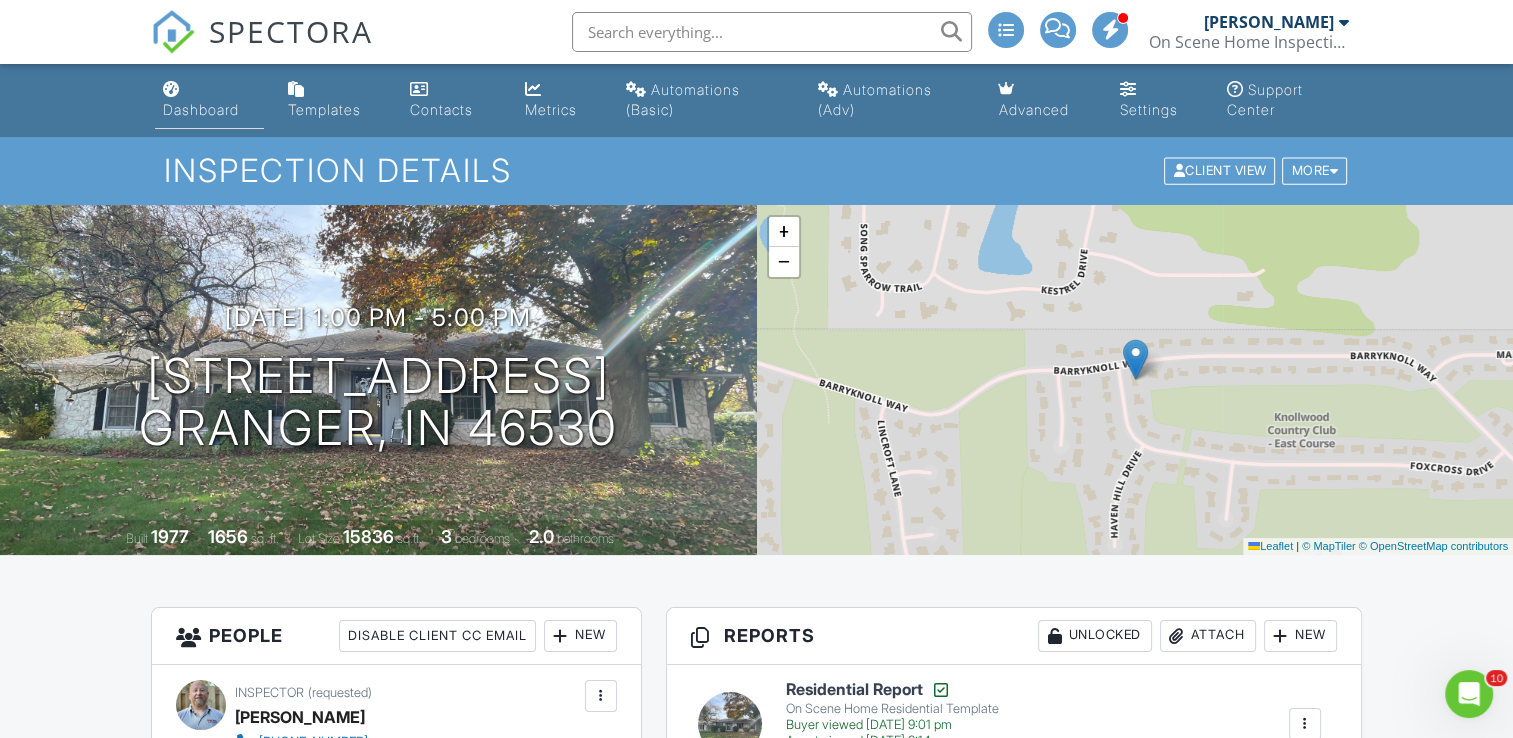 click on "Dashboard" at bounding box center [201, 109] 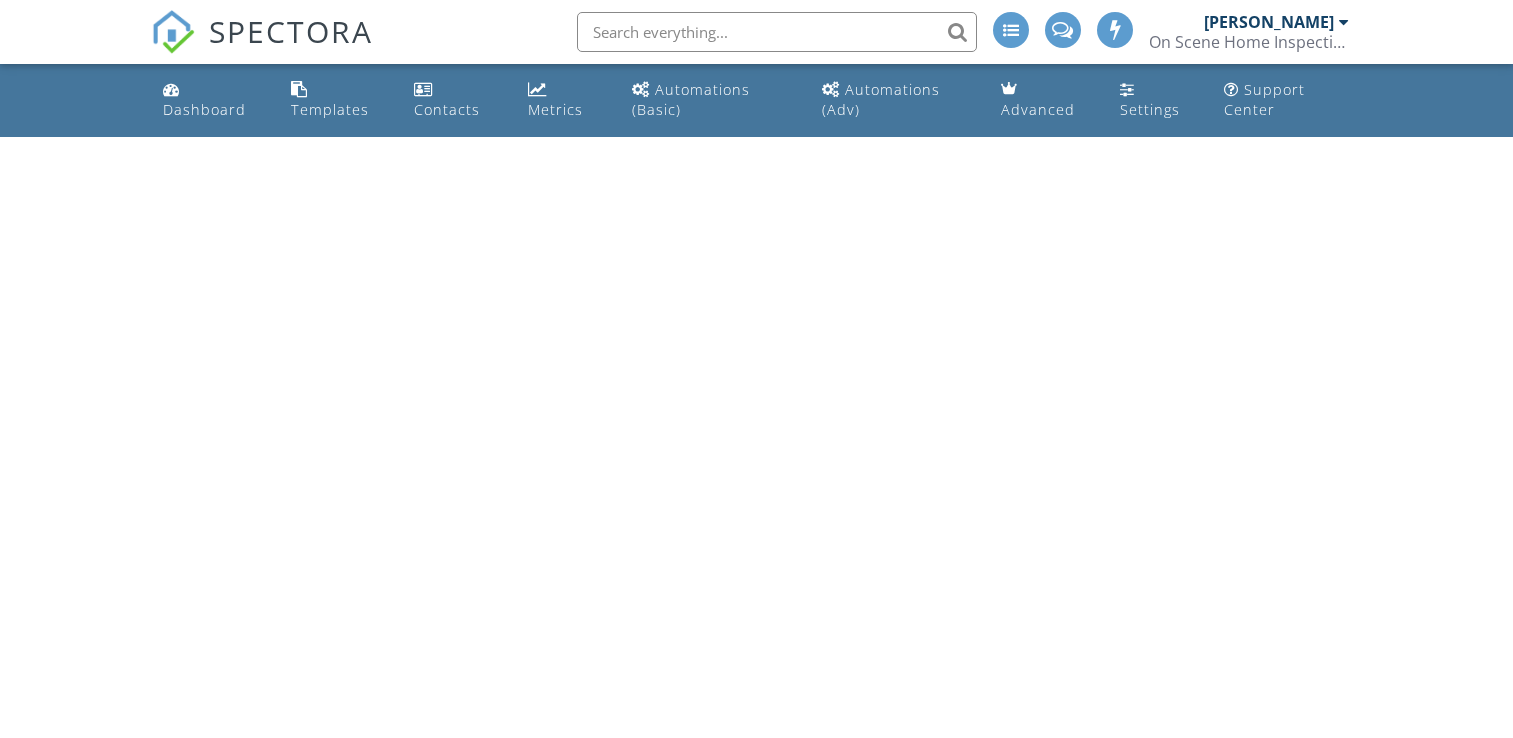 scroll, scrollTop: 0, scrollLeft: 0, axis: both 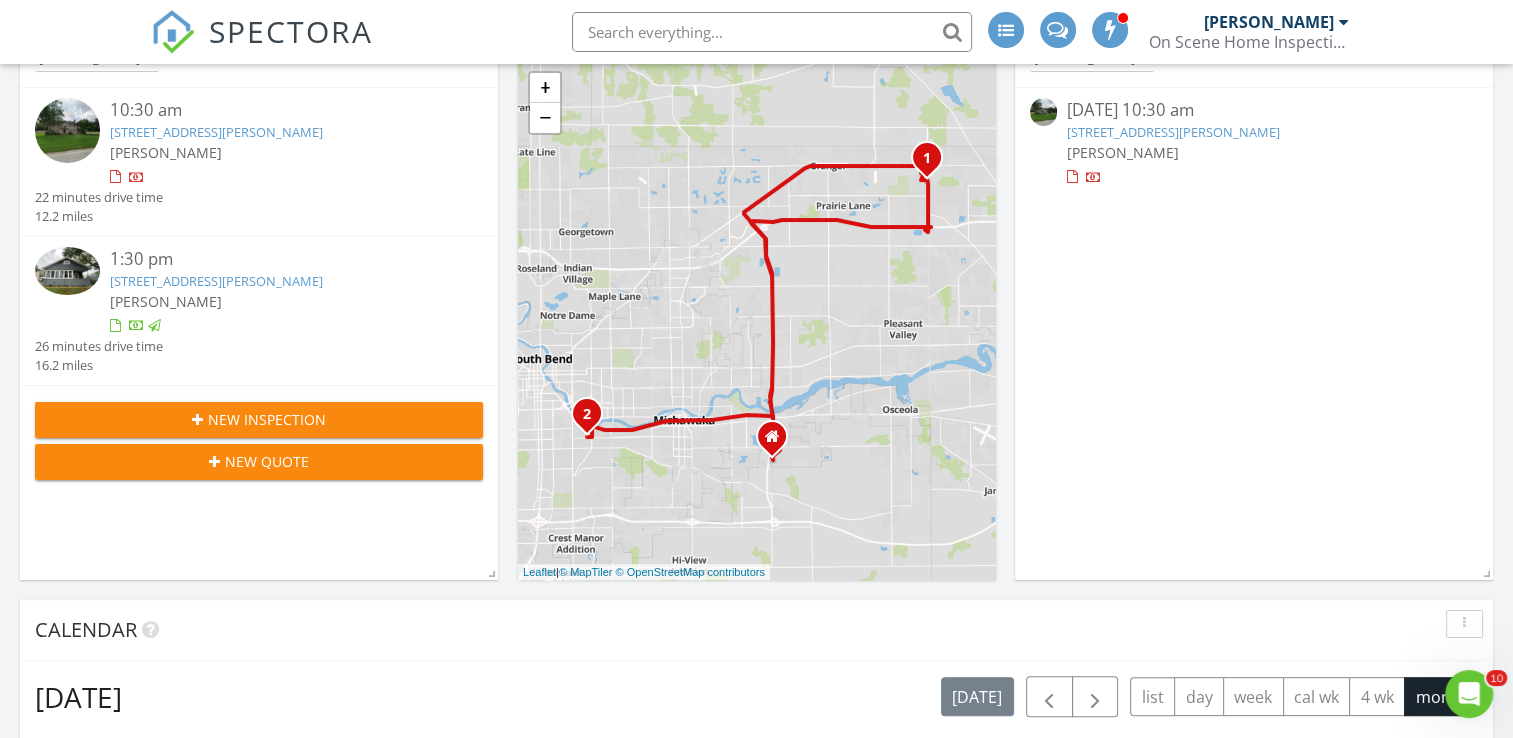 click on "New Inspection" at bounding box center [267, 419] 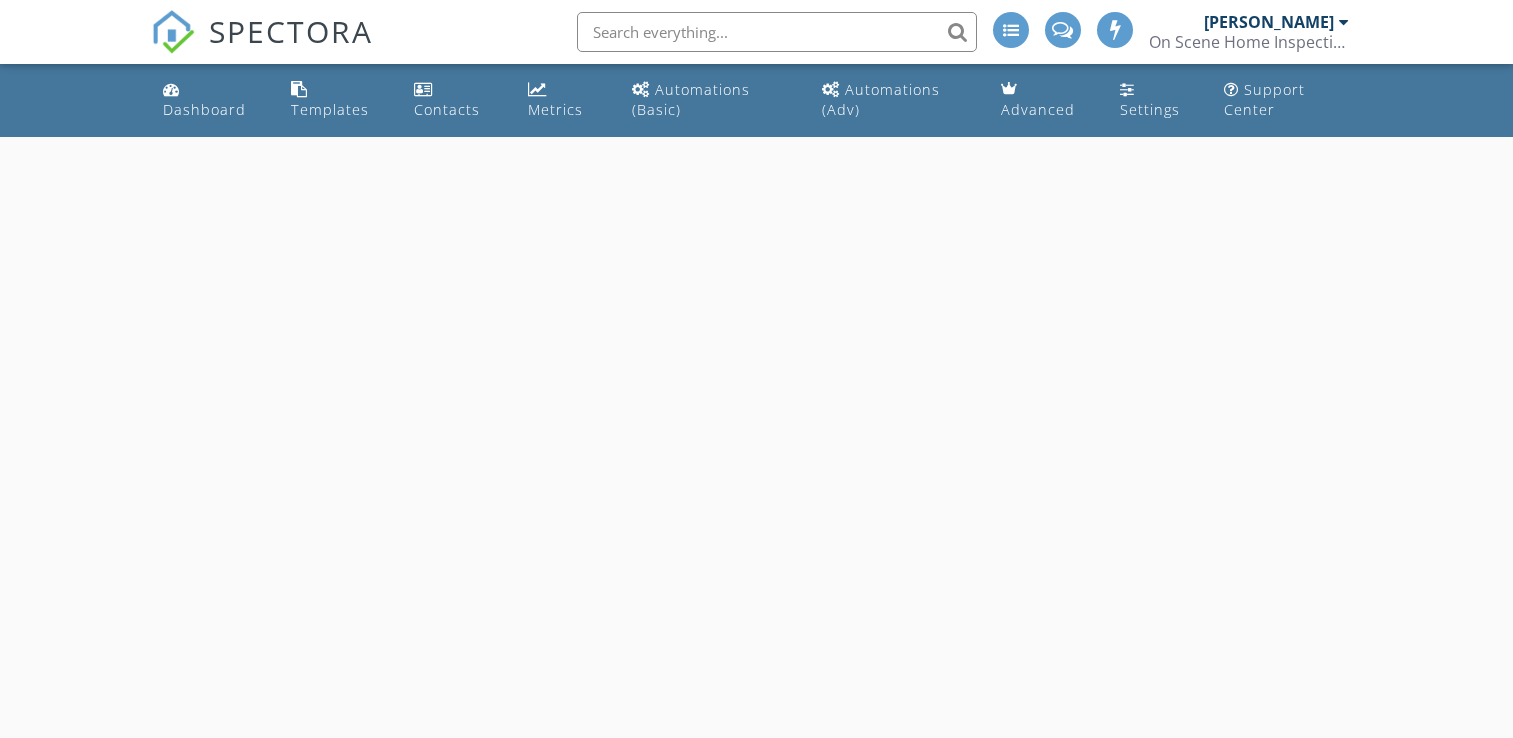 scroll, scrollTop: 0, scrollLeft: 0, axis: both 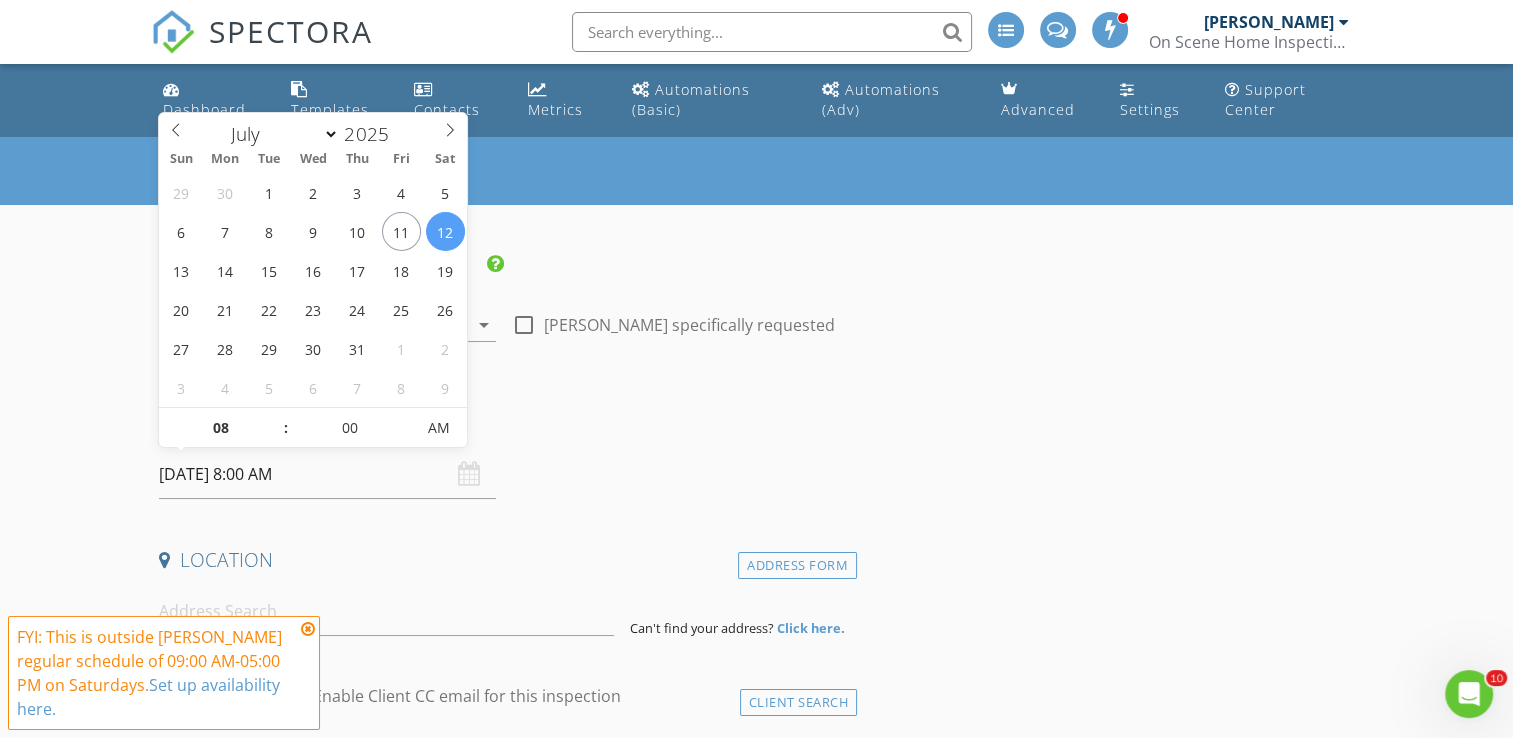 click on "07/12/2025 8:00 AM" at bounding box center [327, 474] 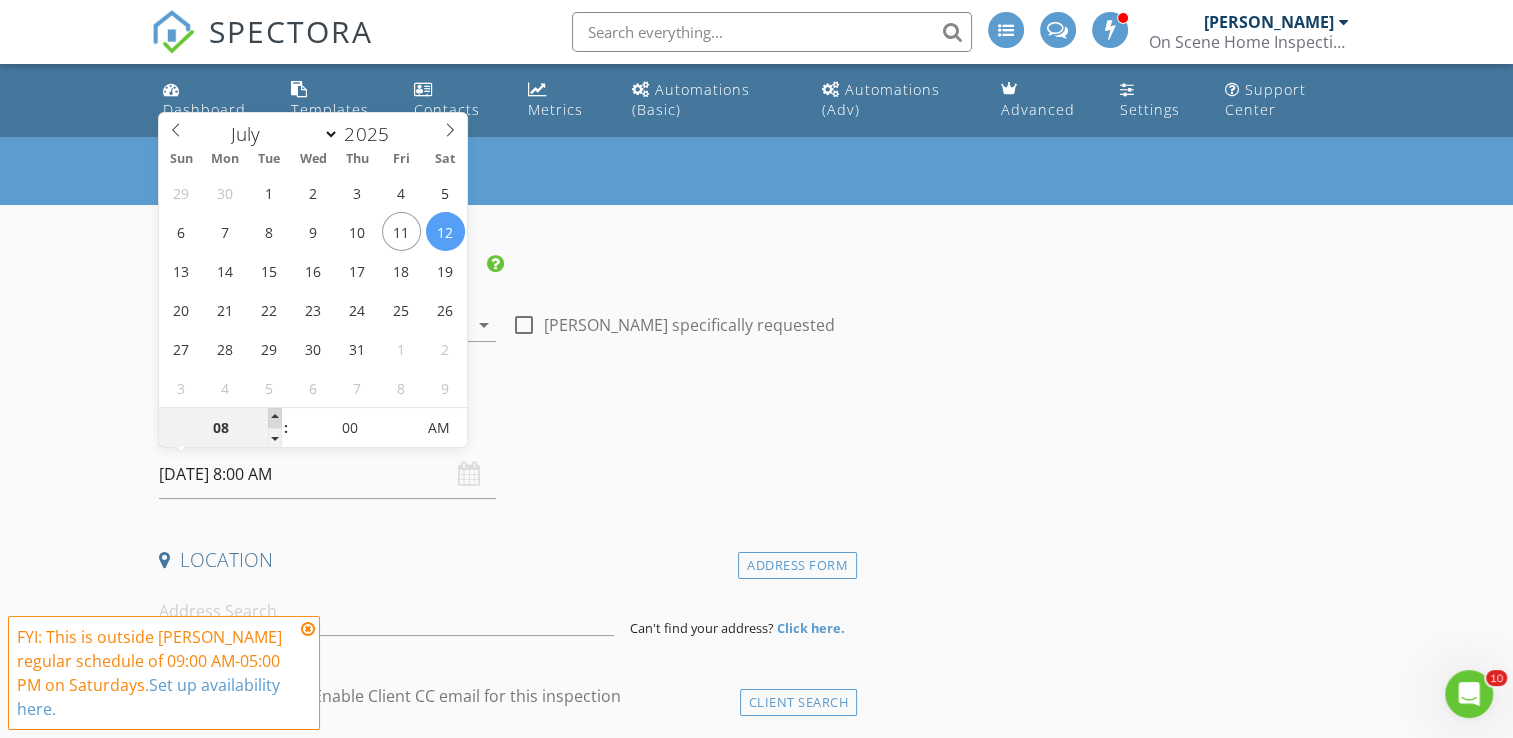 type on "09" 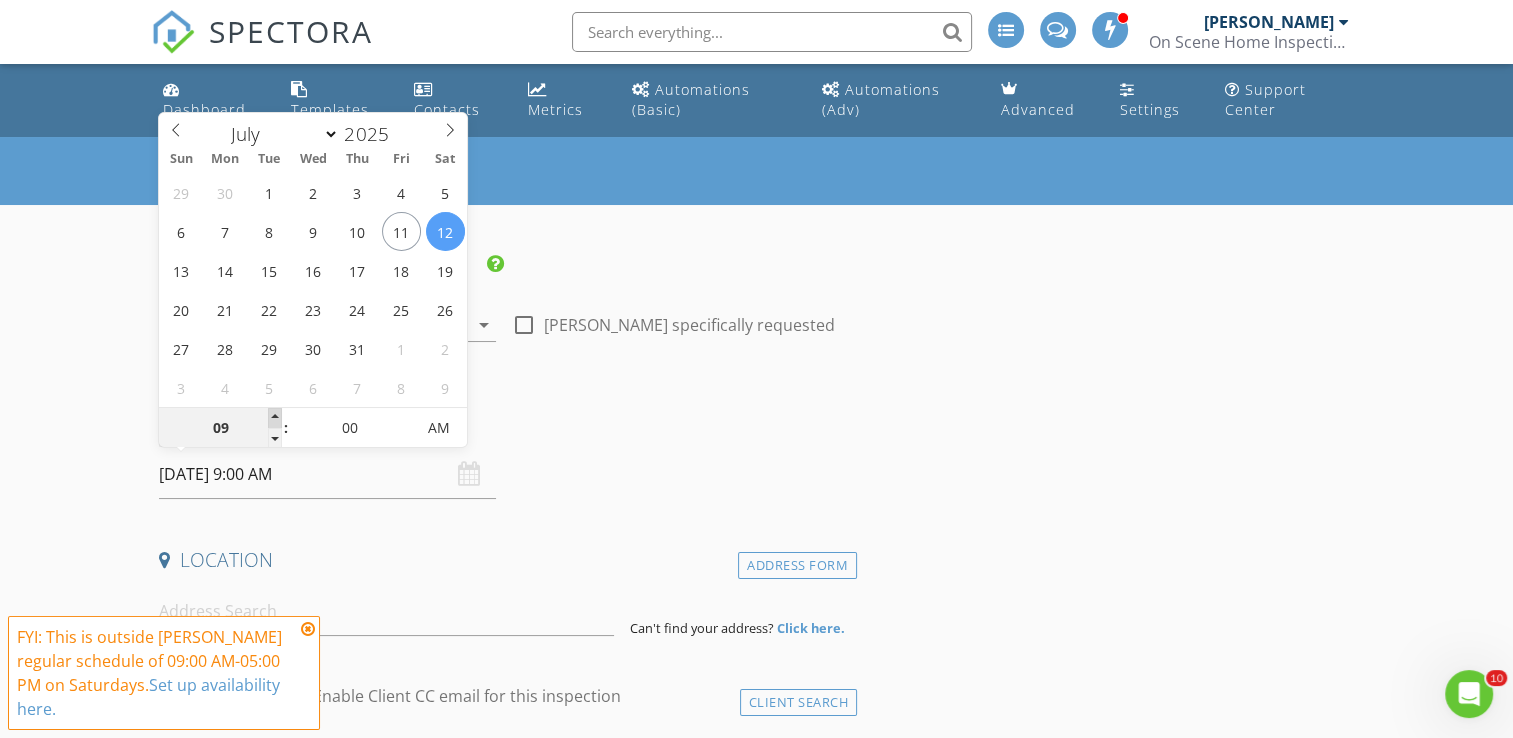 click at bounding box center (275, 418) 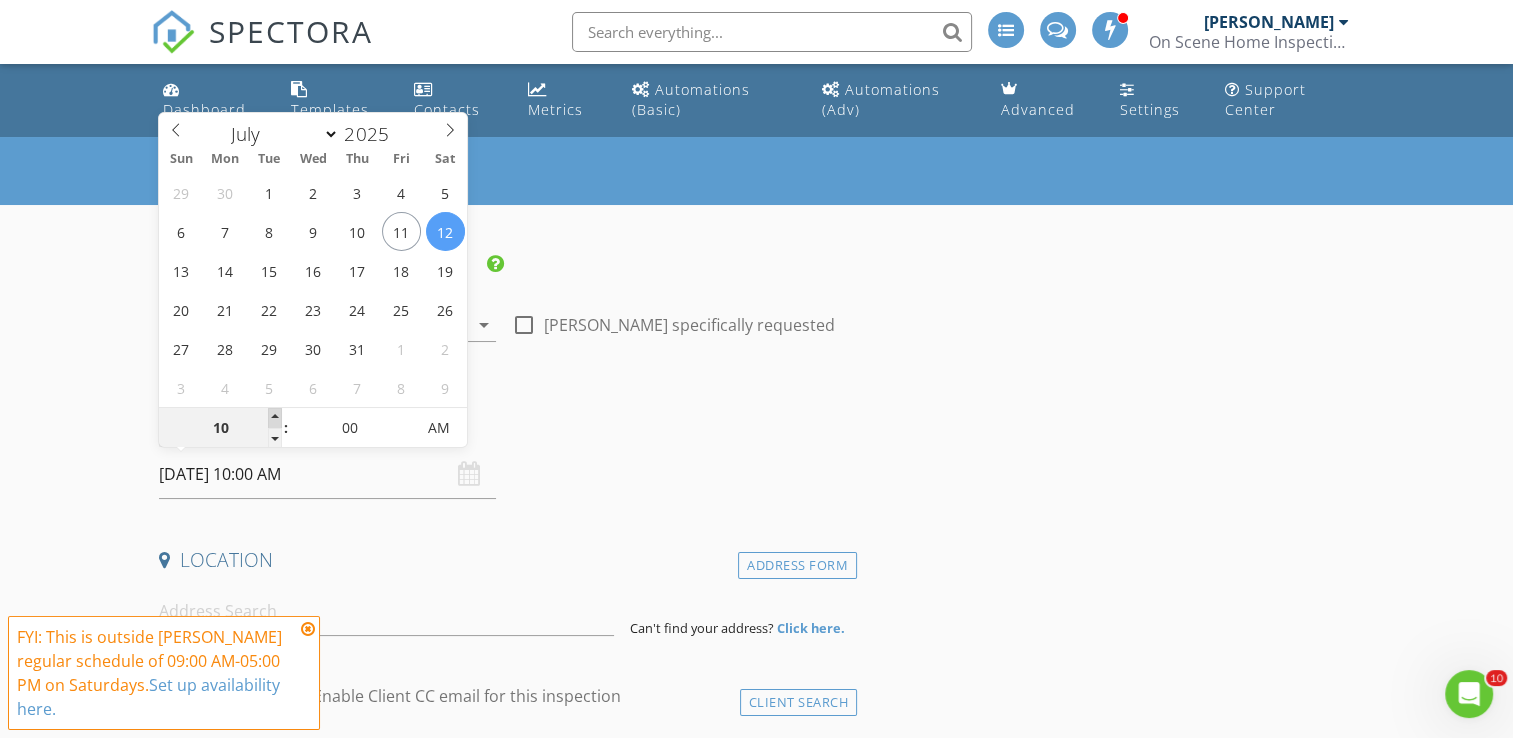 type on "11" 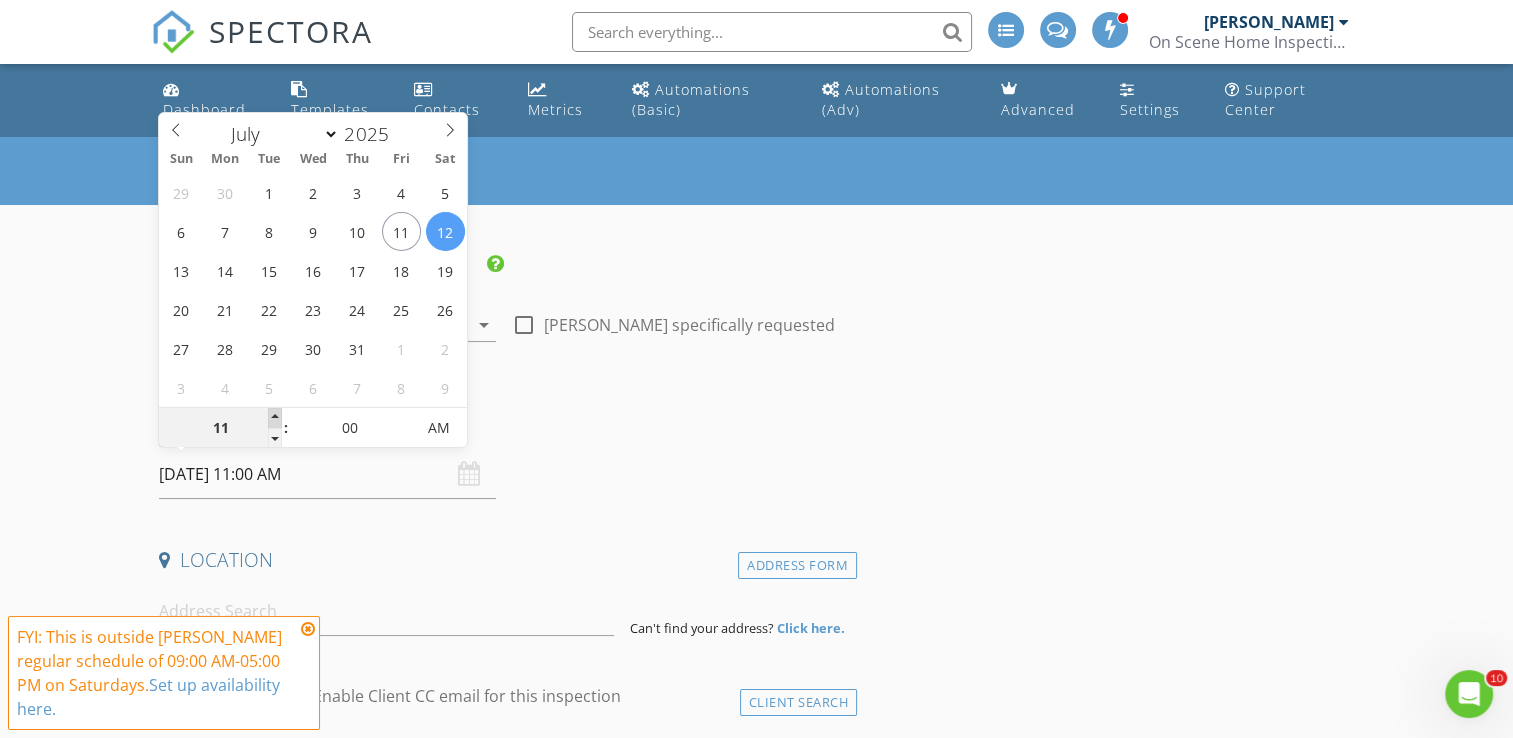click at bounding box center [275, 418] 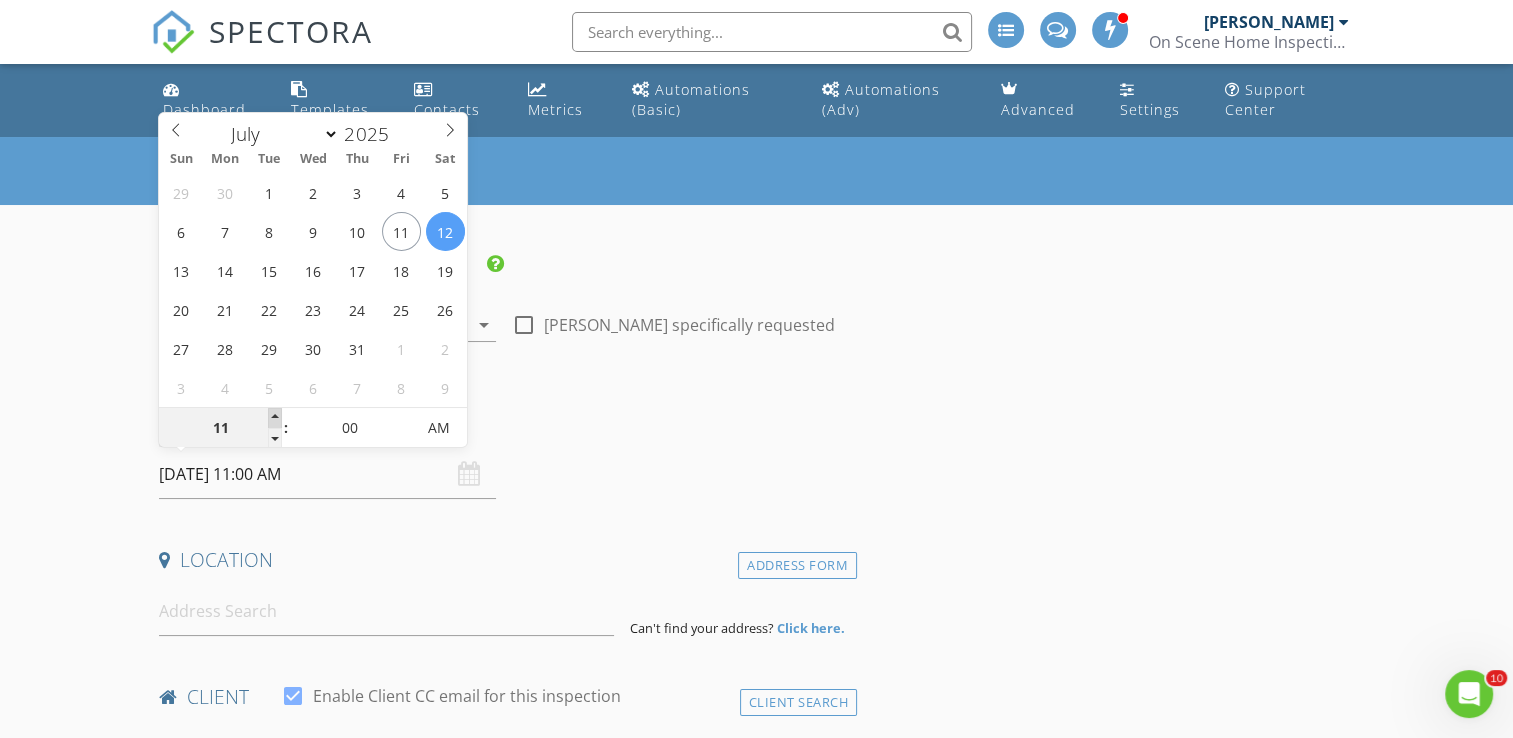 type on "12" 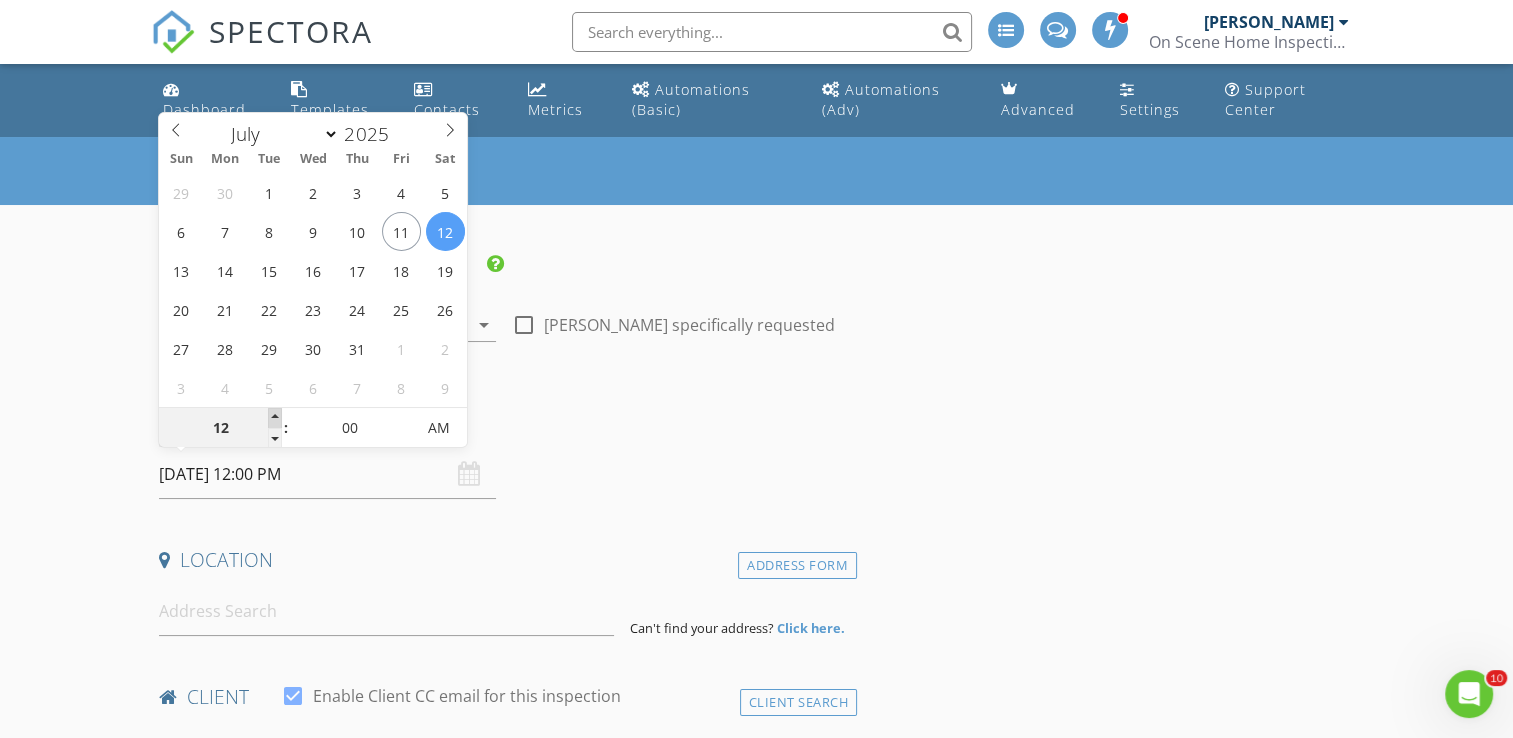 click at bounding box center (275, 418) 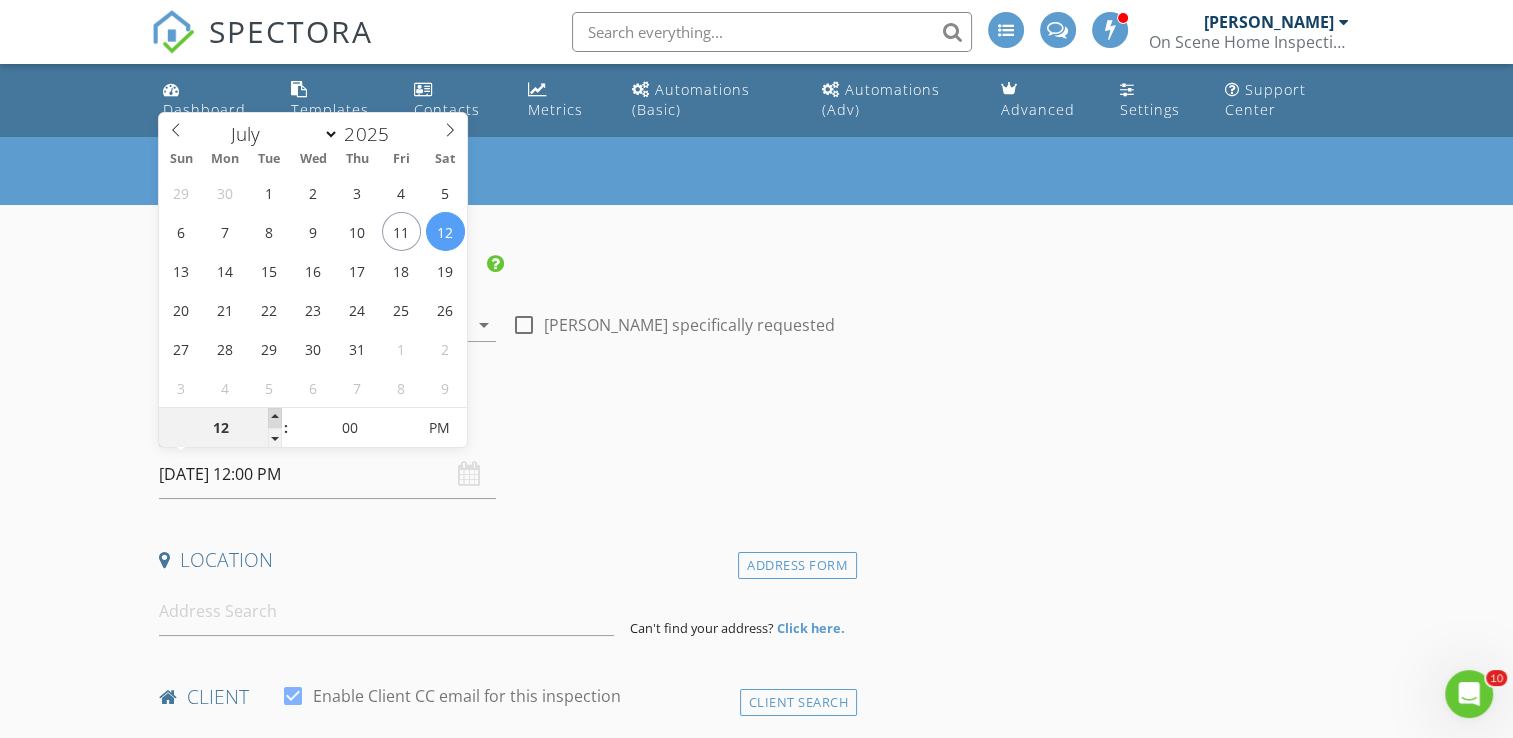type on "01" 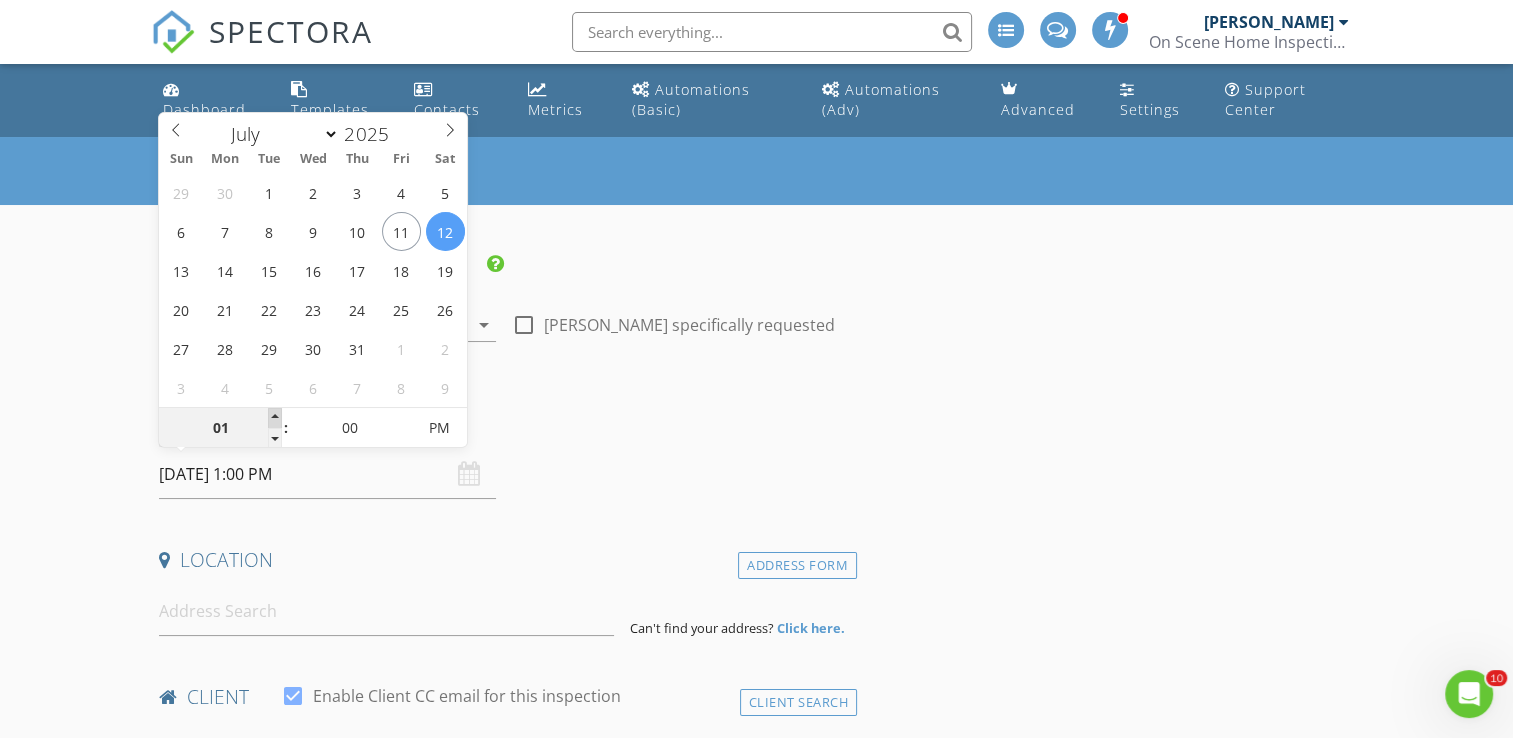 click at bounding box center (275, 418) 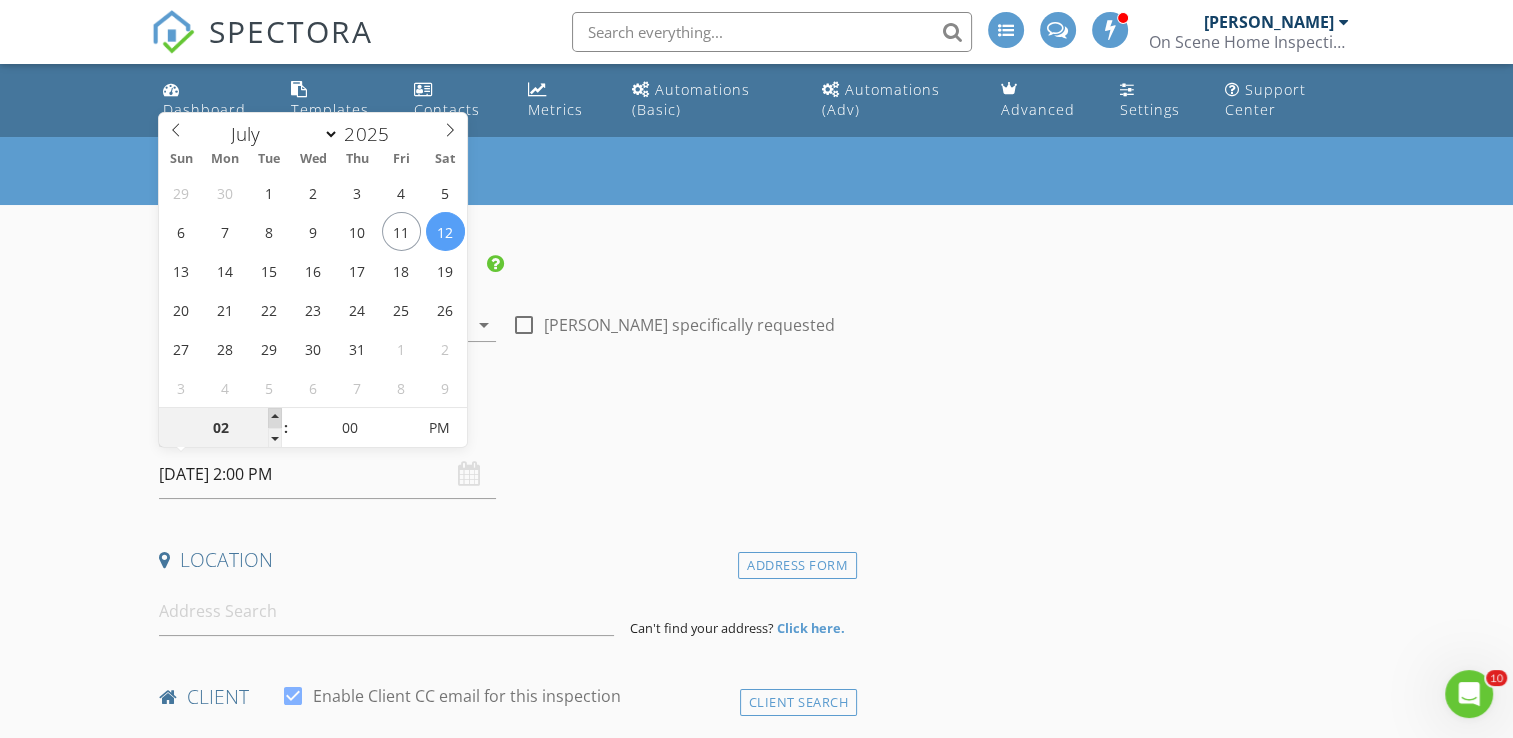 click at bounding box center [275, 418] 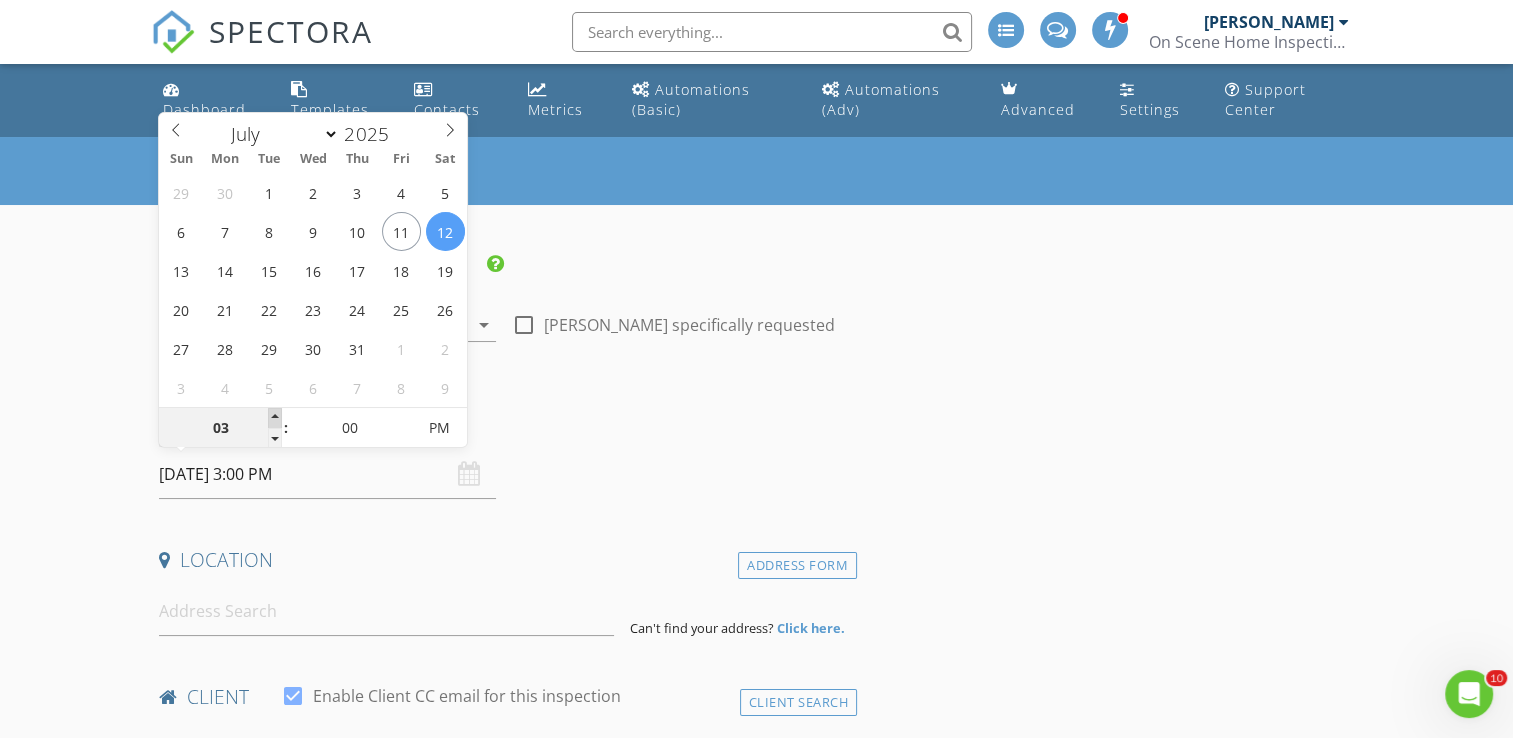 click at bounding box center (275, 418) 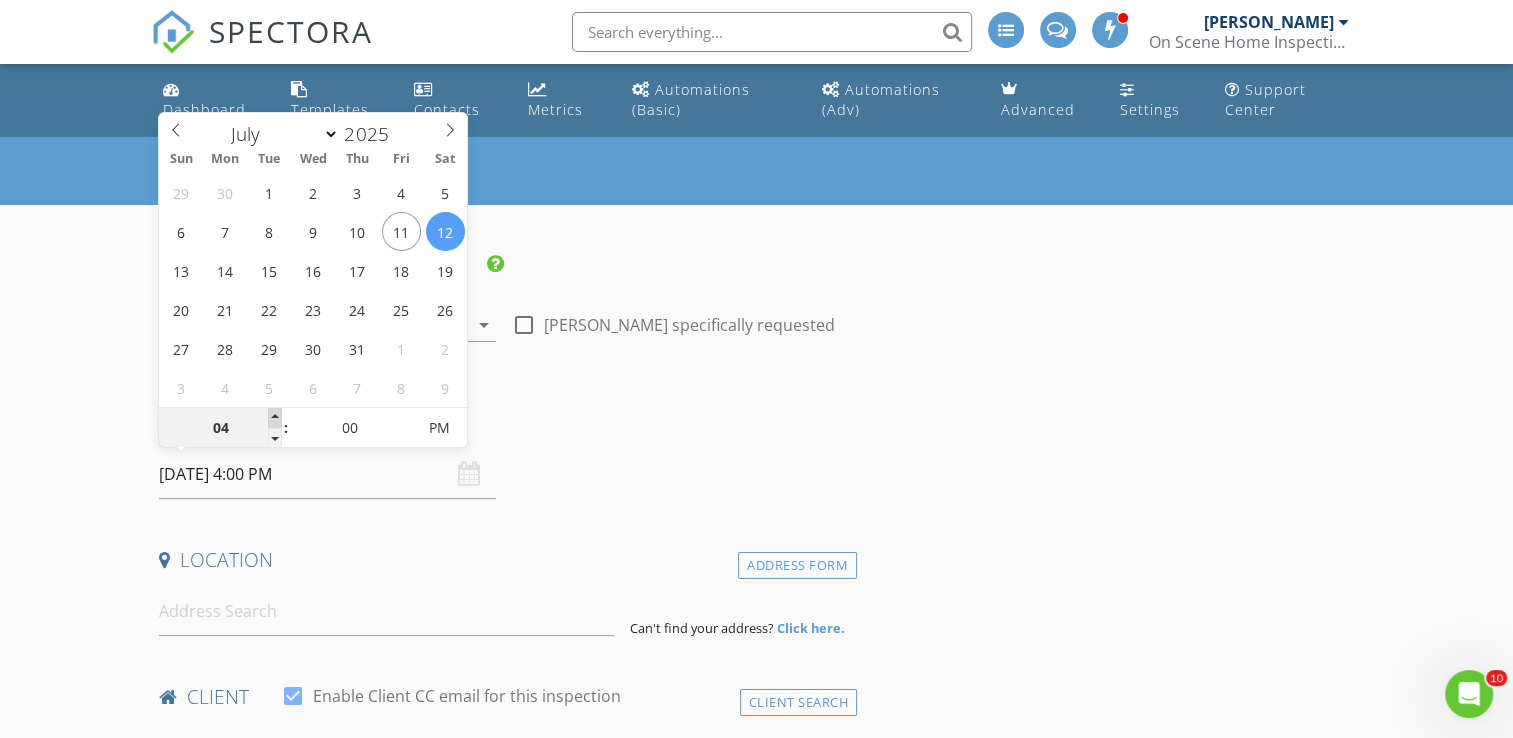 click at bounding box center [275, 418] 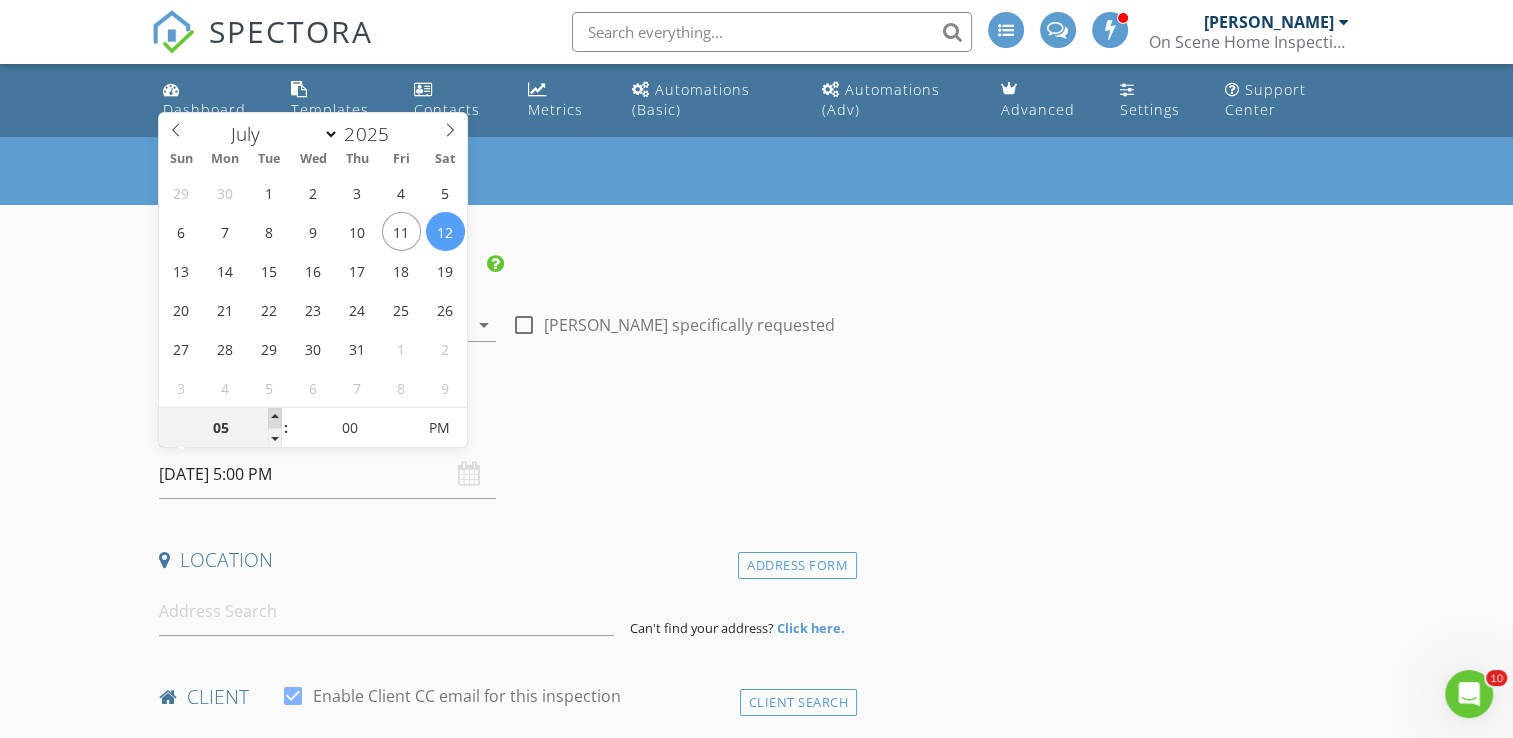 click at bounding box center (275, 418) 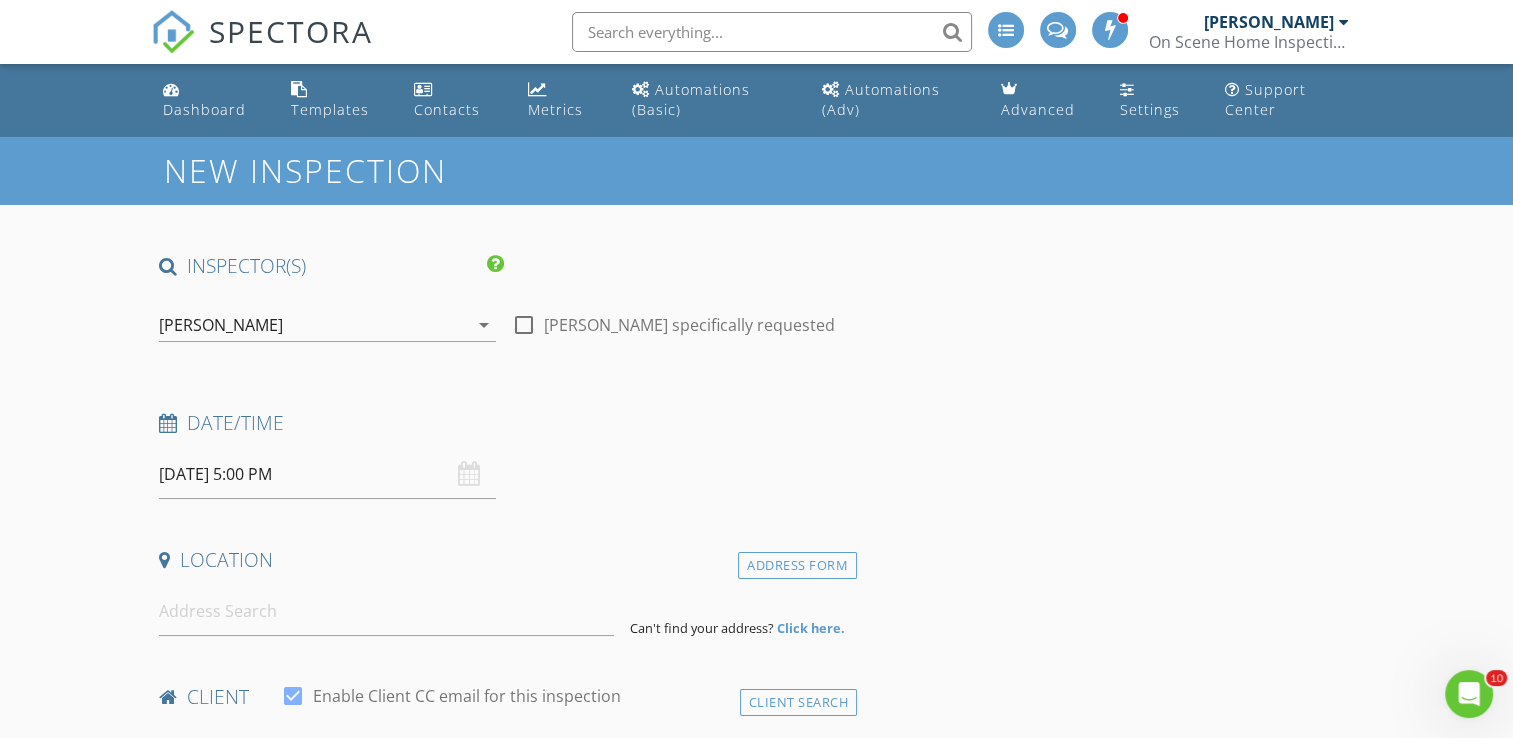 click on "Date/Time" at bounding box center [504, 423] 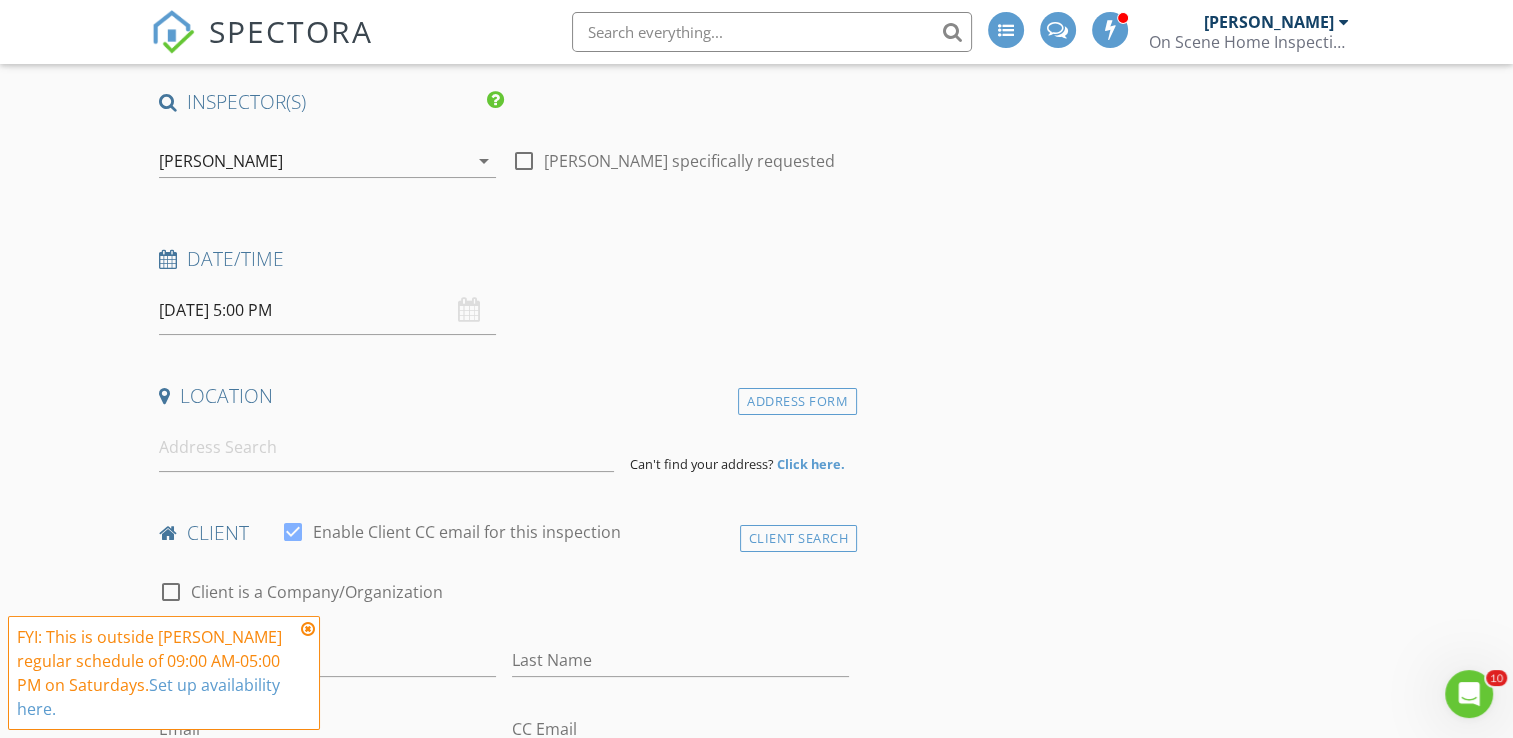 scroll, scrollTop: 200, scrollLeft: 0, axis: vertical 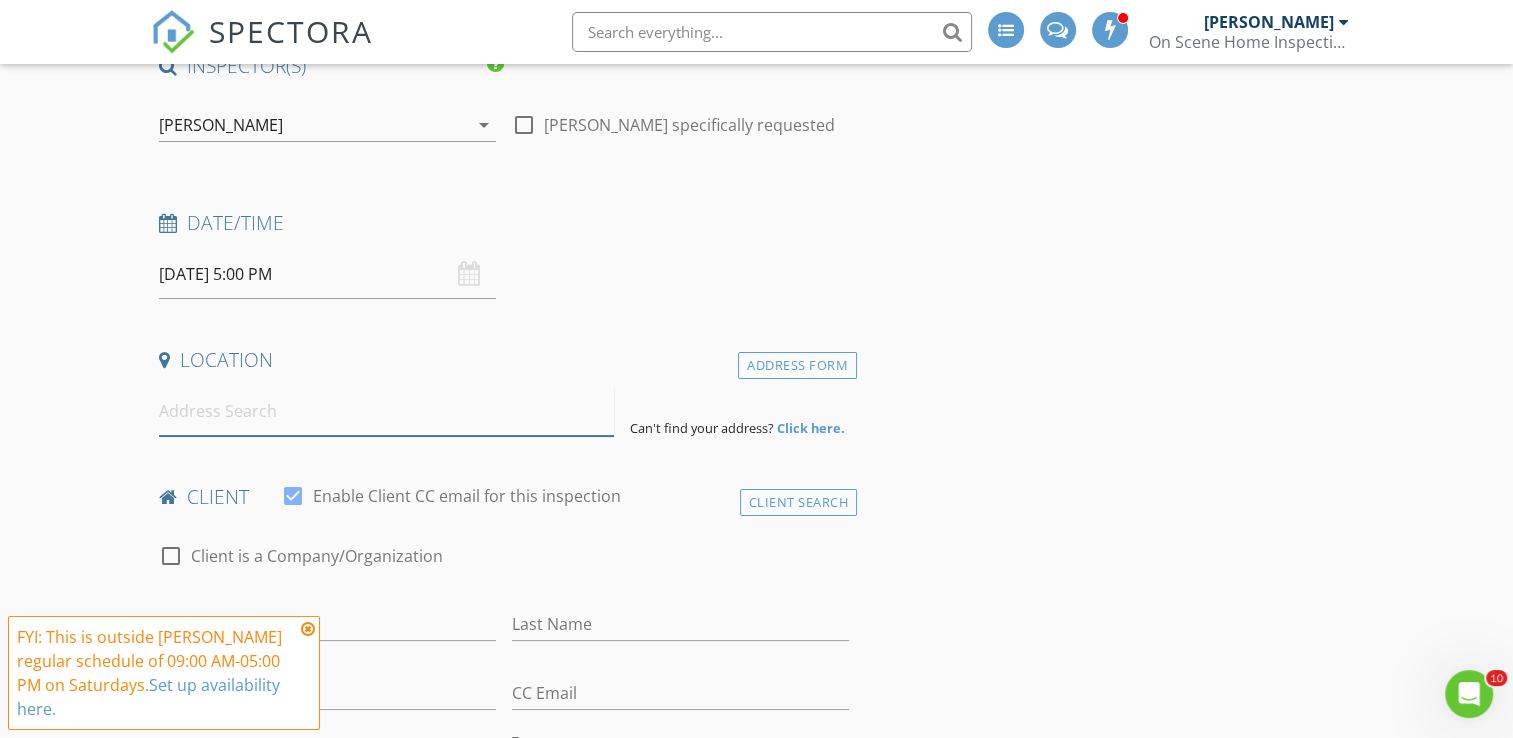 click at bounding box center [386, 411] 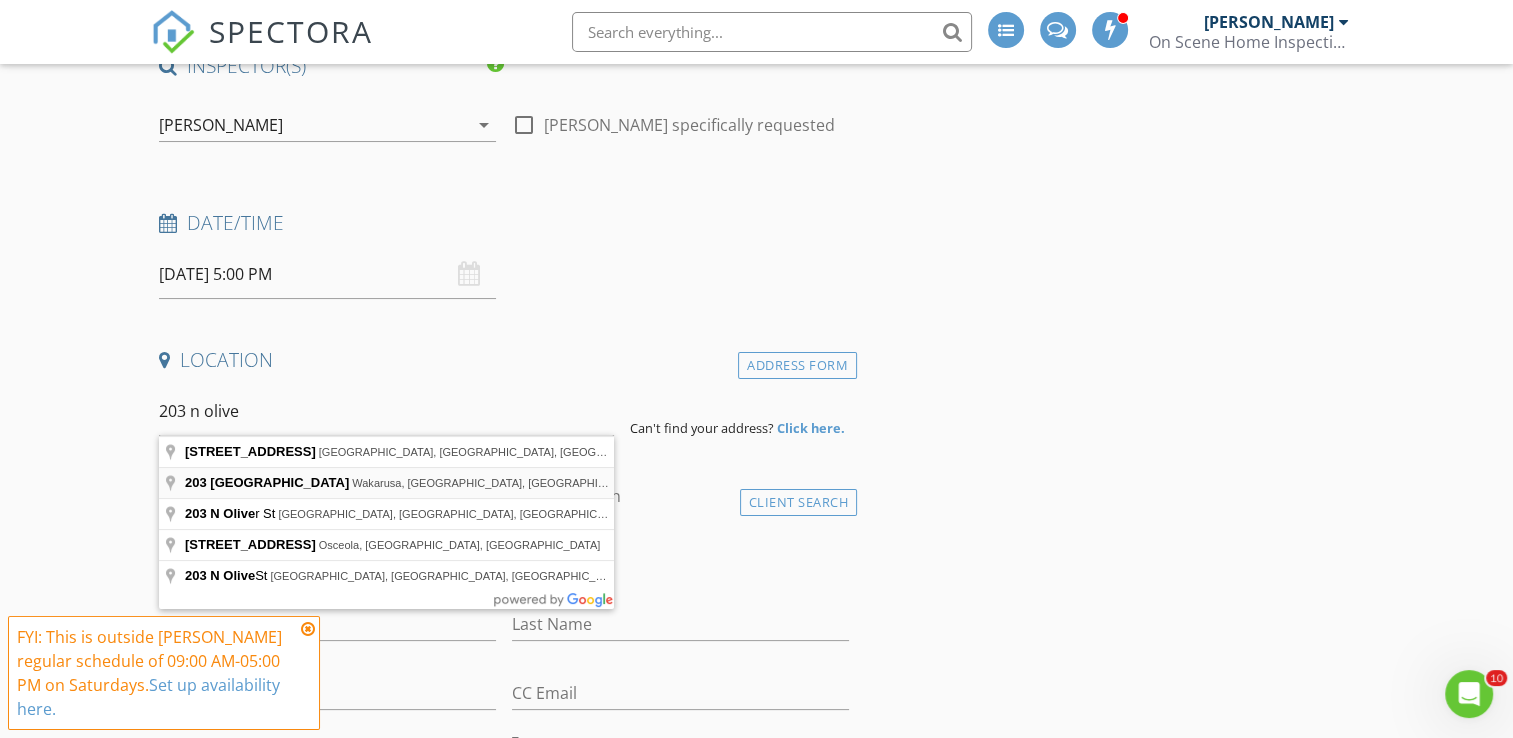type on "203 North Olive Street, Wakarusa, IN, USA" 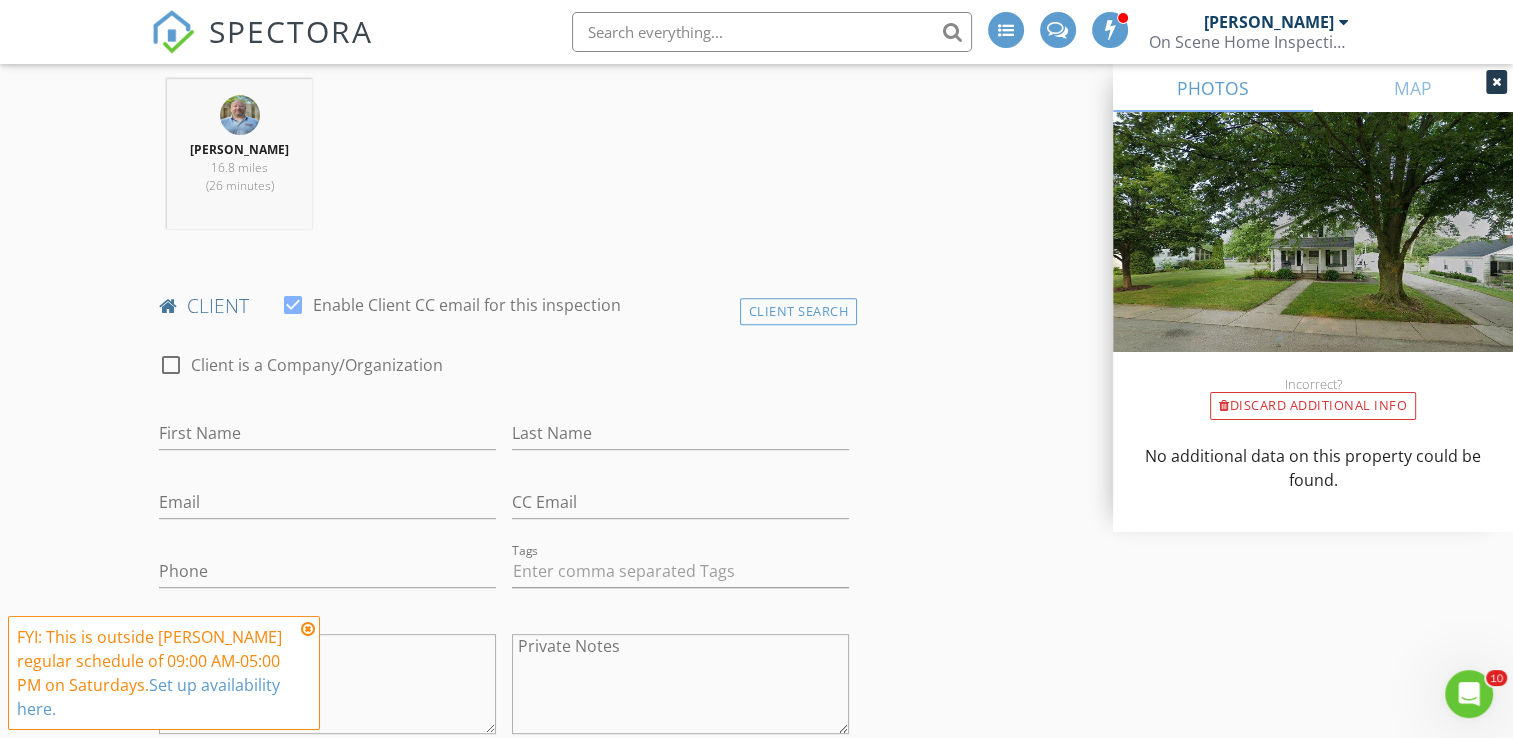 scroll, scrollTop: 900, scrollLeft: 0, axis: vertical 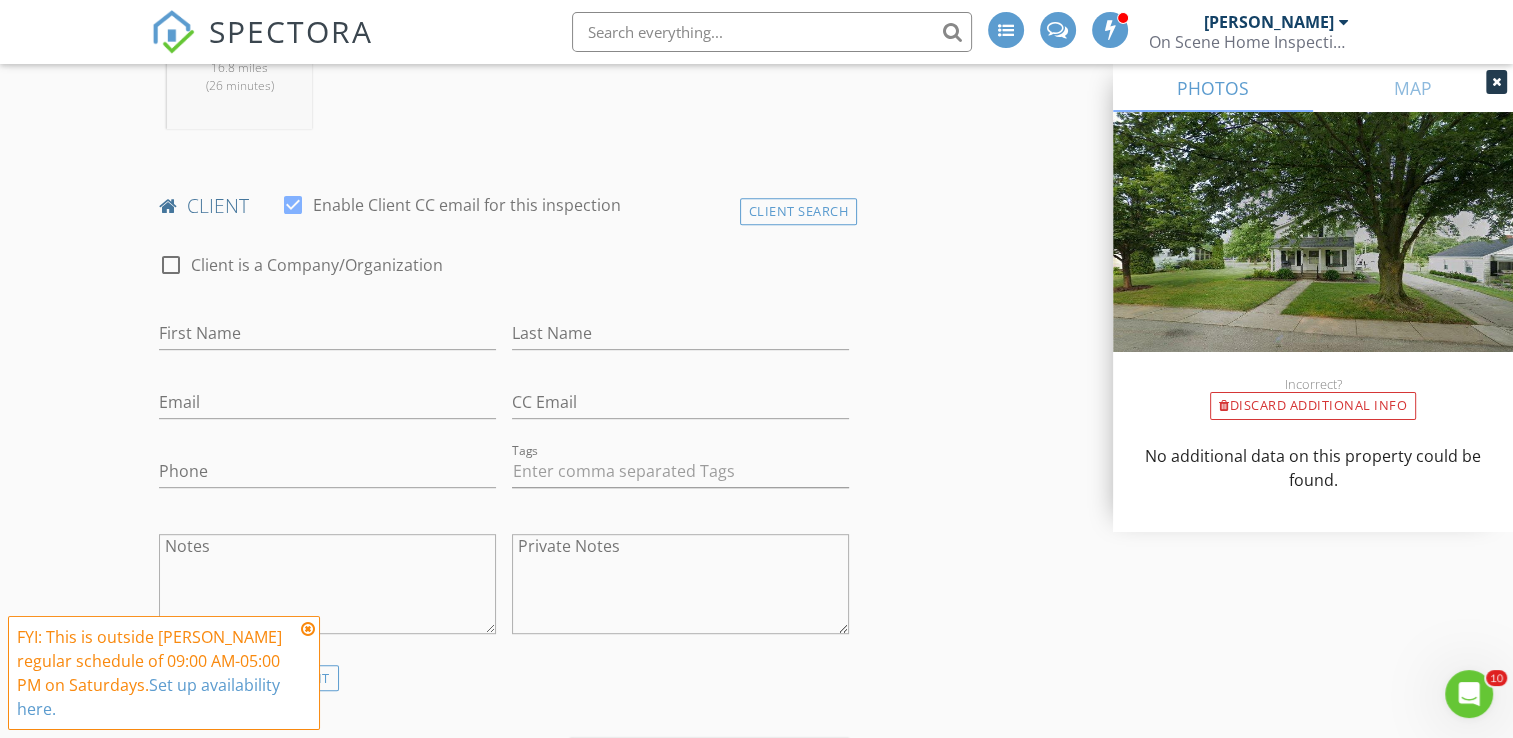 click at bounding box center [308, 629] 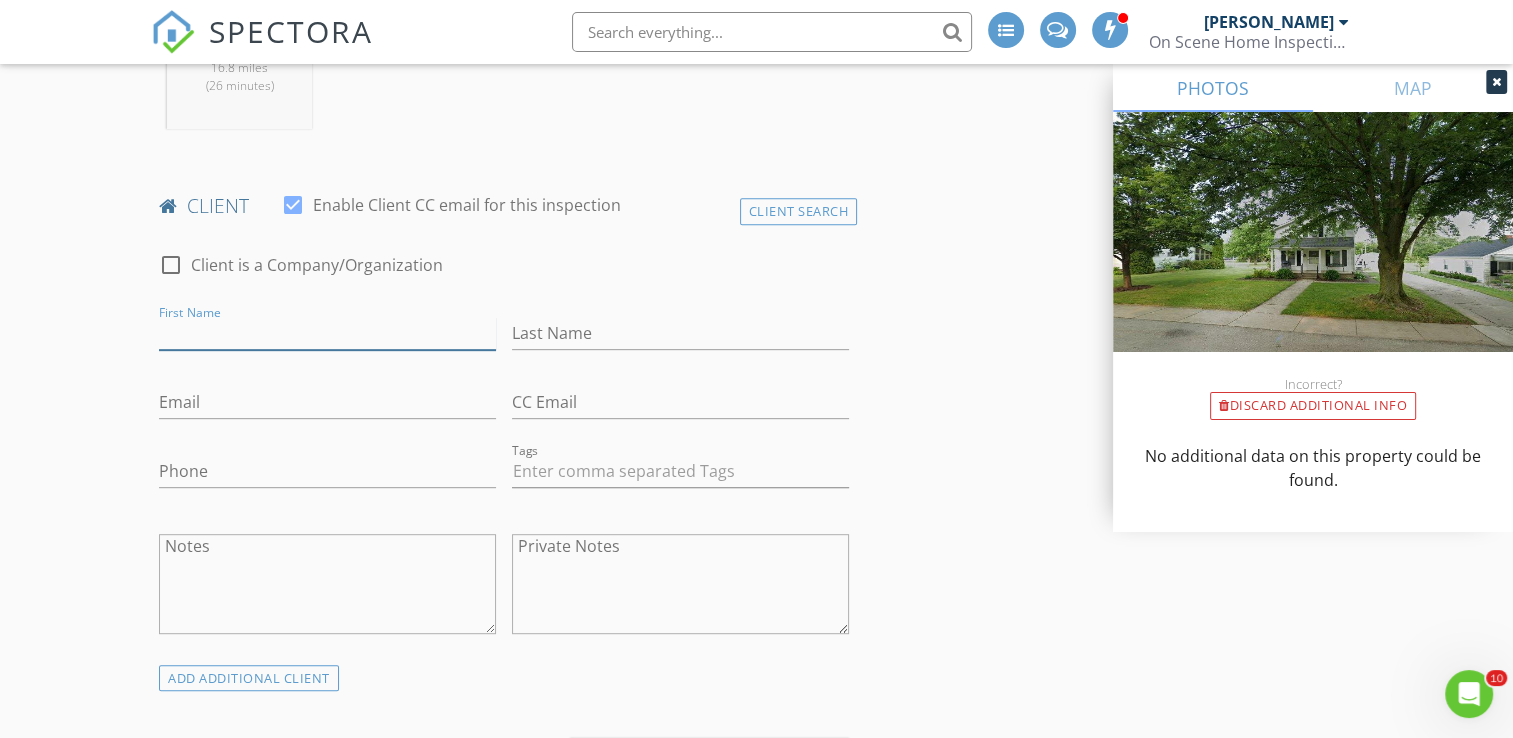 click on "First Name" at bounding box center (327, 333) 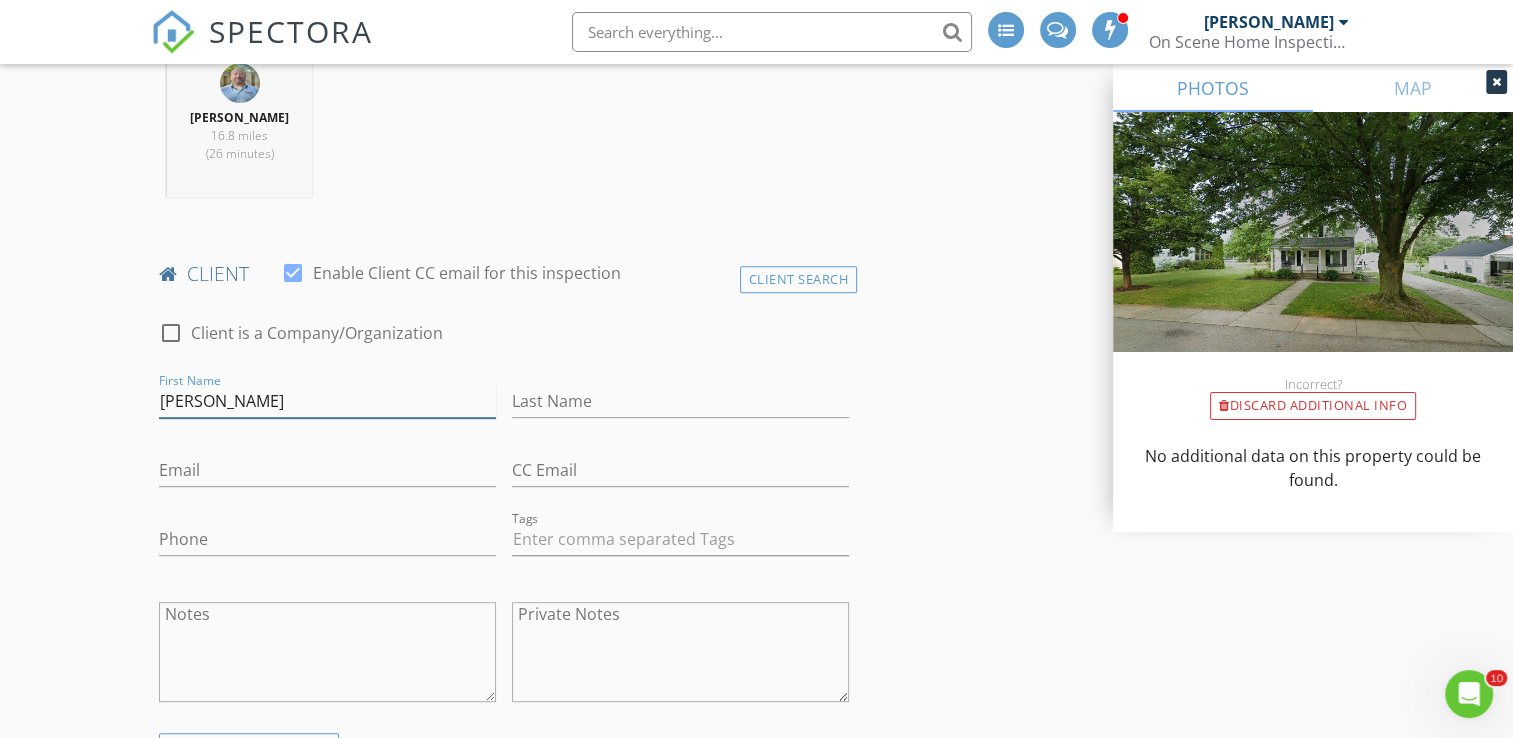 scroll, scrollTop: 828, scrollLeft: 0, axis: vertical 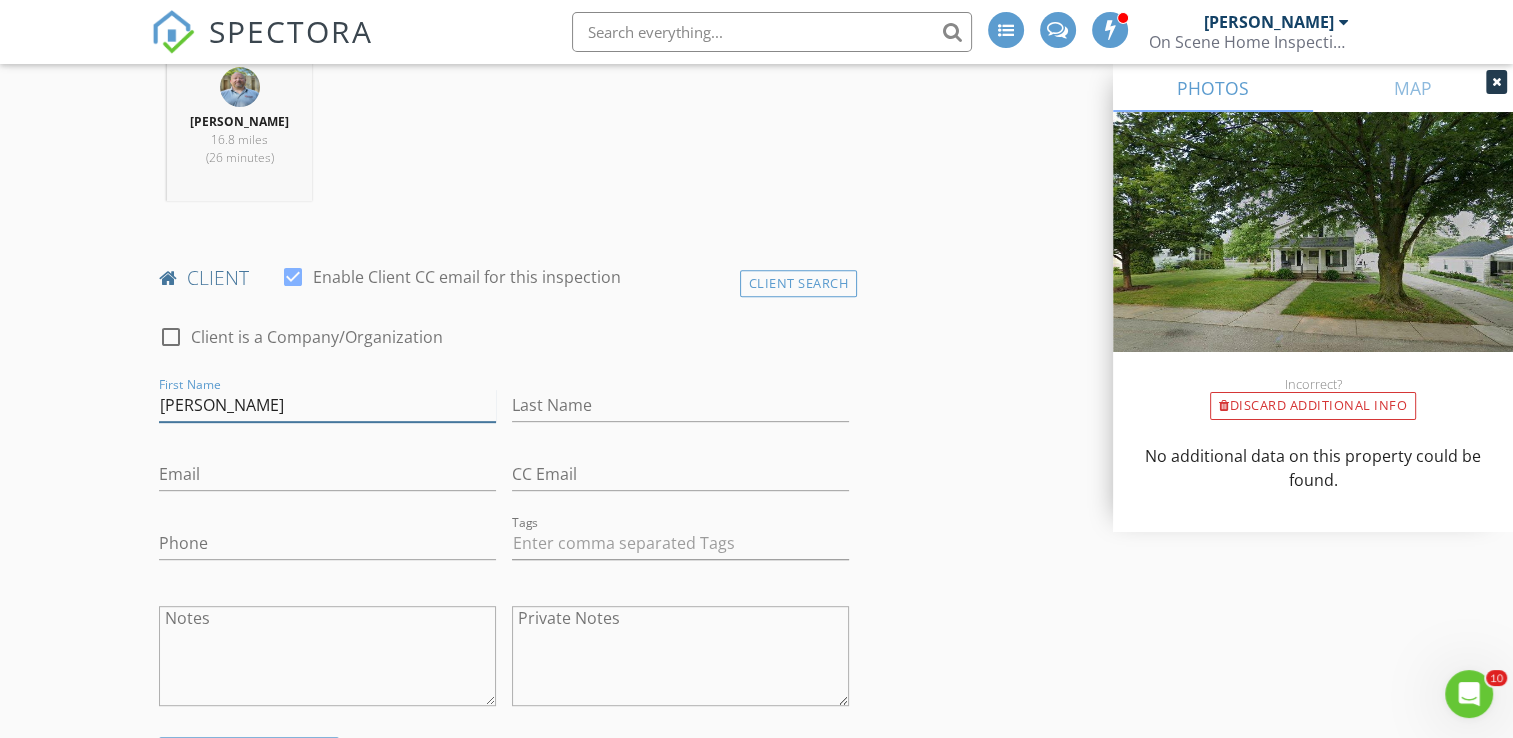 type on "Brandt" 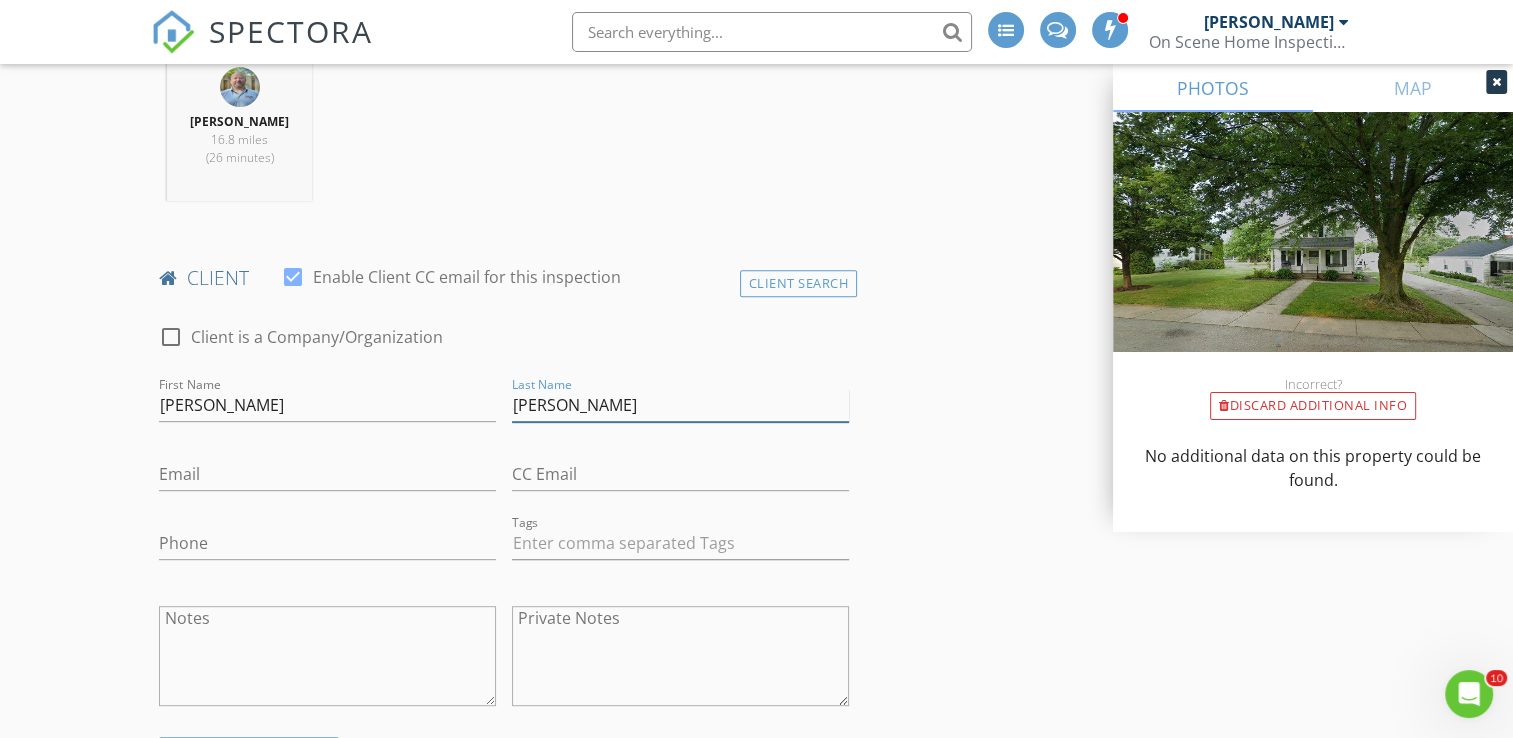 type on "Carrico" 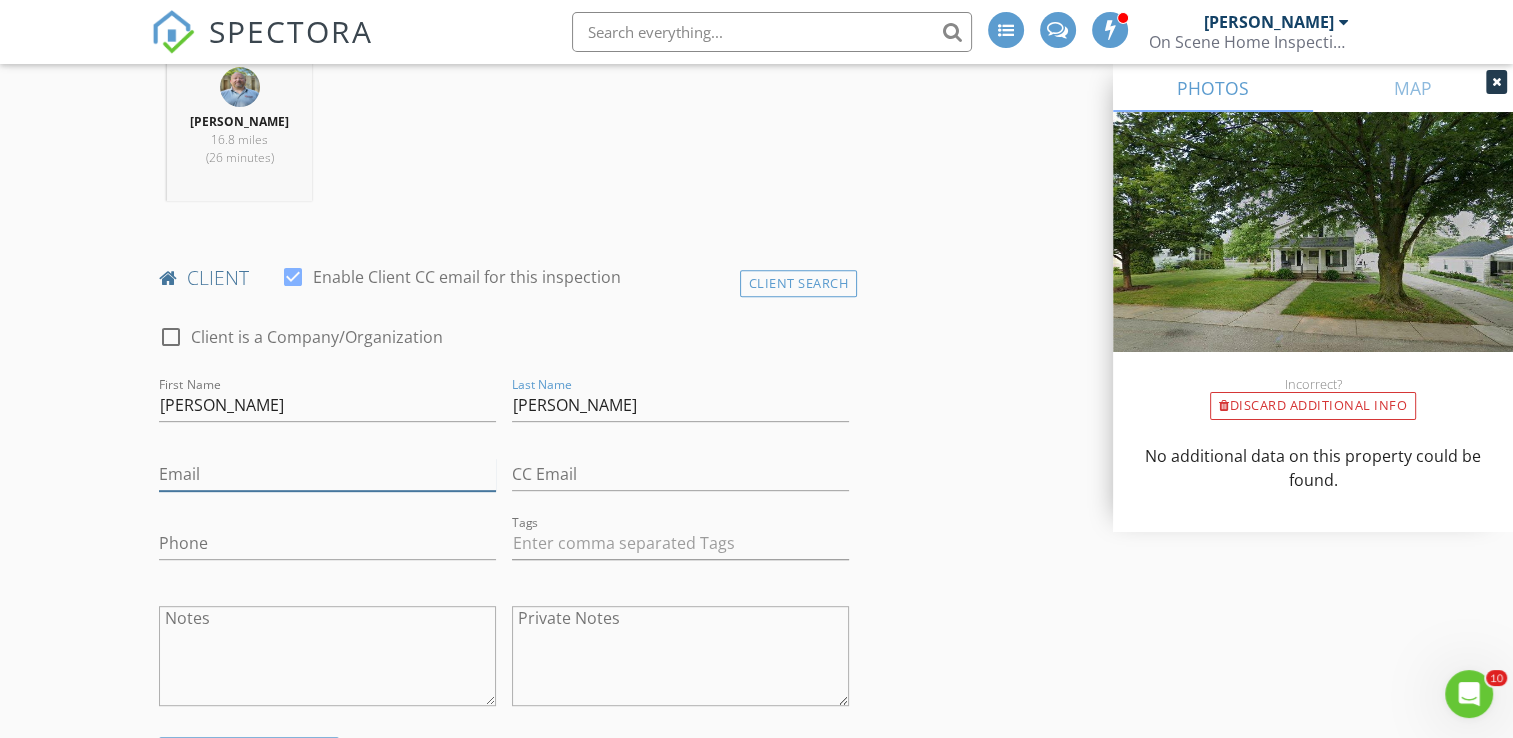 click on "Email" at bounding box center [327, 474] 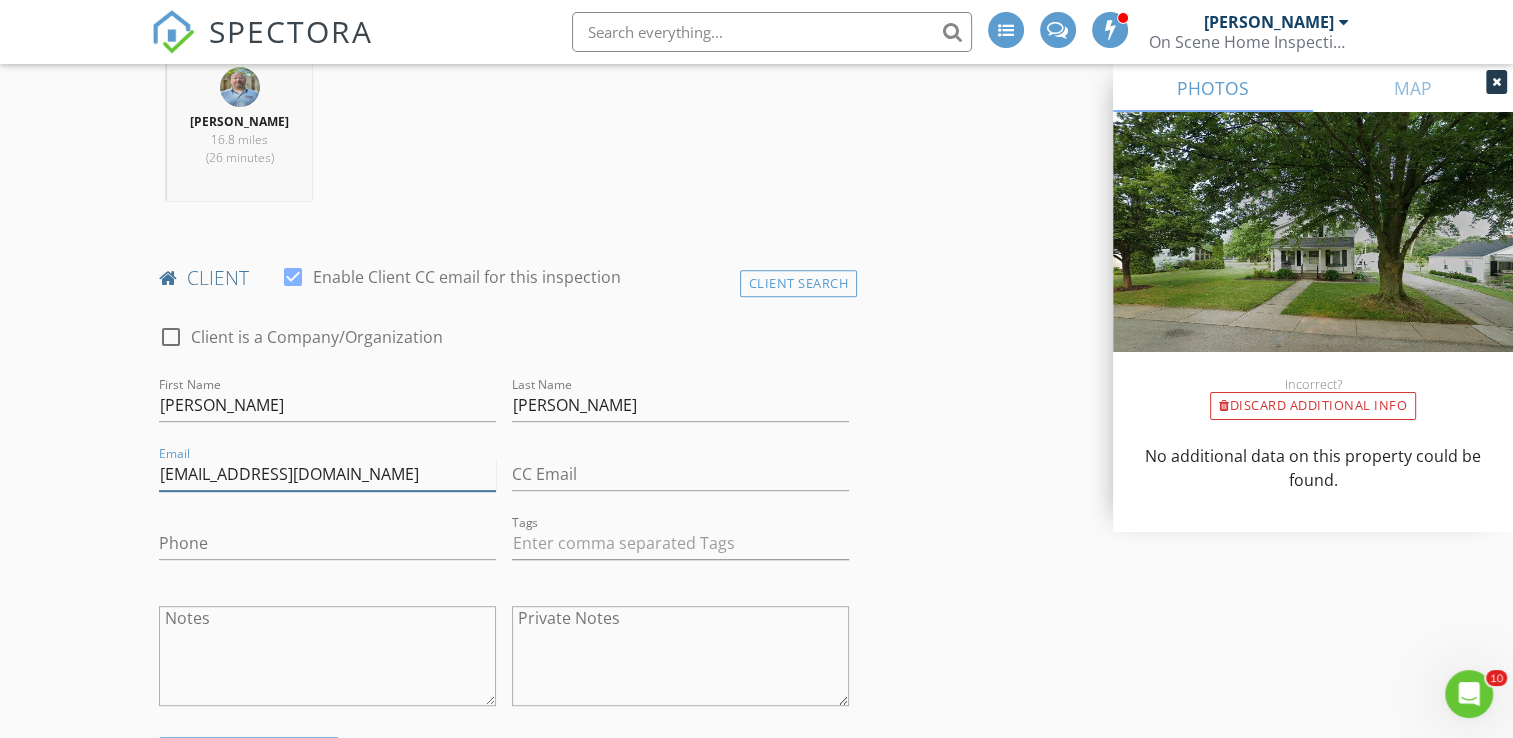 type on "BranLcar@yahoo.com" 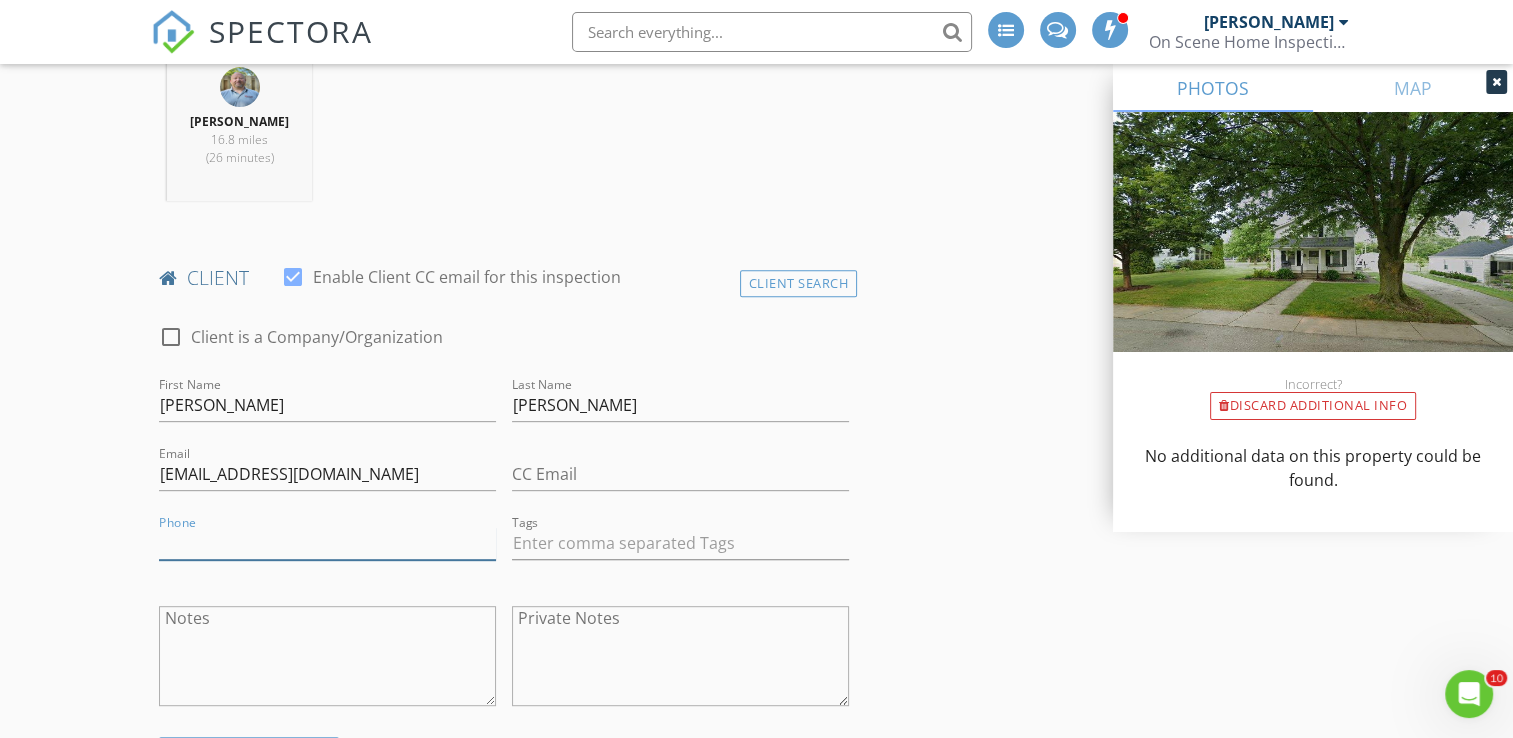 click on "Phone" at bounding box center [327, 543] 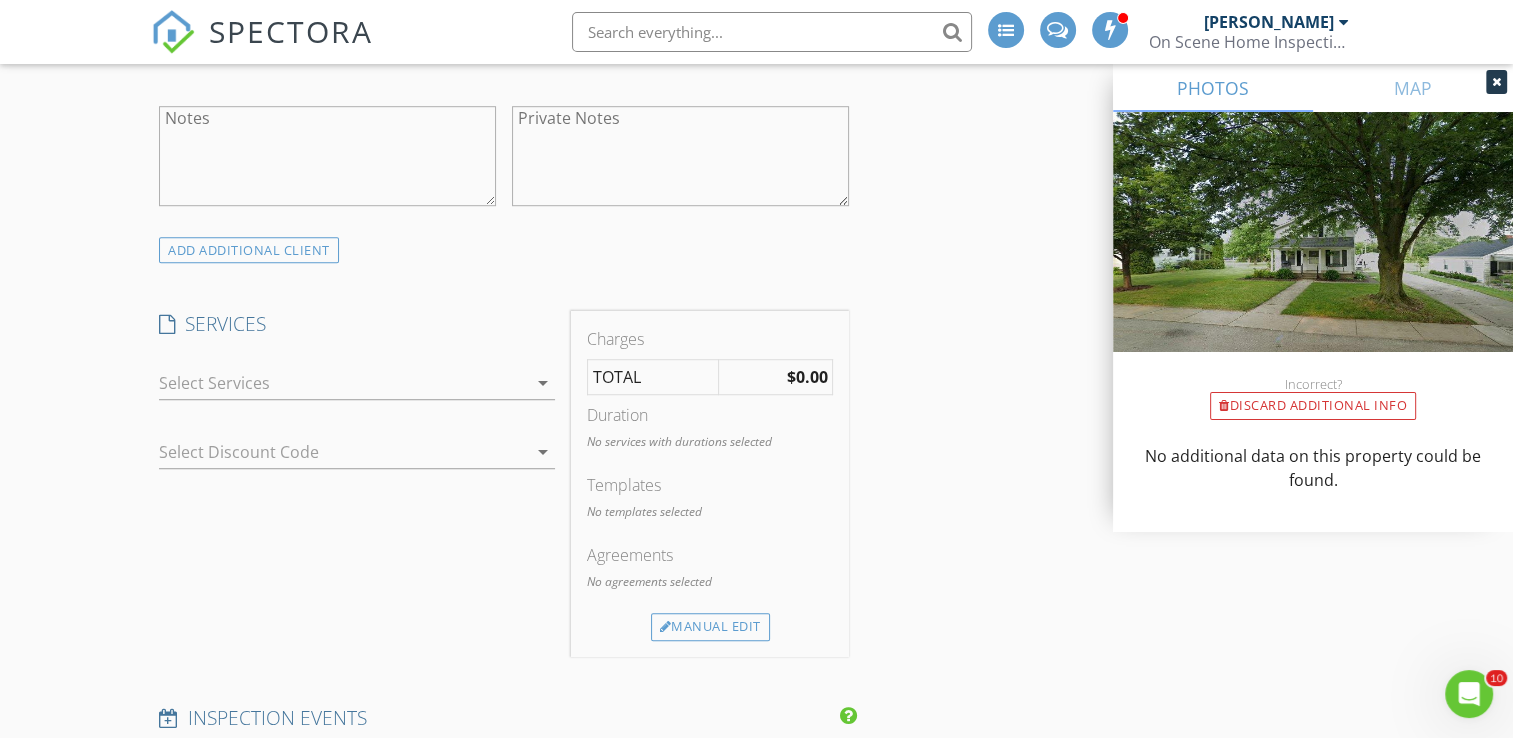 scroll, scrollTop: 1328, scrollLeft: 0, axis: vertical 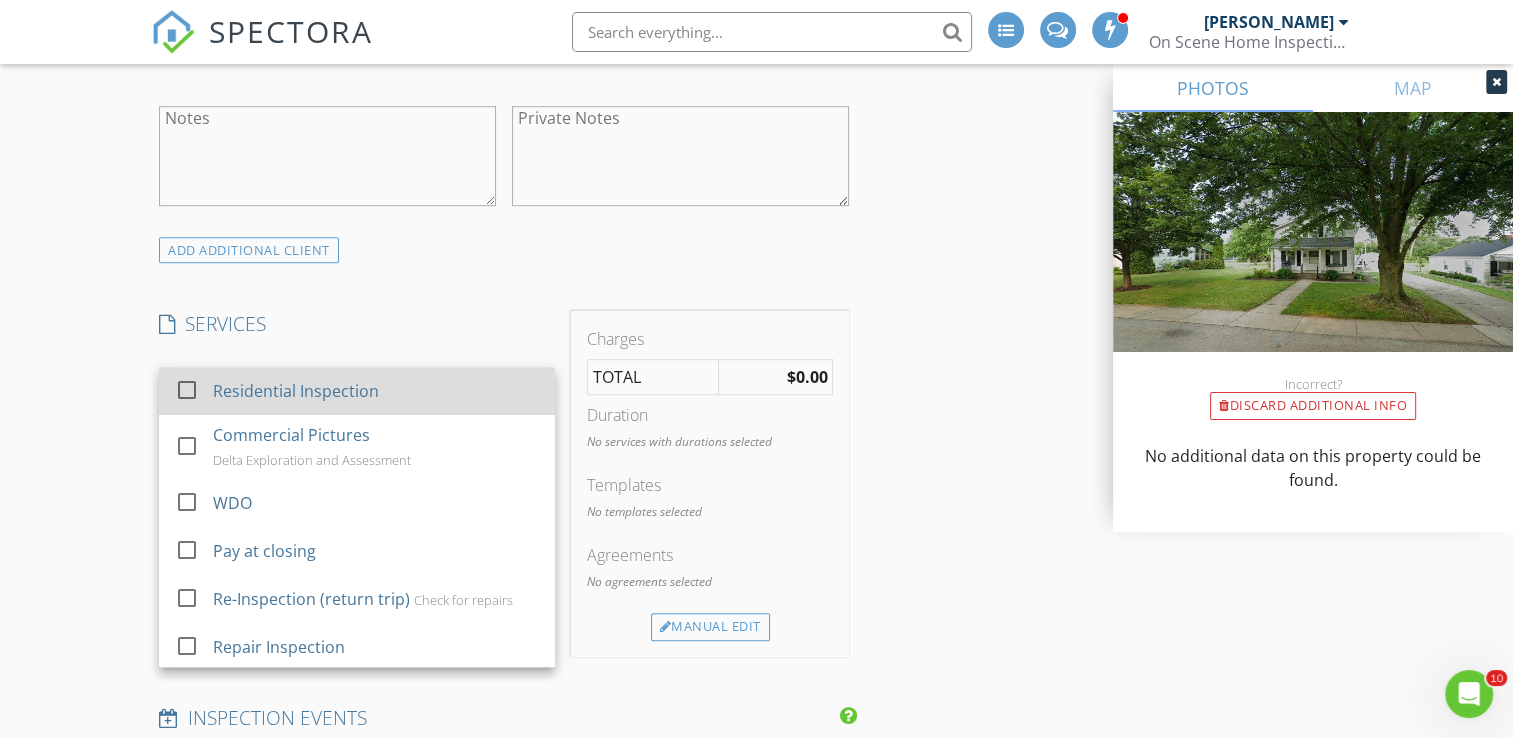 click at bounding box center [187, 390] 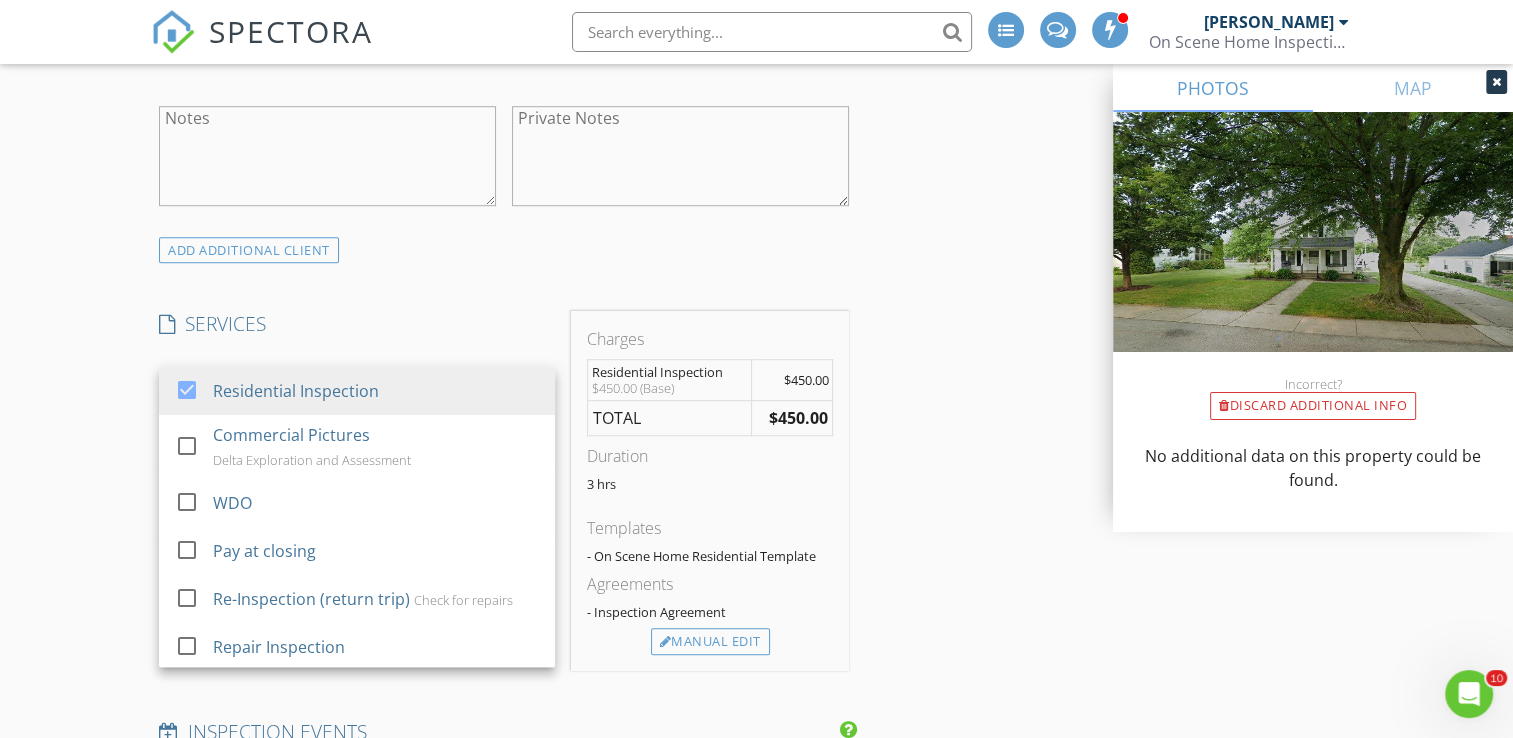 click on "New Inspection
INSPECTOR(S)
check_box   Bill Mason   PRIMARY   check_box_outline_blank   Nick Ponsler     Bill Mason arrow_drop_down   check_box_outline_blank Bill Mason specifically requested
Date/Time
07/12/2025 5:00 PM
Location
Address Search       Address 203 N Olive St   Unit   City Wakarusa   State IN   Zip 46573   County Elkhart     Square Feet   Year Built   Foundation arrow_drop_down     Bill Mason     16.8 miles     (26 minutes)
client
check_box Enable Client CC email for this inspection   Client Search     check_box_outline_blank Client is a Company/Organization     First Name Brandt   Last Name Carrico   Email BranLcar@yahoo.com   CC Email   Phone 574-850-6379         Tags         Notes   Private Notes
ADD ADDITIONAL client
SERVICES
check_box" at bounding box center [756, 780] 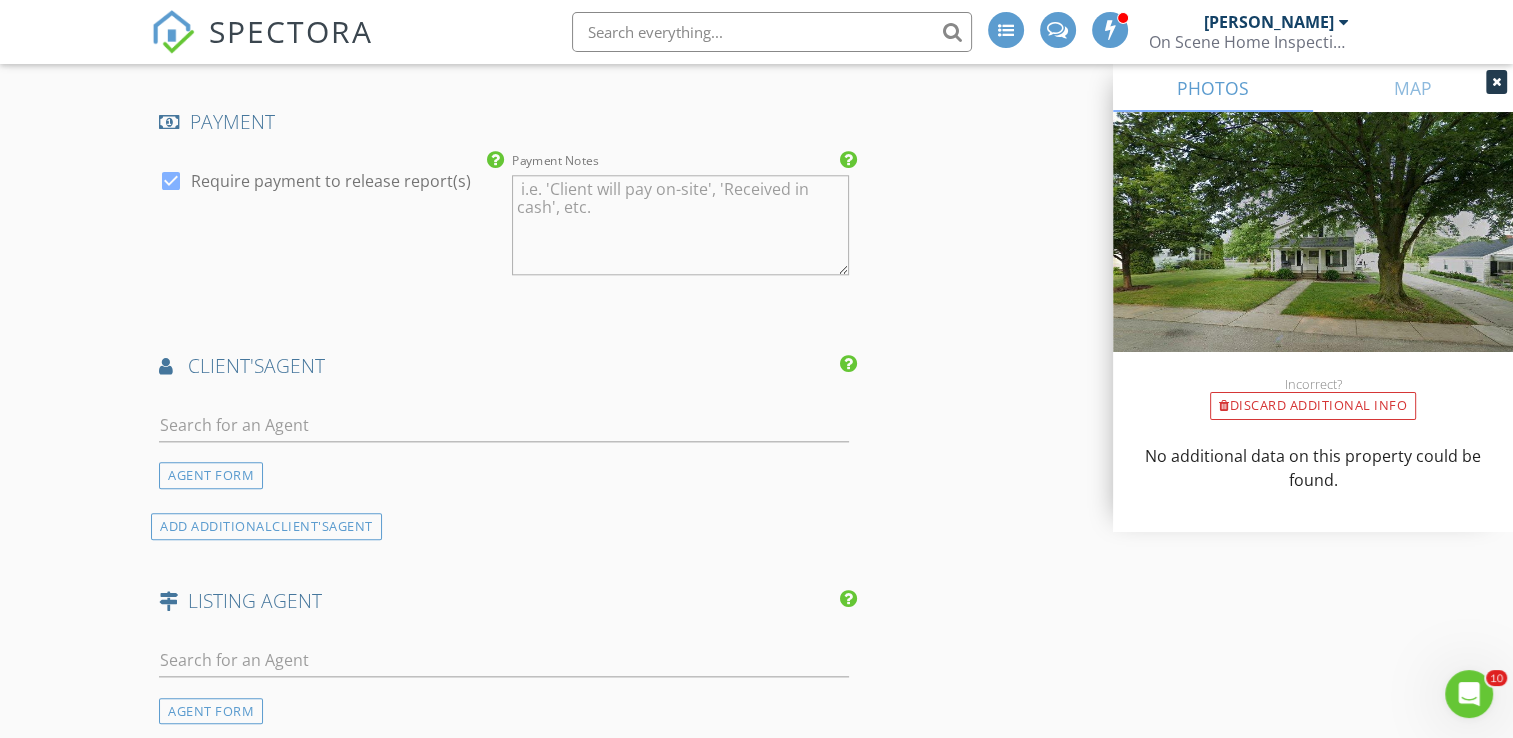scroll, scrollTop: 2128, scrollLeft: 0, axis: vertical 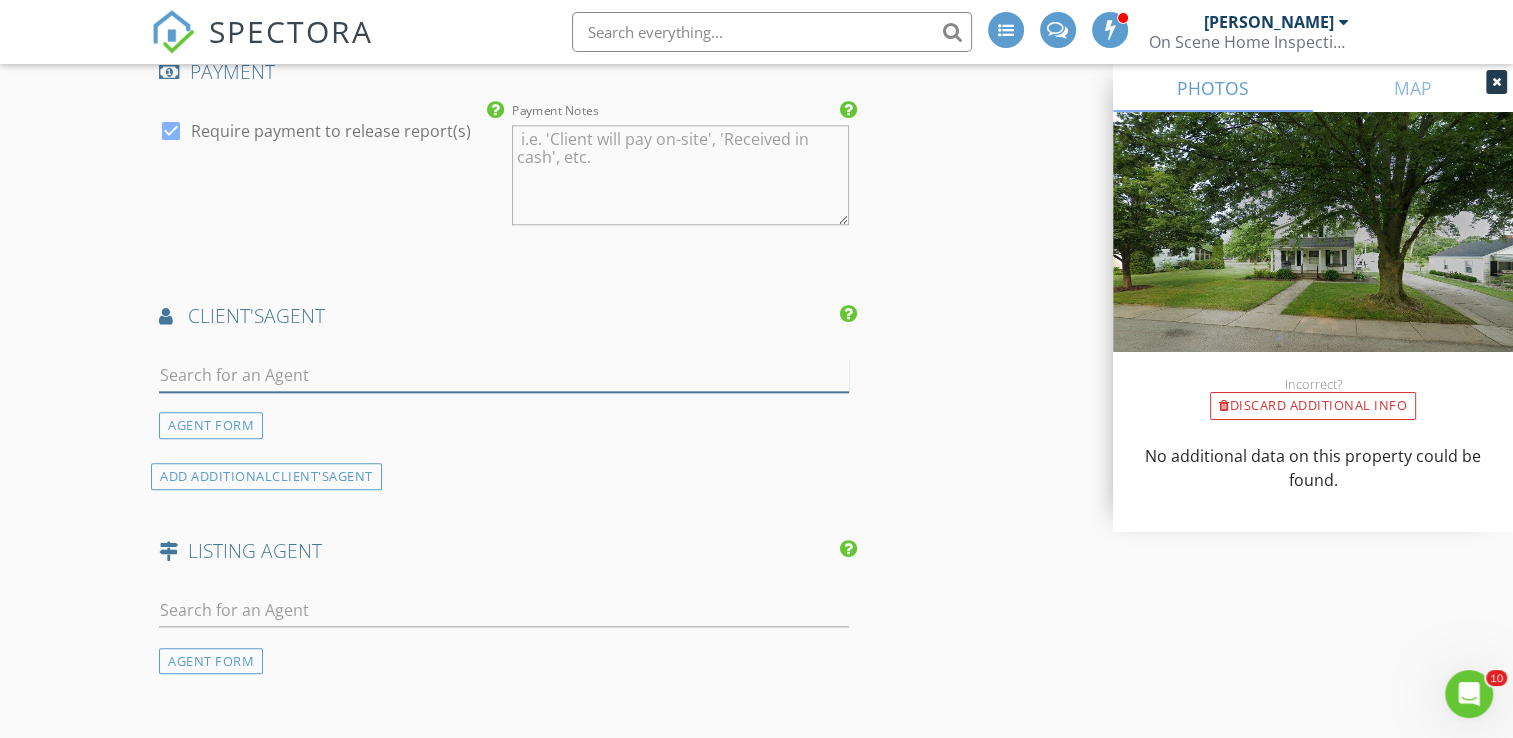 click at bounding box center (504, 375) 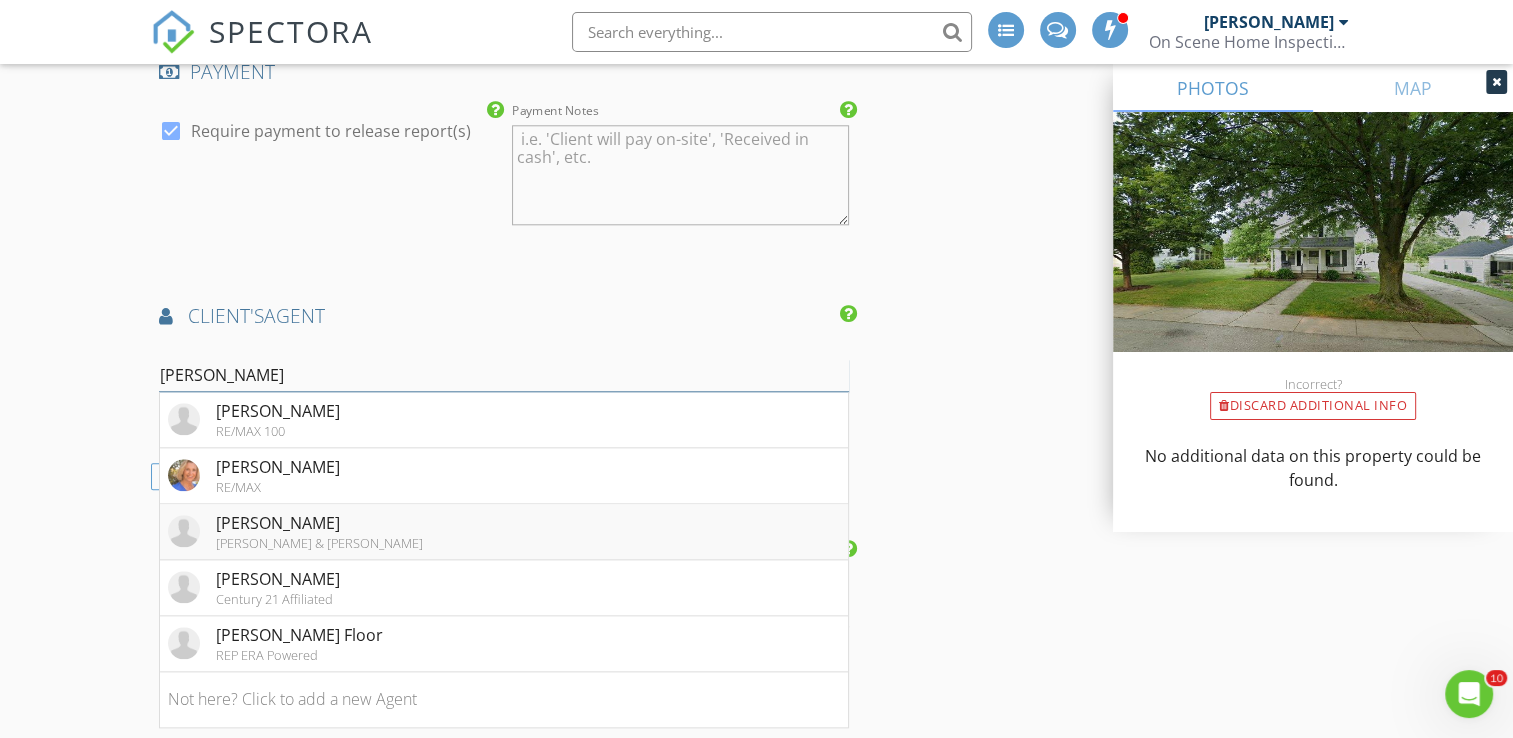 type on "debbie" 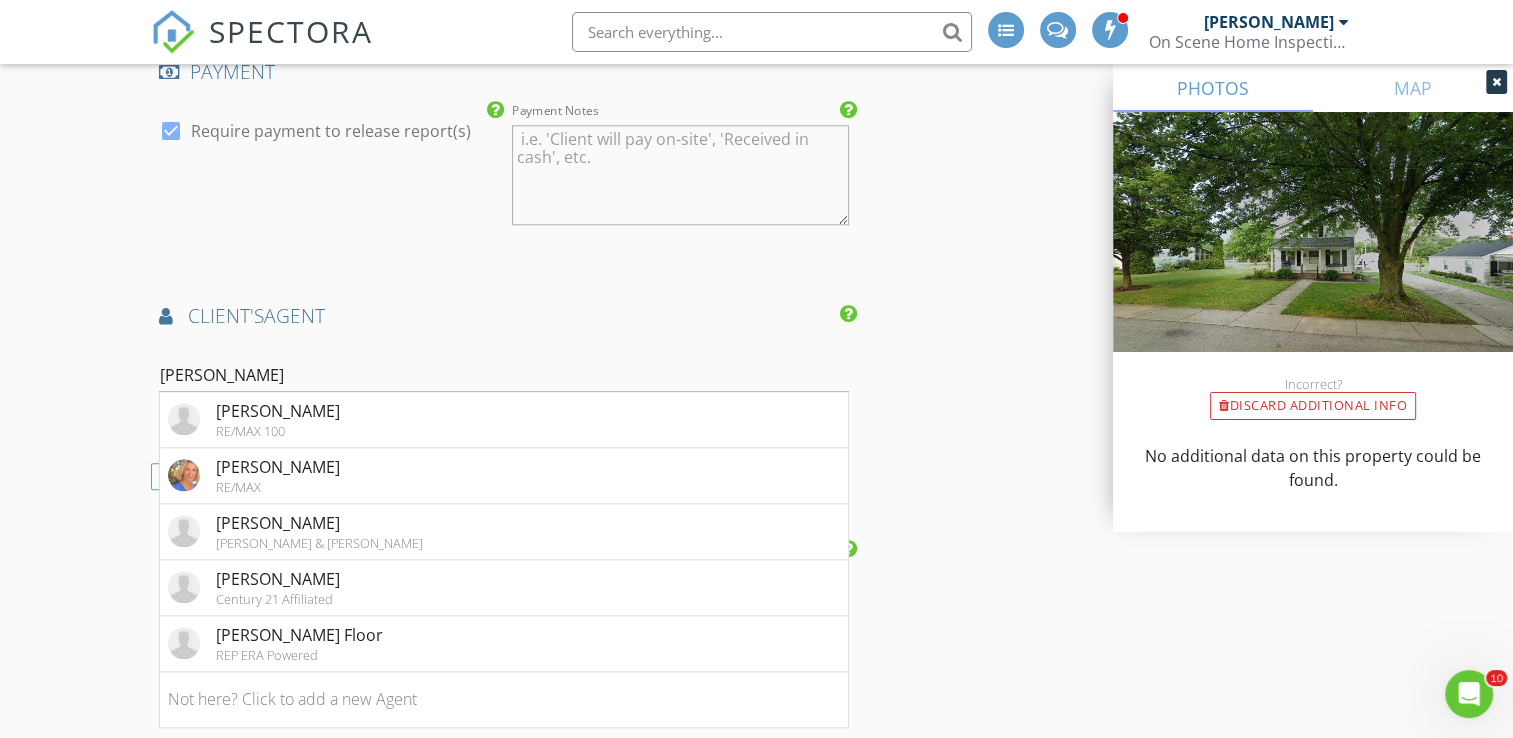 click on "Debbie Foster
Cressy & Everett" at bounding box center (504, 532) 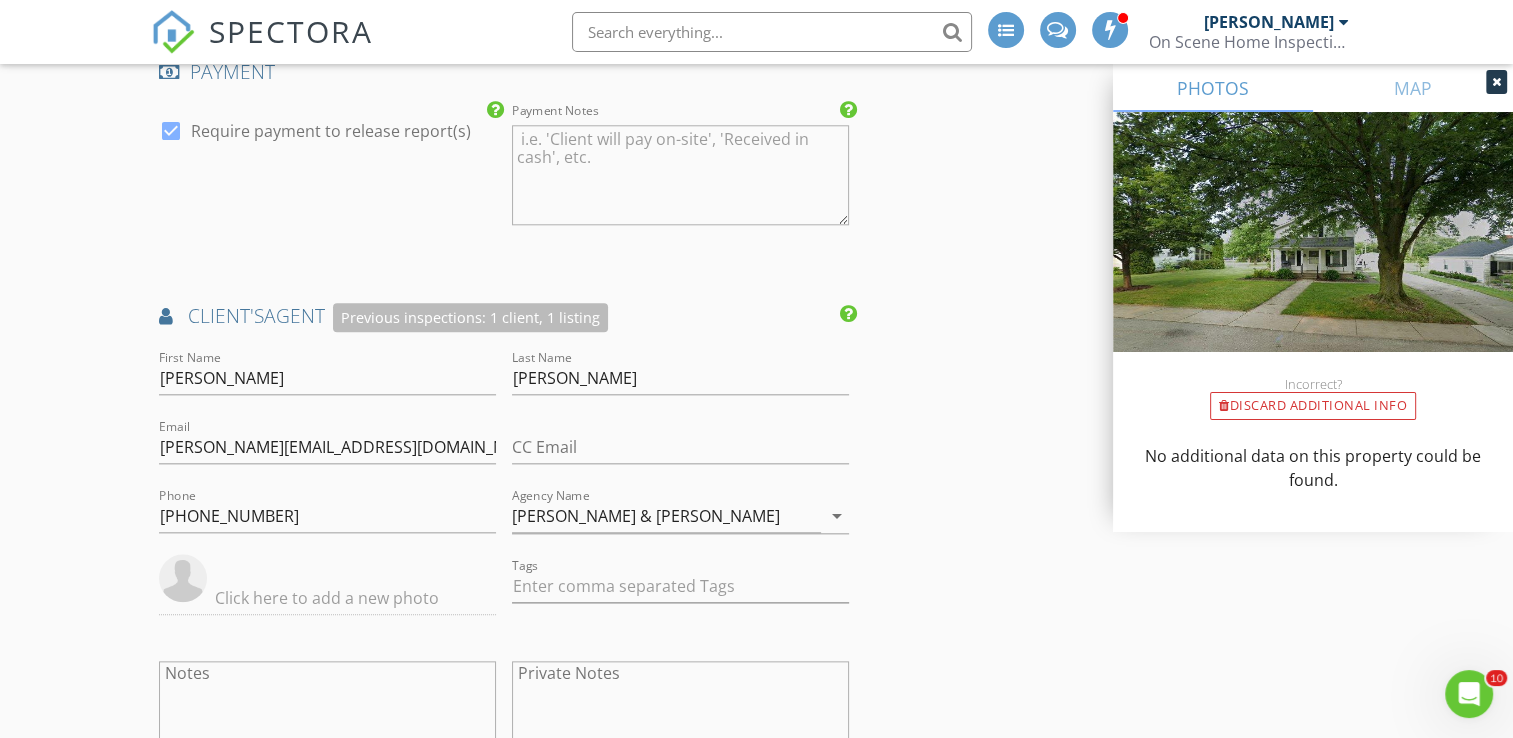 click on "New Inspection
INSPECTOR(S)
check_box   Bill Mason   PRIMARY   check_box_outline_blank   Nick Ponsler     Bill Mason arrow_drop_down   check_box_outline_blank Bill Mason specifically requested
Date/Time
07/12/2025 5:00 PM
Location
Address Search       Address 203 N Olive St   Unit   City Wakarusa   State IN   Zip 46573   County Elkhart     Square Feet   Year Built   Foundation arrow_drop_down     Bill Mason     16.8 miles     (26 minutes)
client
check_box Enable Client CC email for this inspection   Client Search     check_box_outline_blank Client is a Company/Organization     First Name Brandt   Last Name Carrico   Email BranLcar@yahoo.com   CC Email   Phone 574-850-6379         Tags         Notes   Private Notes
ADD ADDITIONAL client
SERVICES
check_box" at bounding box center (756, 170) 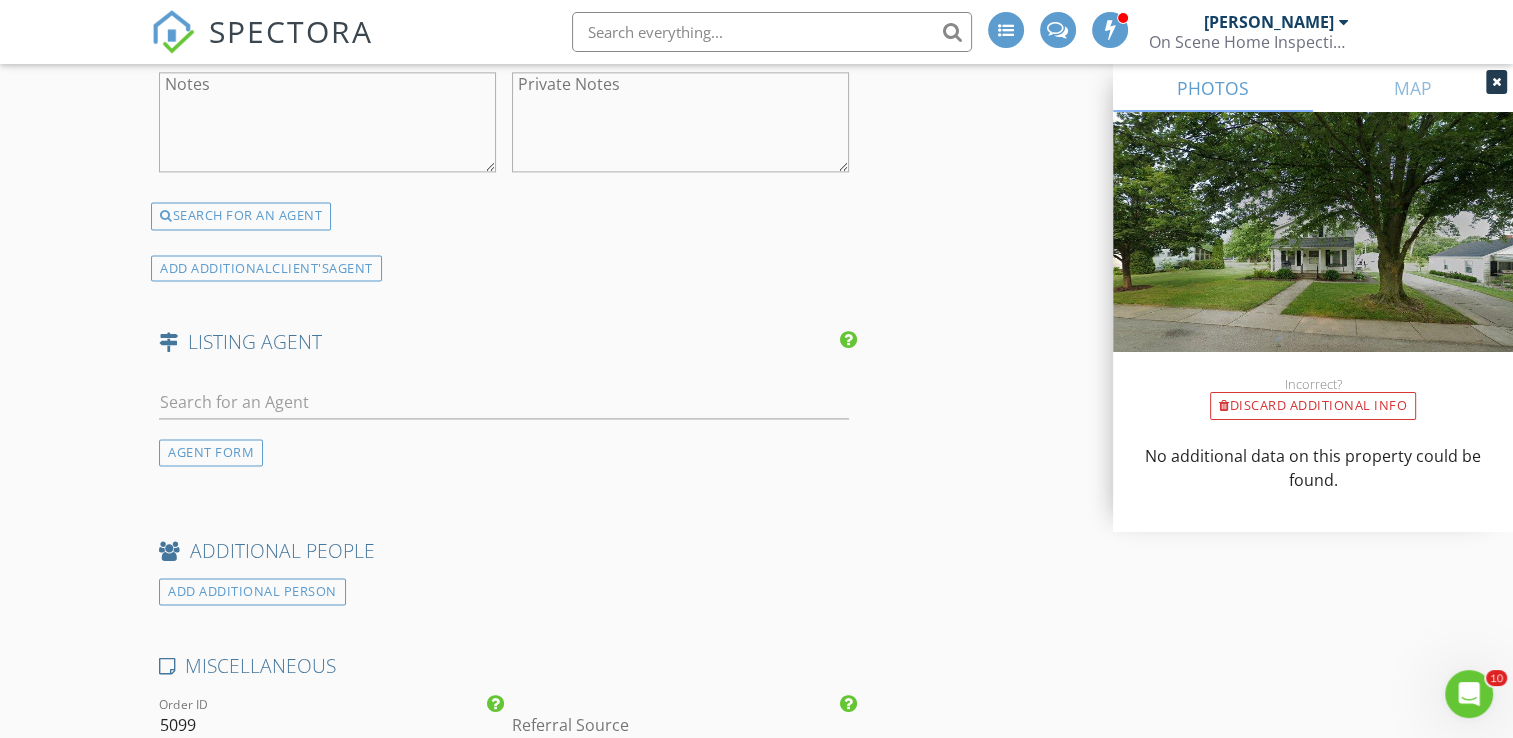 scroll, scrollTop: 2728, scrollLeft: 0, axis: vertical 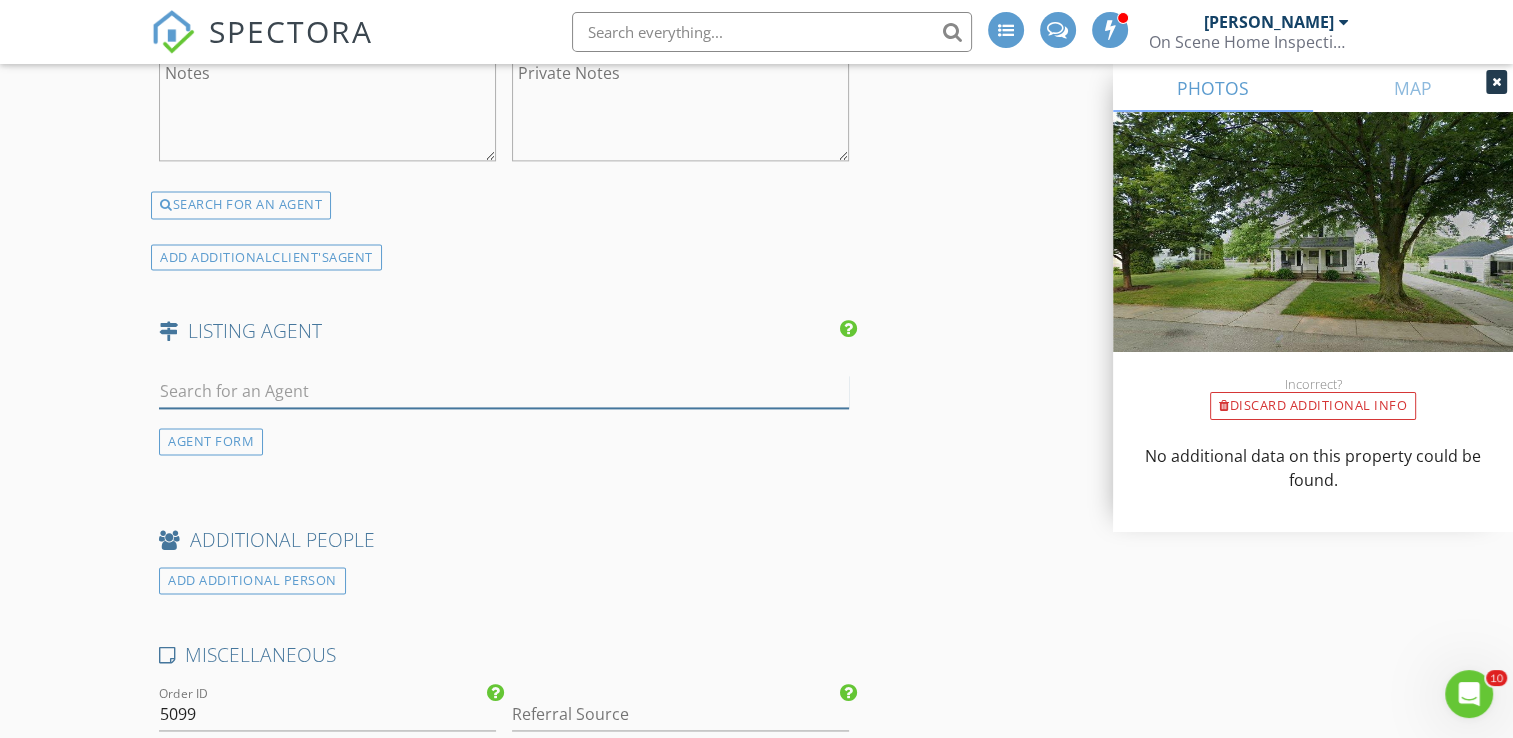 click at bounding box center (504, 391) 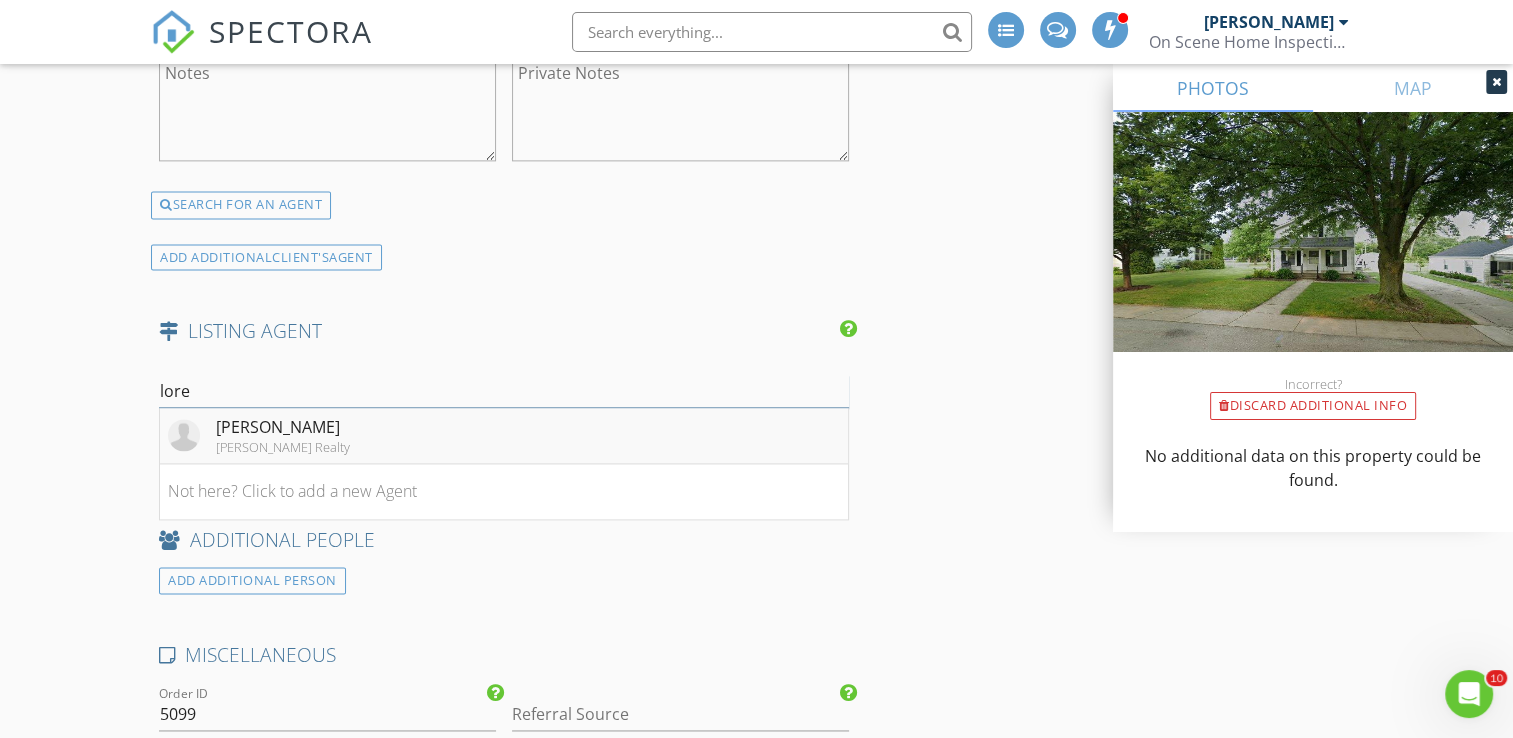 type on "lore" 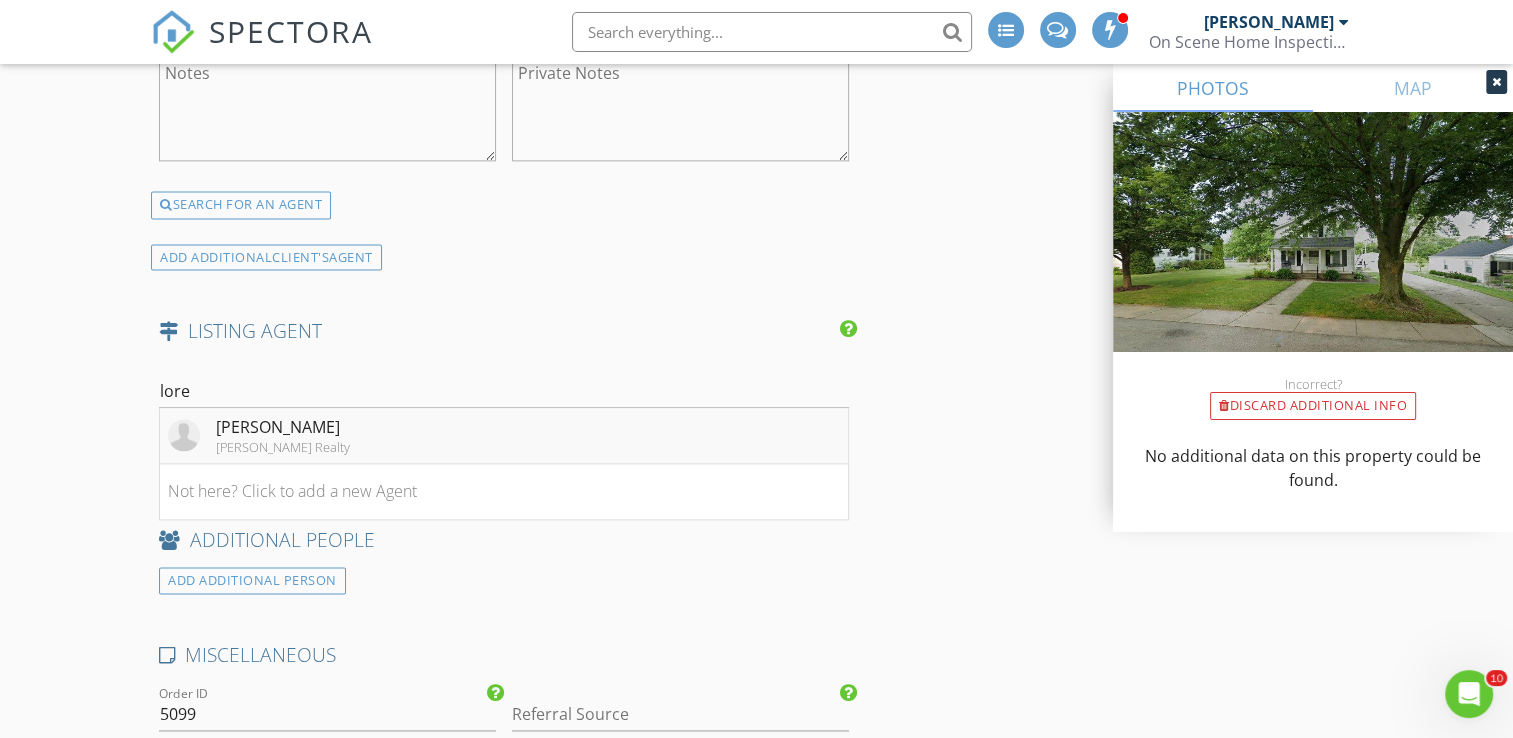 click on "Loretta Henry
Mckinnies Realty" at bounding box center [504, 436] 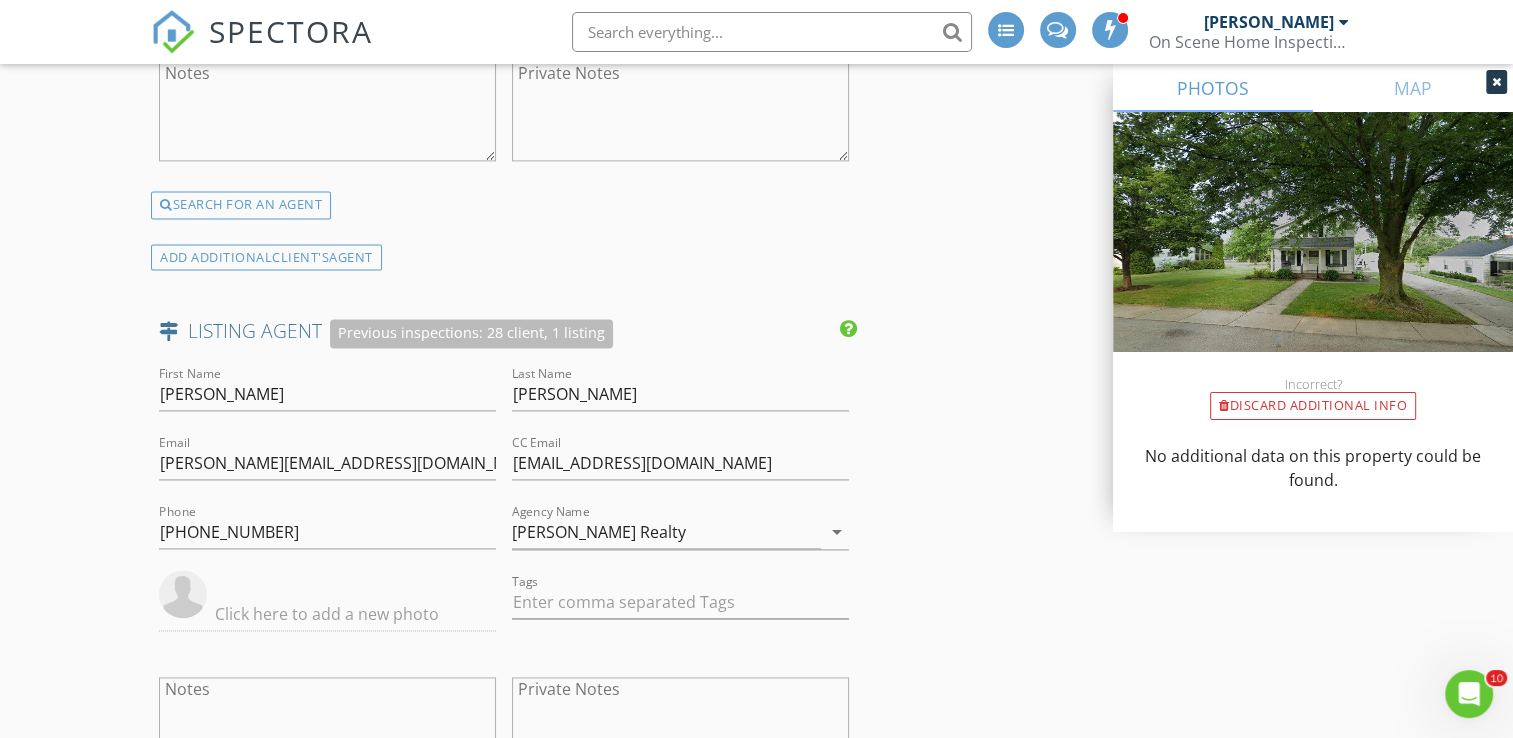click on "New Inspection
INSPECTOR(S)
check_box   Bill Mason   PRIMARY   check_box_outline_blank   Nick Ponsler     Bill Mason arrow_drop_down   check_box_outline_blank Bill Mason specifically requested
Date/Time
07/12/2025 5:00 PM
Location
Address Search       Address 203 N Olive St   Unit   City Wakarusa   State IN   Zip 46573   County Elkhart     Square Feet   Year Built   Foundation arrow_drop_down     Bill Mason     16.8 miles     (26 minutes)
client
check_box Enable Client CC email for this inspection   Client Search     check_box_outline_blank Client is a Company/Organization     First Name Brandt   Last Name Carrico   Email BranLcar@yahoo.com   CC Email   Phone 574-850-6379         Tags         Notes   Private Notes
ADD ADDITIONAL client
SERVICES
check_box" at bounding box center [756, -226] 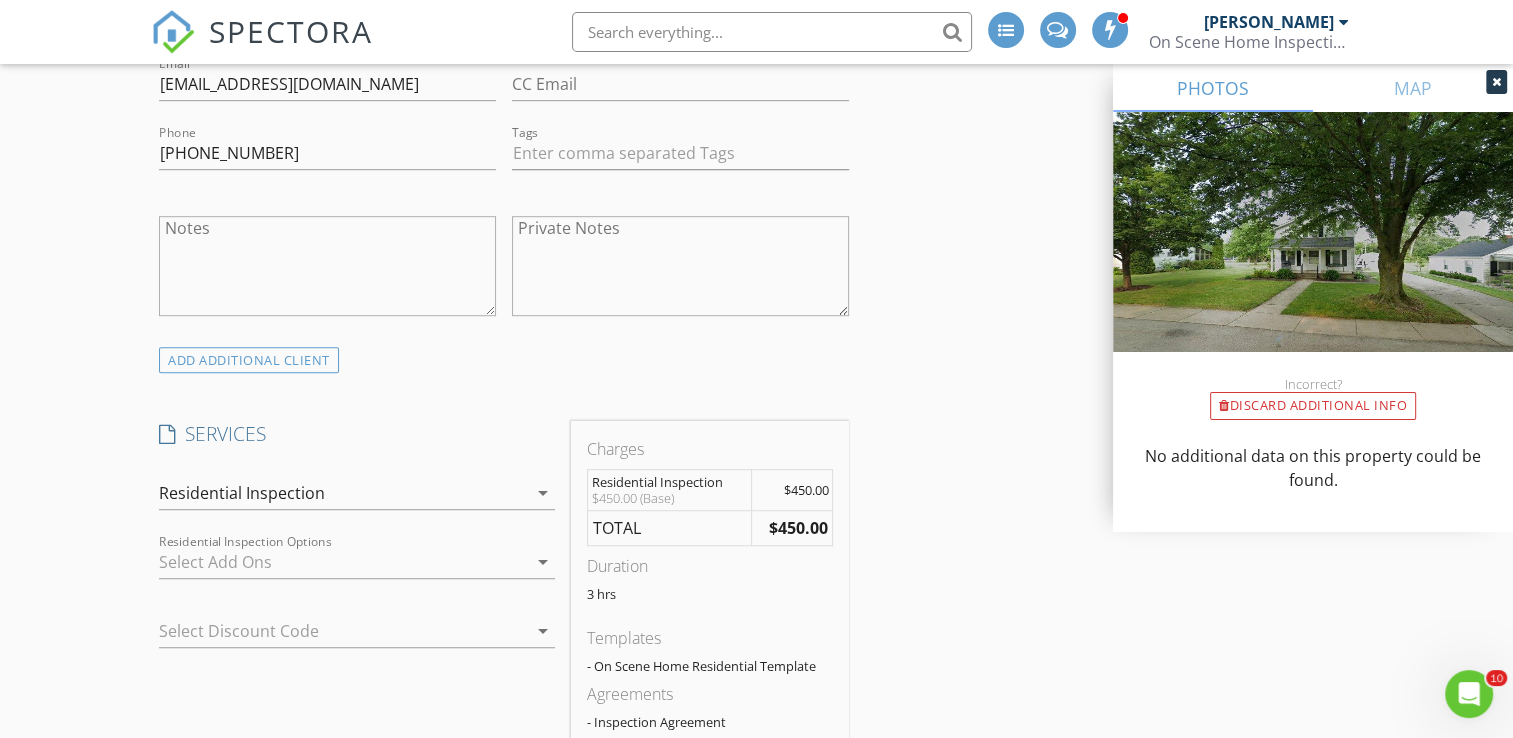 scroll, scrollTop: 1618, scrollLeft: 0, axis: vertical 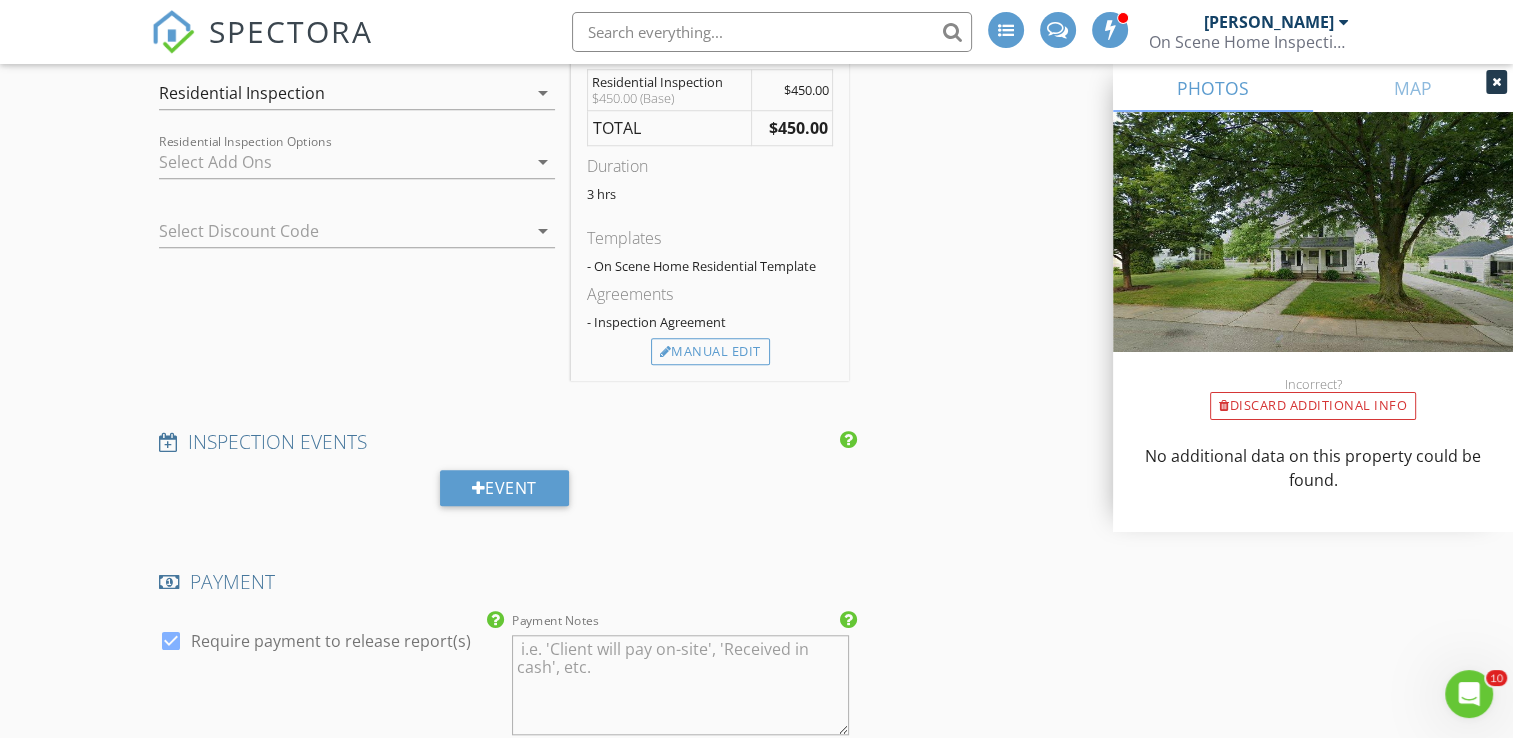 click on "arrow_drop_down" at bounding box center [543, 231] 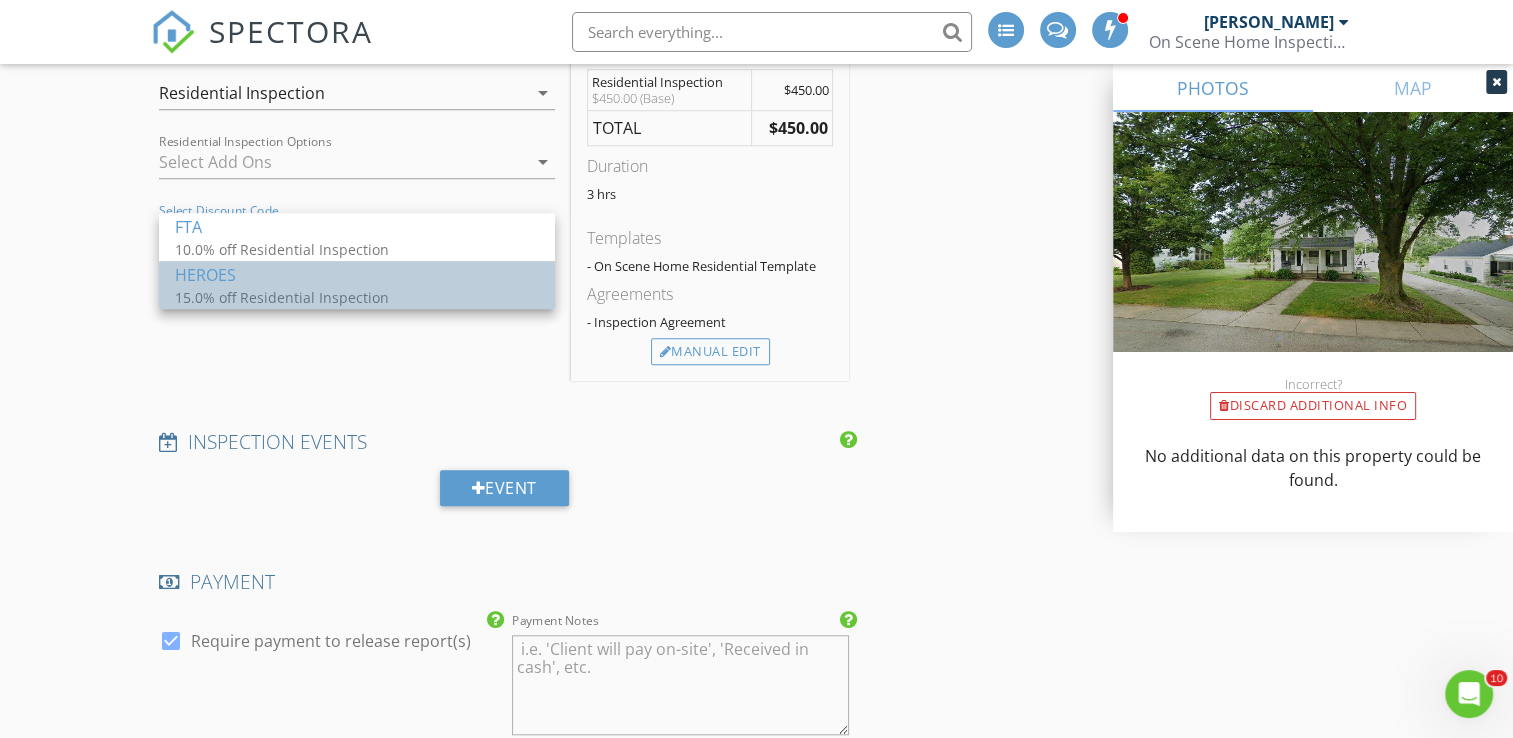 click on "HEROES" at bounding box center [357, 275] 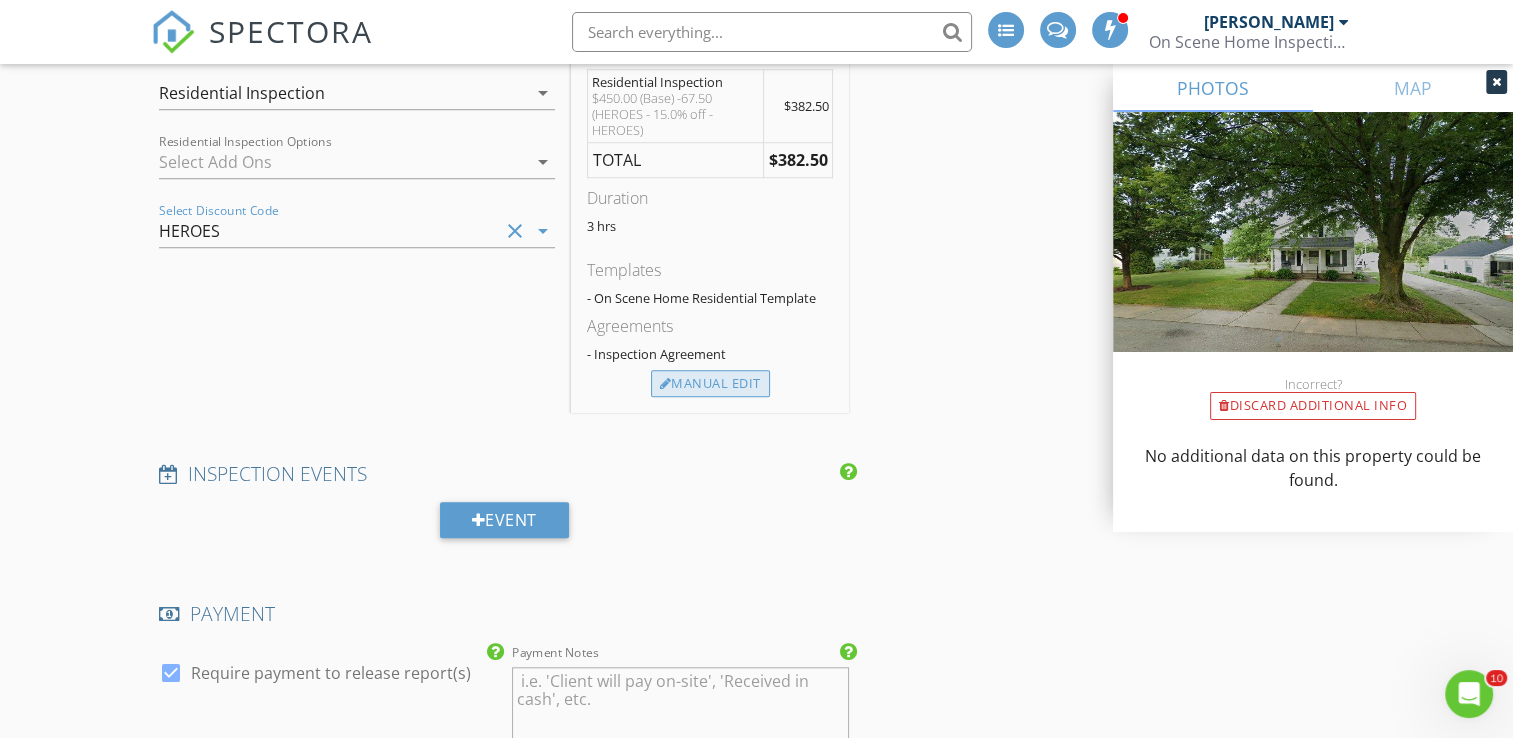 click on "Manual Edit" at bounding box center (710, 384) 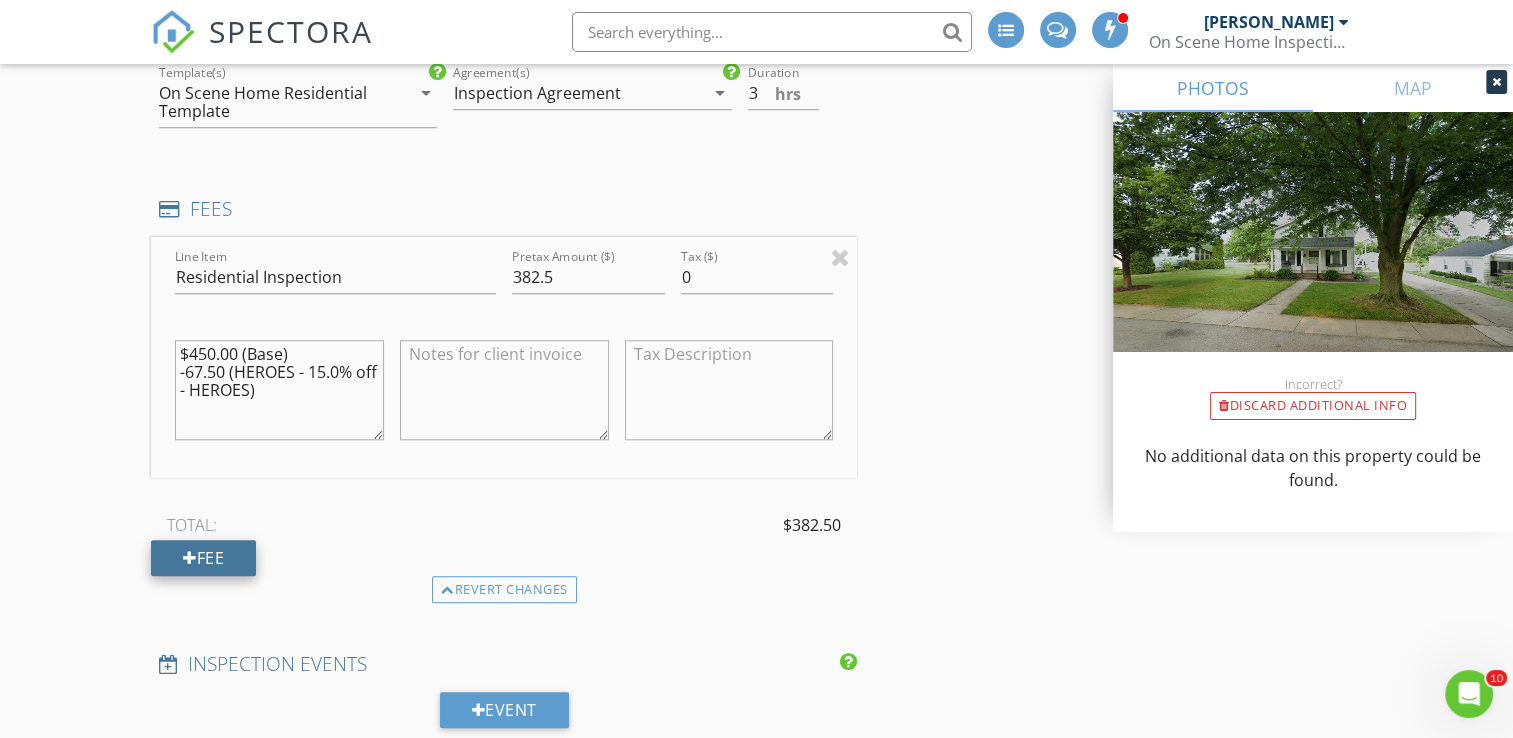 click on "Fee" at bounding box center (203, 558) 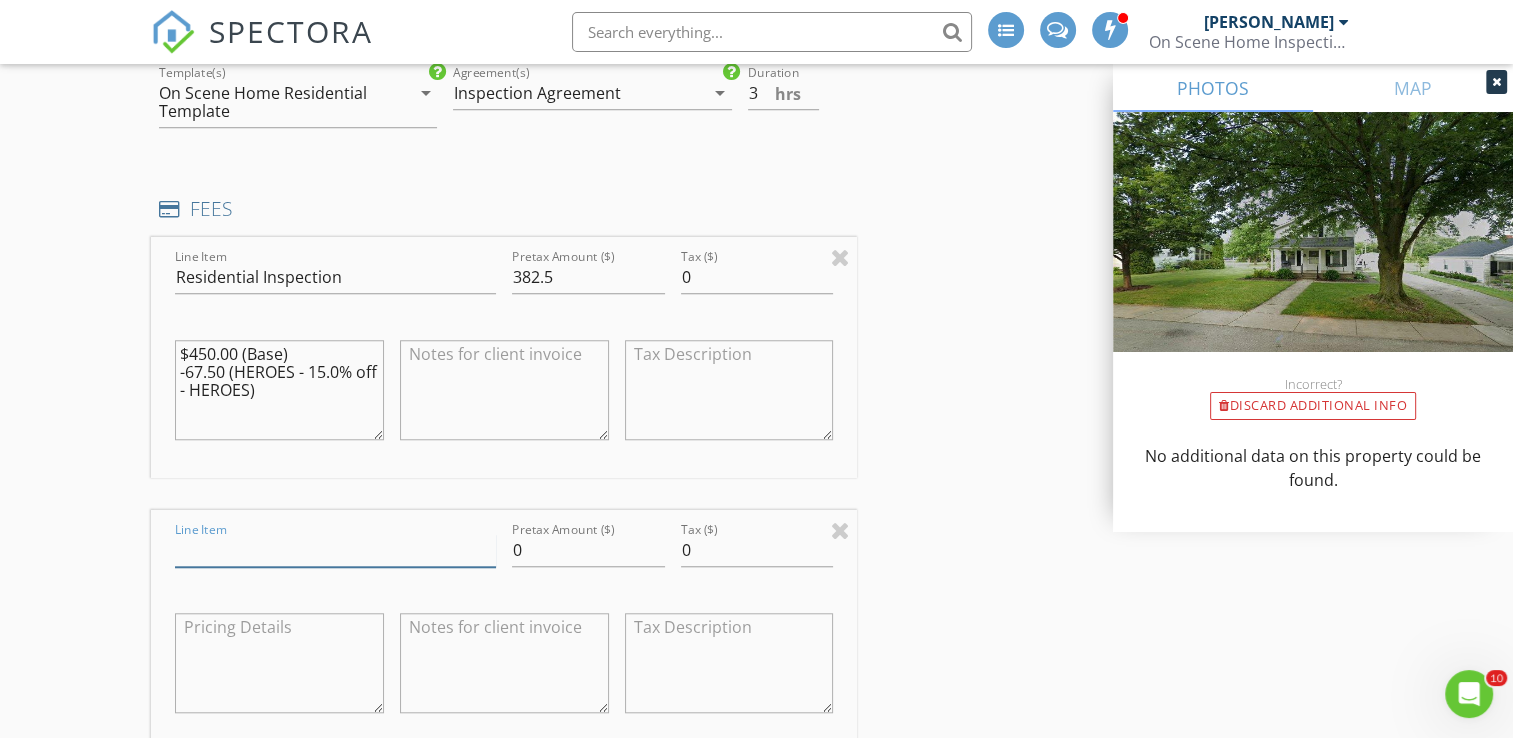 click on "Line Item" at bounding box center [335, 550] 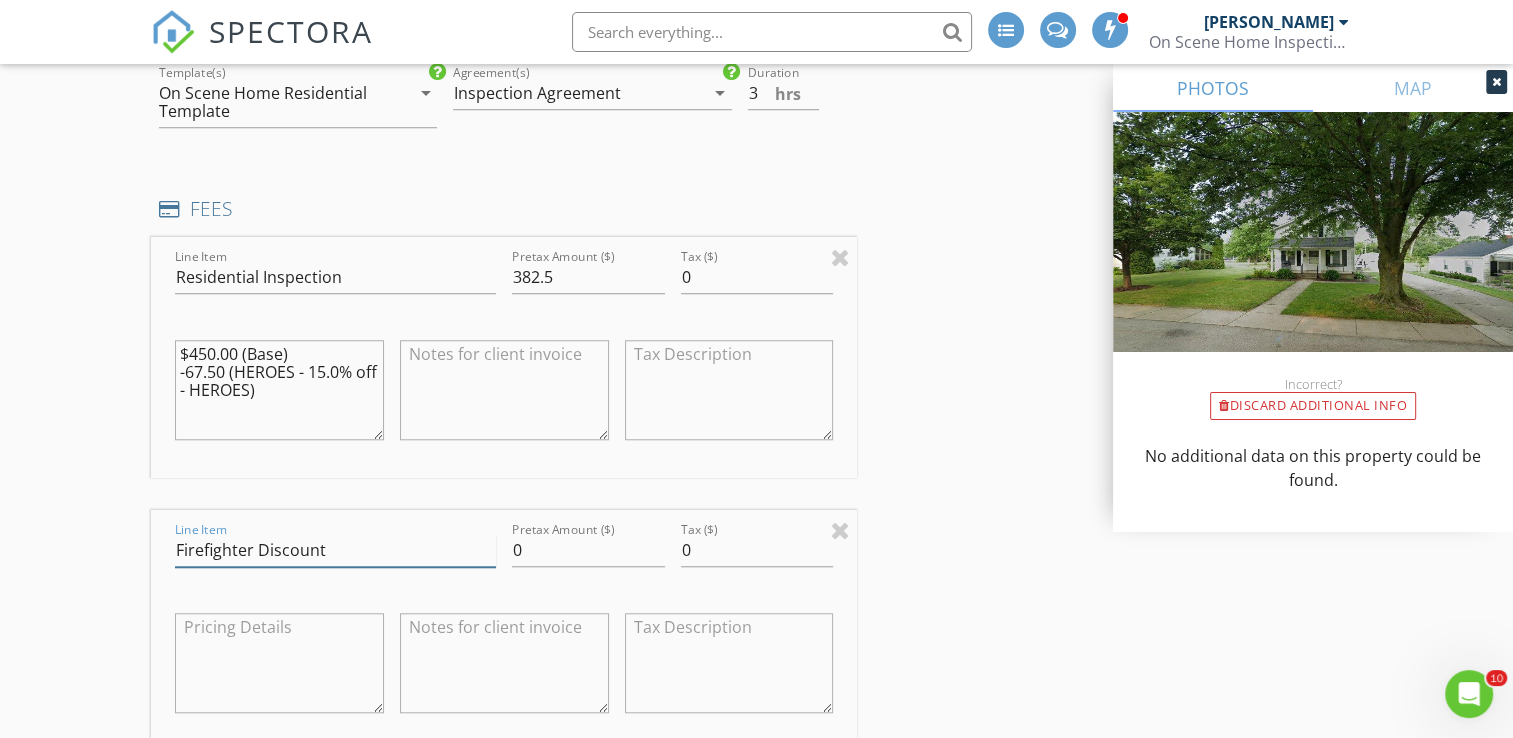 type on "Firefighter Discount" 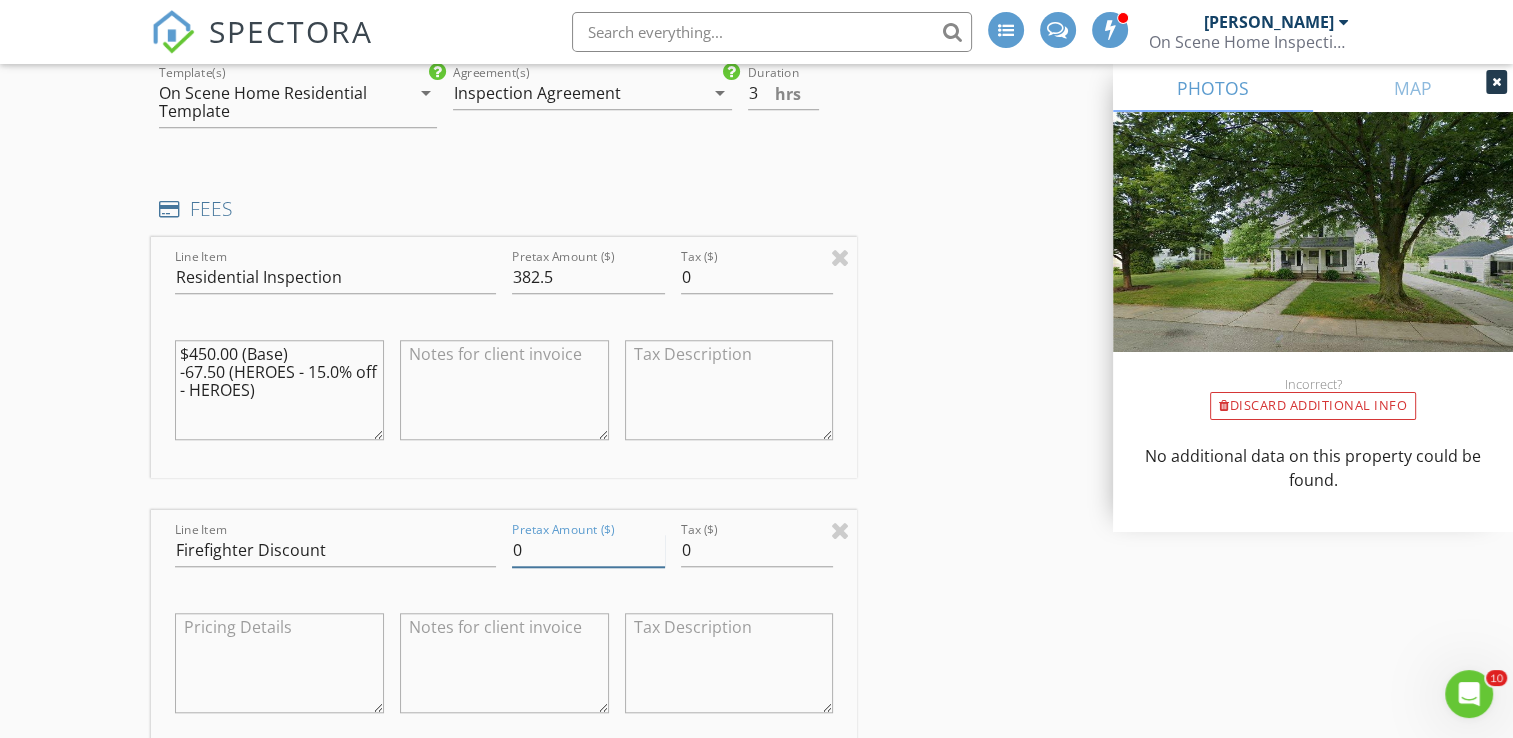 drag, startPoint x: 523, startPoint y: 549, endPoint x: 505, endPoint y: 549, distance: 18 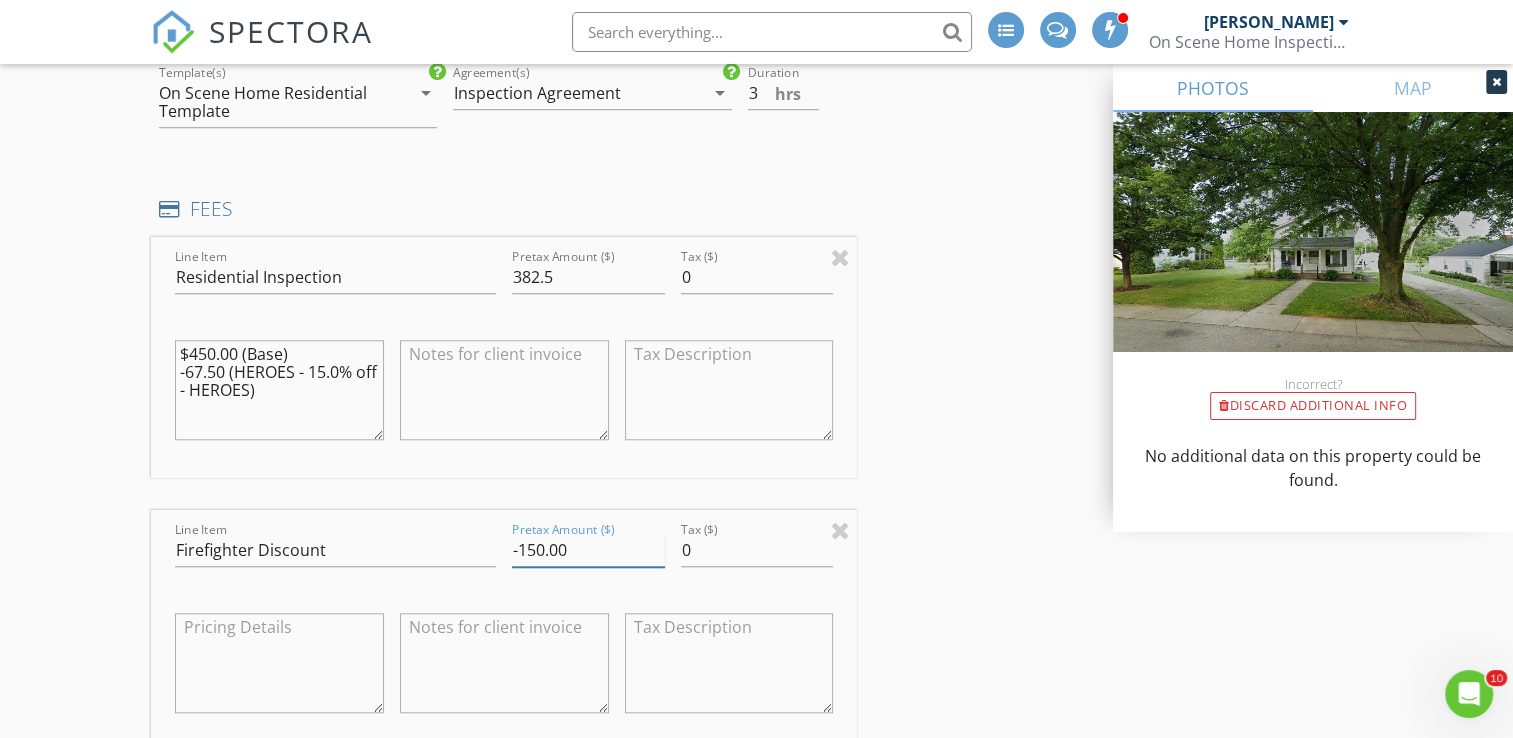 type on "-150.00" 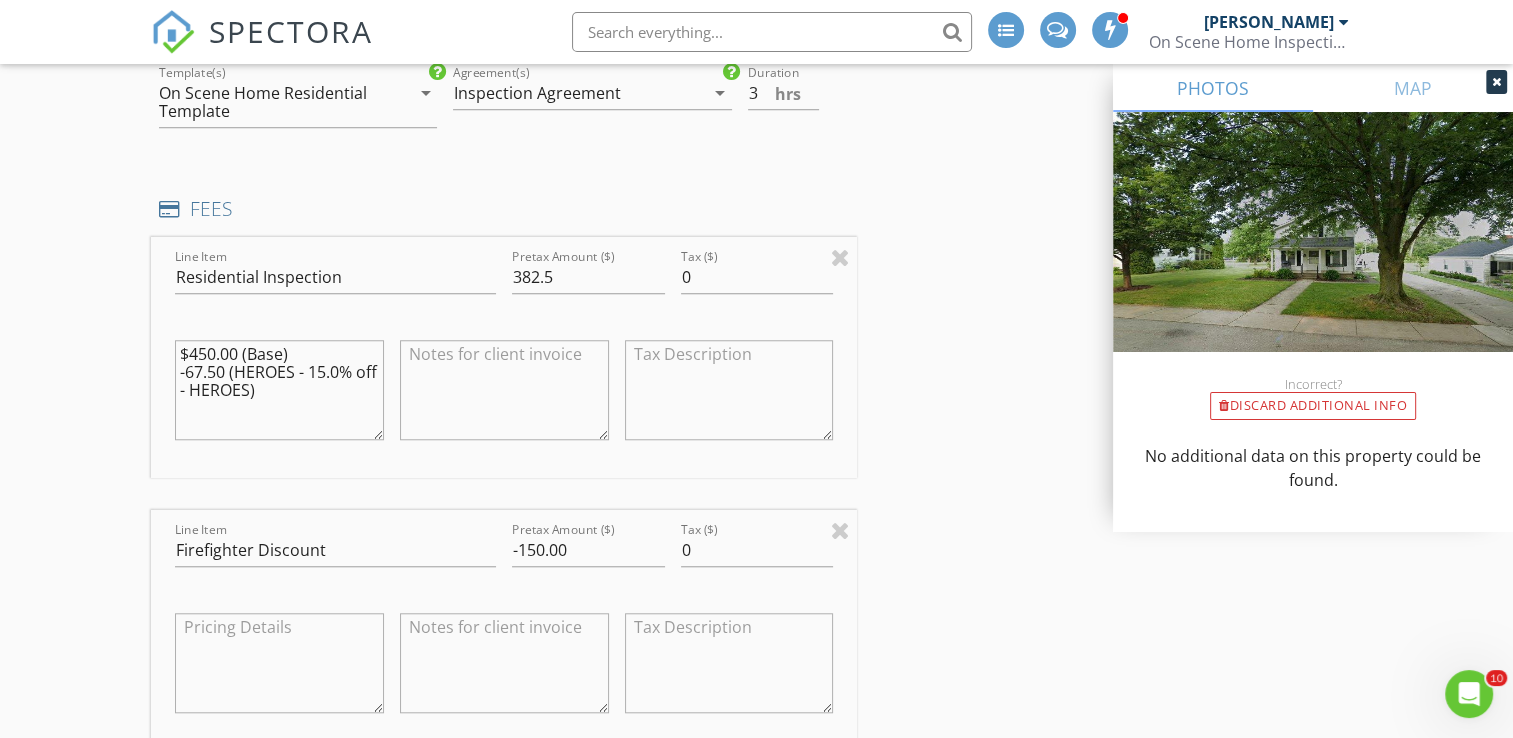 click on "New Inspection
INSPECTOR(S)
check_box   Bill Mason   PRIMARY   check_box_outline_blank   Nick Ponsler     Bill Mason arrow_drop_down   check_box_outline_blank Bill Mason specifically requested
Date/Time
07/12/2025 5:00 PM
Location
Address Search       Address 203 N Olive St   Unit   City Wakarusa   State IN   Zip 46573   County Elkhart     Square Feet   Year Built   Foundation arrow_drop_down     Bill Mason     16.8 miles     (26 minutes)
client
check_box Enable Client CC email for this inspection   Client Search     check_box_outline_blank Client is a Company/Organization     First Name Brandt   Last Name Carrico   Email BranLcar@yahoo.com   CC Email   Phone 574-850-6379         Tags         Notes   Private Notes
ADD ADDITIONAL client
SERVICES
check_box" at bounding box center (756, 1132) 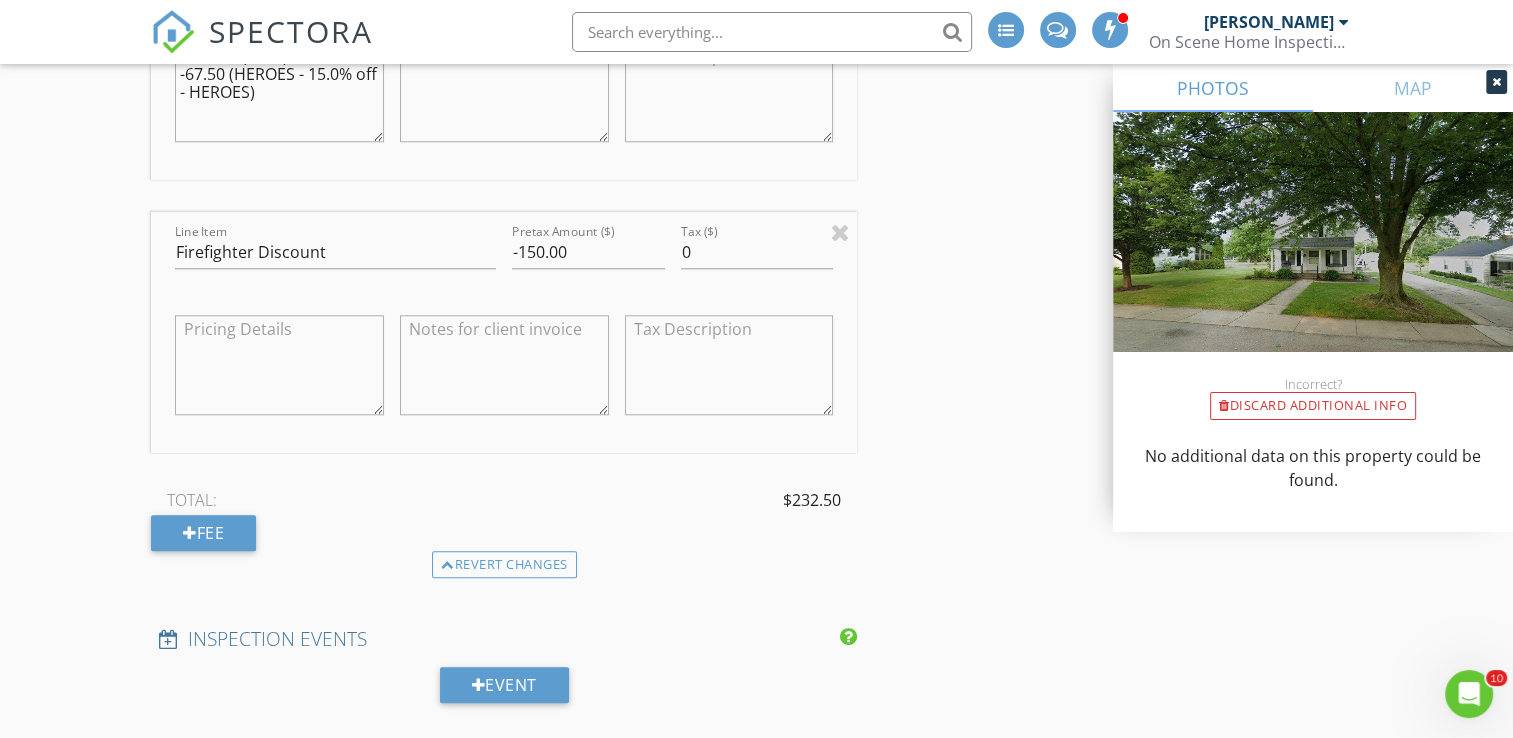 scroll, scrollTop: 1918, scrollLeft: 0, axis: vertical 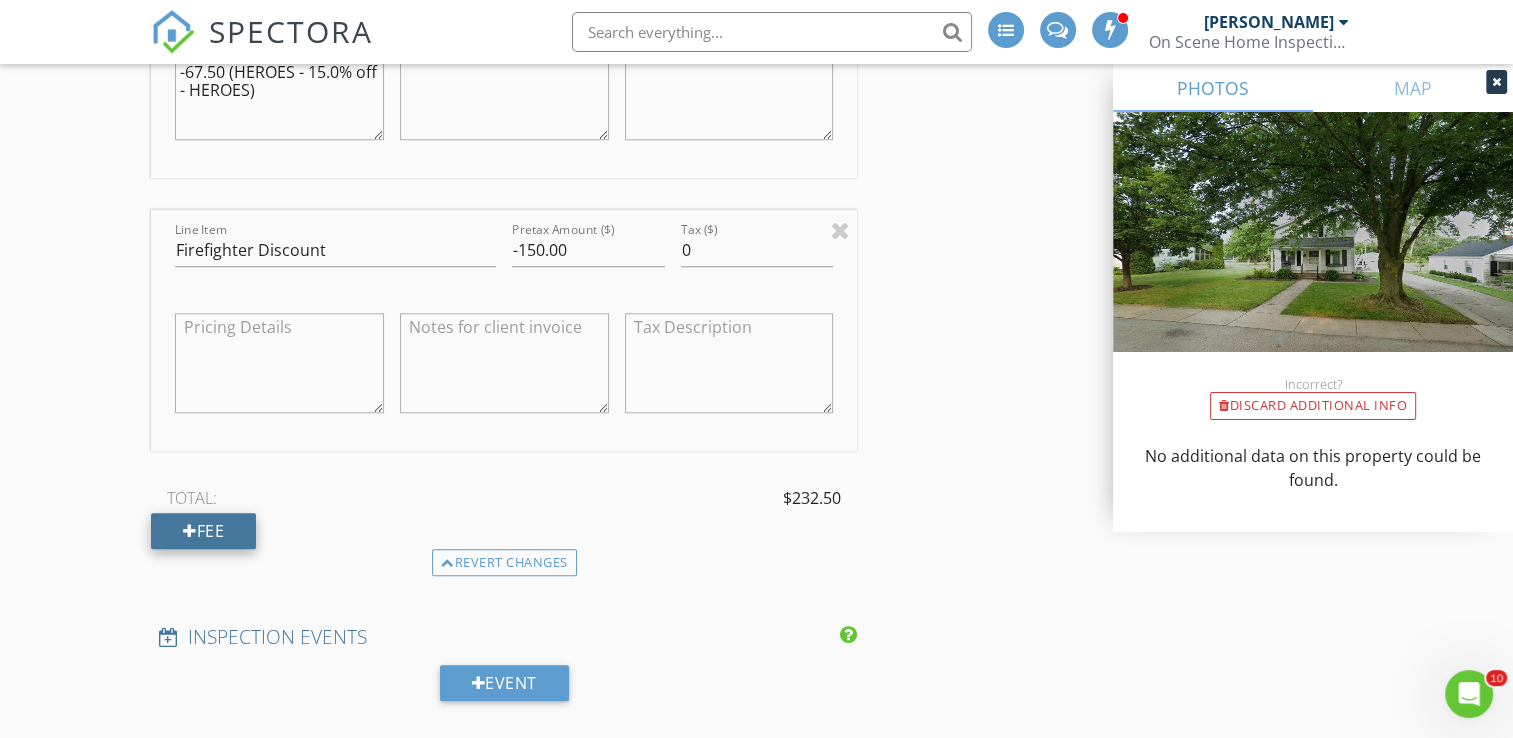 click on "Fee" at bounding box center (203, 531) 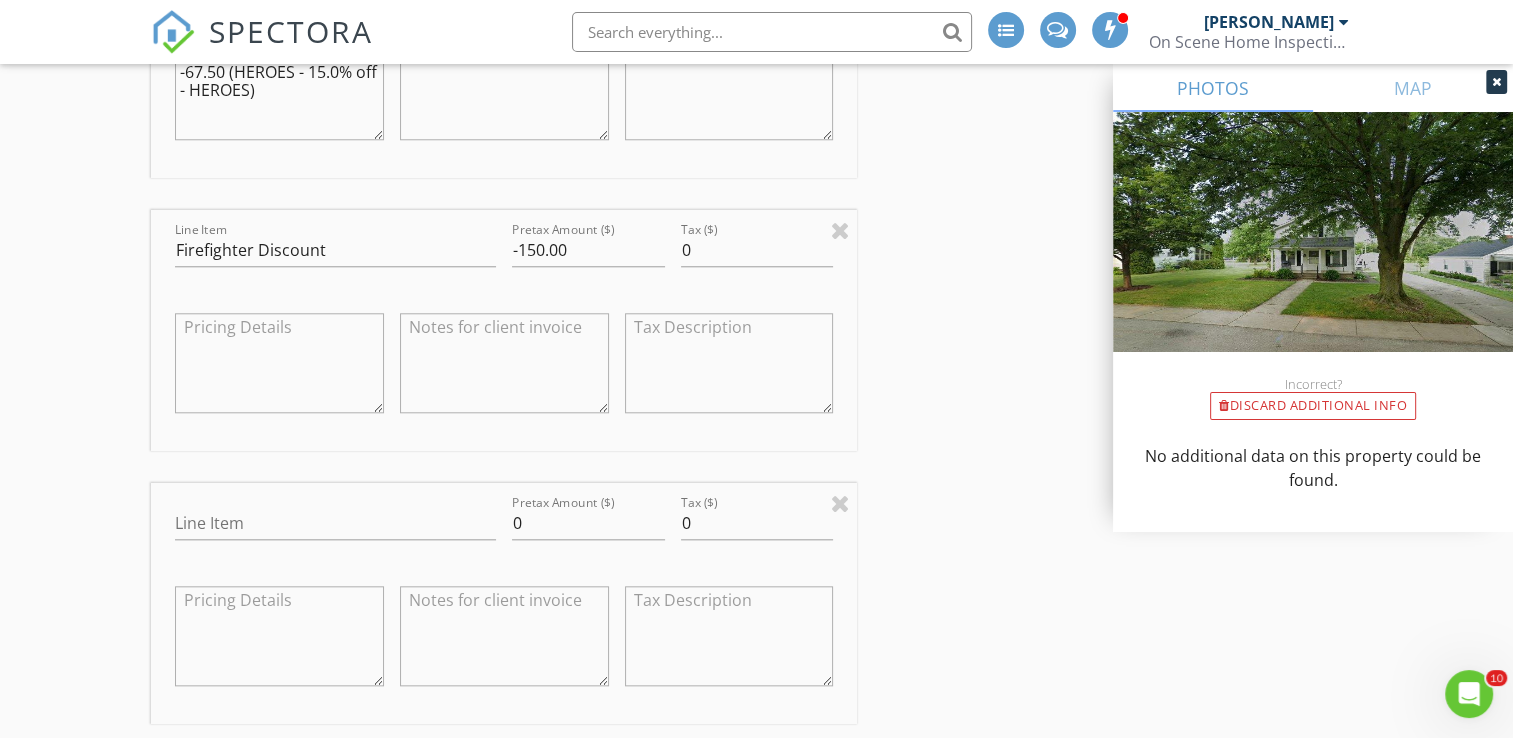 click on "Line Item" at bounding box center (335, 527) 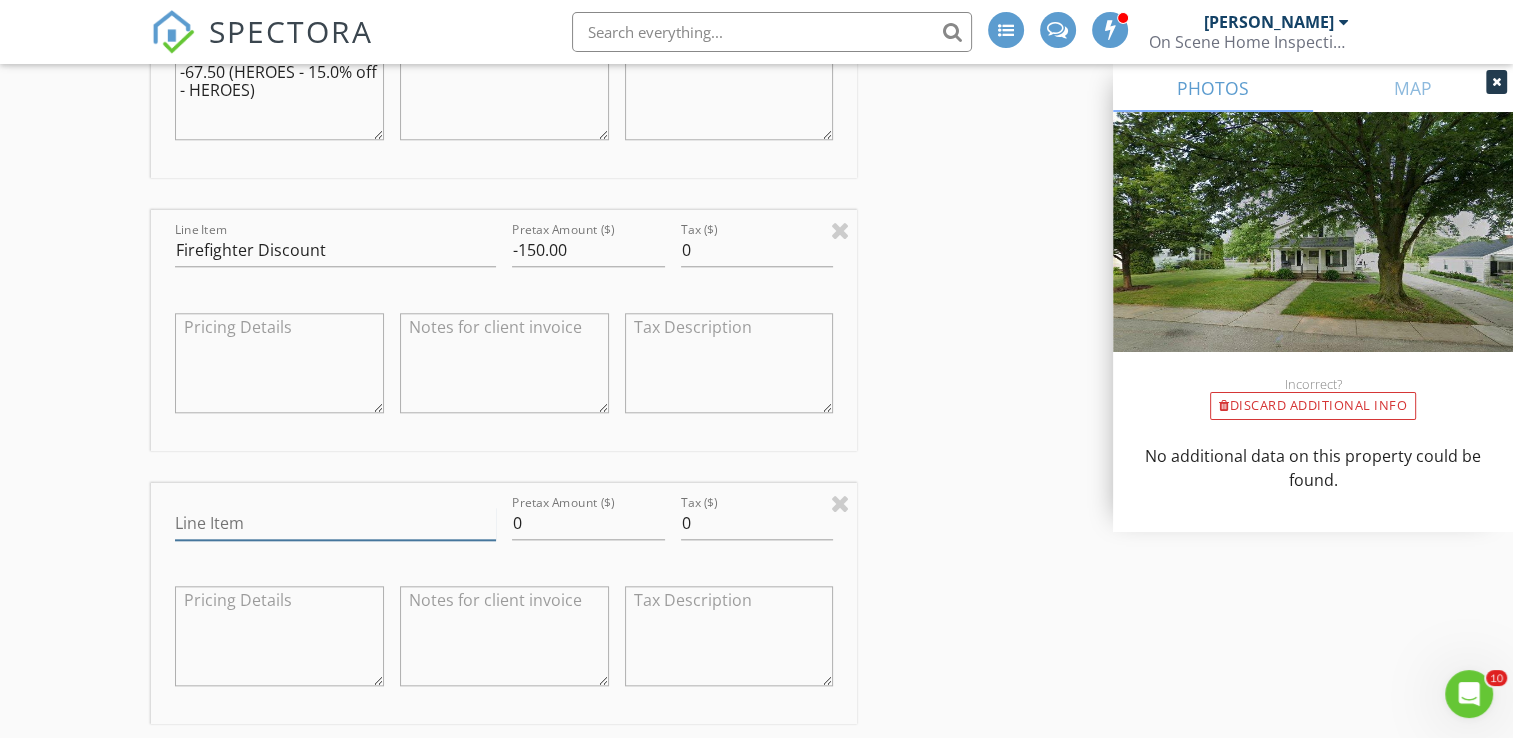 click on "Line Item" at bounding box center [335, 523] 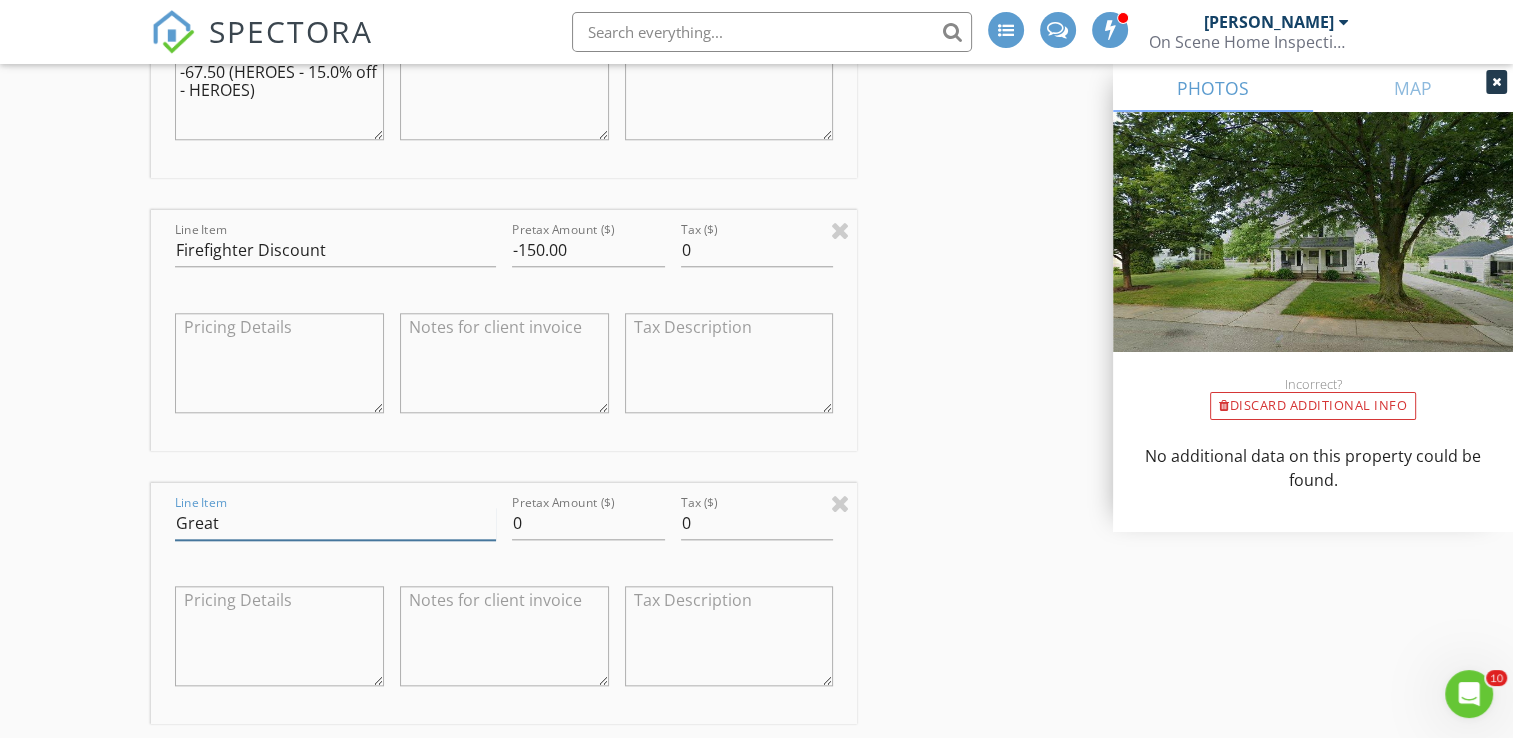 type on "Great Communication Discount" 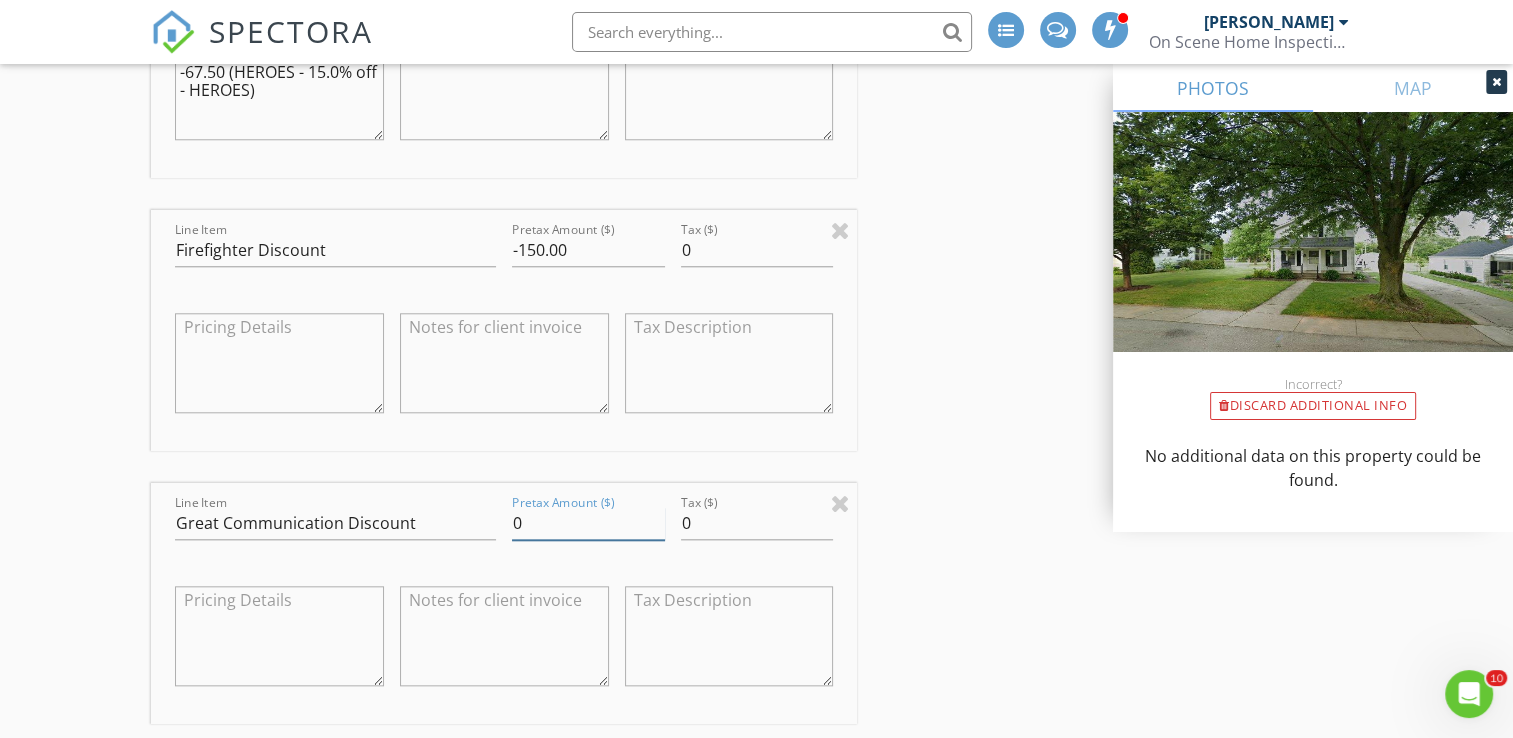 drag, startPoint x: 515, startPoint y: 523, endPoint x: 902, endPoint y: 372, distance: 415.41547 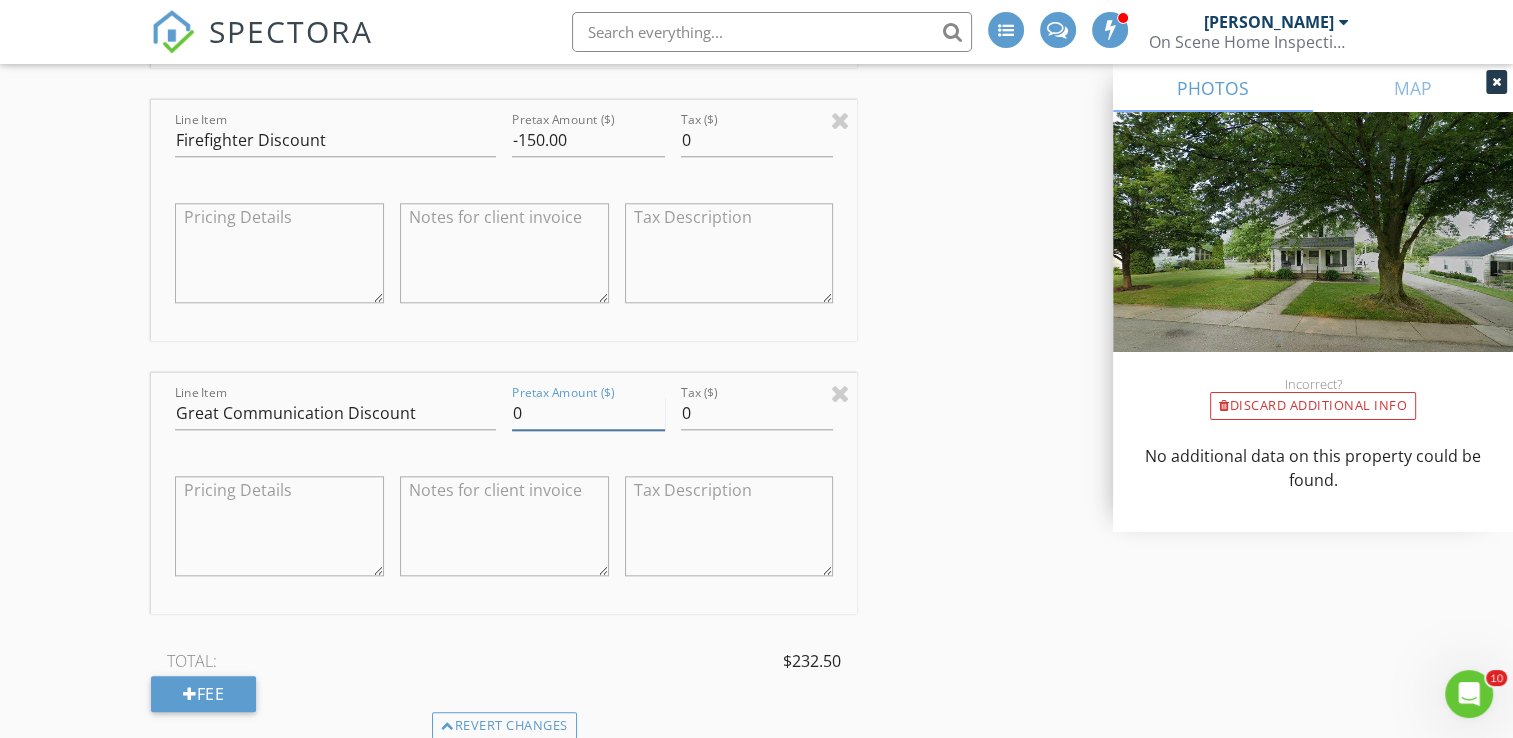 scroll, scrollTop: 2118, scrollLeft: 0, axis: vertical 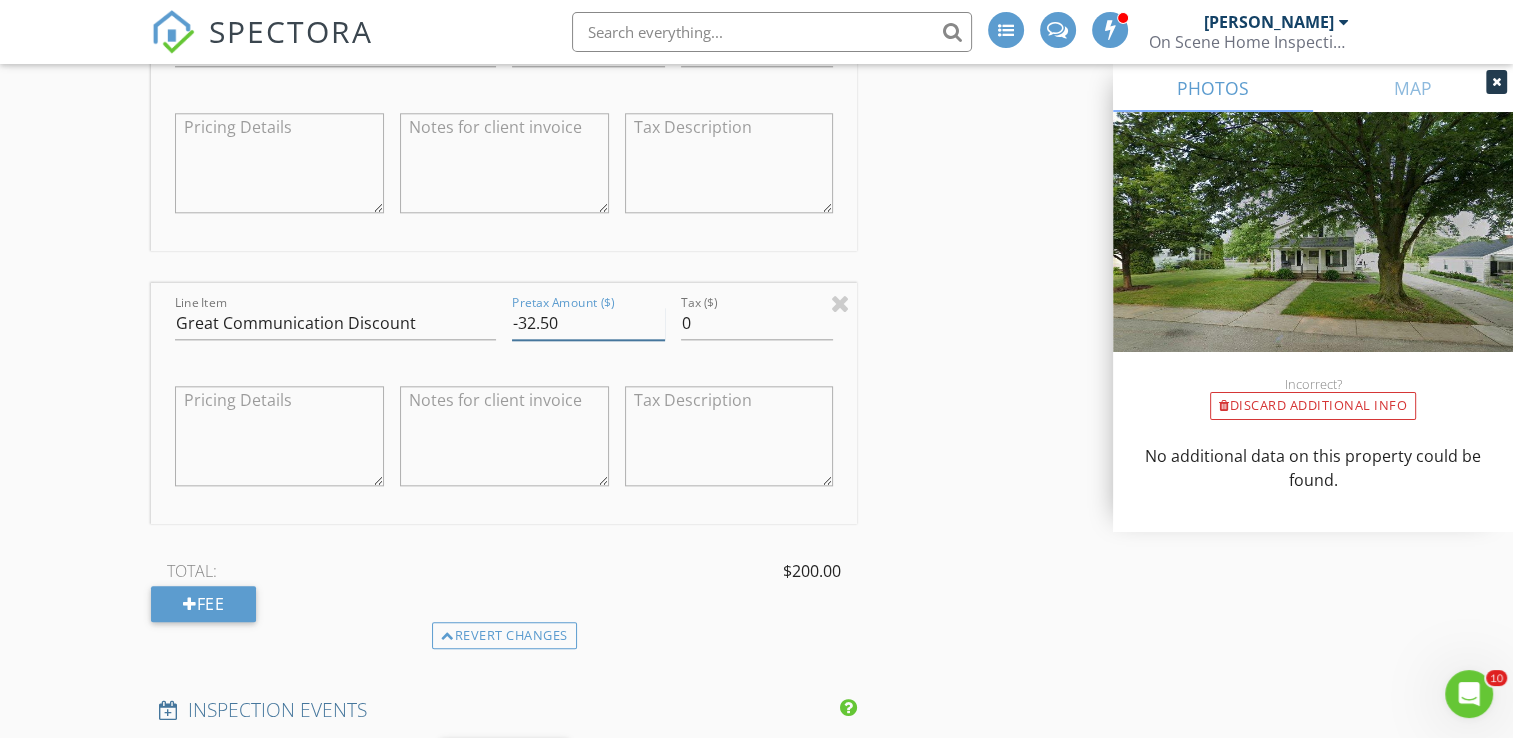type on "-32.50" 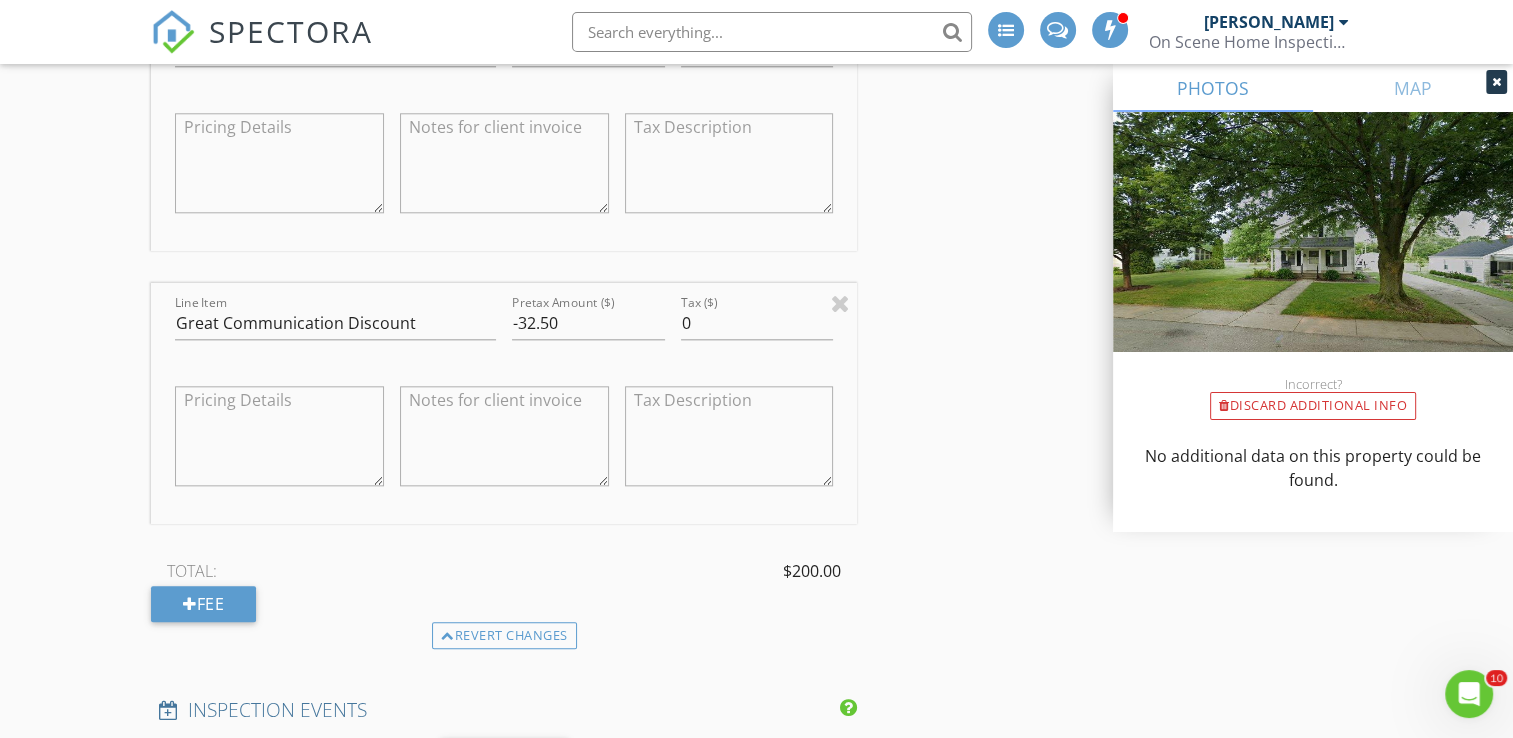 click on "New Inspection
INSPECTOR(S)
check_box   Bill Mason   PRIMARY   check_box_outline_blank   Nick Ponsler     Bill Mason arrow_drop_down   check_box_outline_blank Bill Mason specifically requested
Date/Time
07/12/2025 5:00 PM
Location
Address Search       Address 203 N Olive St   Unit   City Wakarusa   State IN   Zip 46573   County Elkhart     Square Feet   Year Built   Foundation arrow_drop_down     Bill Mason     16.8 miles     (26 minutes)
client
check_box Enable Client CC email for this inspection   Client Search     check_box_outline_blank Client is a Company/Organization     First Name Brandt   Last Name Carrico   Email BranLcar@yahoo.com   CC Email   Phone 574-850-6379         Tags         Notes   Private Notes
ADD ADDITIONAL client
SERVICES
check_box" at bounding box center (756, 768) 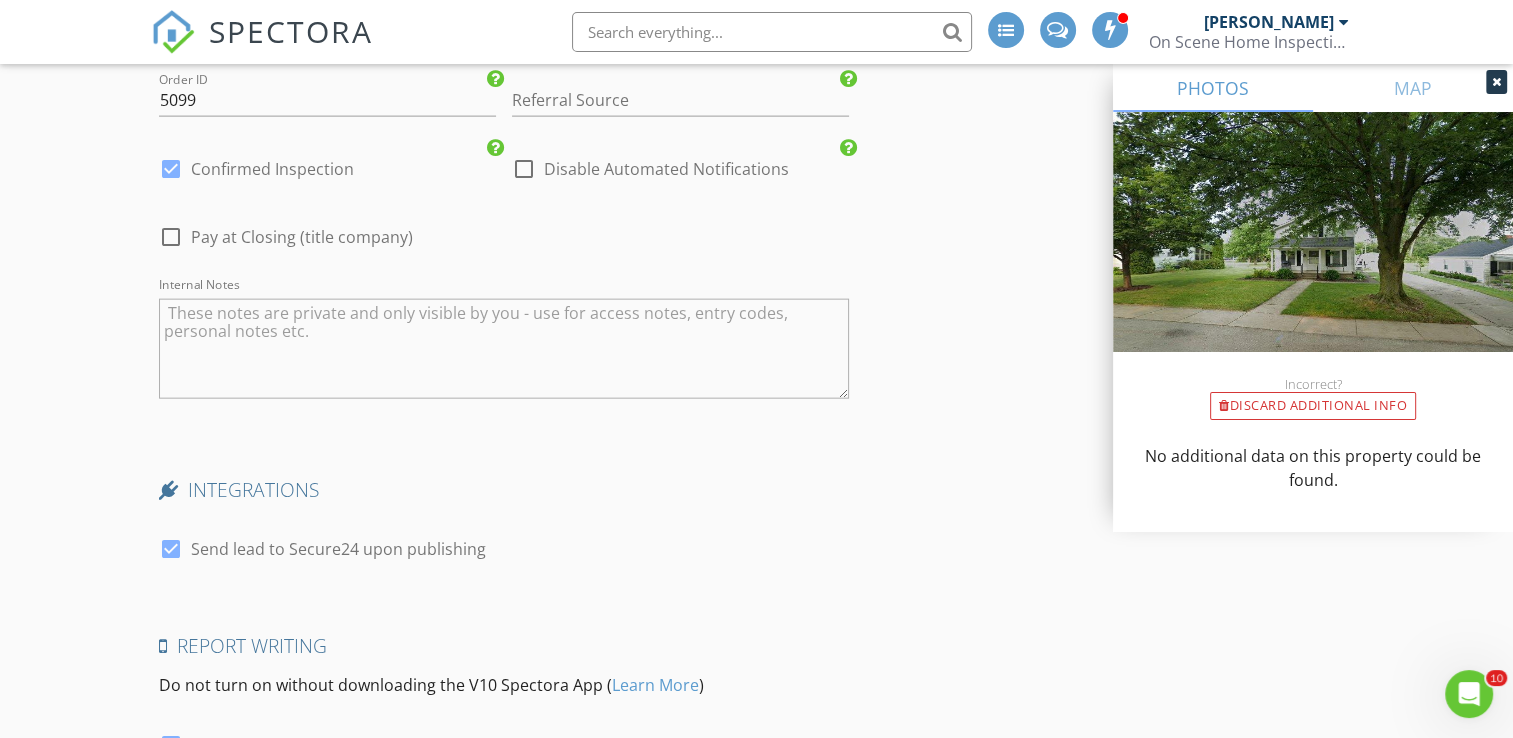 scroll, scrollTop: 4886, scrollLeft: 0, axis: vertical 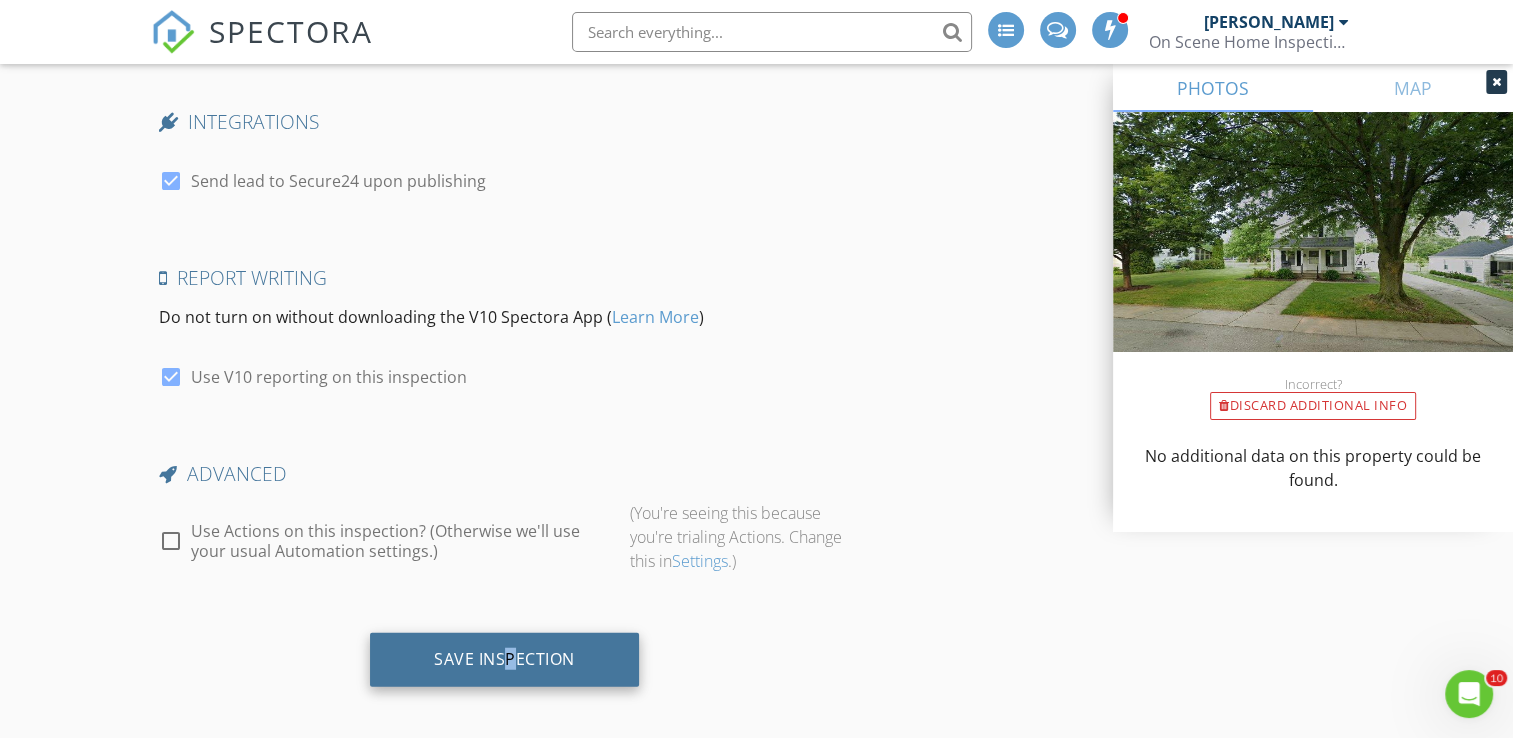 click on "Save Inspection" at bounding box center (504, 660) 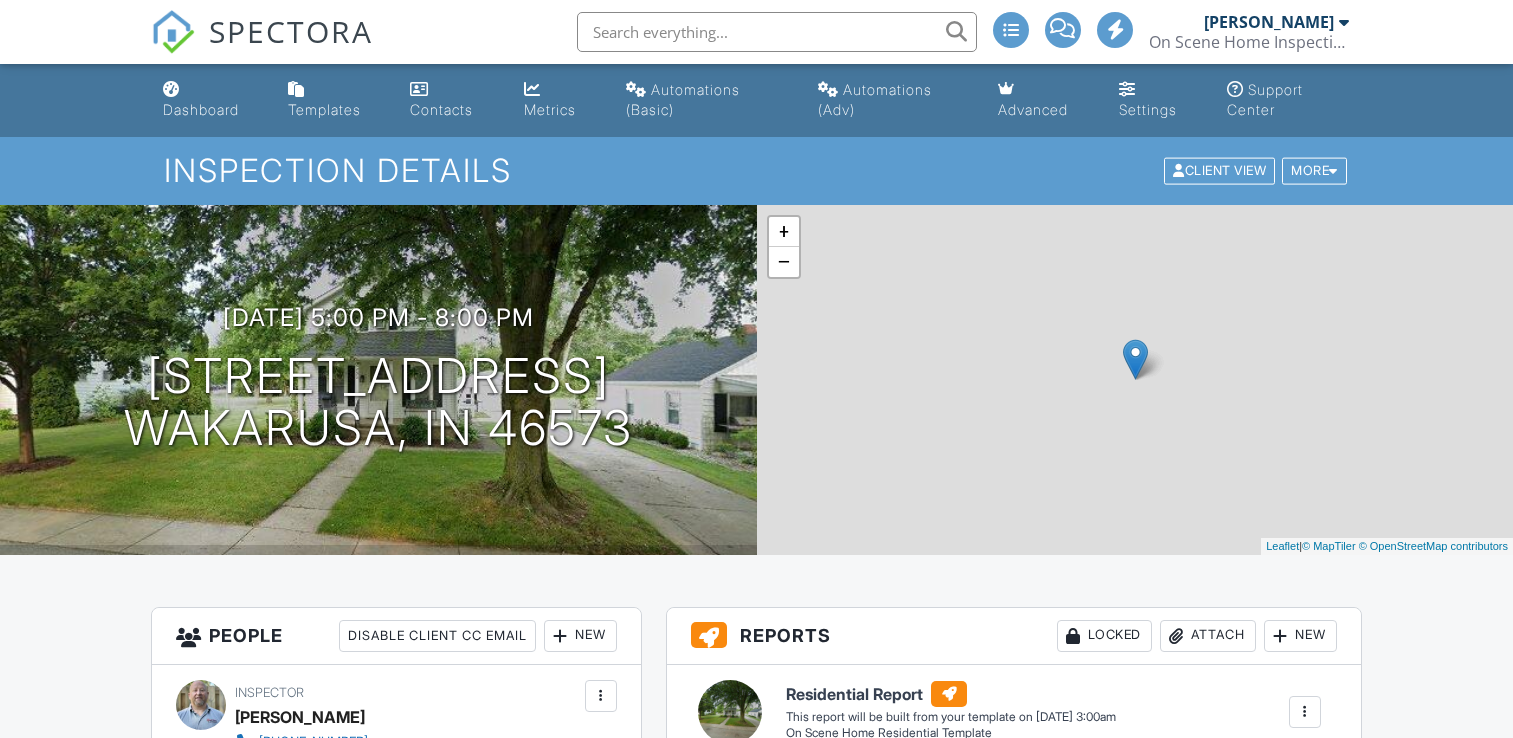 scroll, scrollTop: 0, scrollLeft: 0, axis: both 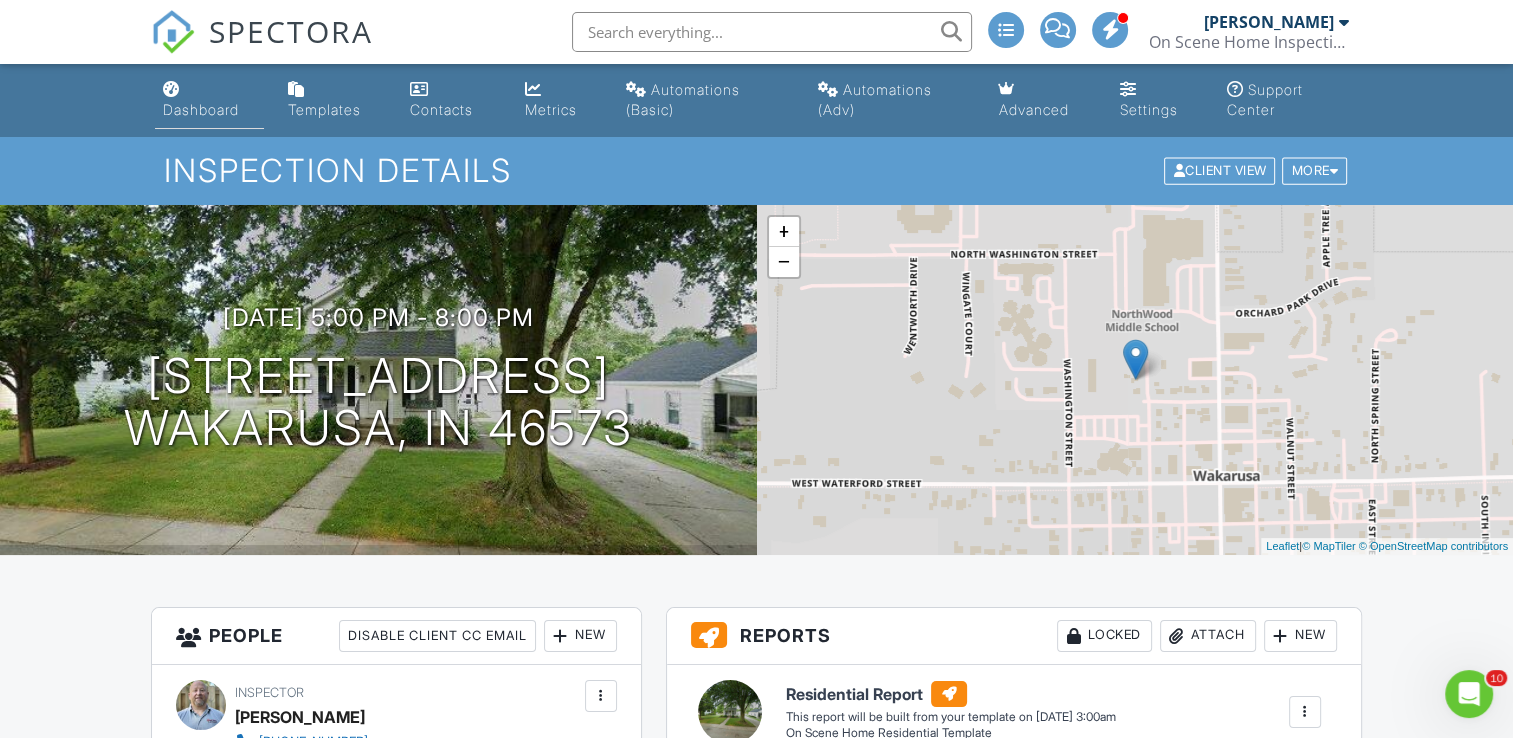 click on "Dashboard" at bounding box center [201, 109] 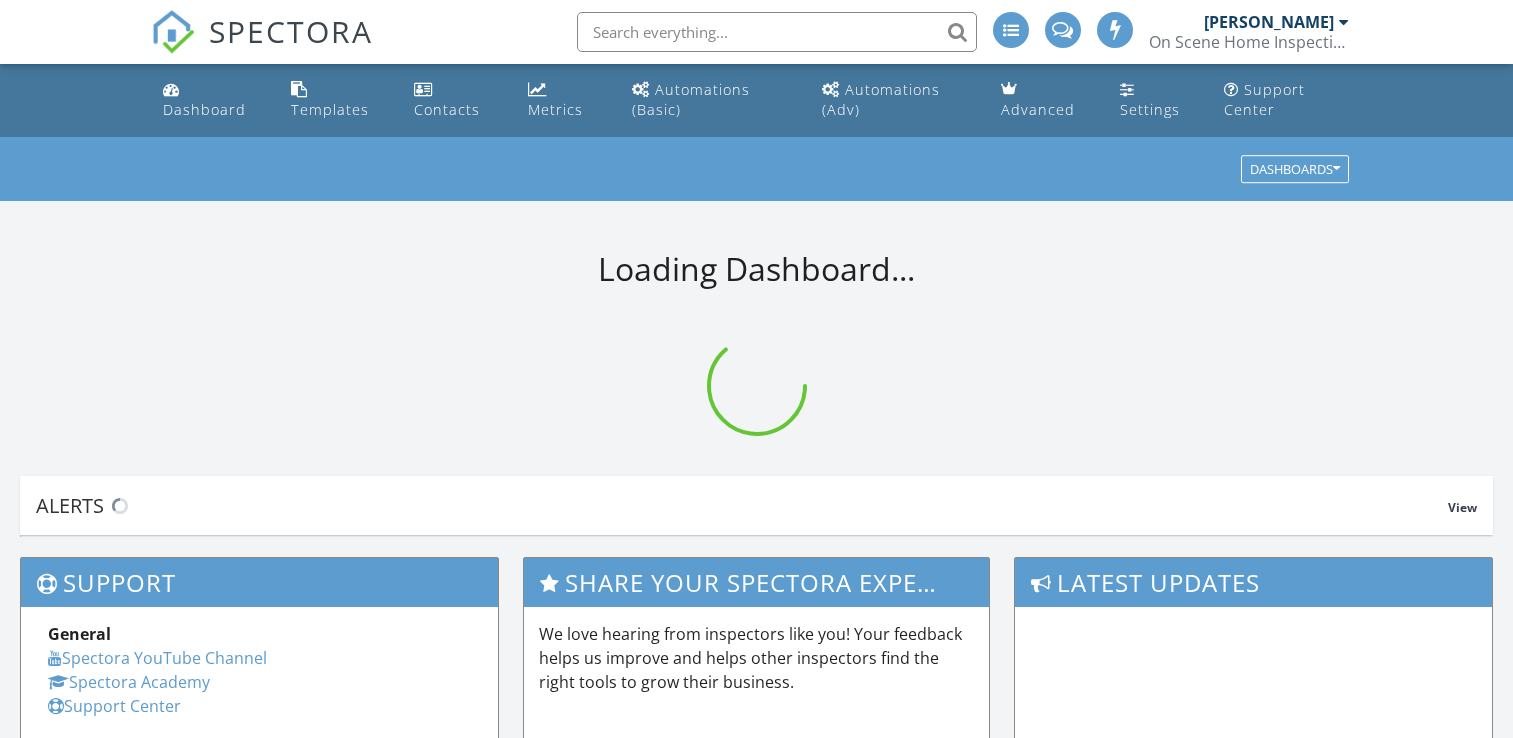 scroll, scrollTop: 0, scrollLeft: 0, axis: both 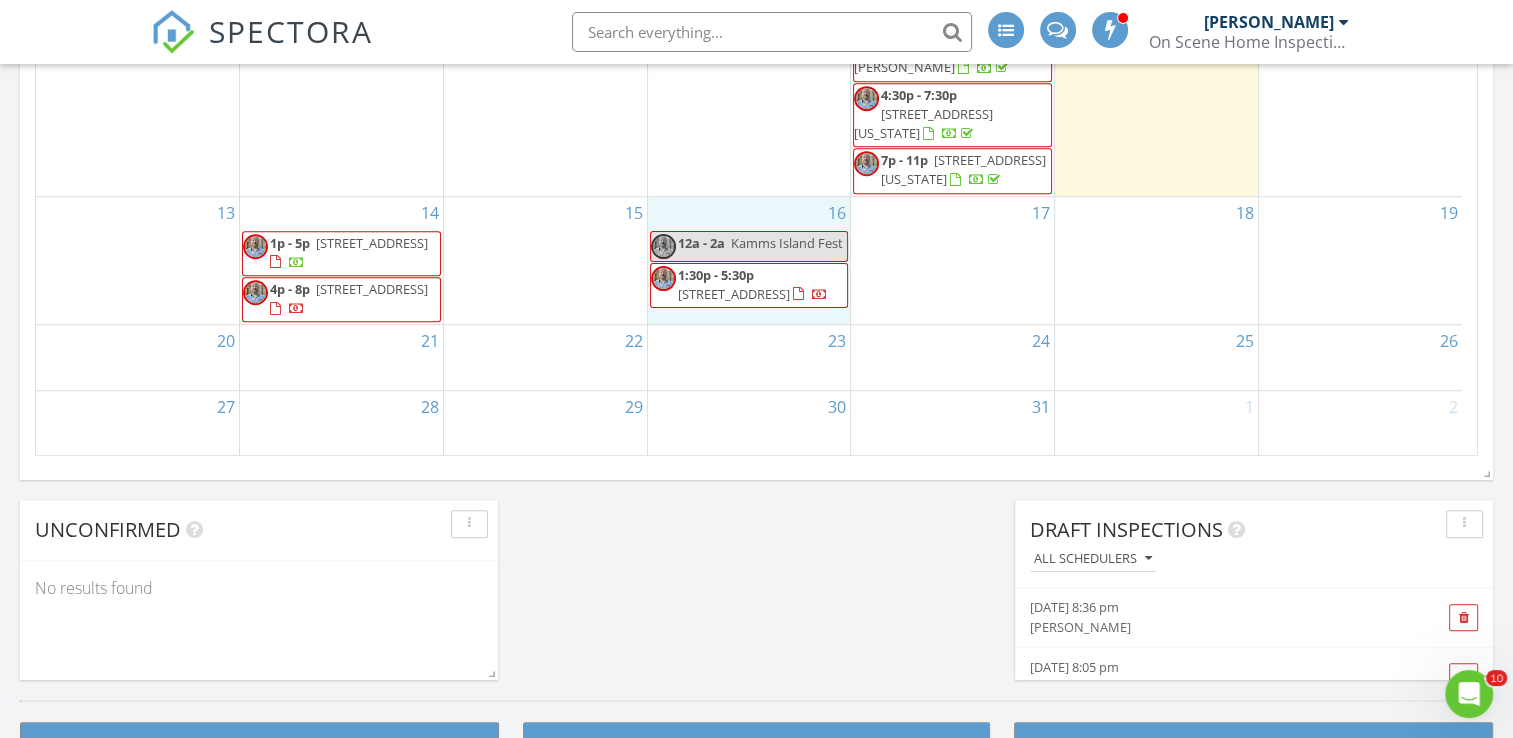 click on "16
12a - 2a
[GEOGRAPHIC_DATA] Fest
1:30p - 5:30p
[STREET_ADDRESS]" at bounding box center [749, 261] 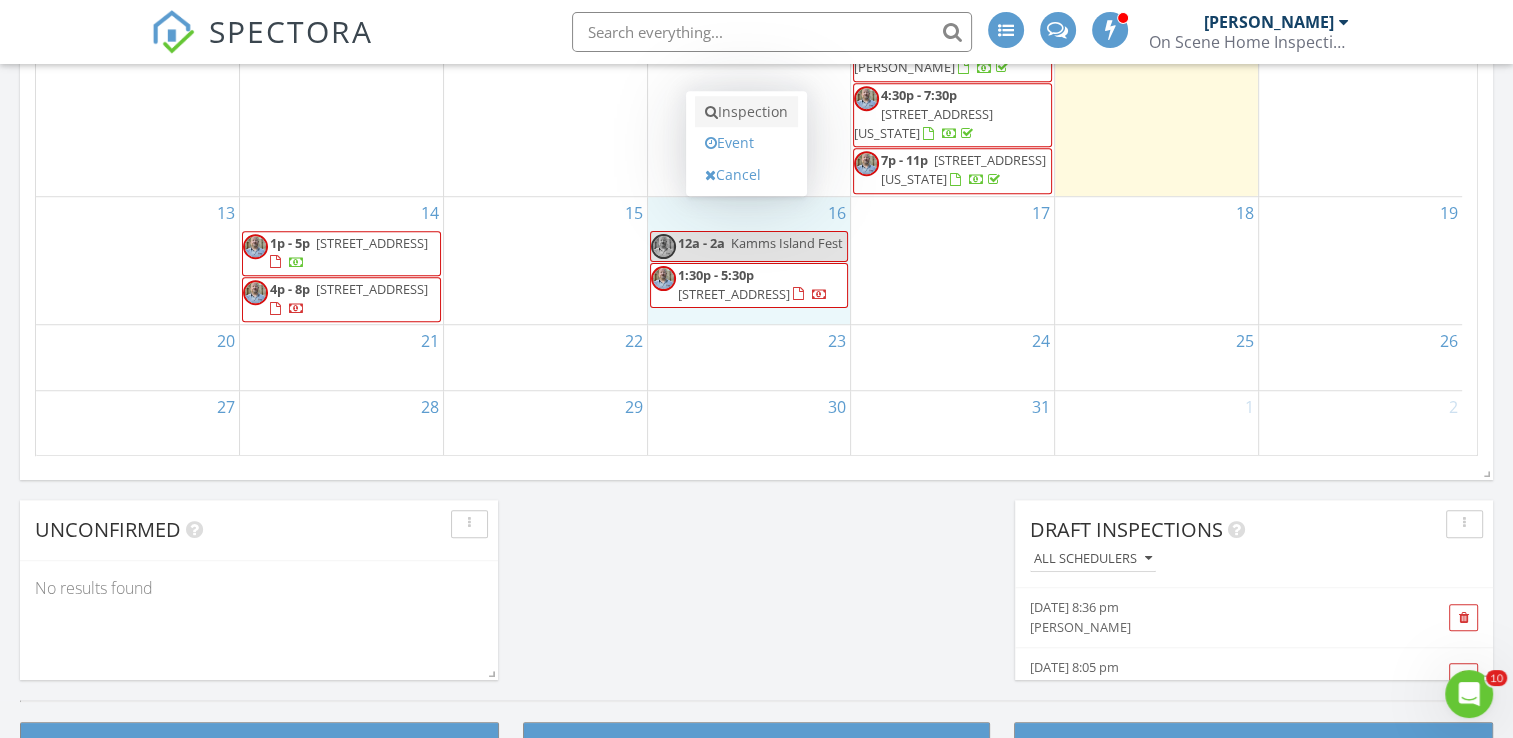 click on "Inspection" at bounding box center (746, 112) 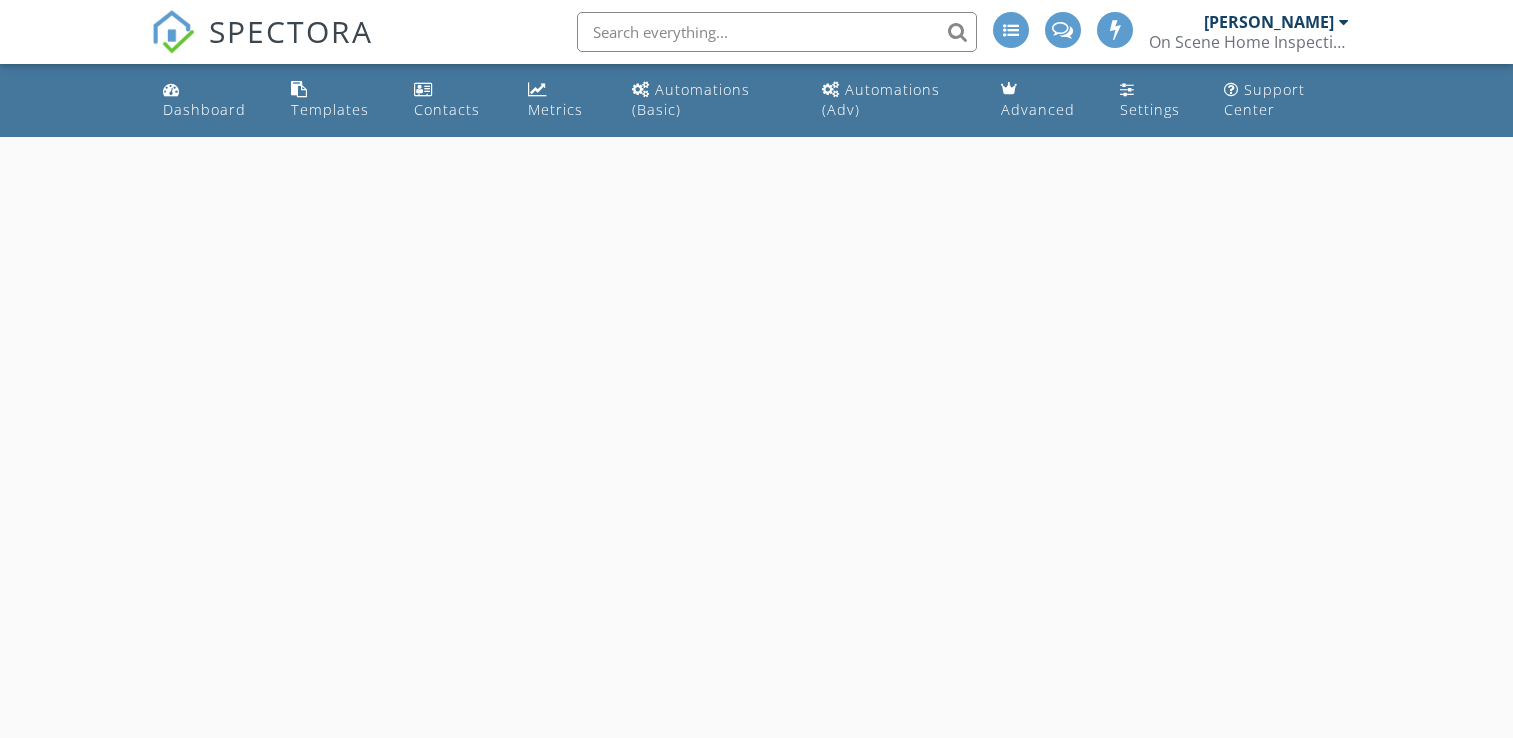 scroll, scrollTop: 0, scrollLeft: 0, axis: both 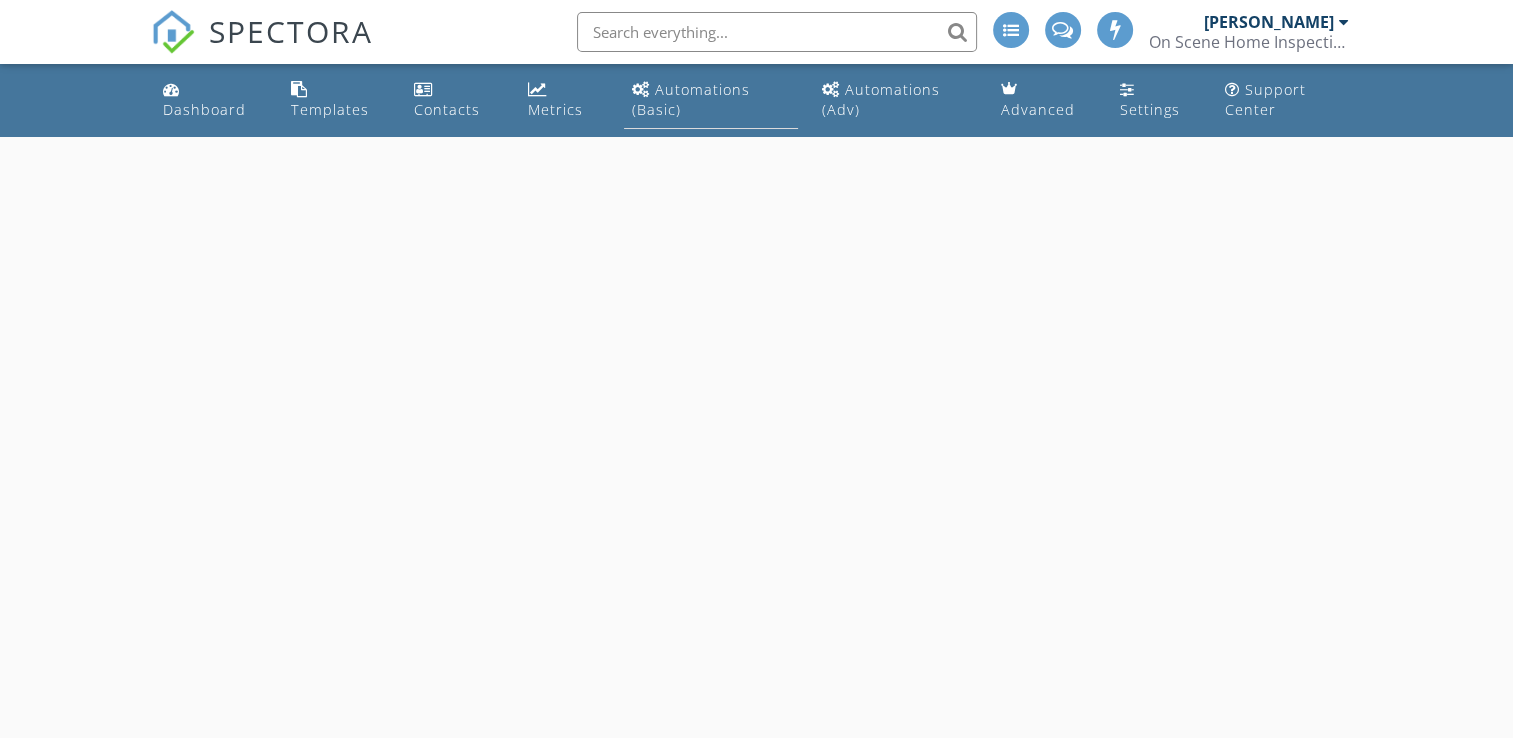 select on "6" 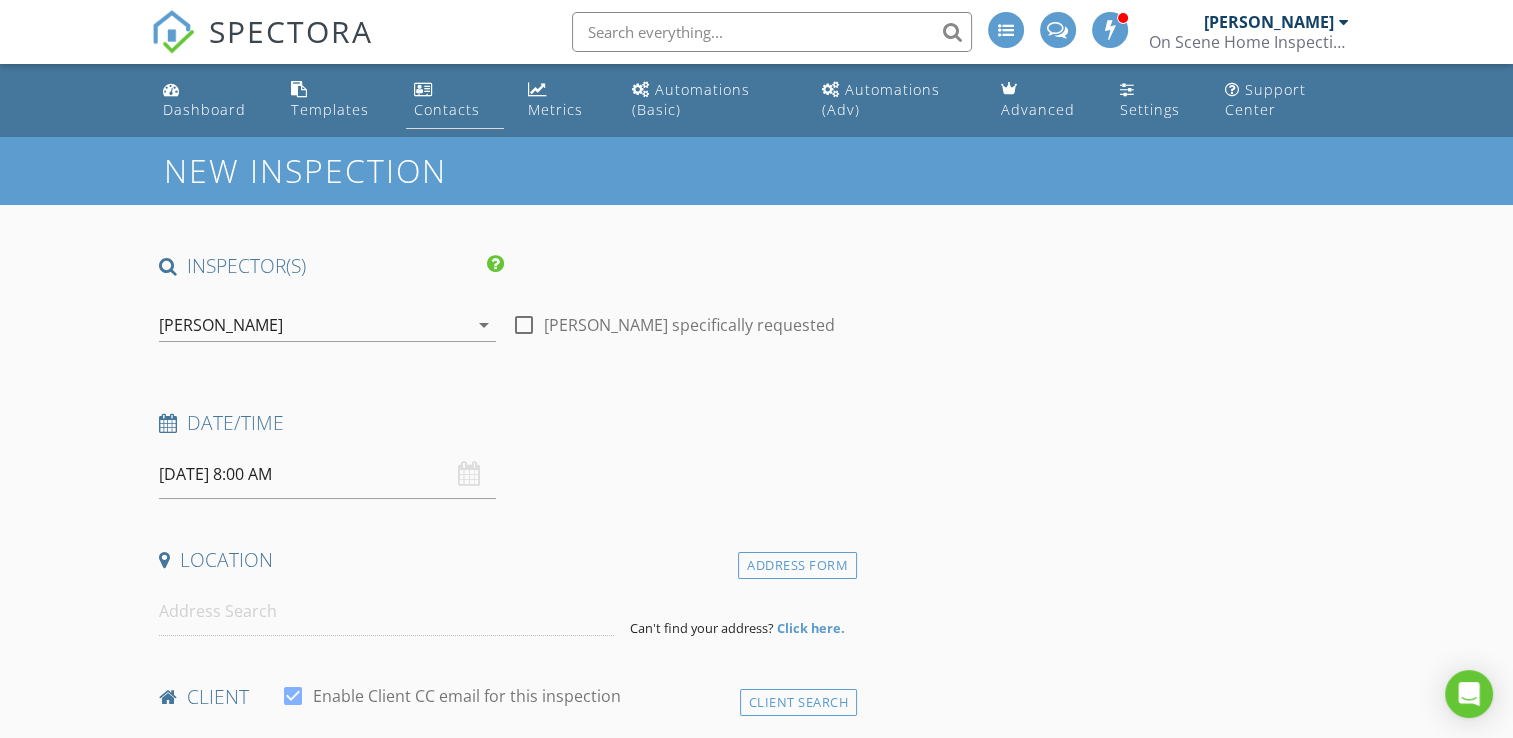 scroll, scrollTop: 0, scrollLeft: 0, axis: both 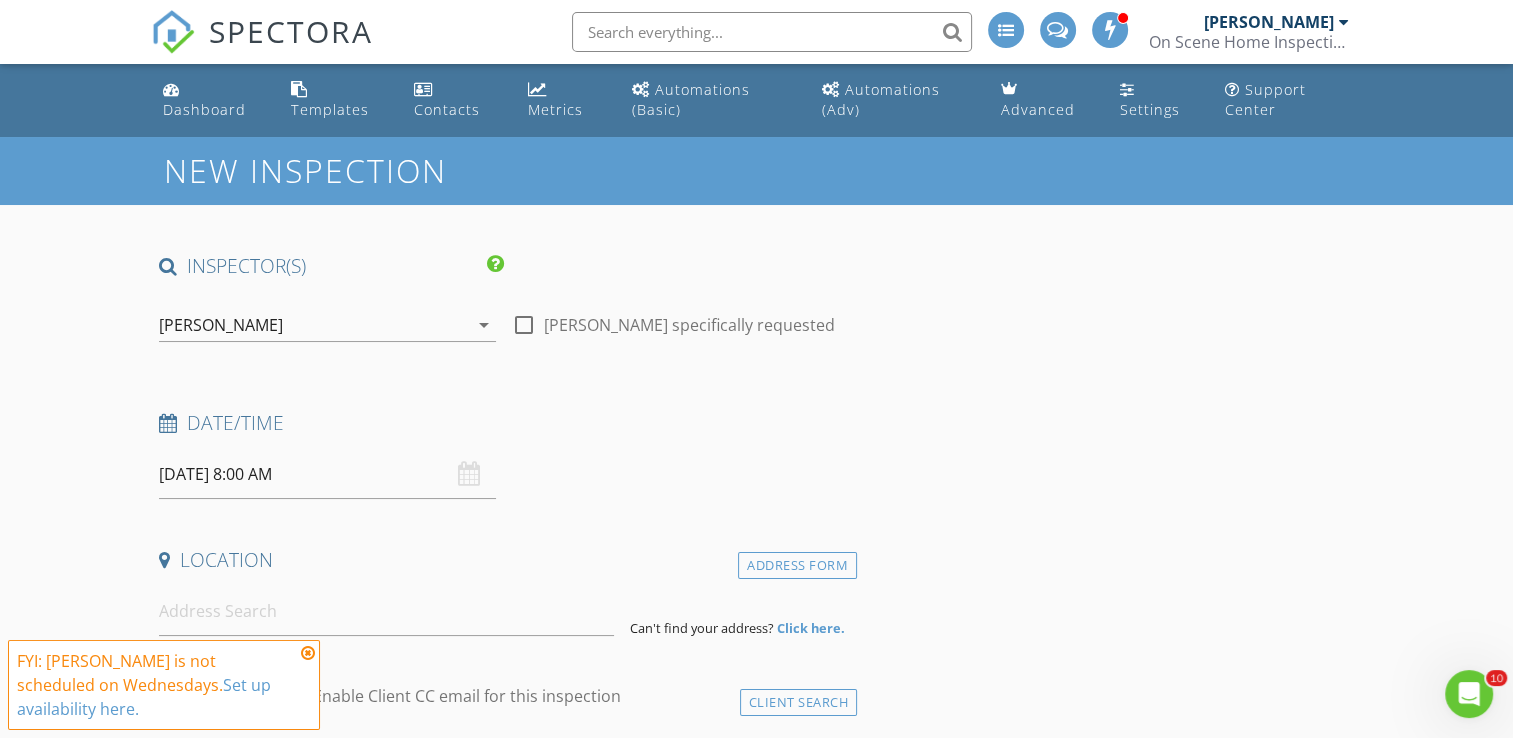 click on "07/16/2025 8:00 AM" at bounding box center (327, 474) 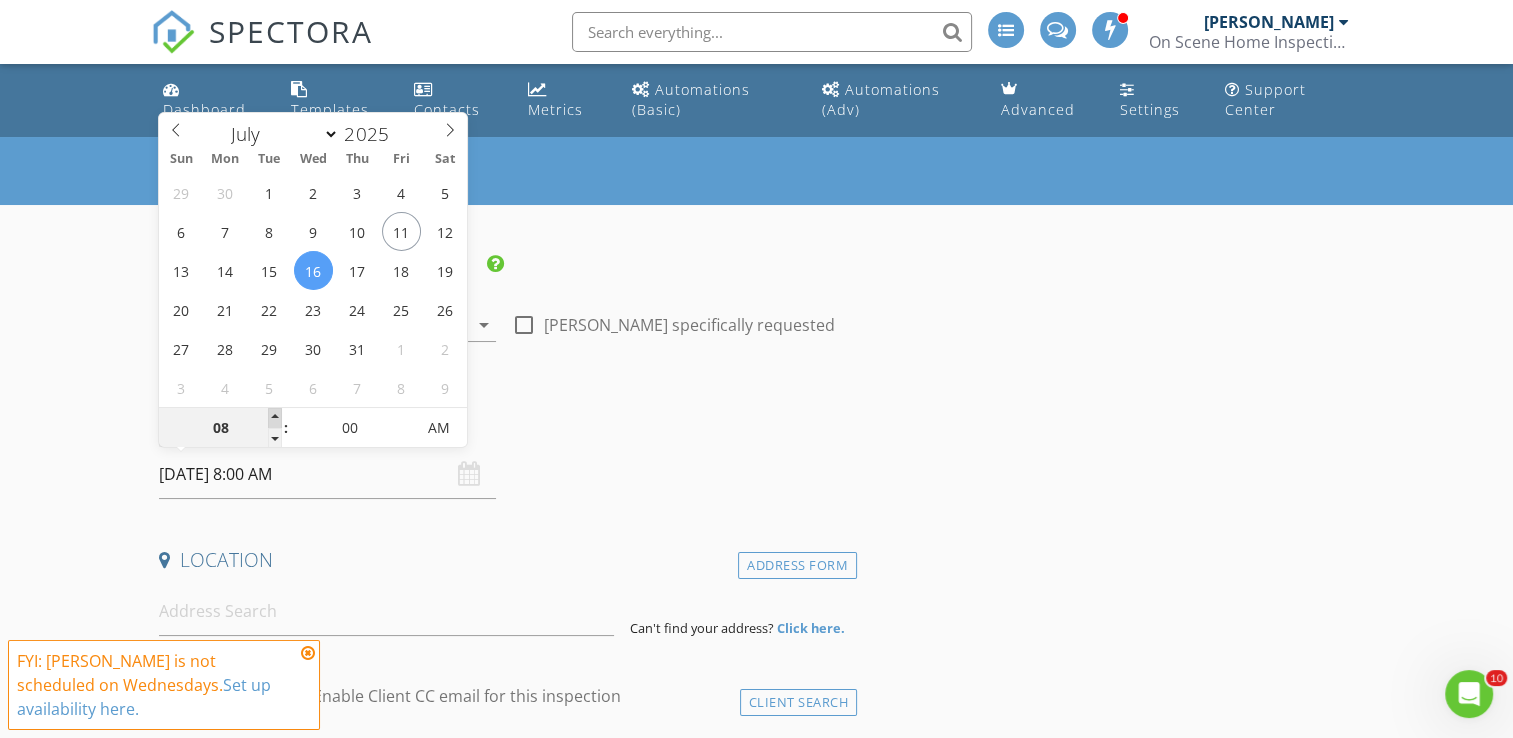 type on "09" 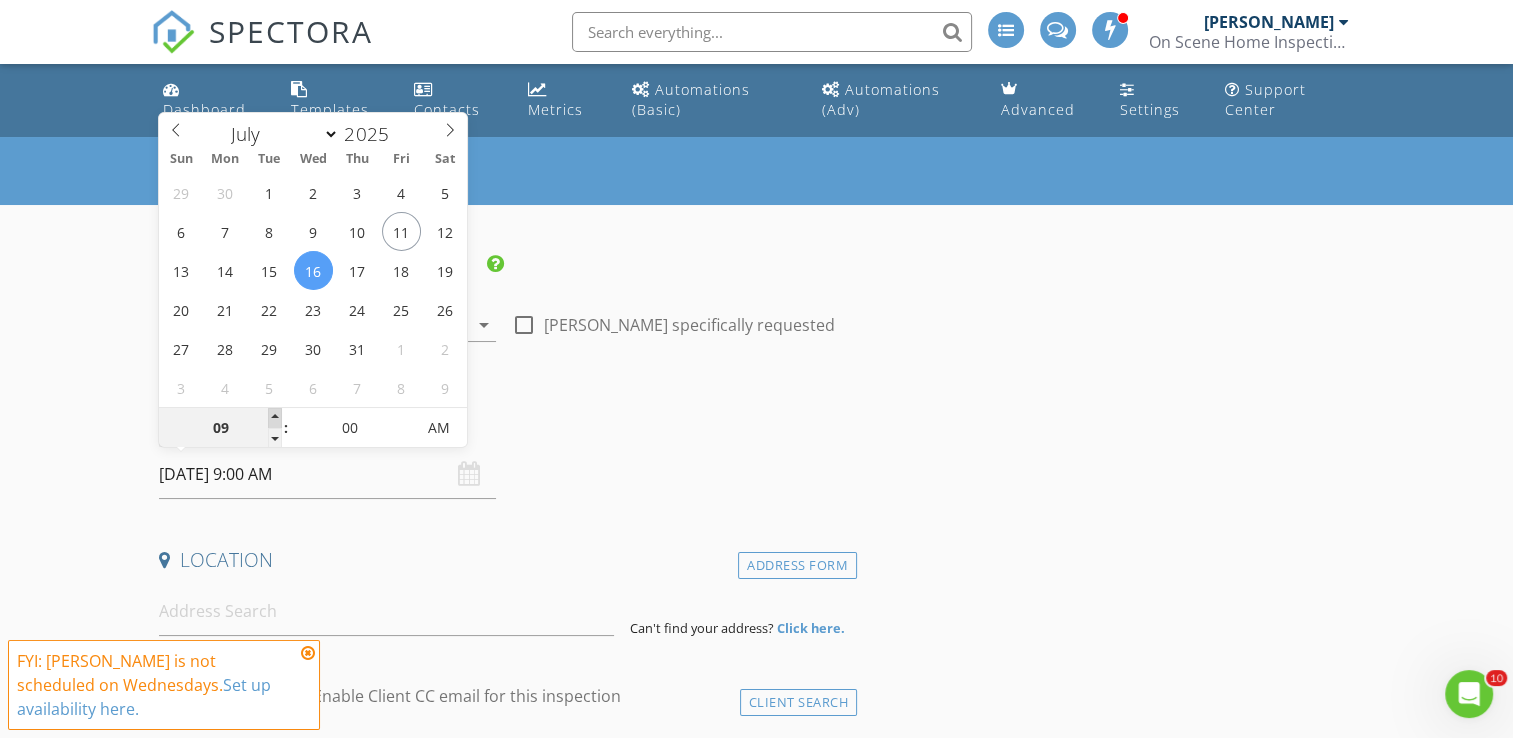 click at bounding box center (275, 418) 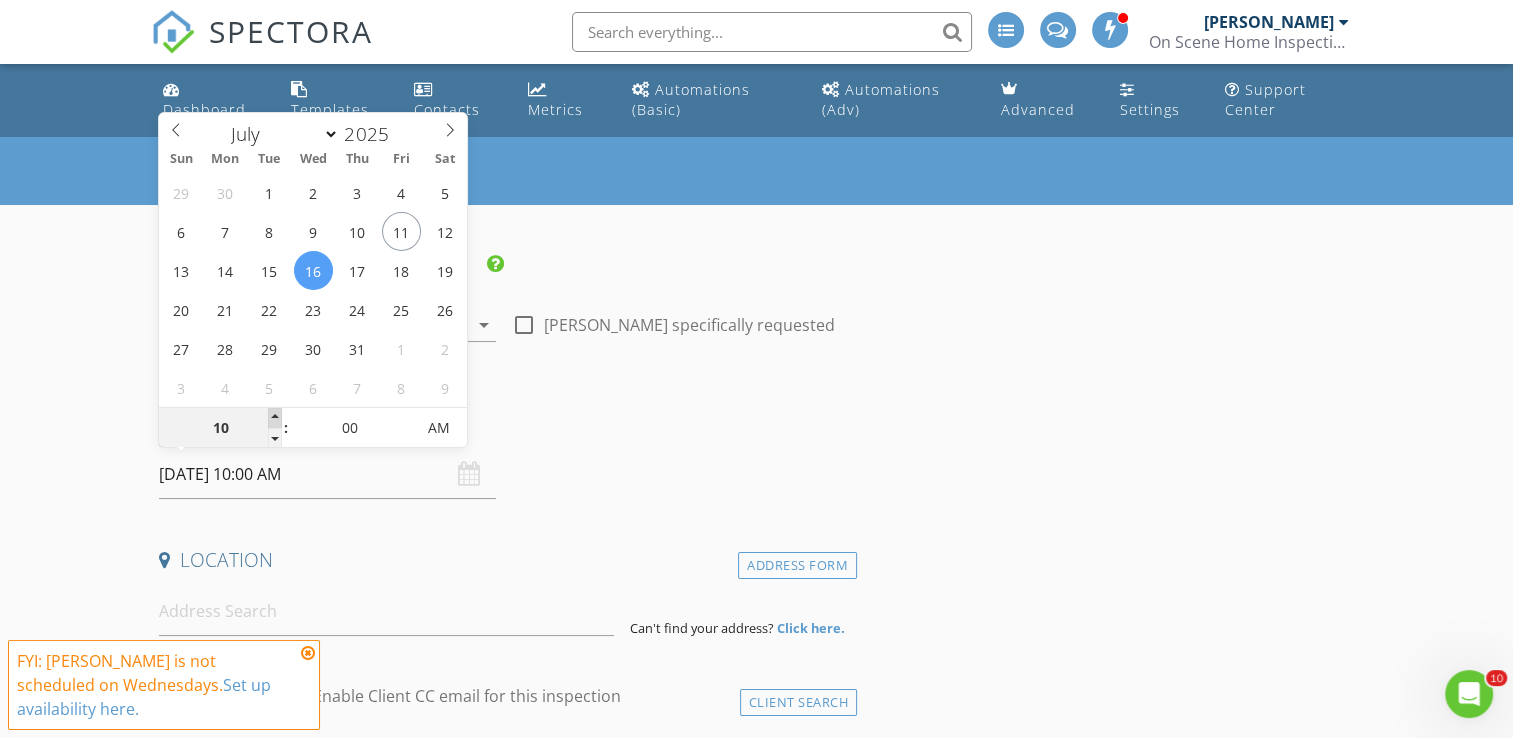 click at bounding box center [275, 418] 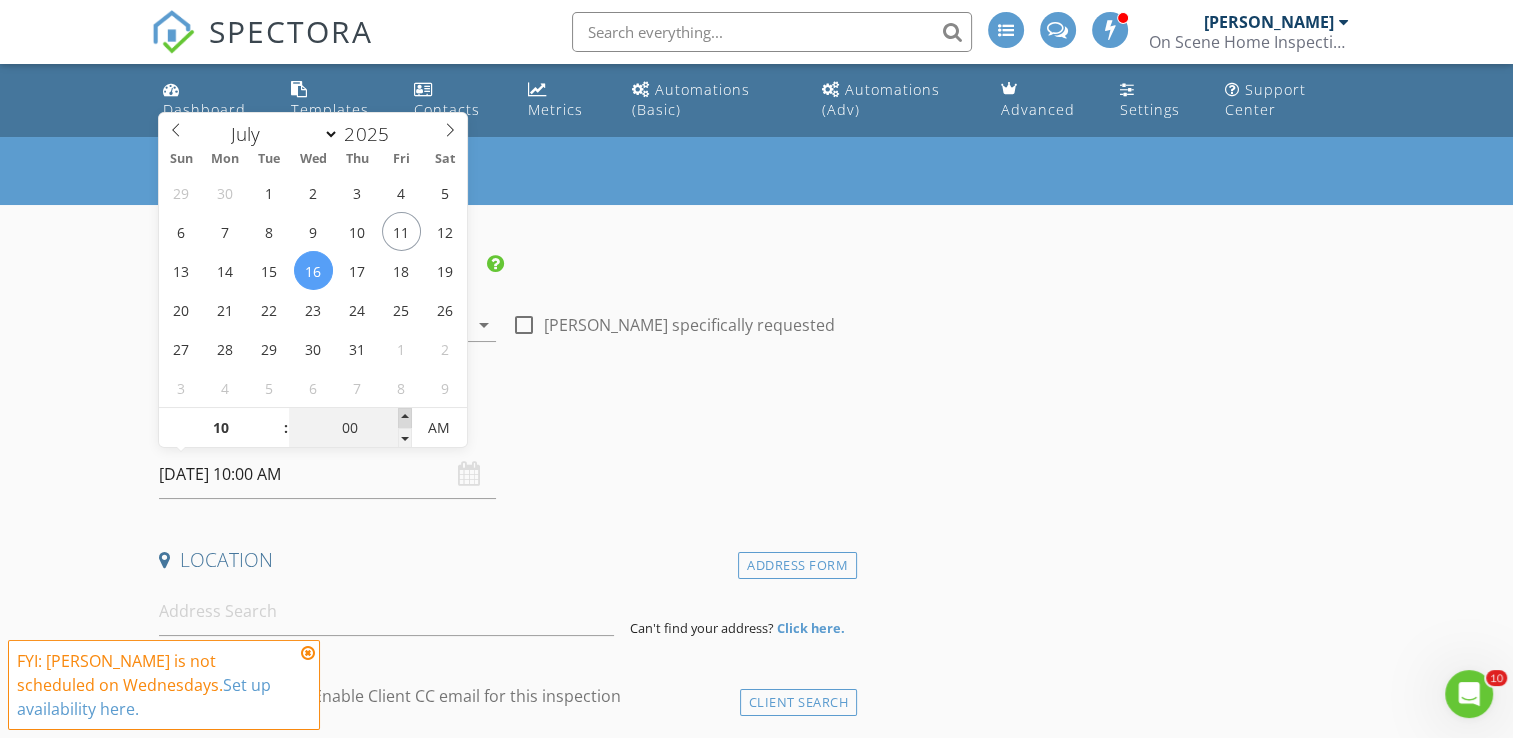 type on "05" 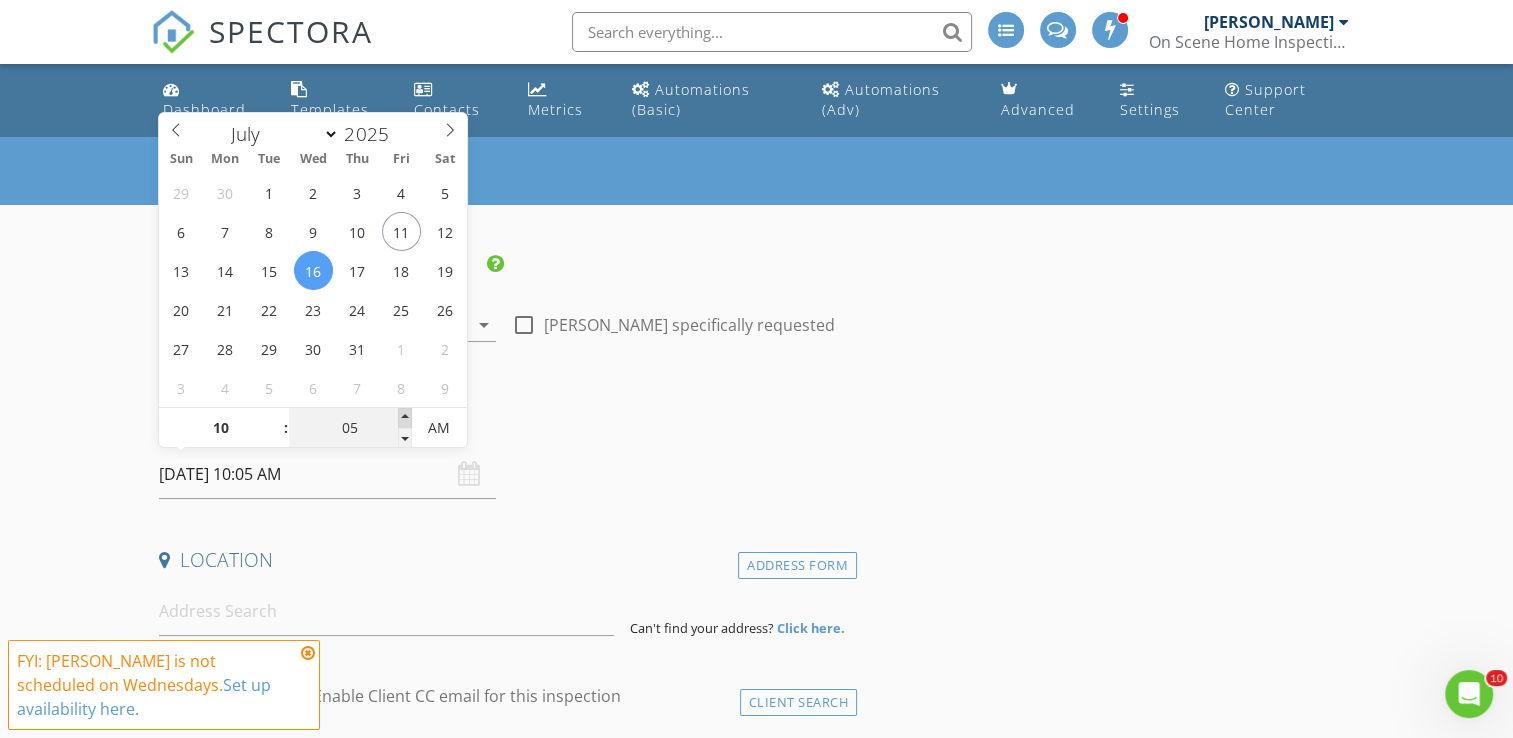 click at bounding box center (405, 418) 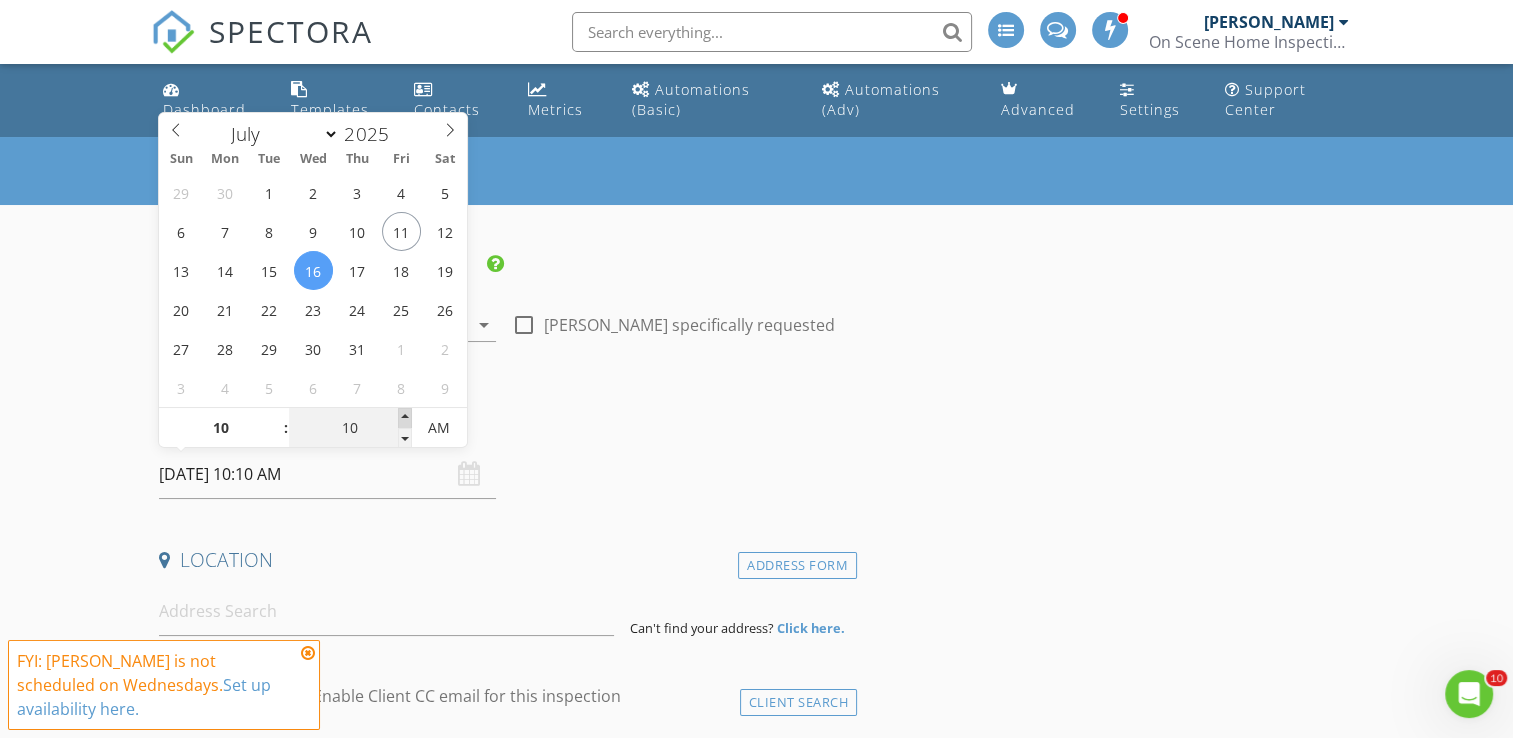 click at bounding box center [405, 418] 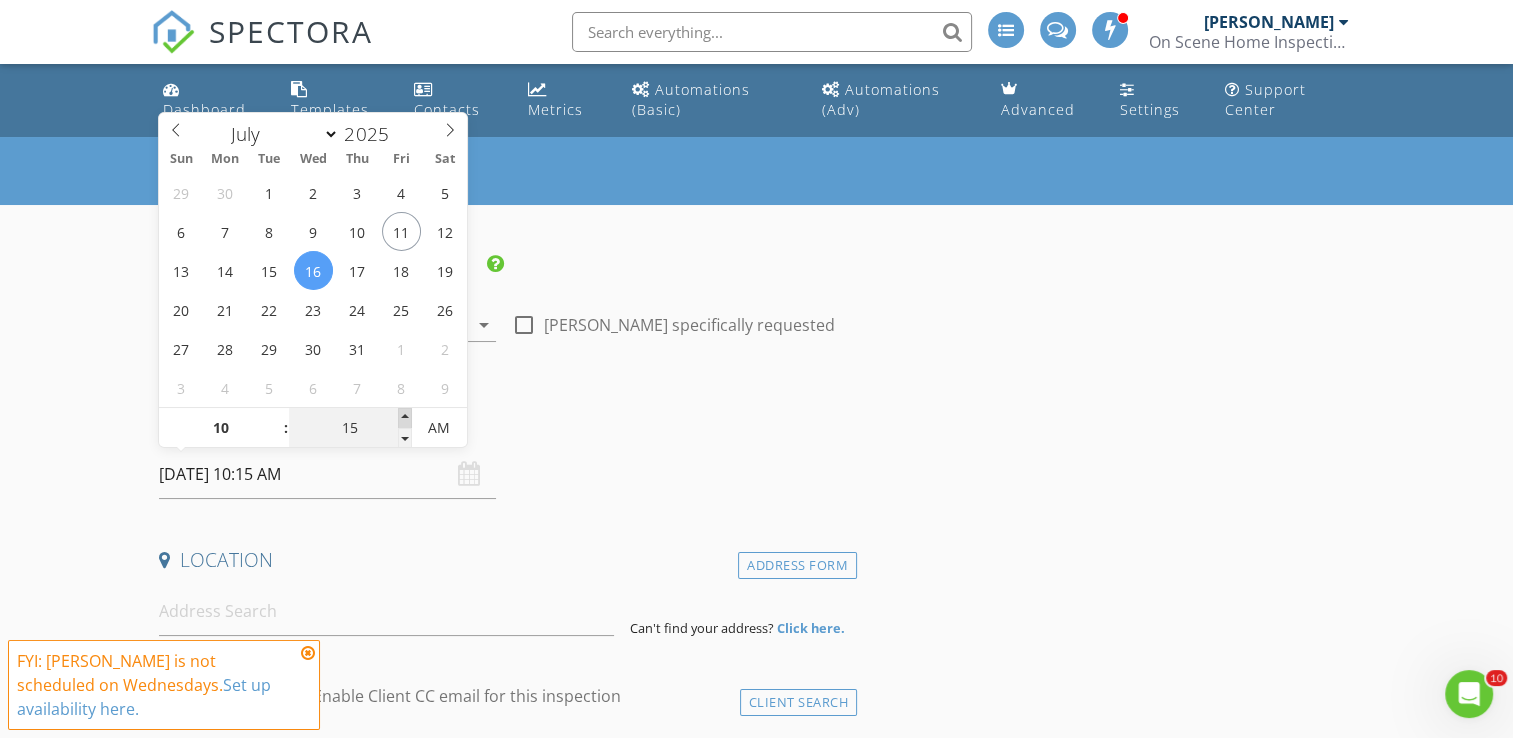 click at bounding box center [405, 418] 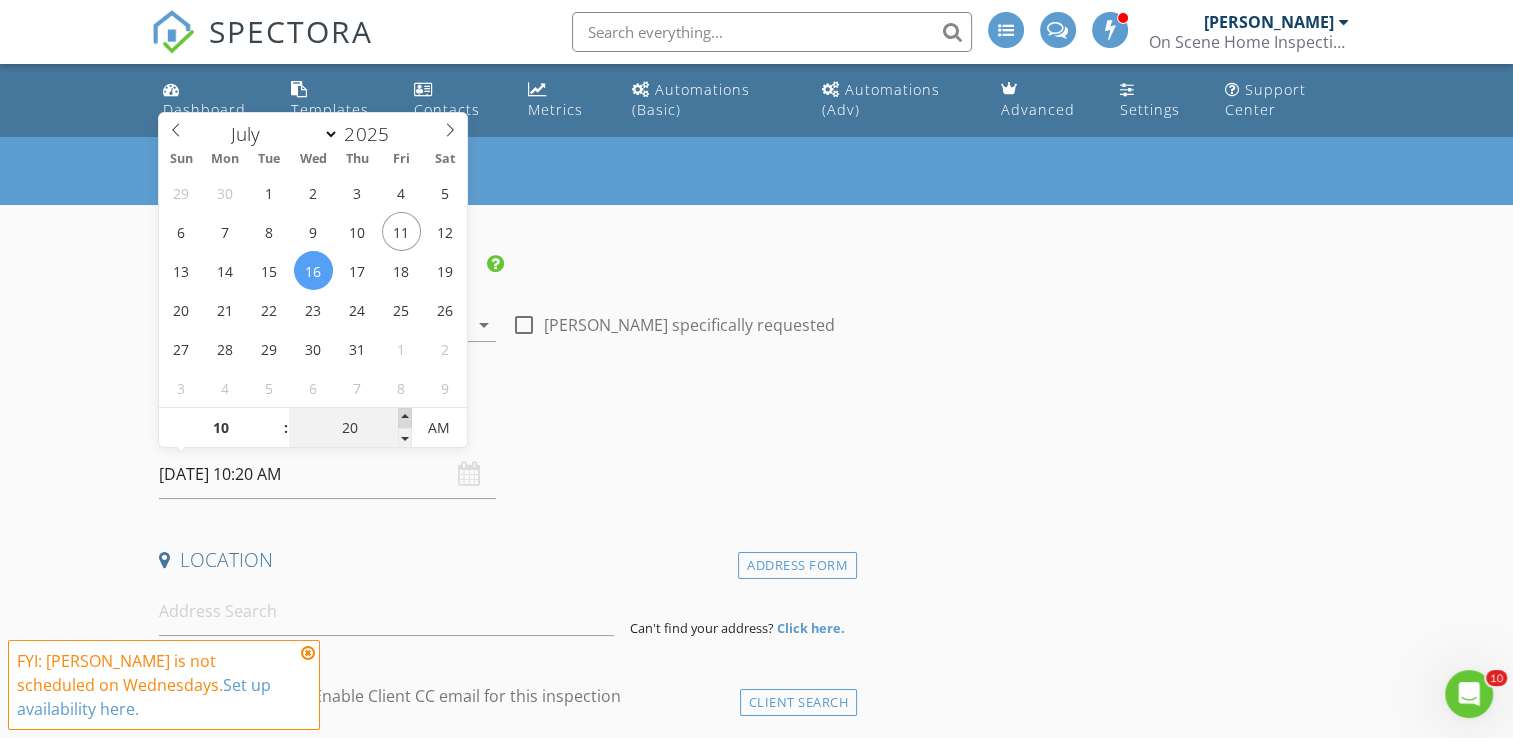 click at bounding box center [405, 418] 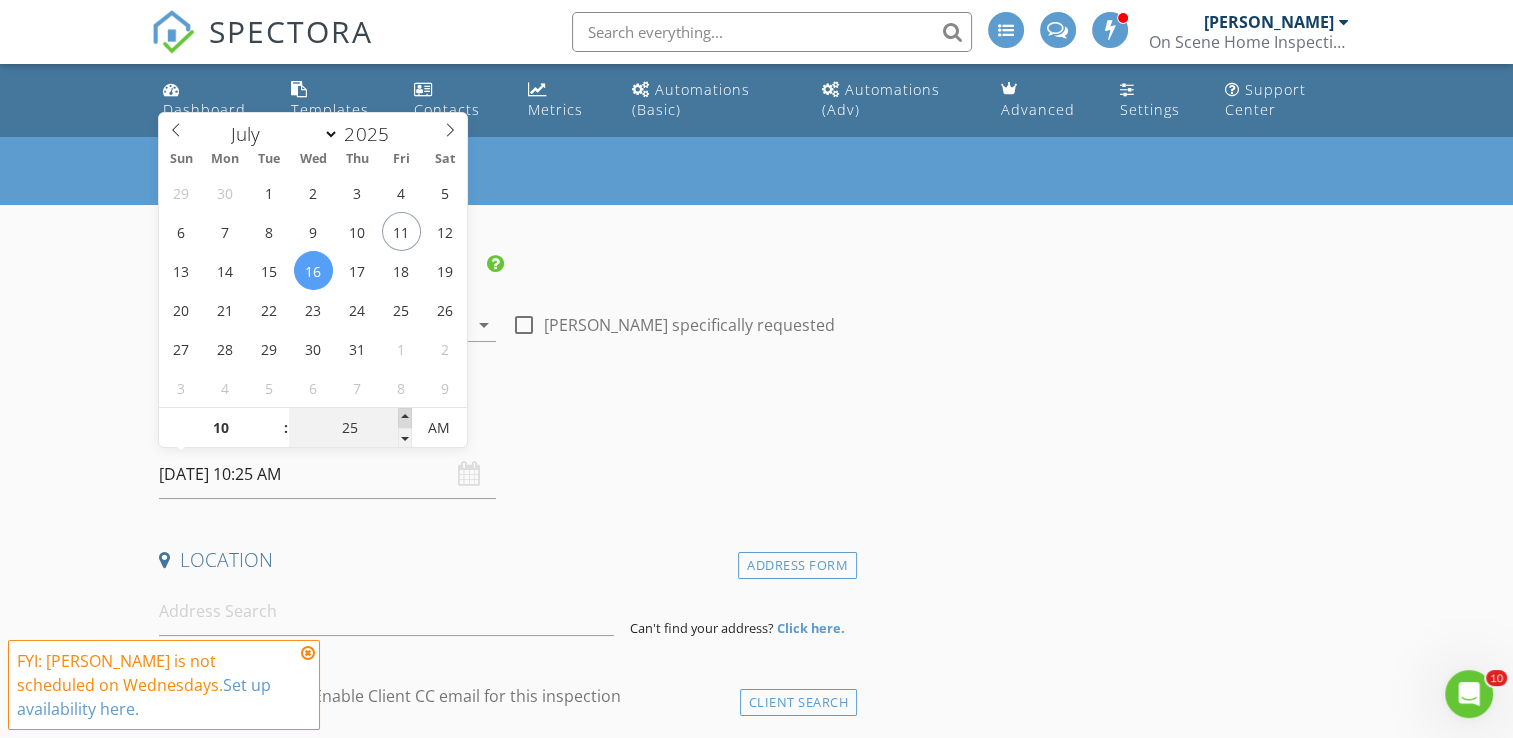 click at bounding box center (405, 418) 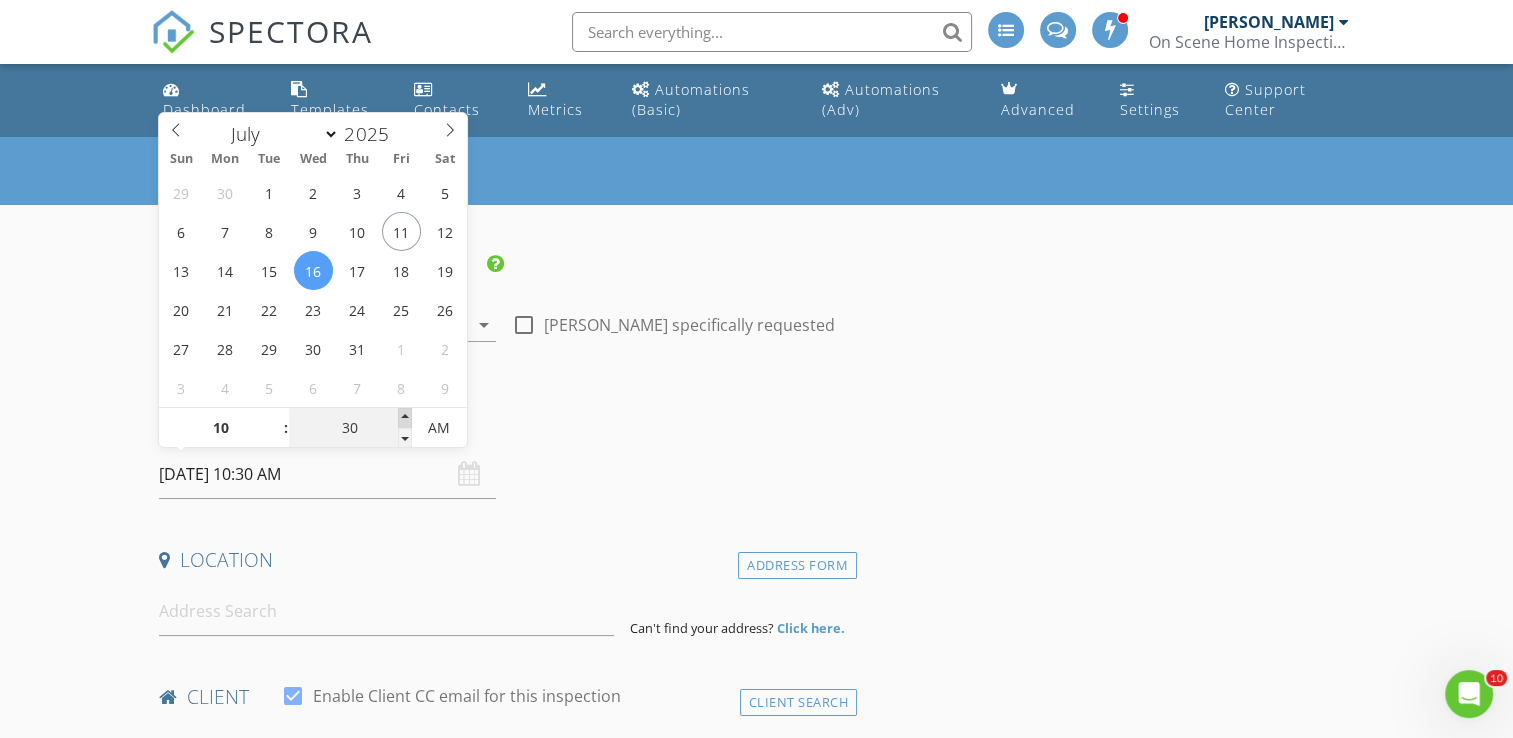 click at bounding box center (405, 418) 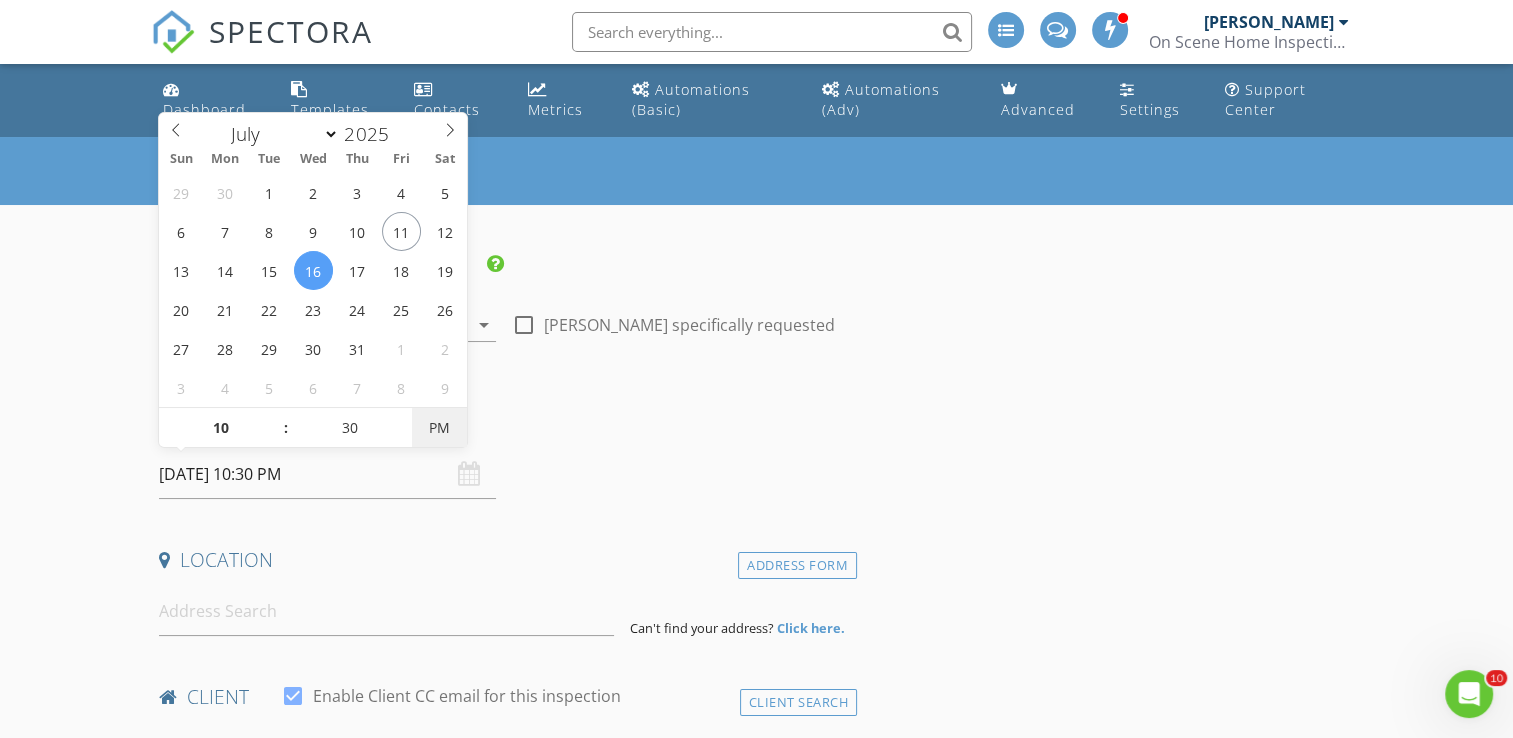 drag, startPoint x: 433, startPoint y: 421, endPoint x: 461, endPoint y: 422, distance: 28.01785 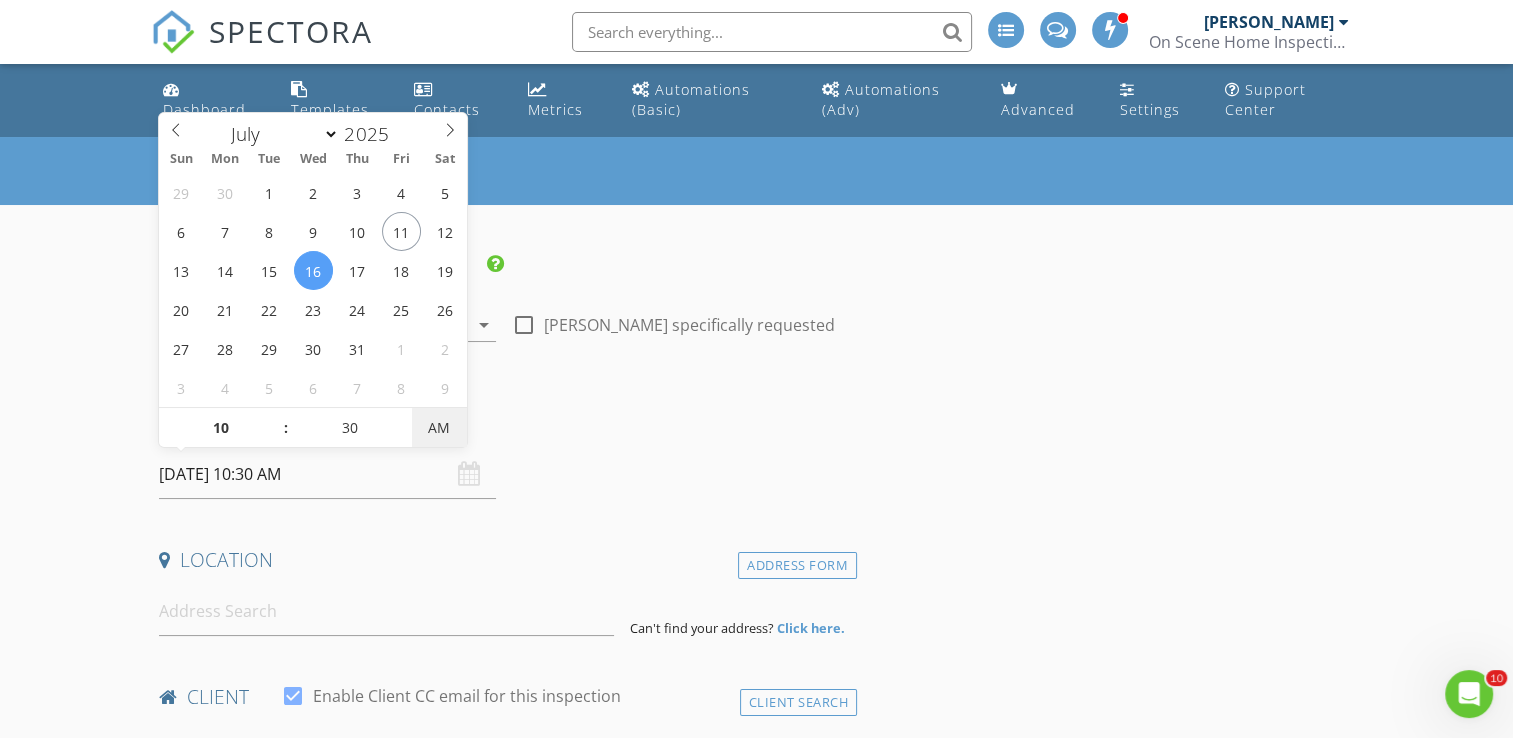 click on "AM" at bounding box center (439, 428) 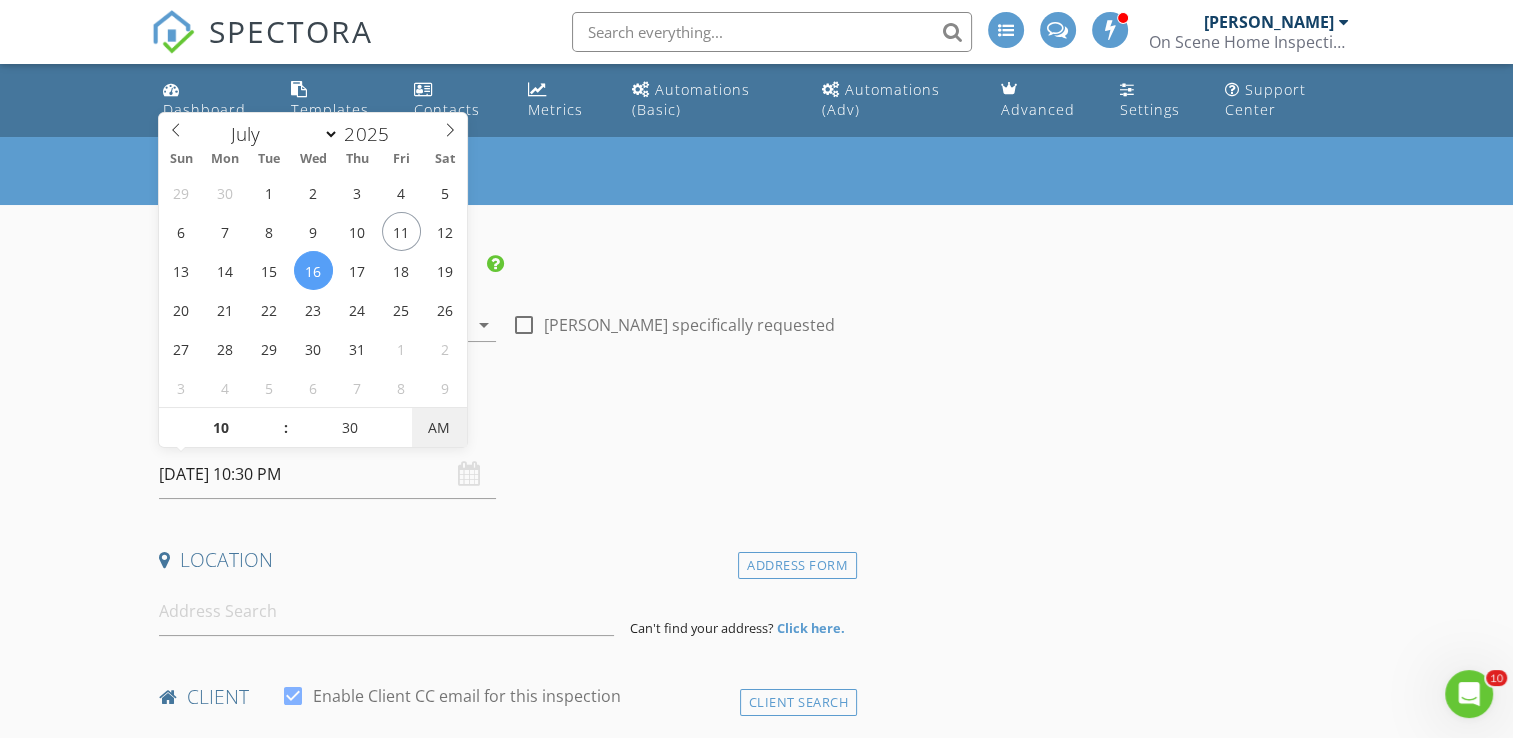 click on "AM" at bounding box center (439, 428) 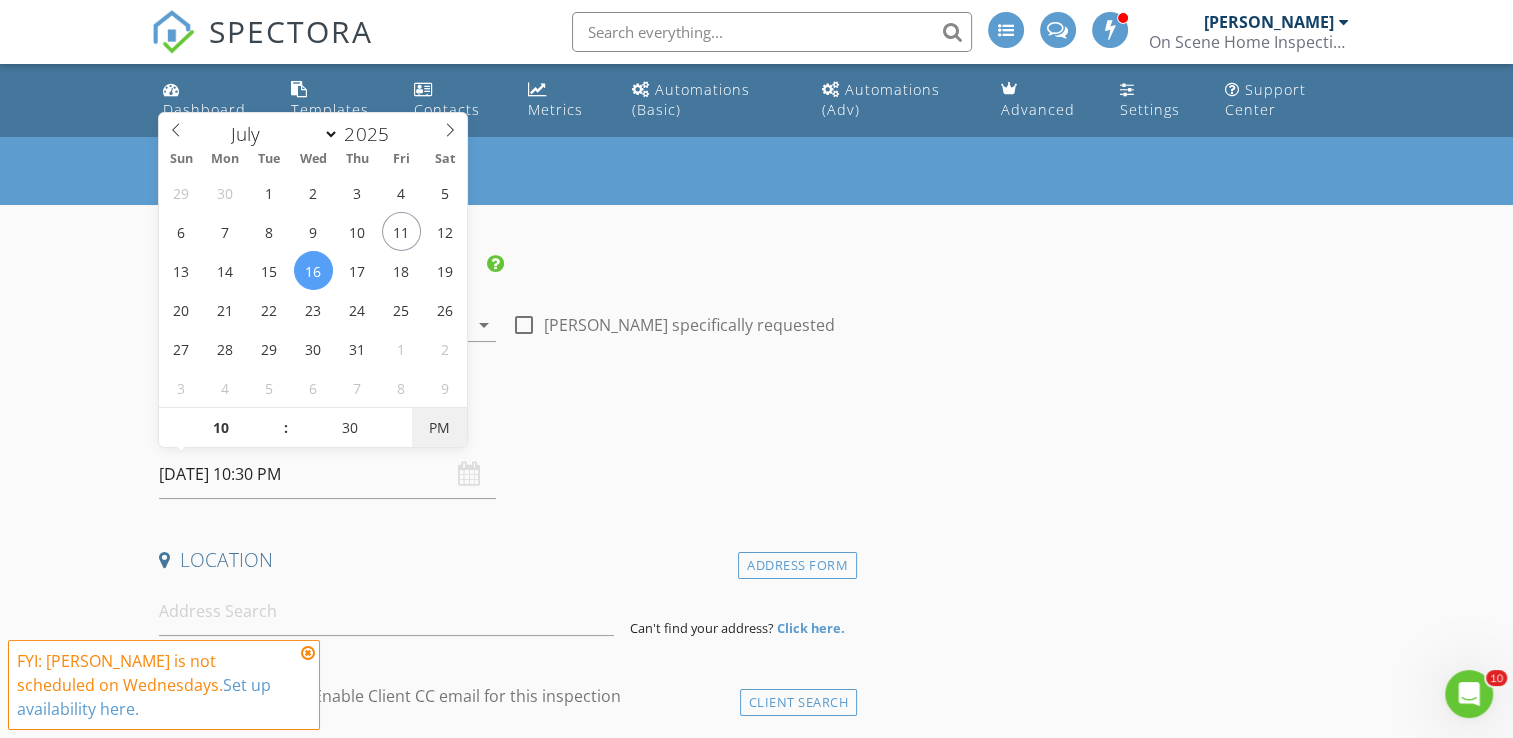 type on "07/16/2025 10:30 AM" 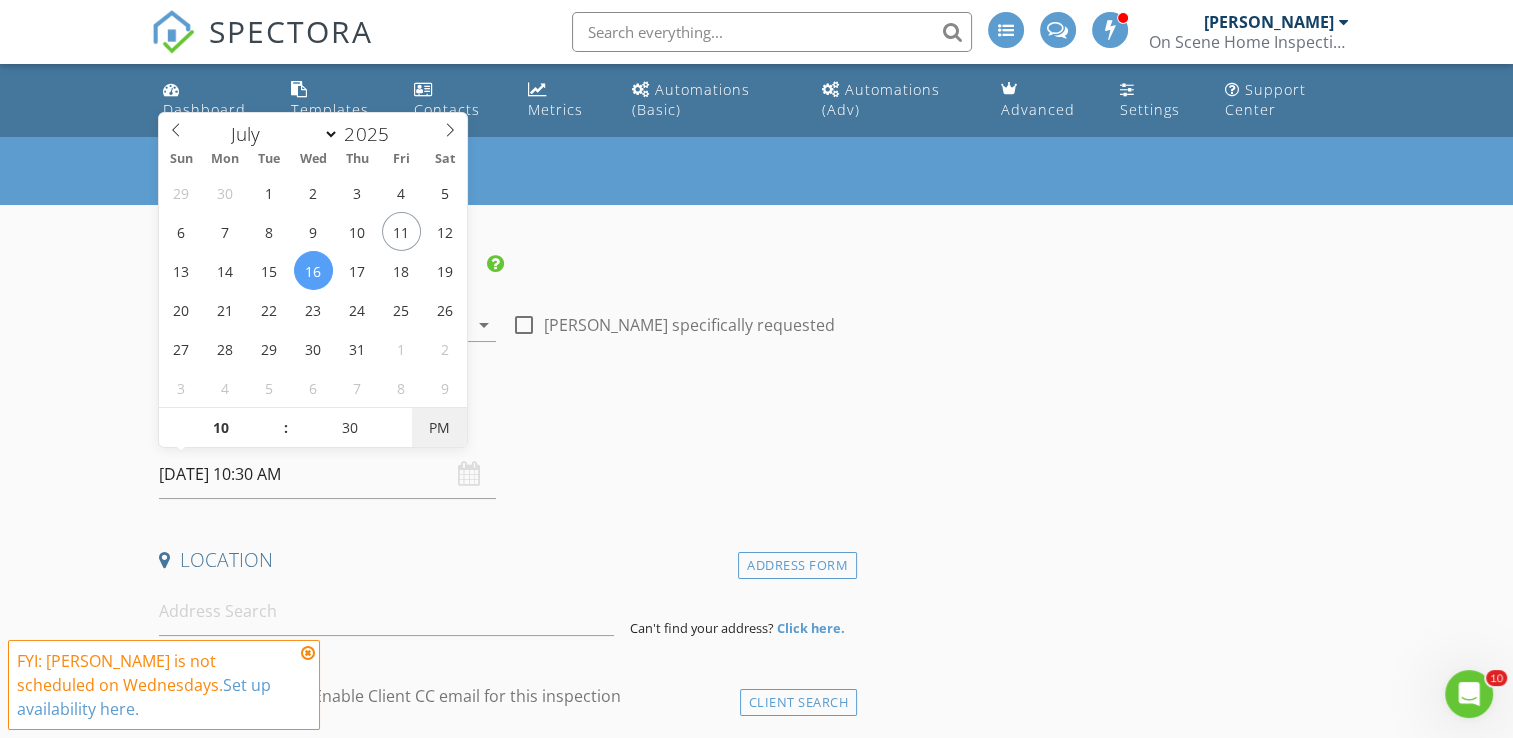 click on "PM" at bounding box center [439, 428] 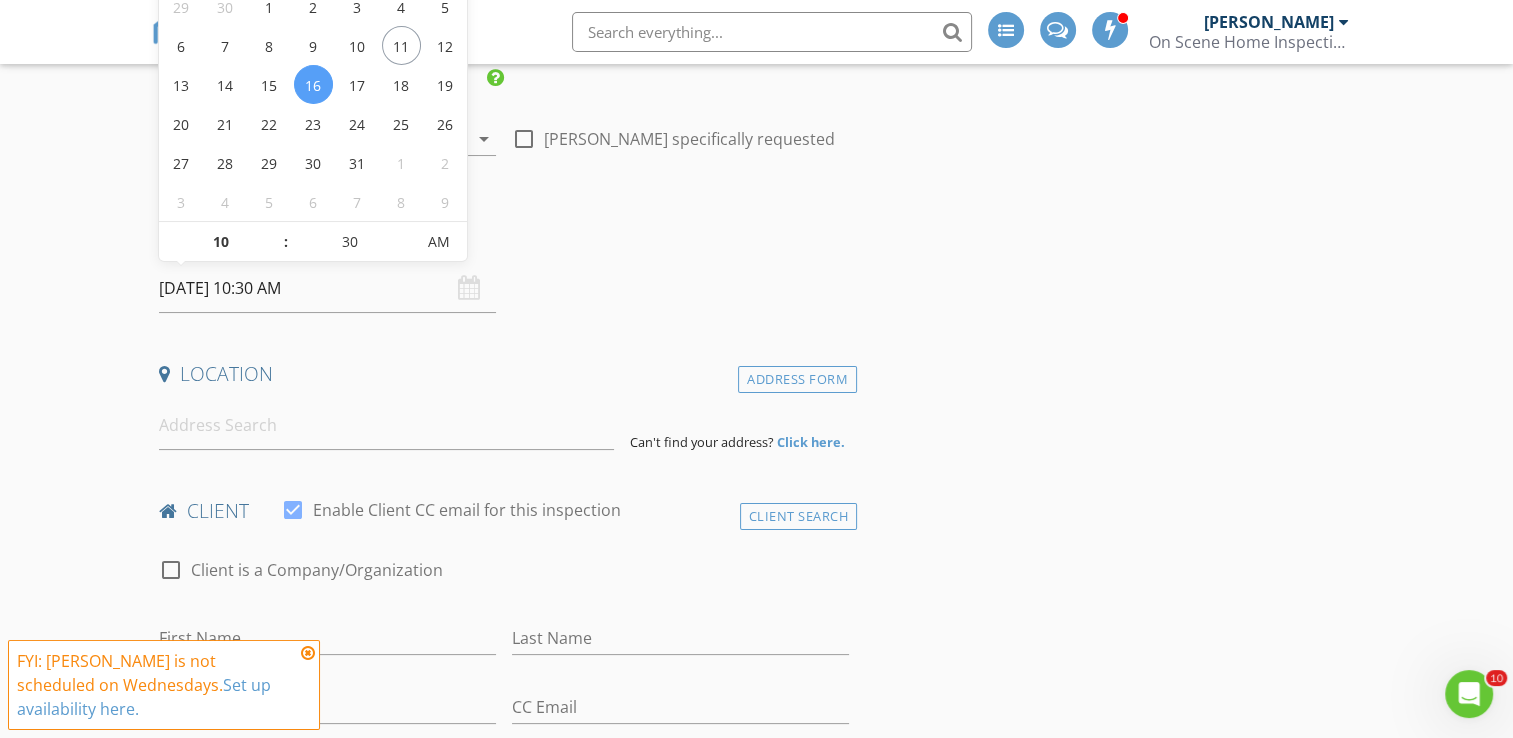 scroll, scrollTop: 200, scrollLeft: 0, axis: vertical 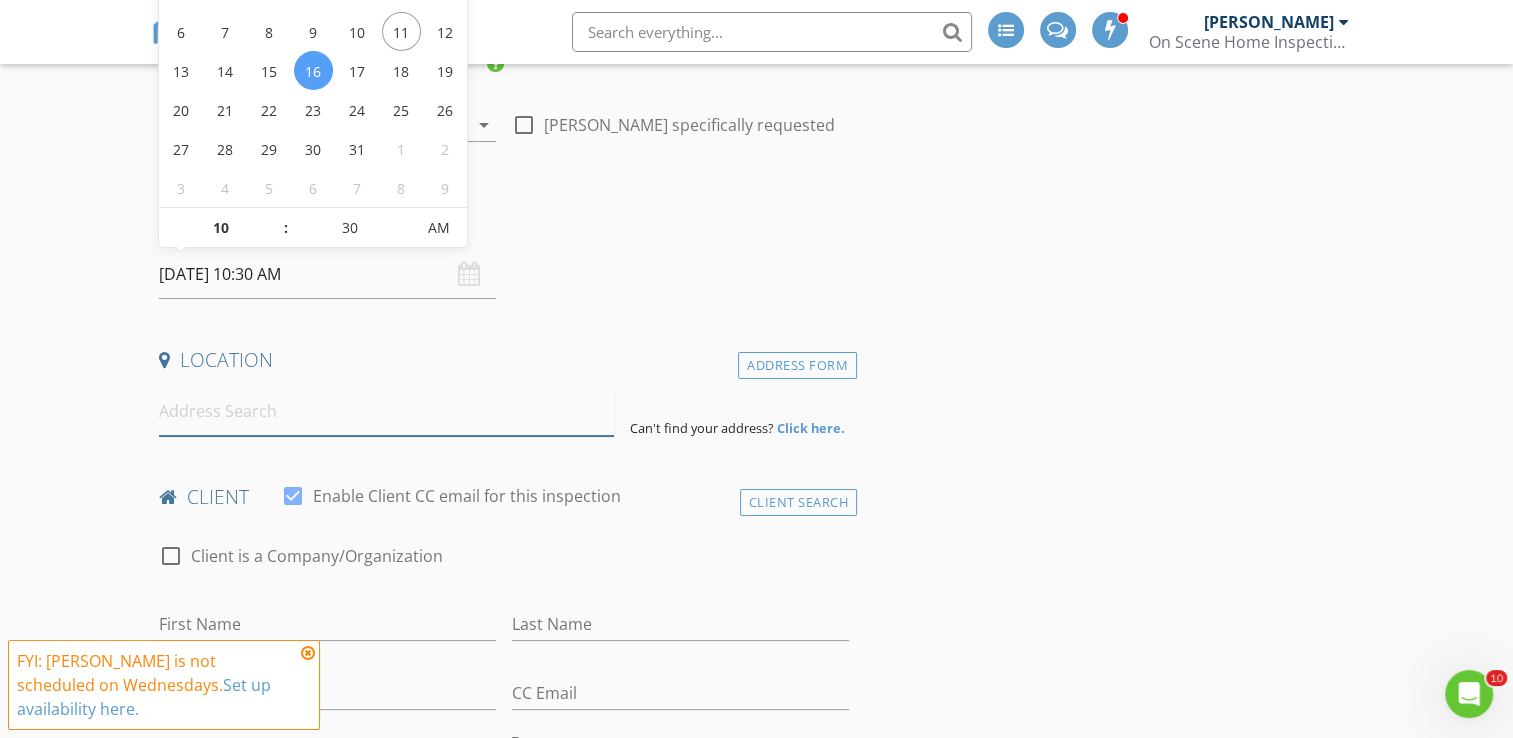 click at bounding box center (386, 411) 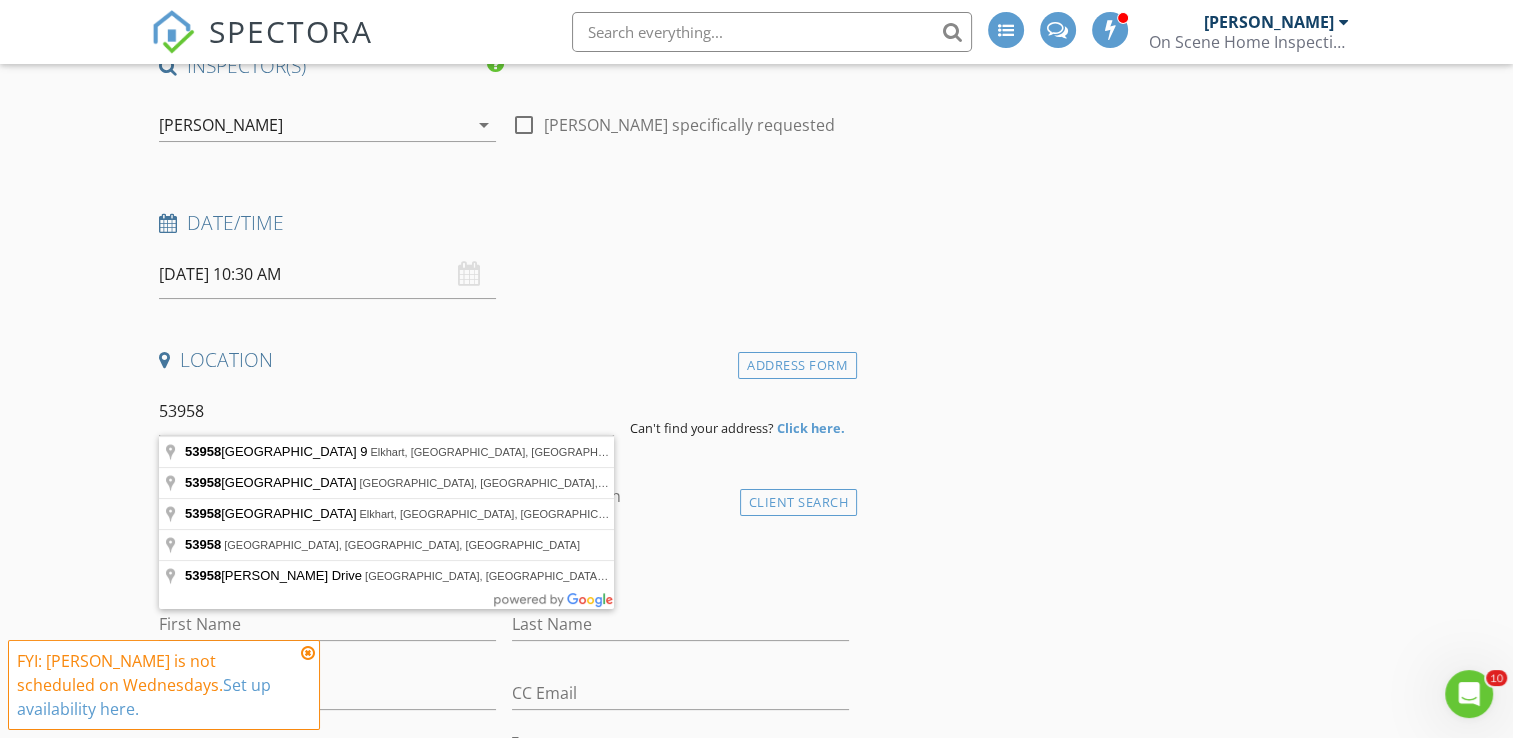 type on "53958 Pheasant Ridge Drive, Bristol, IN, USA" 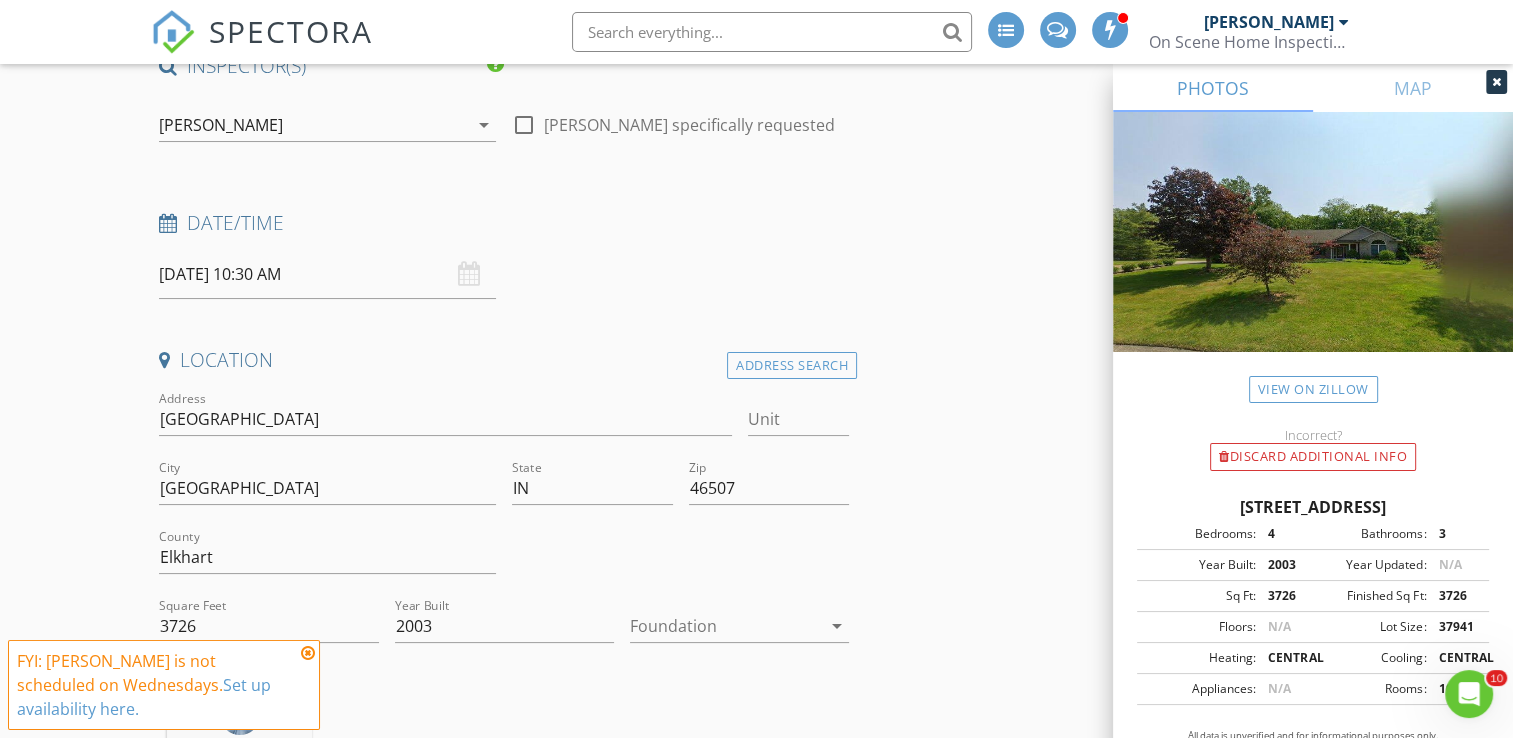 click on "New Inspection
INSPECTOR(S)
check_box   Bill Mason   PRIMARY   check_box_outline_blank   Nick Ponsler     Bill Mason arrow_drop_down   check_box_outline_blank Bill Mason specifically requested
Date/Time
07/16/2025 10:30 AM
Location
Address Search       Address 53958 Pheasant Ridge Dr   Unit   City Bristol   State IN   Zip 46507   County Elkhart     Square Feet 3726   Year Built 2003   Foundation arrow_drop_down     Bill Mason     16.5 miles     (29 minutes)
client
check_box Enable Client CC email for this inspection   Client Search     check_box_outline_blank Client is a Company/Organization     First Name   Last Name   Email   CC Email   Phone         Tags         Notes   Private Notes
ADD ADDITIONAL client
SERVICES
check_box_outline_blank   Residential Inspection" at bounding box center (756, 1901) 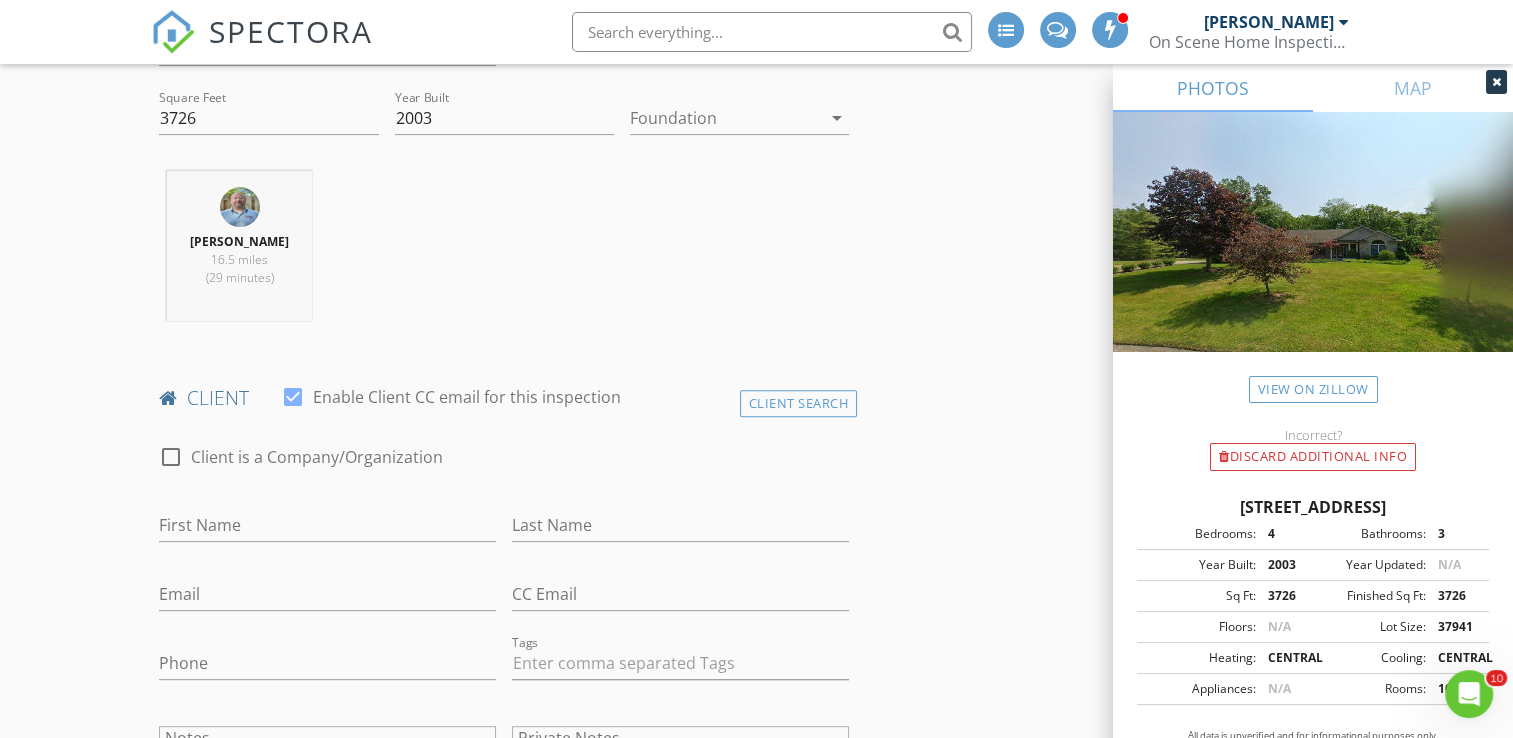scroll, scrollTop: 800, scrollLeft: 0, axis: vertical 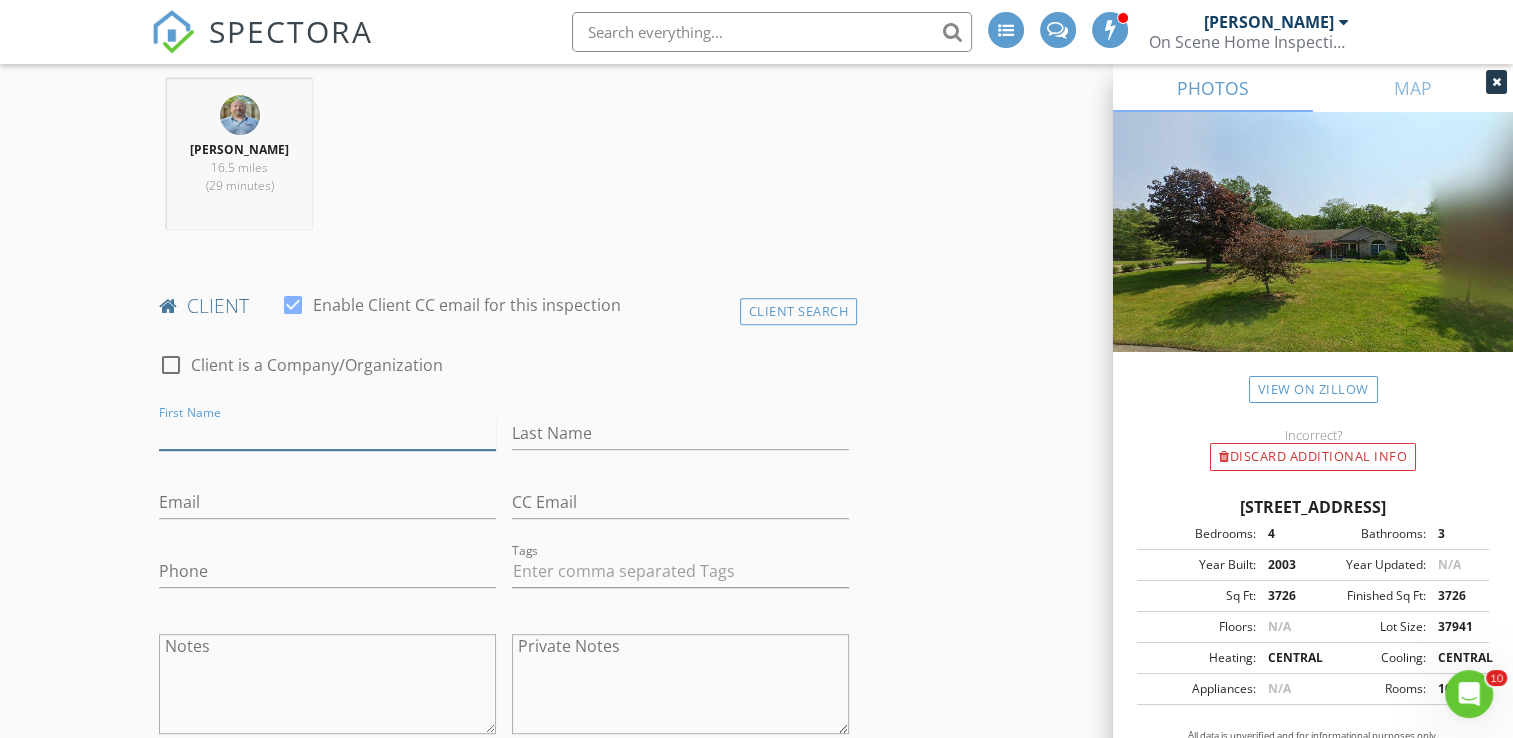 click on "First Name" at bounding box center (327, 433) 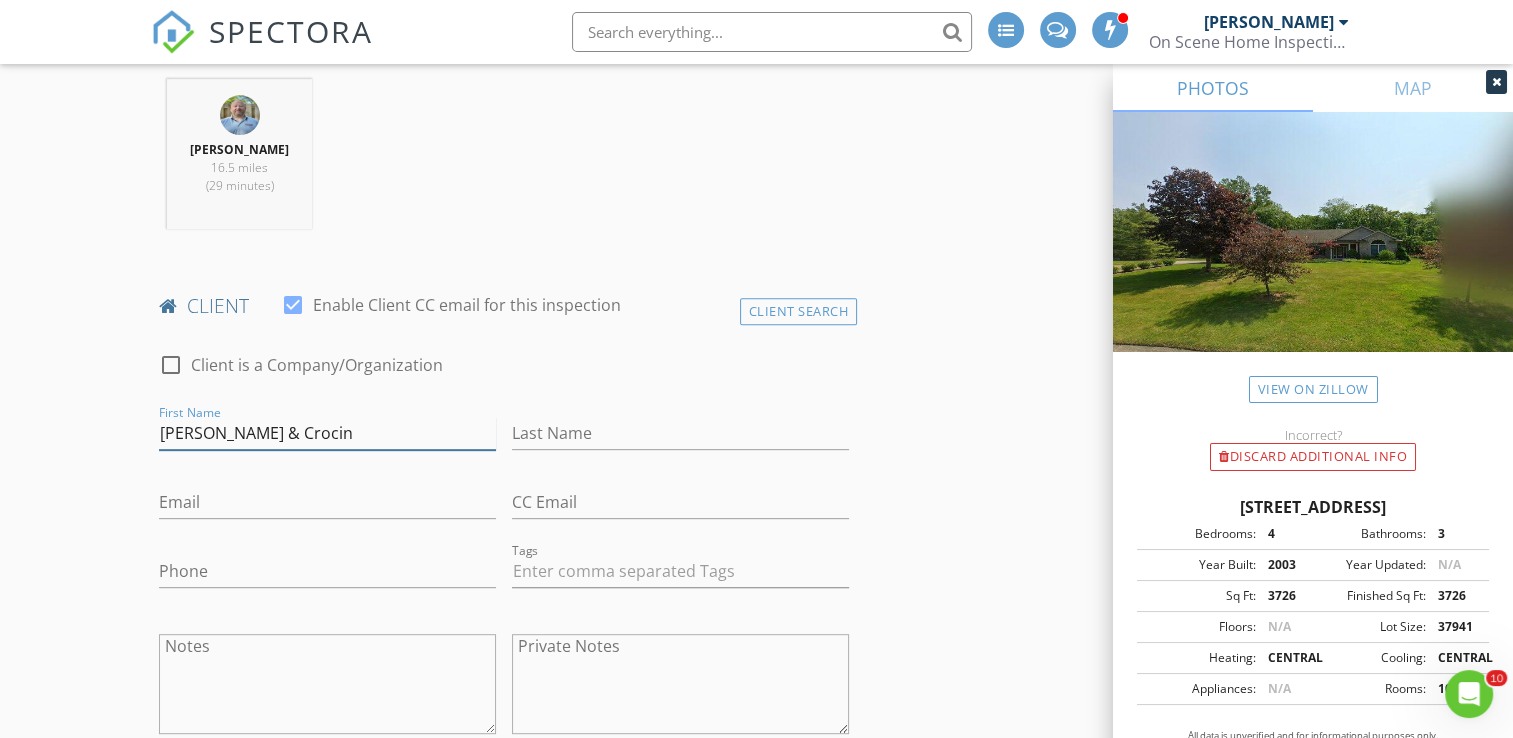type on "Ricky & Crocin" 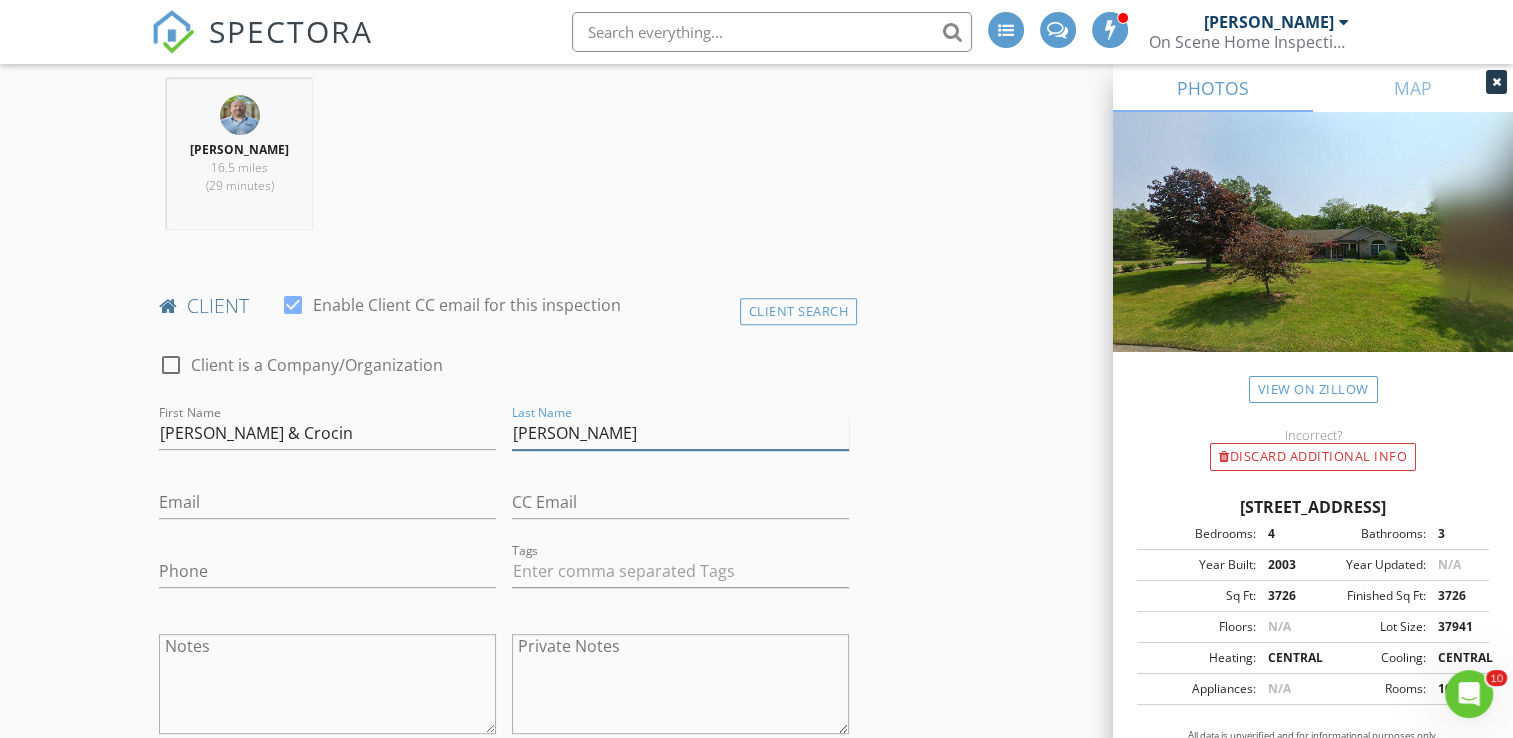 type on "Ledda" 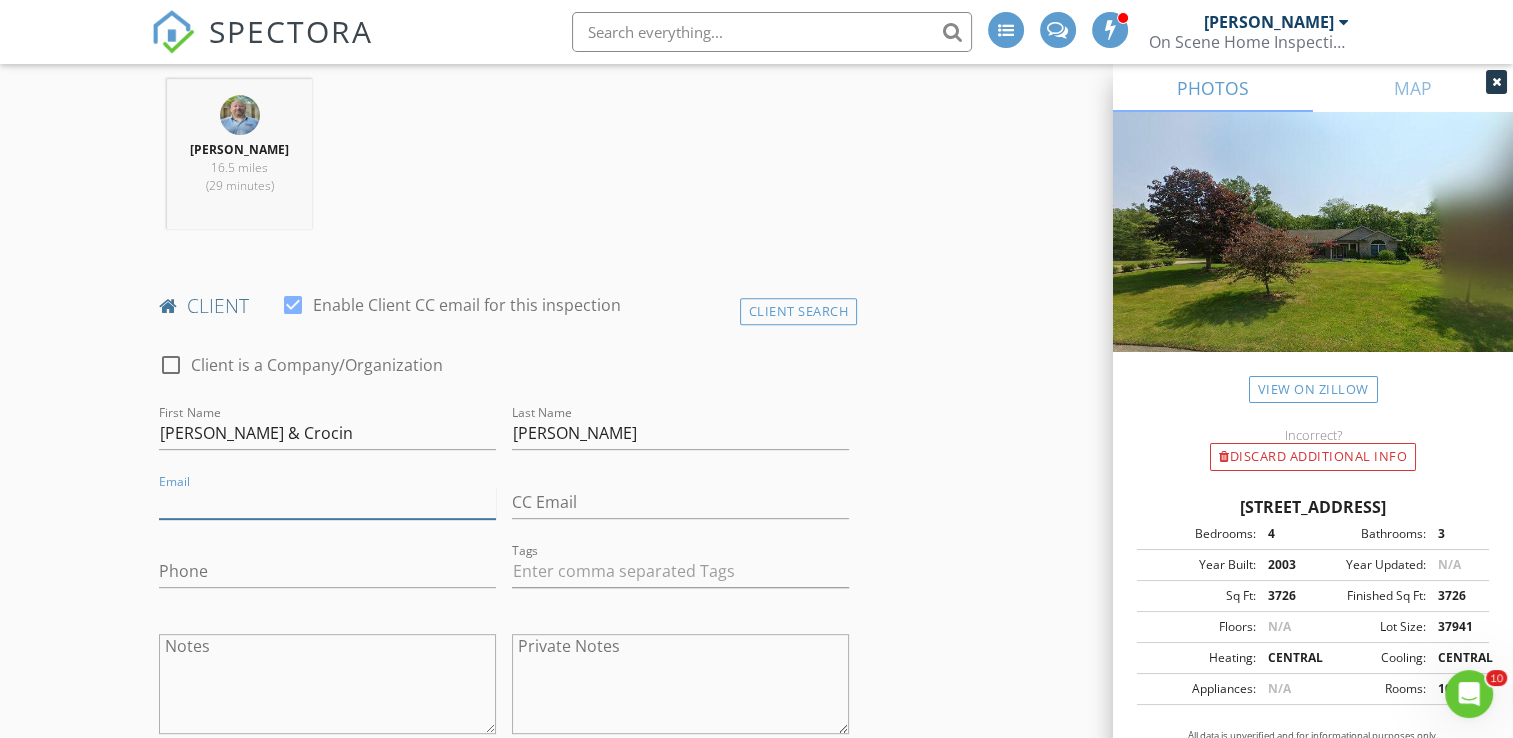 click on "Email" at bounding box center [327, 502] 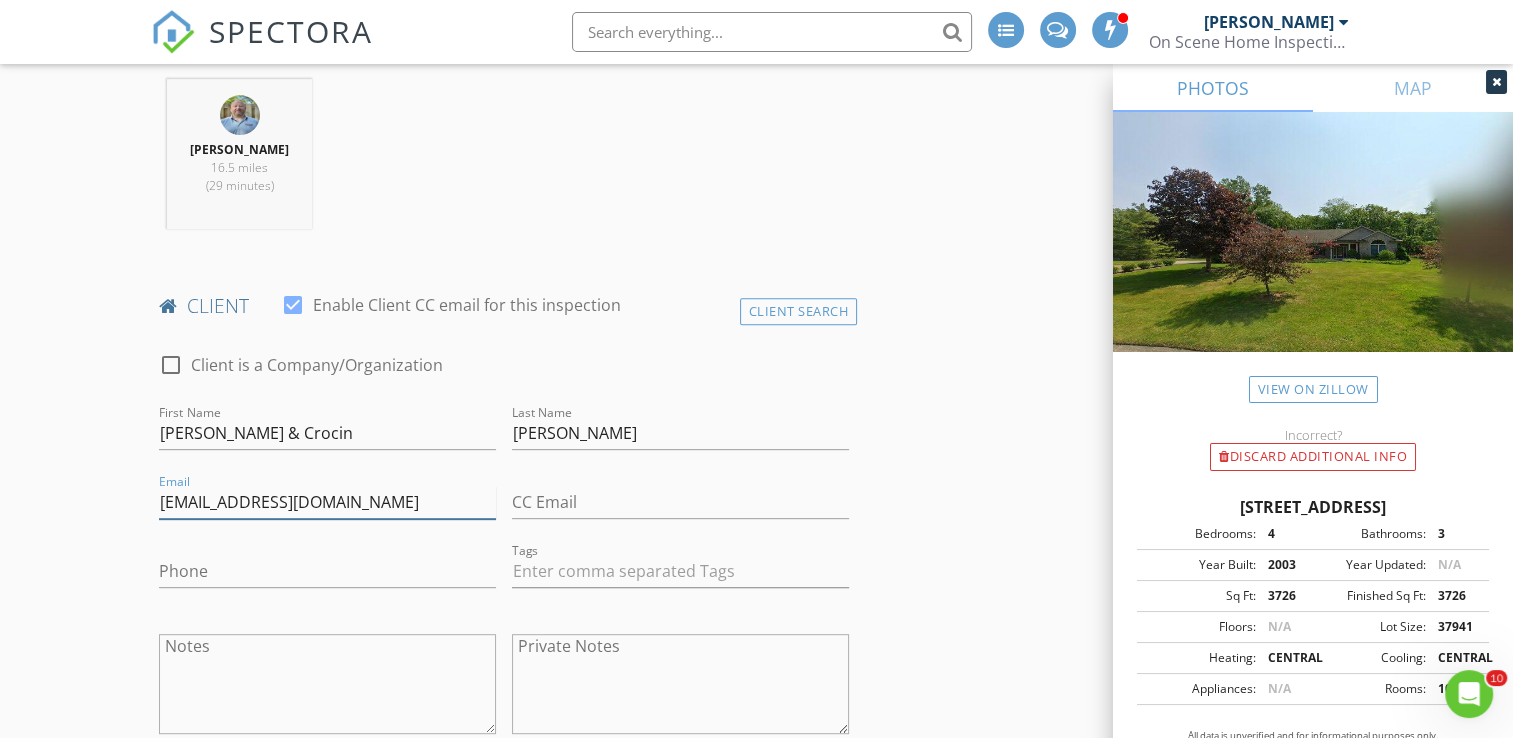 type on "threezero1421@gmail.com" 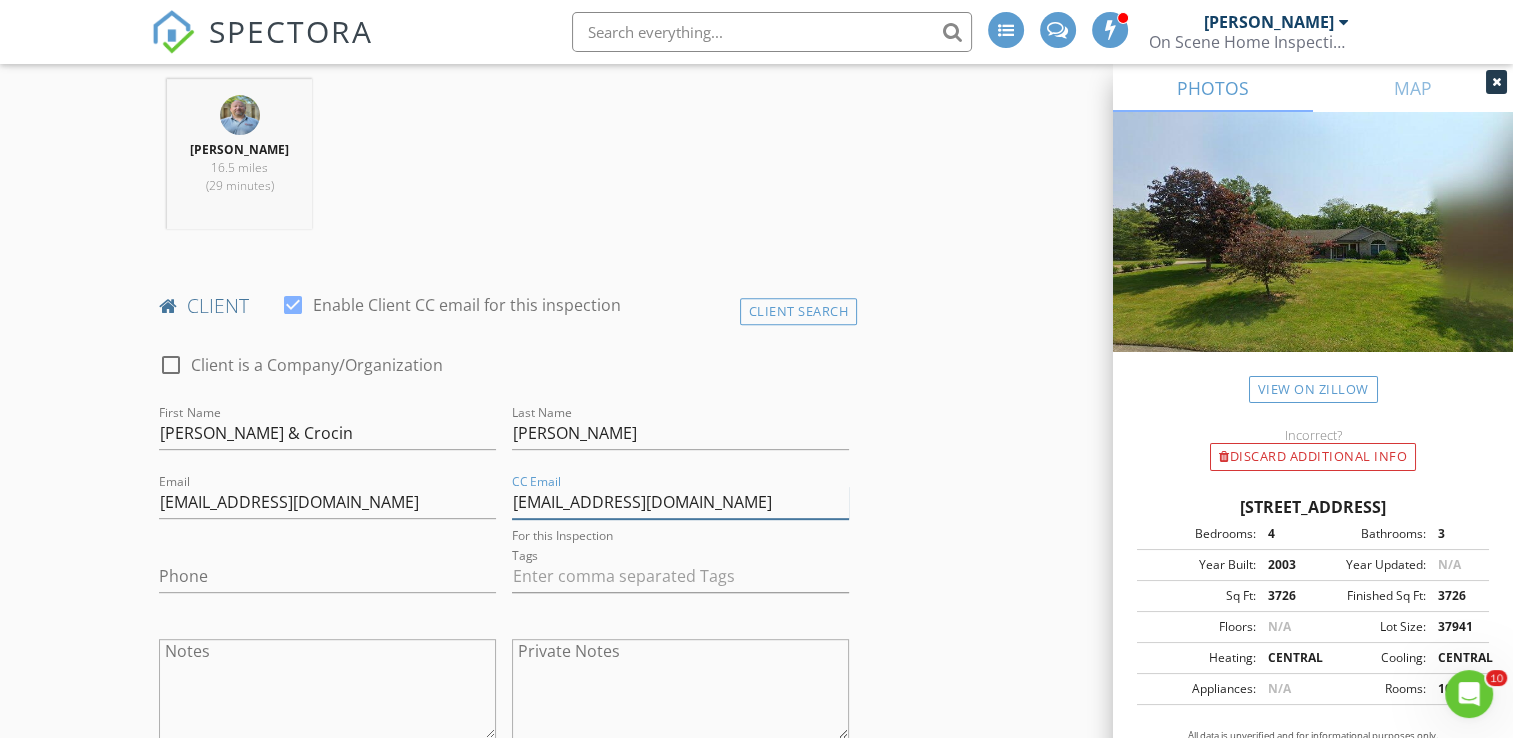 type on "crocinledda@icloud.com" 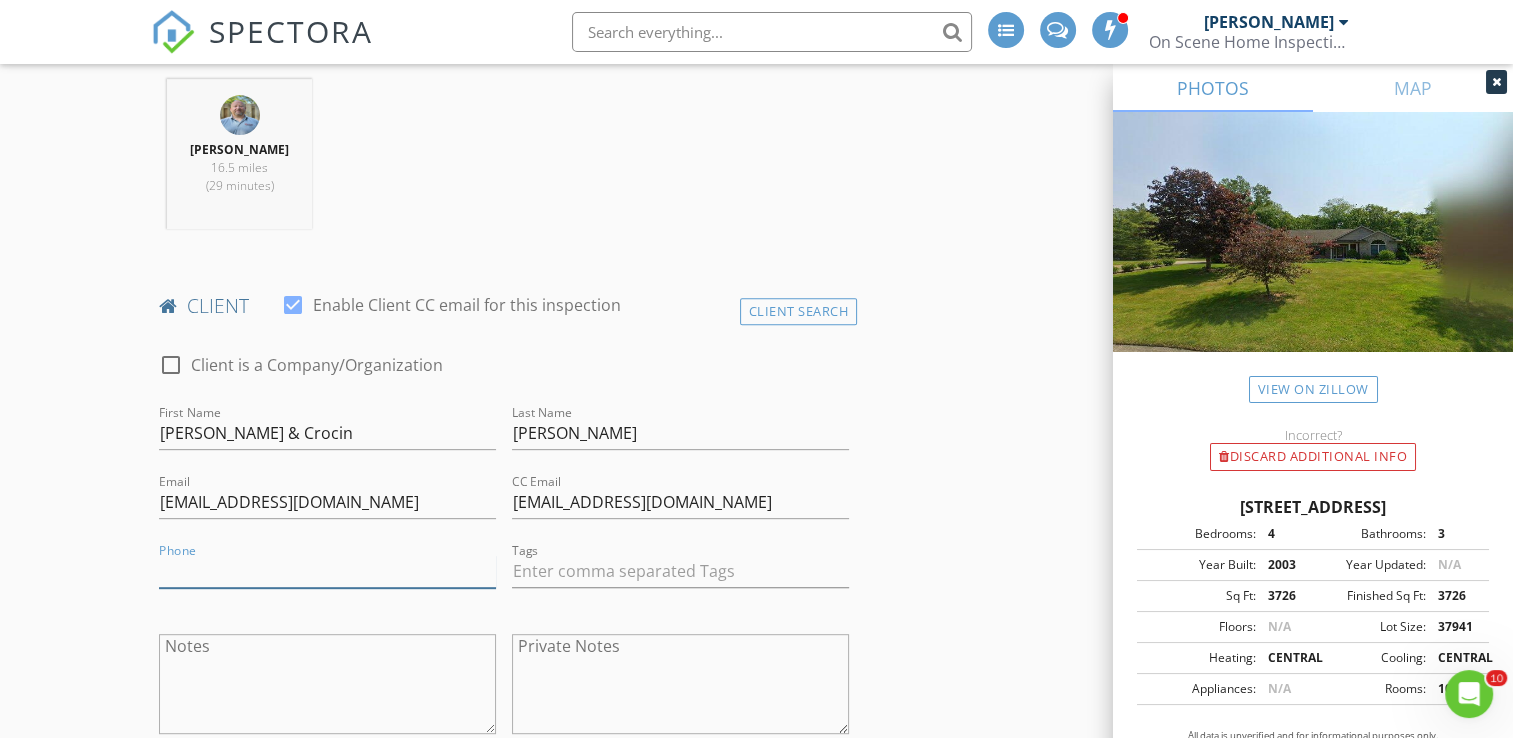 click on "Phone" at bounding box center [327, 571] 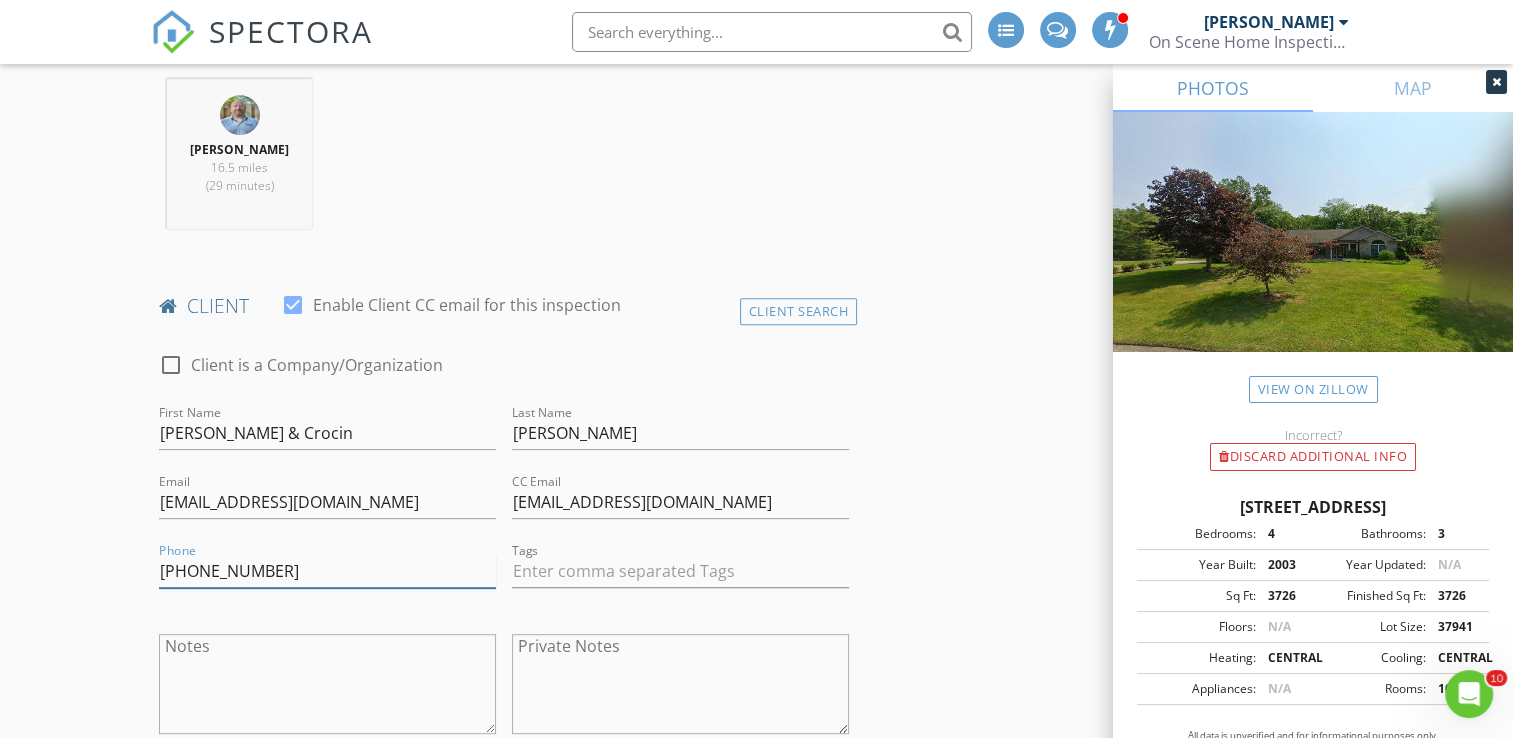 type on "805-754-1872" 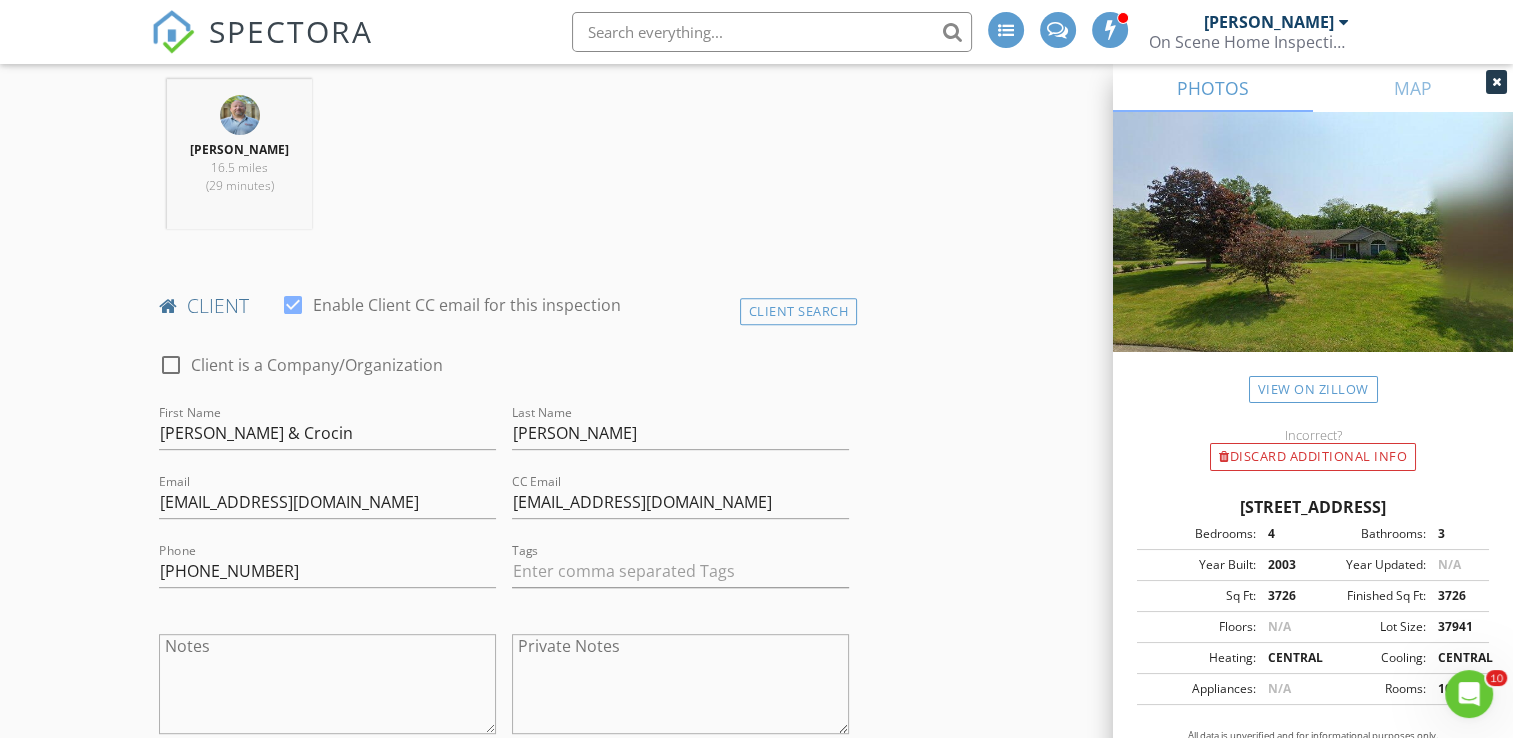 drag, startPoint x: 62, startPoint y: 522, endPoint x: 72, endPoint y: 514, distance: 12.806249 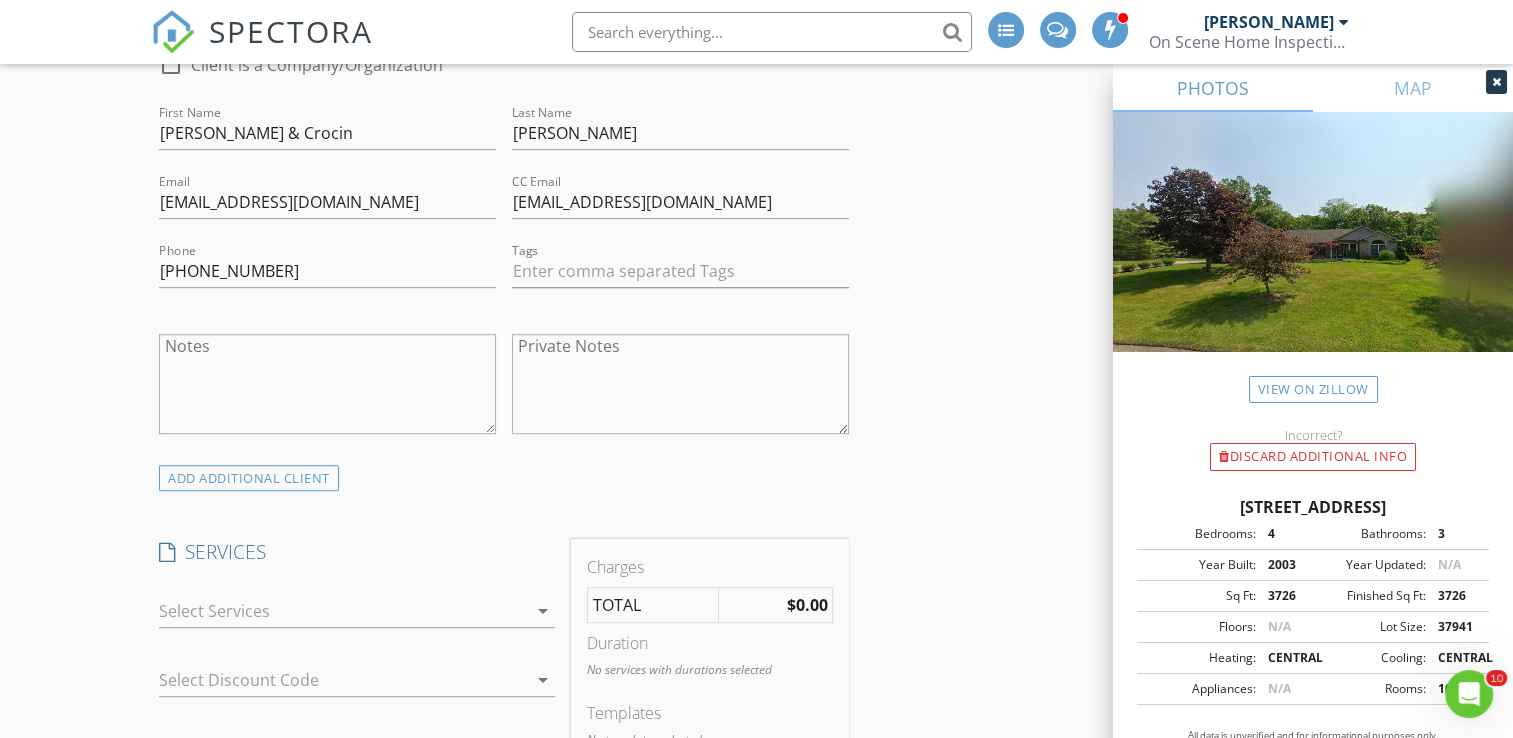 click on "New Inspection
INSPECTOR(S)
check_box   Bill Mason   PRIMARY   check_box_outline_blank   Nick Ponsler     Bill Mason arrow_drop_down   check_box_outline_blank Bill Mason specifically requested
Date/Time
07/16/2025 10:30 AM
Location
Address Search       Address 53958 Pheasant Ridge Dr   Unit   City Bristol   State IN   Zip 46507   County Elkhart     Square Feet 3726   Year Built 2003   Foundation arrow_drop_down     Bill Mason     16.5 miles     (29 minutes)
client
check_box Enable Client CC email for this inspection   Client Search     check_box_outline_blank Client is a Company/Organization     First Name Ricky & Crocin   Last Name Ledda   Email threezero1421@gmail.com   CC Email crocinledda@icloud.com   Phone 805-754-1872         Tags         Notes   Private Notes
ADD ADDITIONAL client
WDO" at bounding box center [756, 1001] 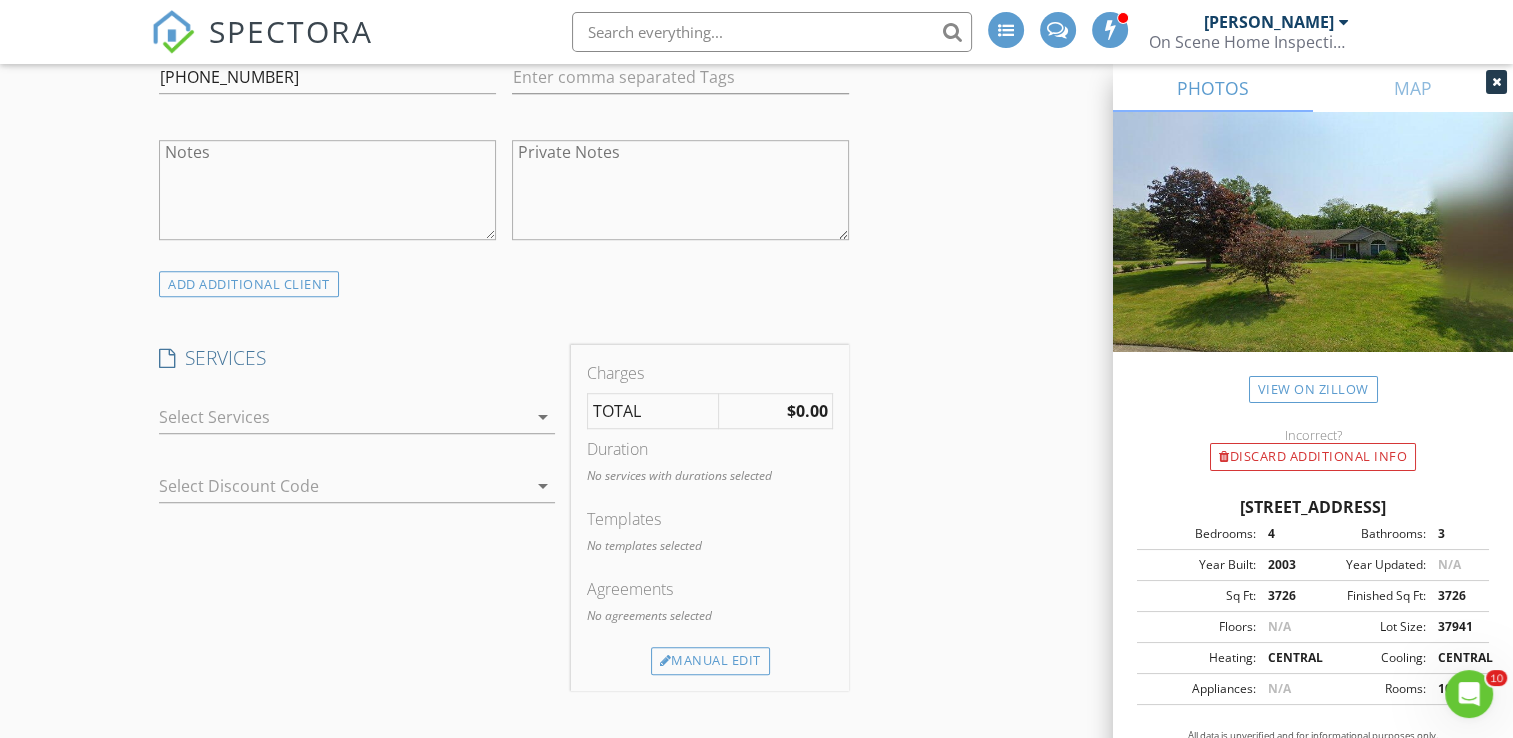 scroll, scrollTop: 1300, scrollLeft: 0, axis: vertical 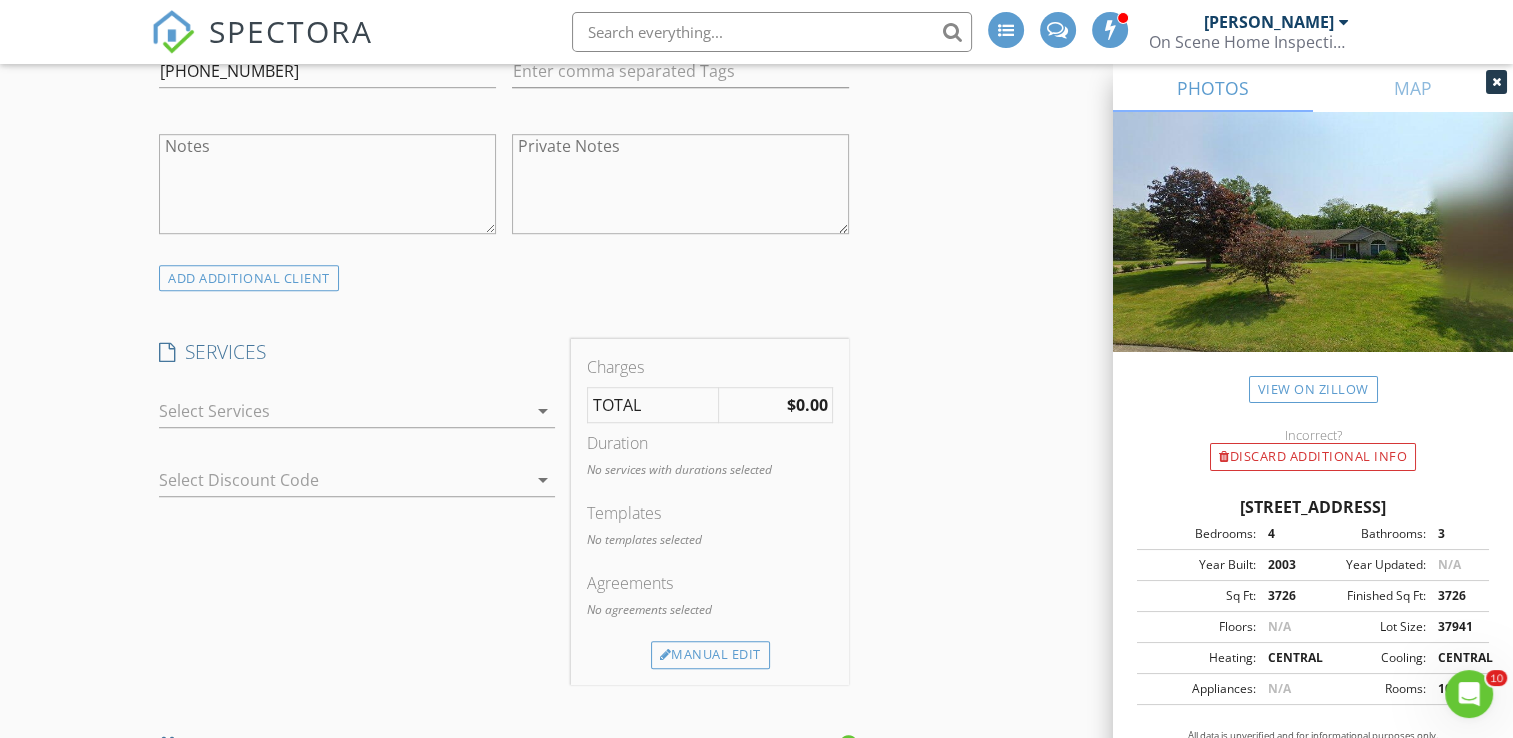 click on "arrow_drop_down" at bounding box center [543, 411] 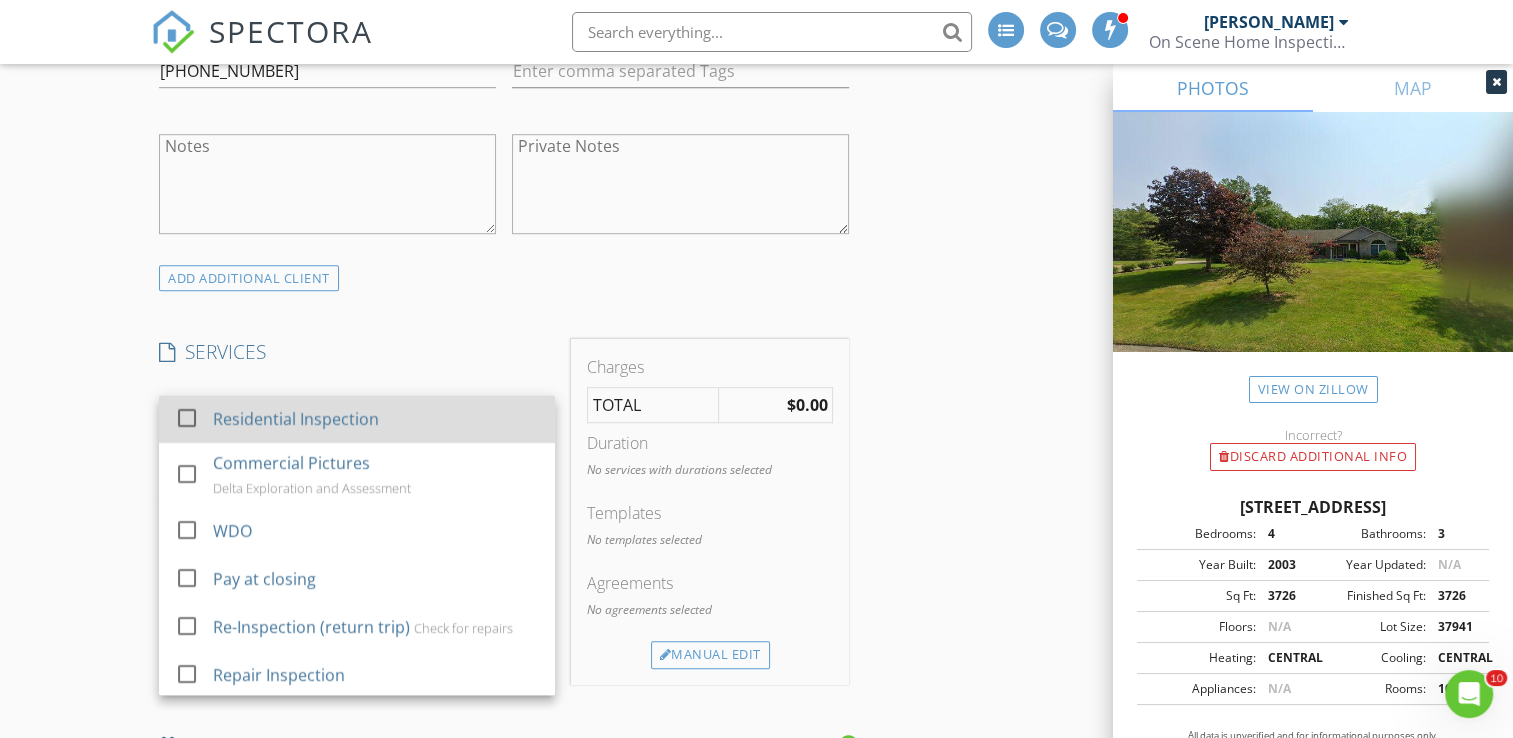 click at bounding box center [187, 418] 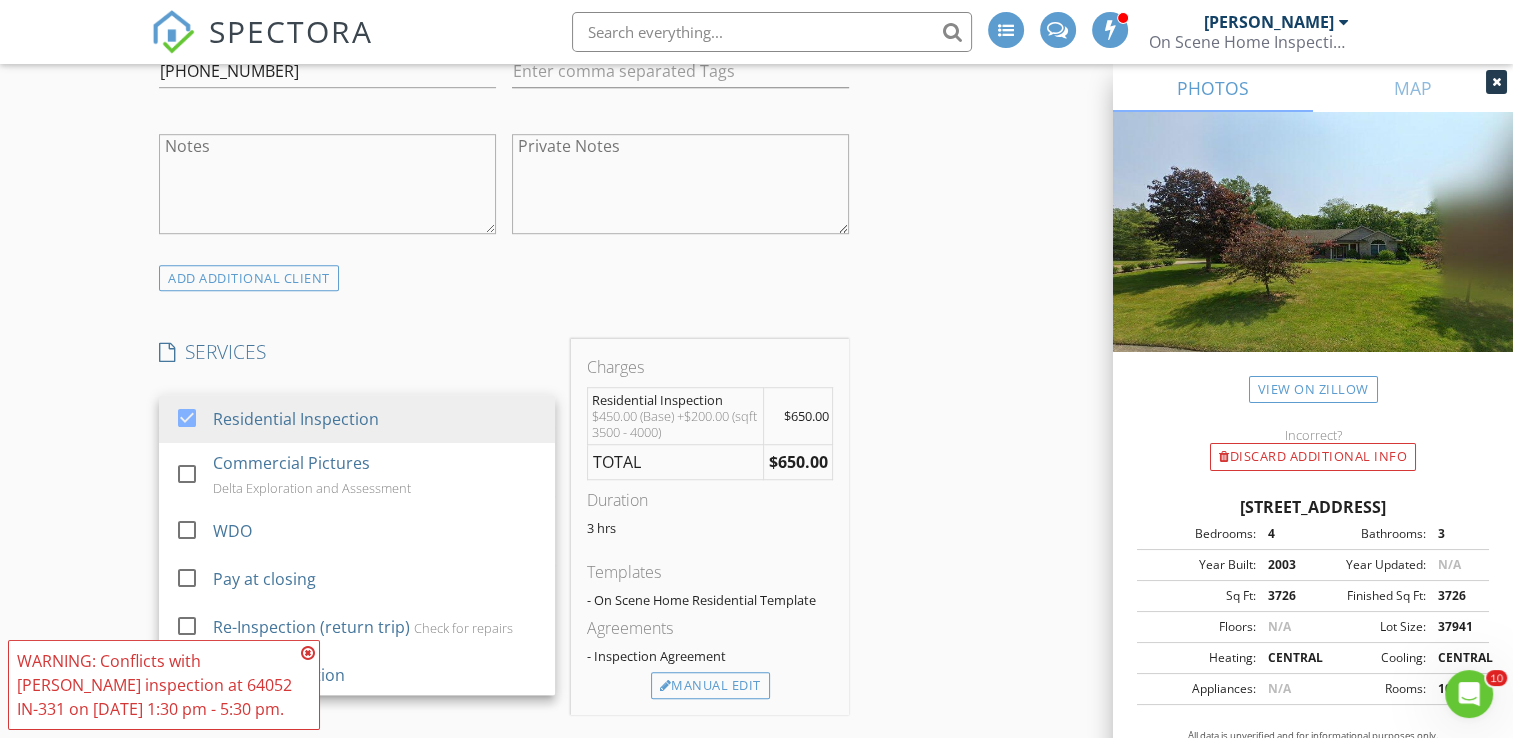 click on "New Inspection
INSPECTOR(S)
check_box   Bill Mason   PRIMARY   check_box_outline_blank   Nick Ponsler     Bill Mason arrow_drop_down   check_box_outline_blank Bill Mason specifically requested
Date/Time
07/16/2025 10:30 AM
Location
Address Search       Address 53958 Pheasant Ridge Dr   Unit   City Bristol   State IN   Zip 46507   County Elkhart     Square Feet 3726   Year Built 2003   Foundation arrow_drop_down     Bill Mason     16.5 miles     (29 minutes)
client
check_box Enable Client CC email for this inspection   Client Search     check_box_outline_blank Client is a Company/Organization     First Name Ricky & Crocin   Last Name Ledda   Email threezero1421@gmail.com   CC Email crocinledda@icloud.com   Phone 805-754-1872         Tags         Notes   Private Notes
ADD ADDITIONAL client
check_box" at bounding box center [756, 816] 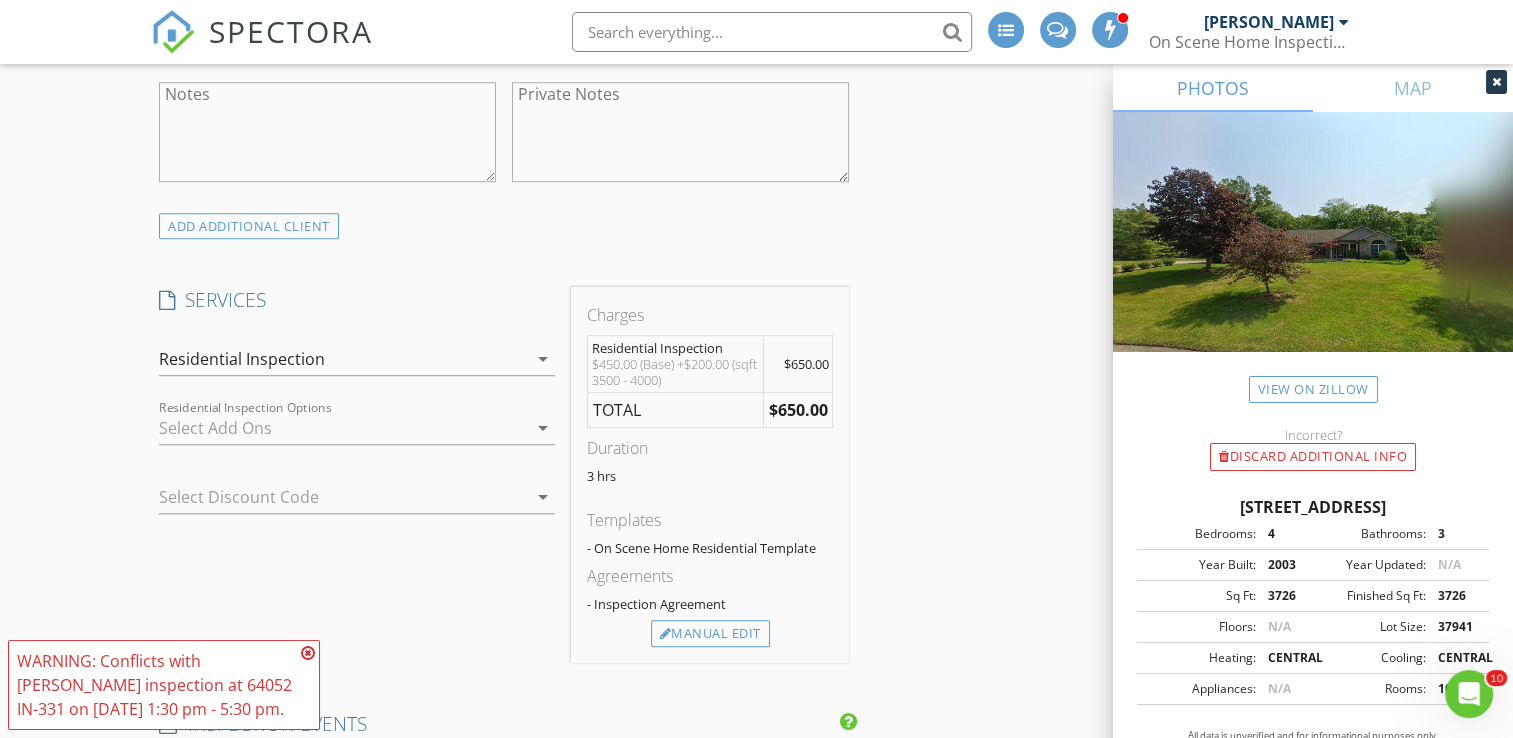 scroll, scrollTop: 1500, scrollLeft: 0, axis: vertical 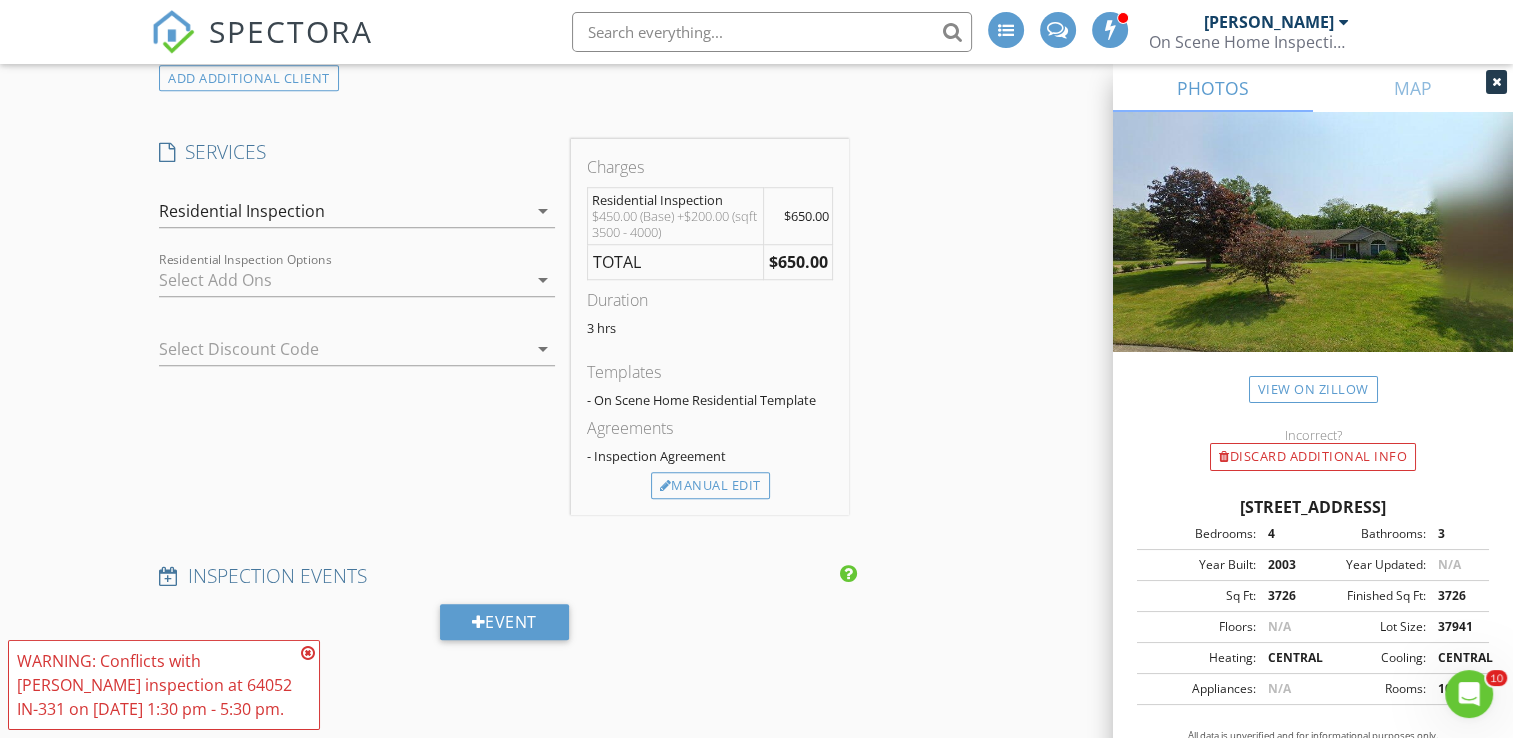 click on "arrow_drop_down" at bounding box center [543, 349] 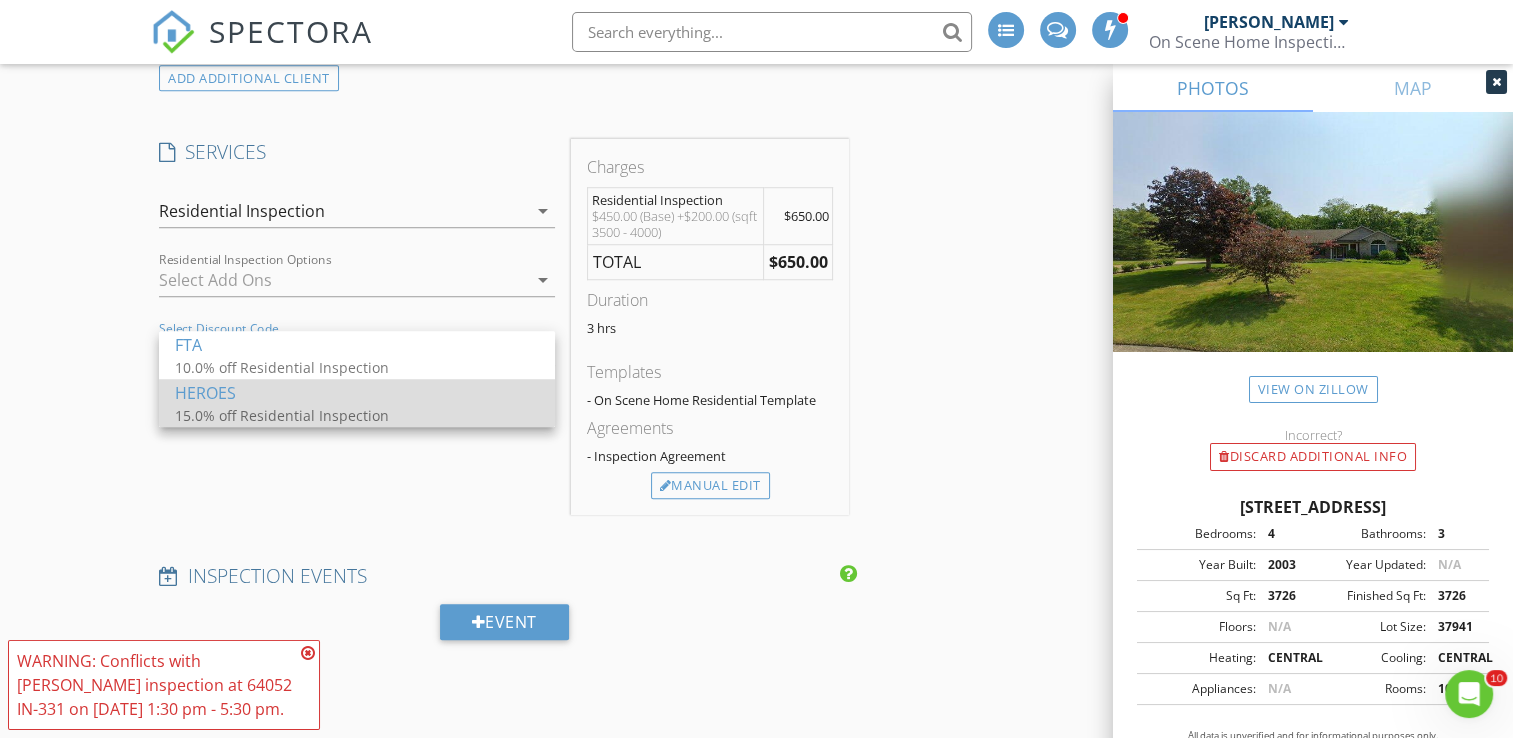 click on "HEROES" at bounding box center [357, 393] 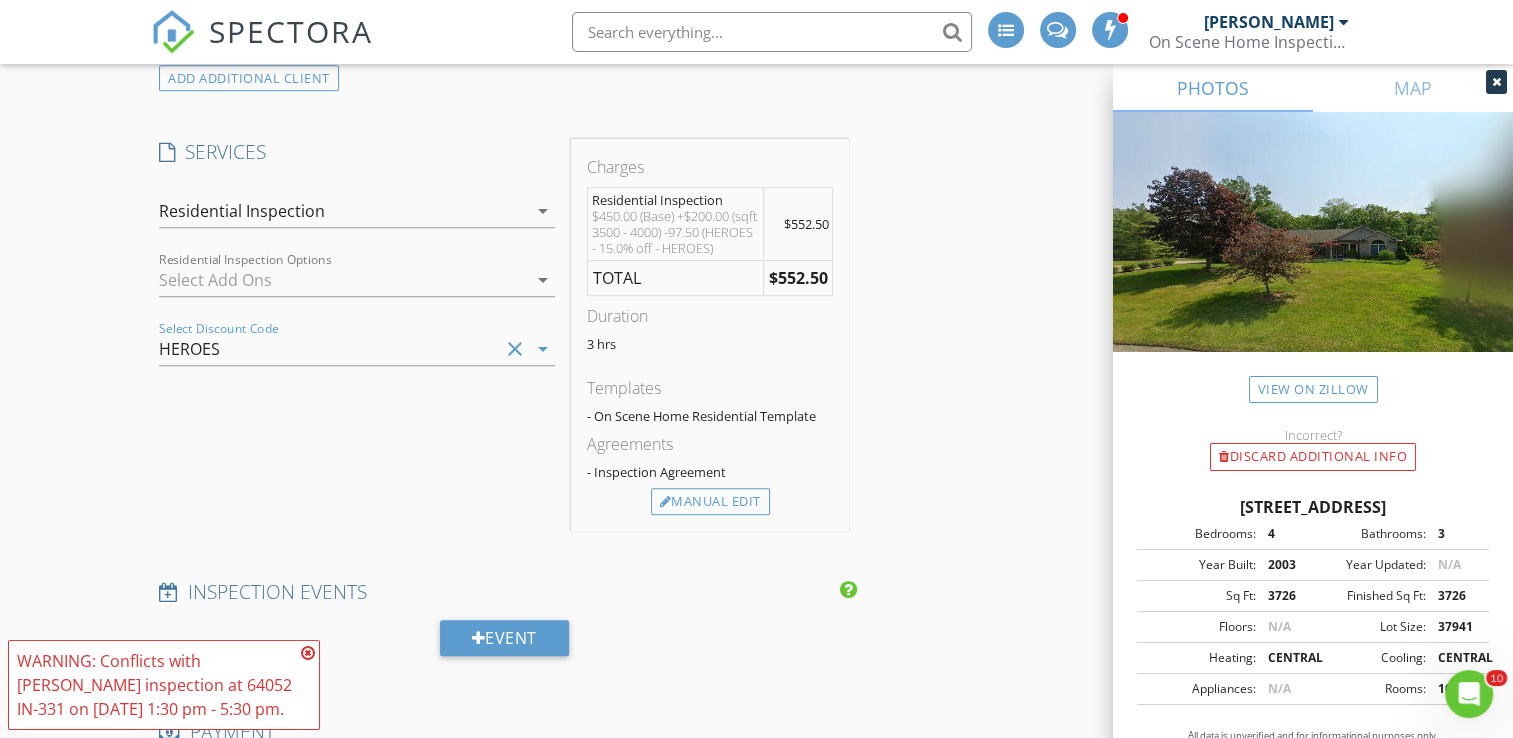 click on "New Inspection
INSPECTOR(S)
check_box   Bill Mason   PRIMARY   check_box_outline_blank   Nick Ponsler     Bill Mason arrow_drop_down   check_box_outline_blank Bill Mason specifically requested
Date/Time
07/16/2025 10:30 AM
Location
Address Search       Address 53958 Pheasant Ridge Dr   Unit   City Bristol   State IN   Zip 46507   County Elkhart     Square Feet 3726   Year Built 2003   Foundation arrow_drop_down     Bill Mason     16.5 miles     (29 minutes)
client
check_box Enable Client CC email for this inspection   Client Search     check_box_outline_blank Client is a Company/Organization     First Name Ricky & Crocin   Last Name Ledda   Email threezero1421@gmail.com   CC Email crocinledda@icloud.com   Phone 805-754-1872         Tags         Notes   Private Notes
ADD ADDITIONAL client
check_box" at bounding box center (756, 624) 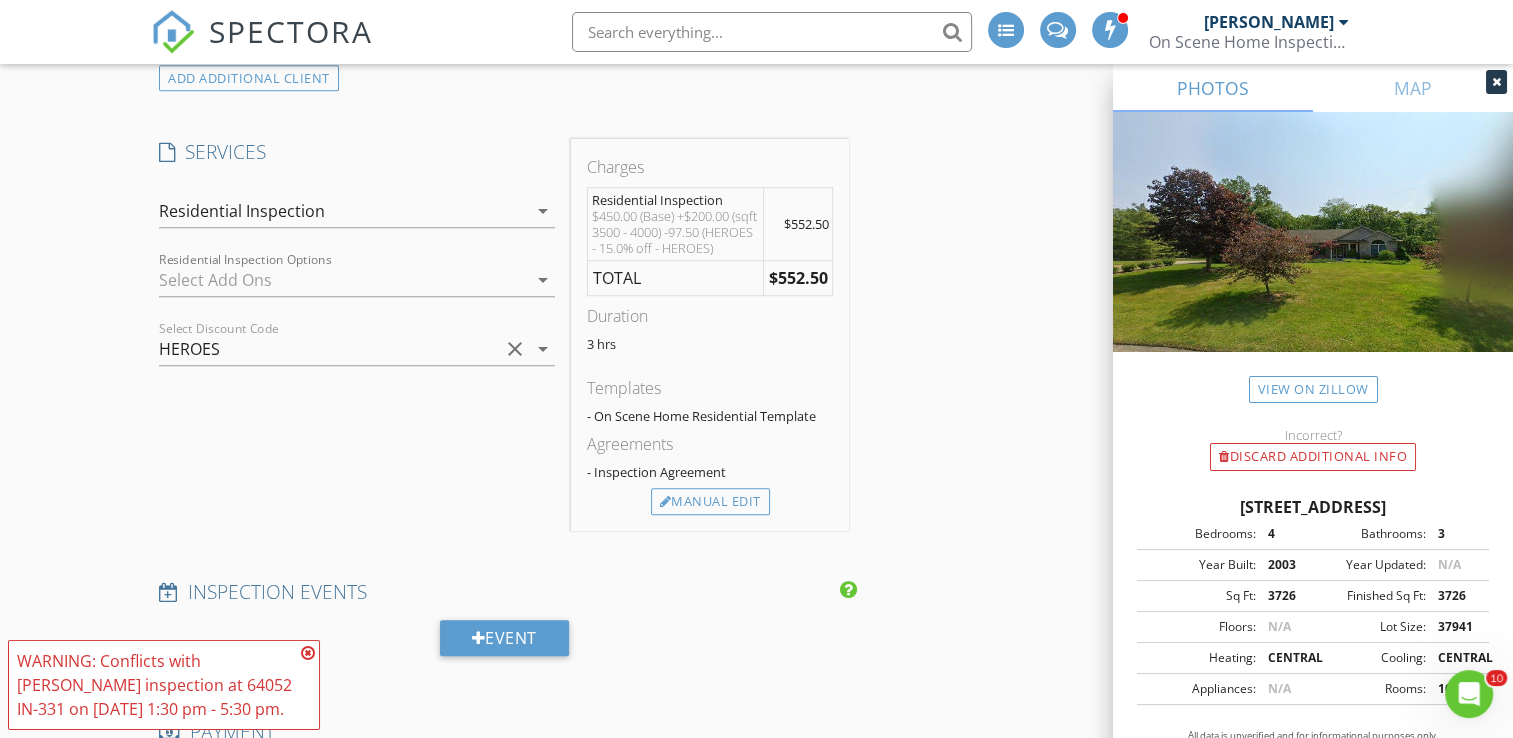 click at bounding box center (308, 653) 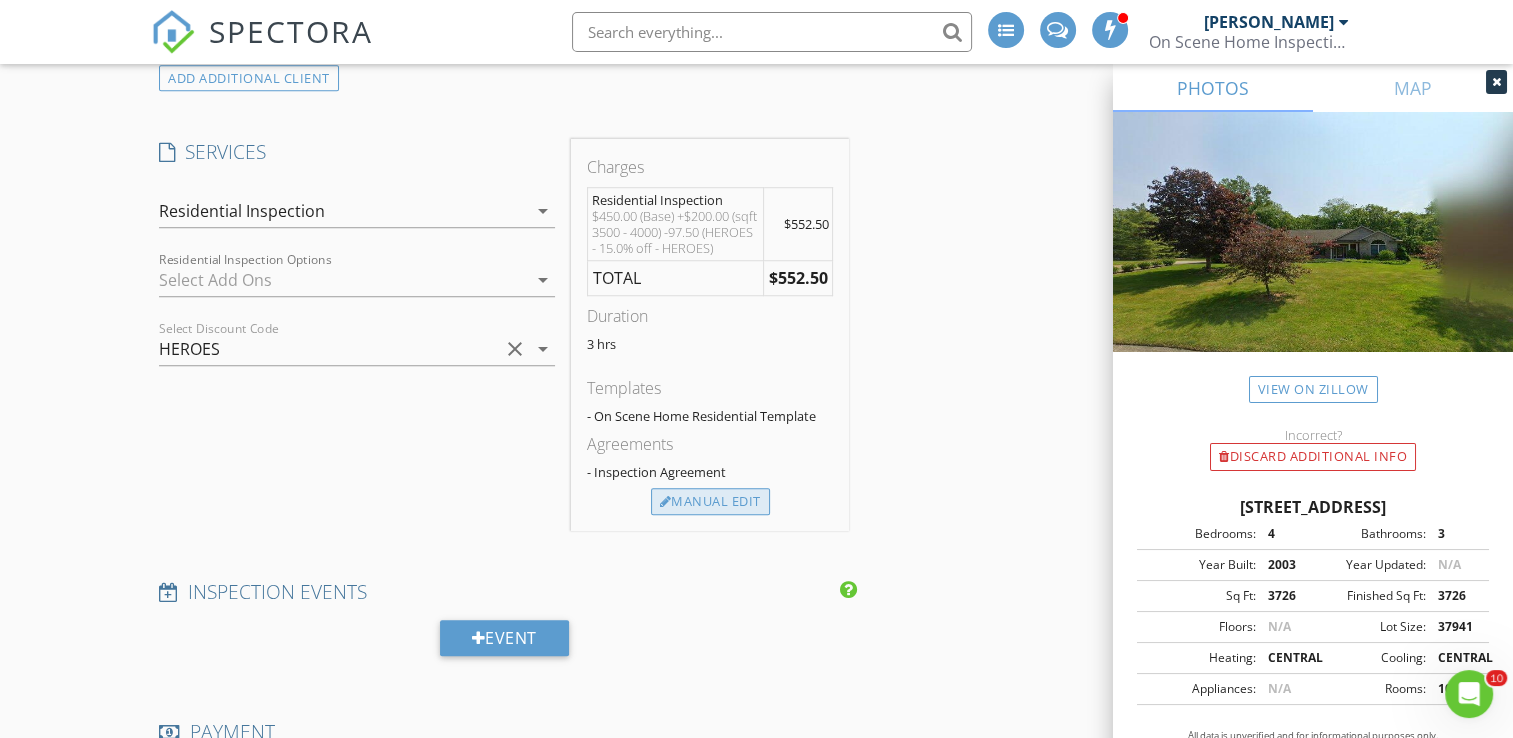 click on "Manual Edit" at bounding box center [710, 502] 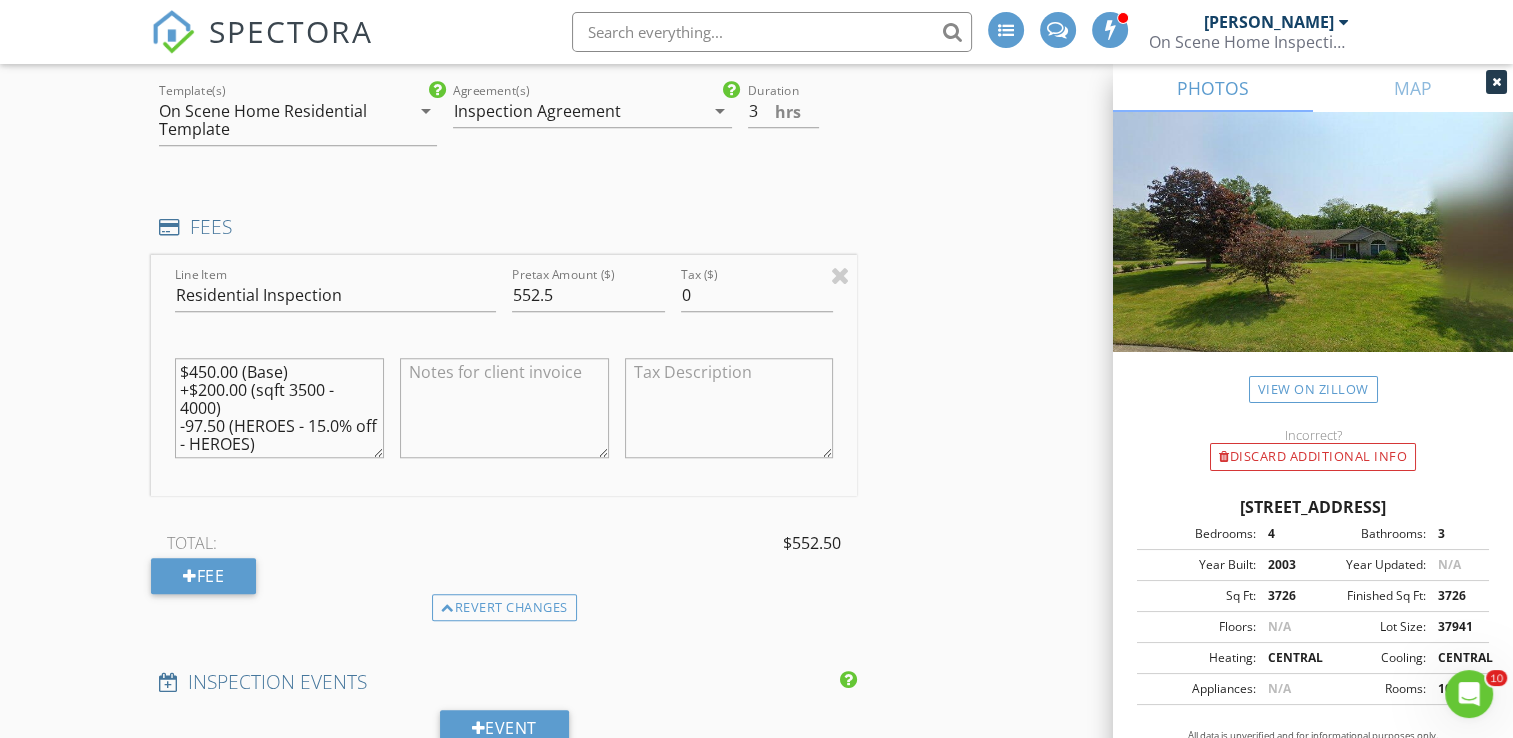 scroll, scrollTop: 1800, scrollLeft: 0, axis: vertical 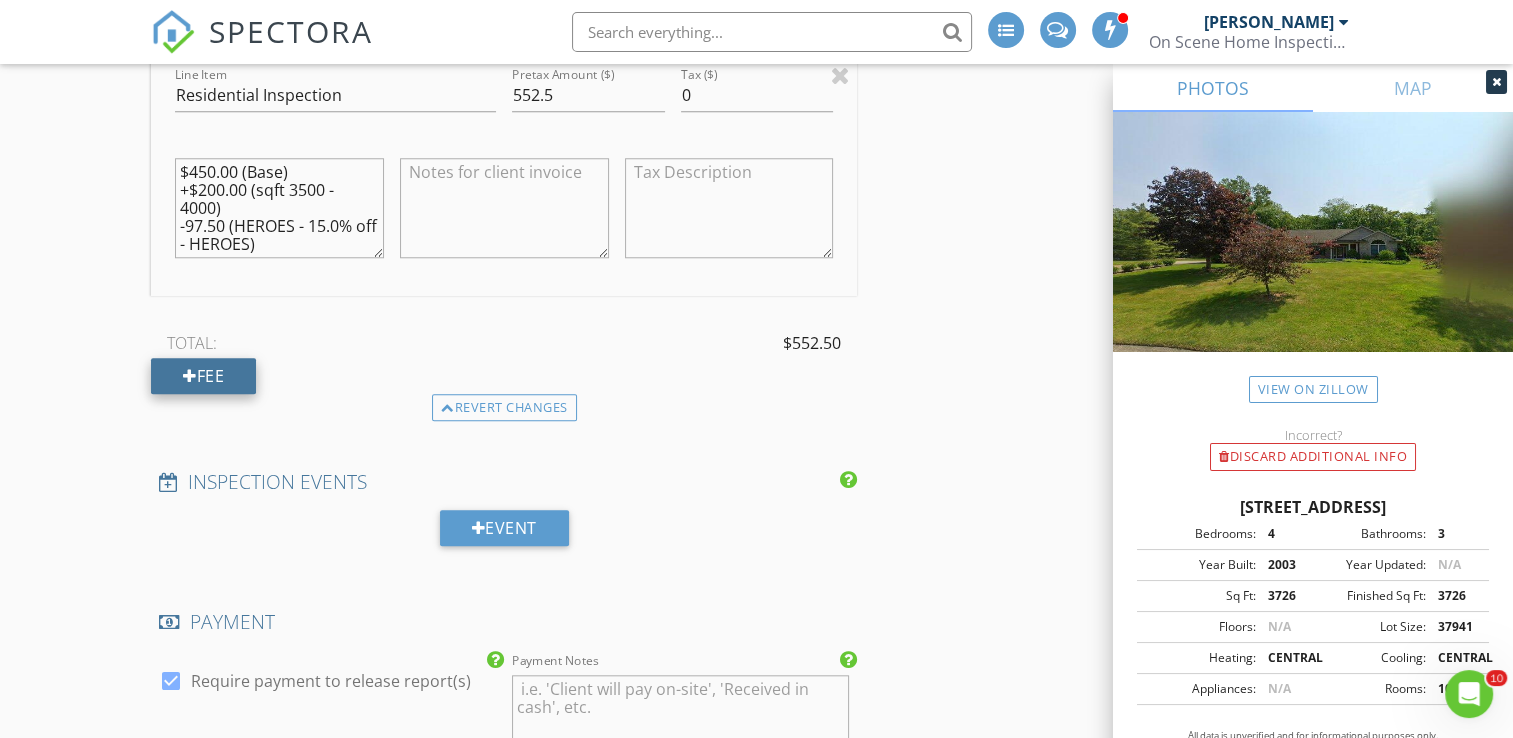 click on "Fee" at bounding box center (203, 376) 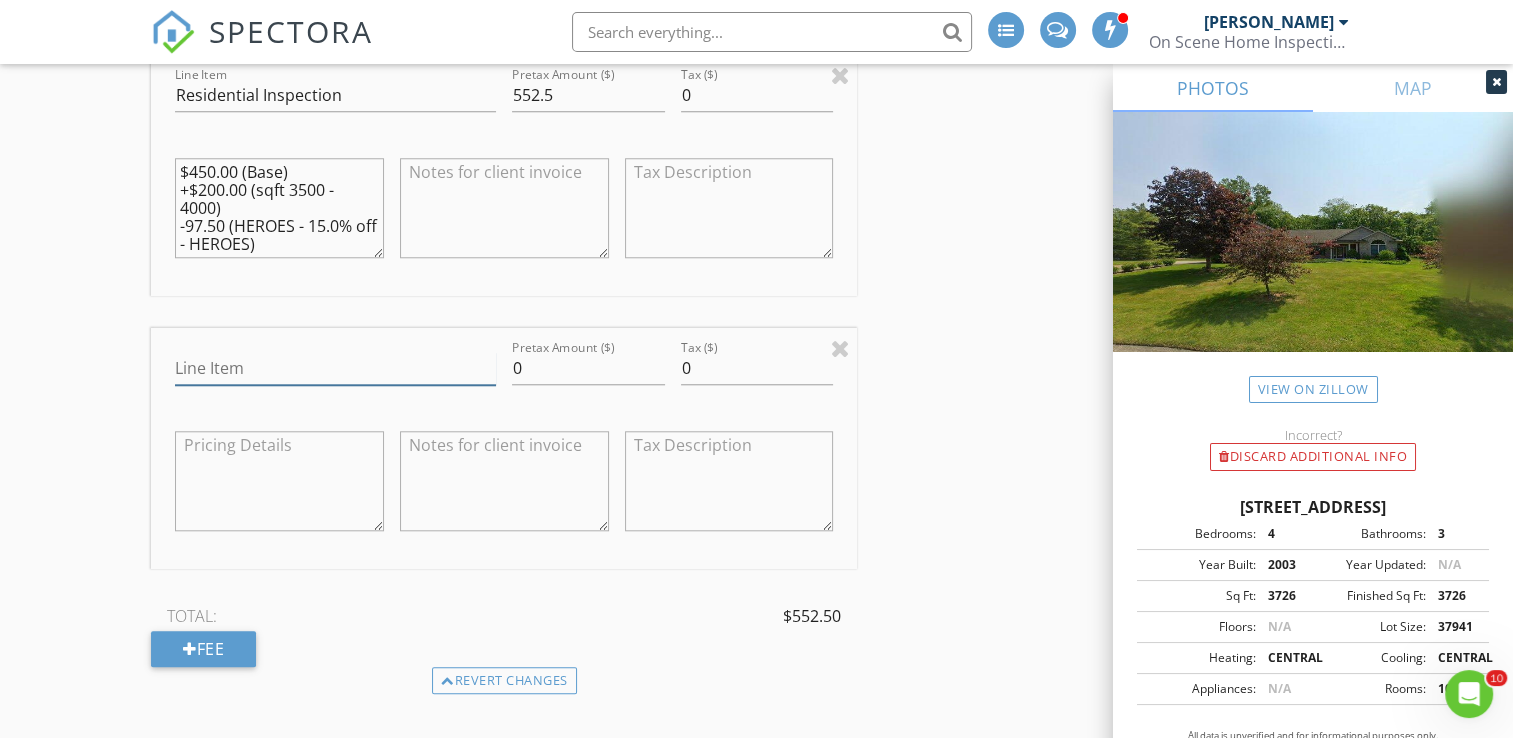 click on "Line Item" at bounding box center [335, 368] 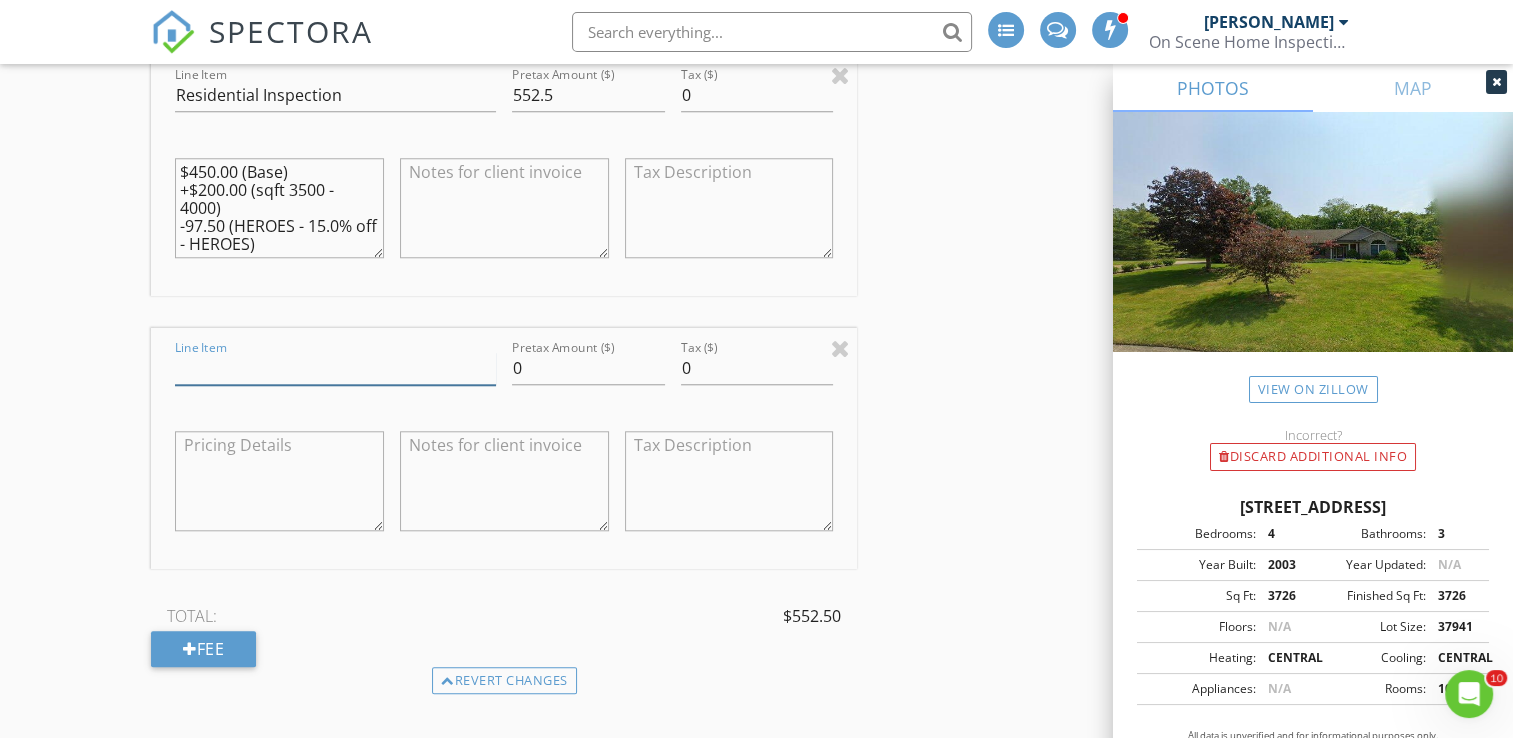type on "Mckinnies Discount" 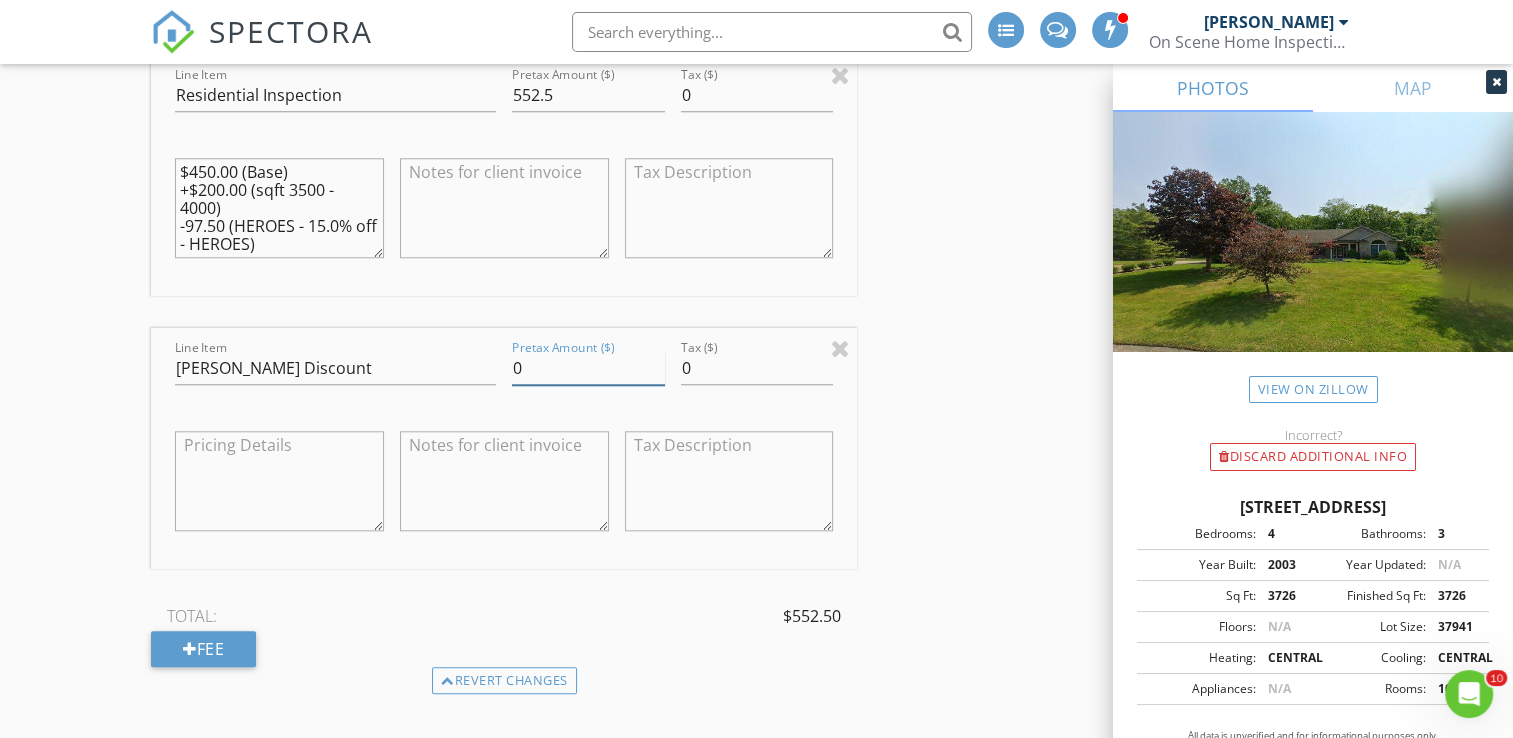 drag, startPoint x: 538, startPoint y: 368, endPoint x: 500, endPoint y: 370, distance: 38.052597 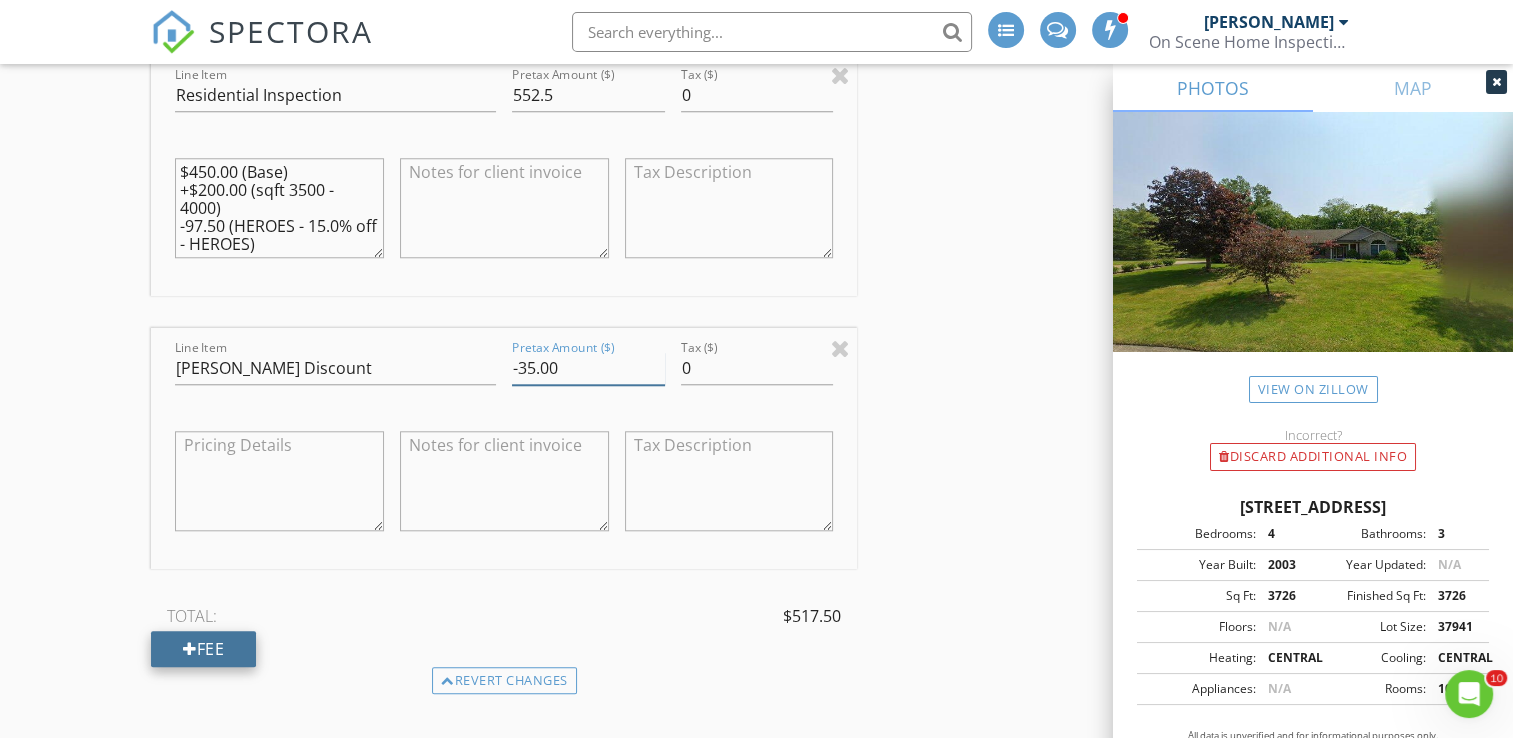 type on "-35.00" 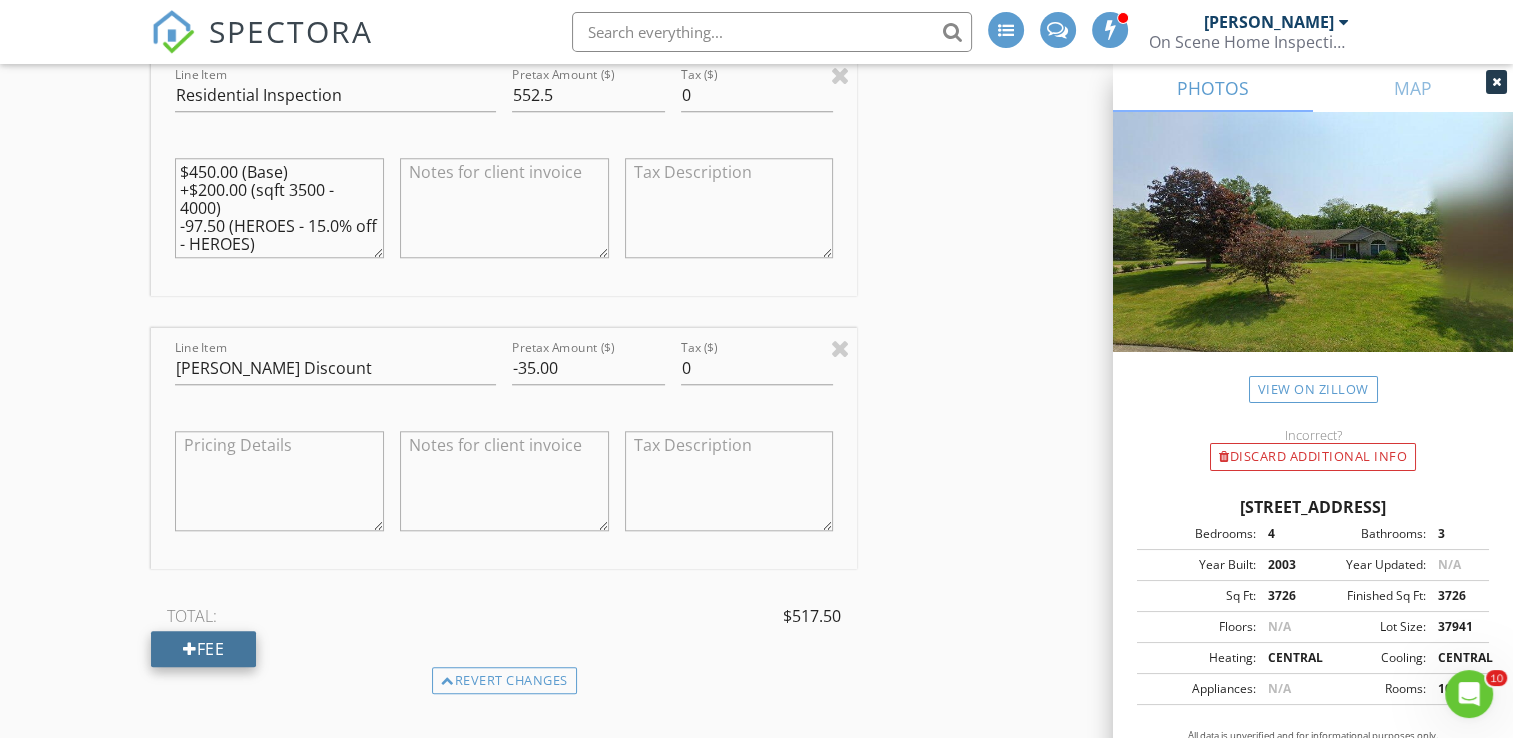 click on "Fee" at bounding box center [203, 649] 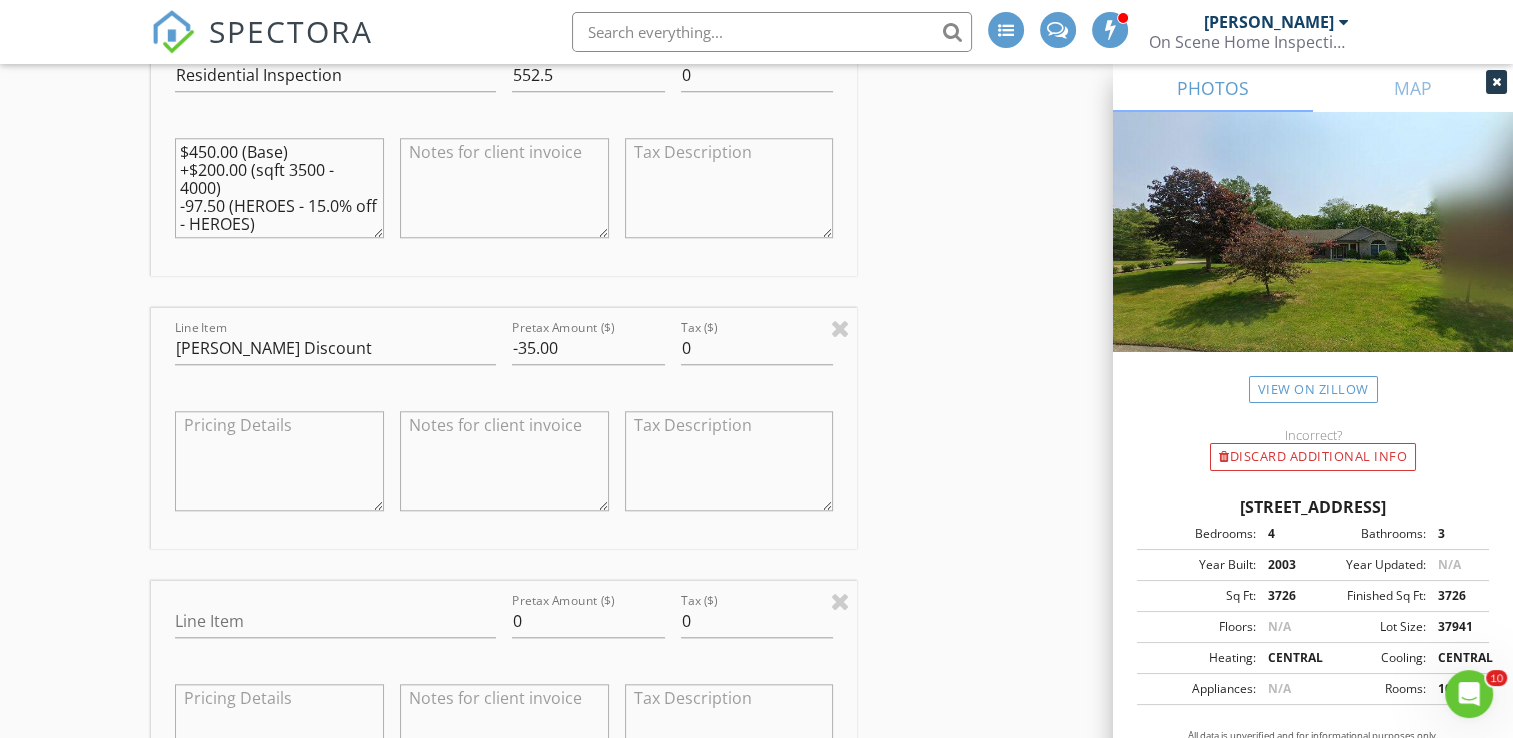 scroll, scrollTop: 2000, scrollLeft: 0, axis: vertical 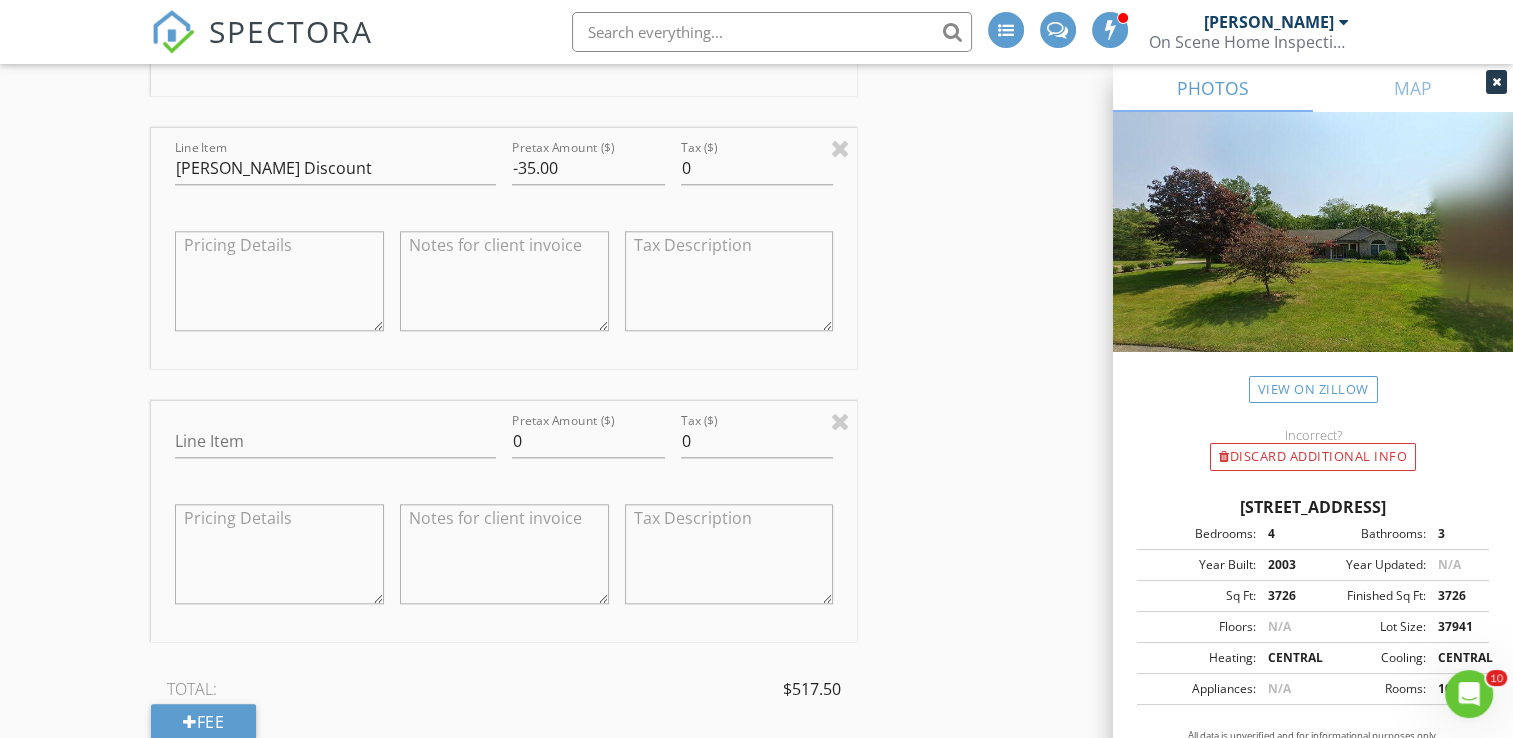 click on "Line Item" at bounding box center (335, 445) 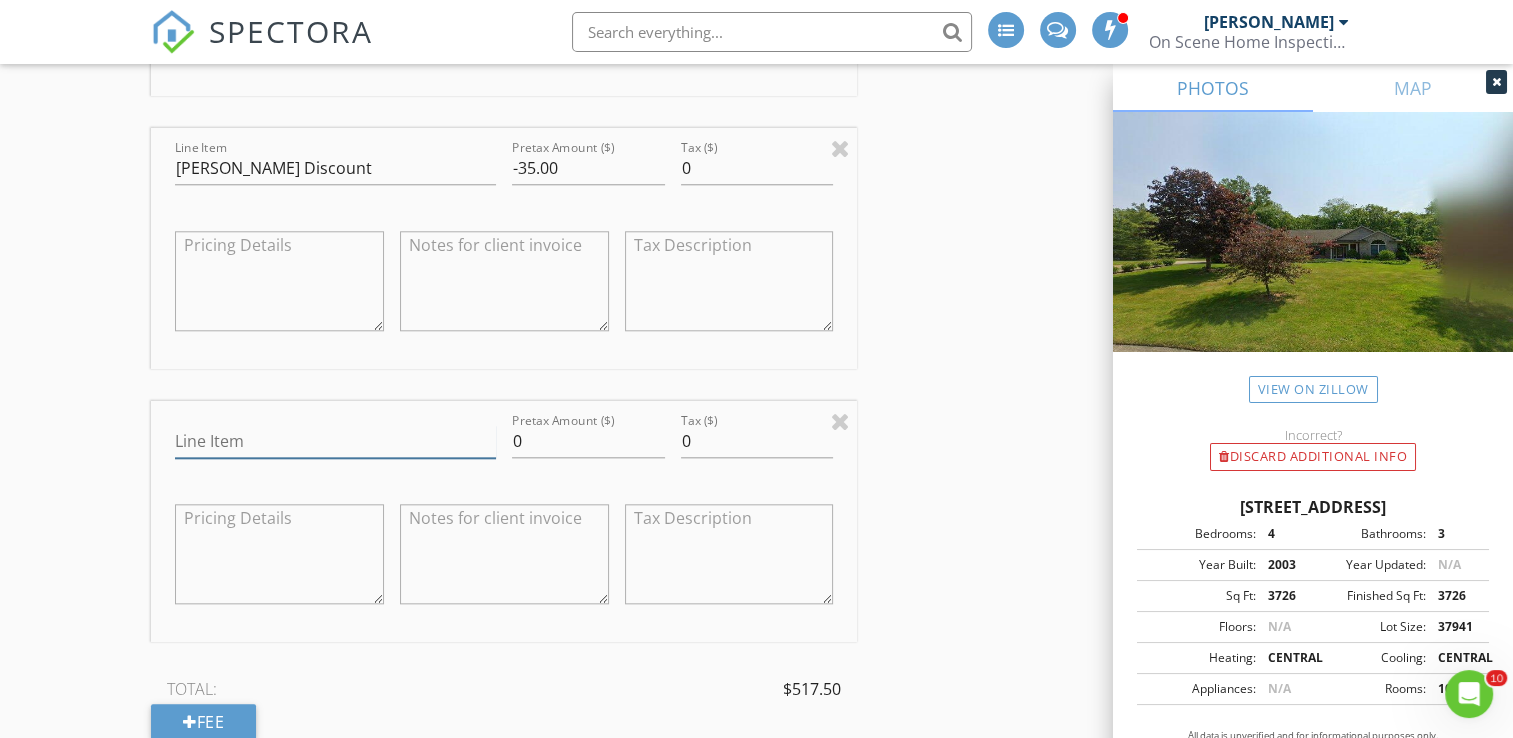 click on "Line Item" at bounding box center (335, 441) 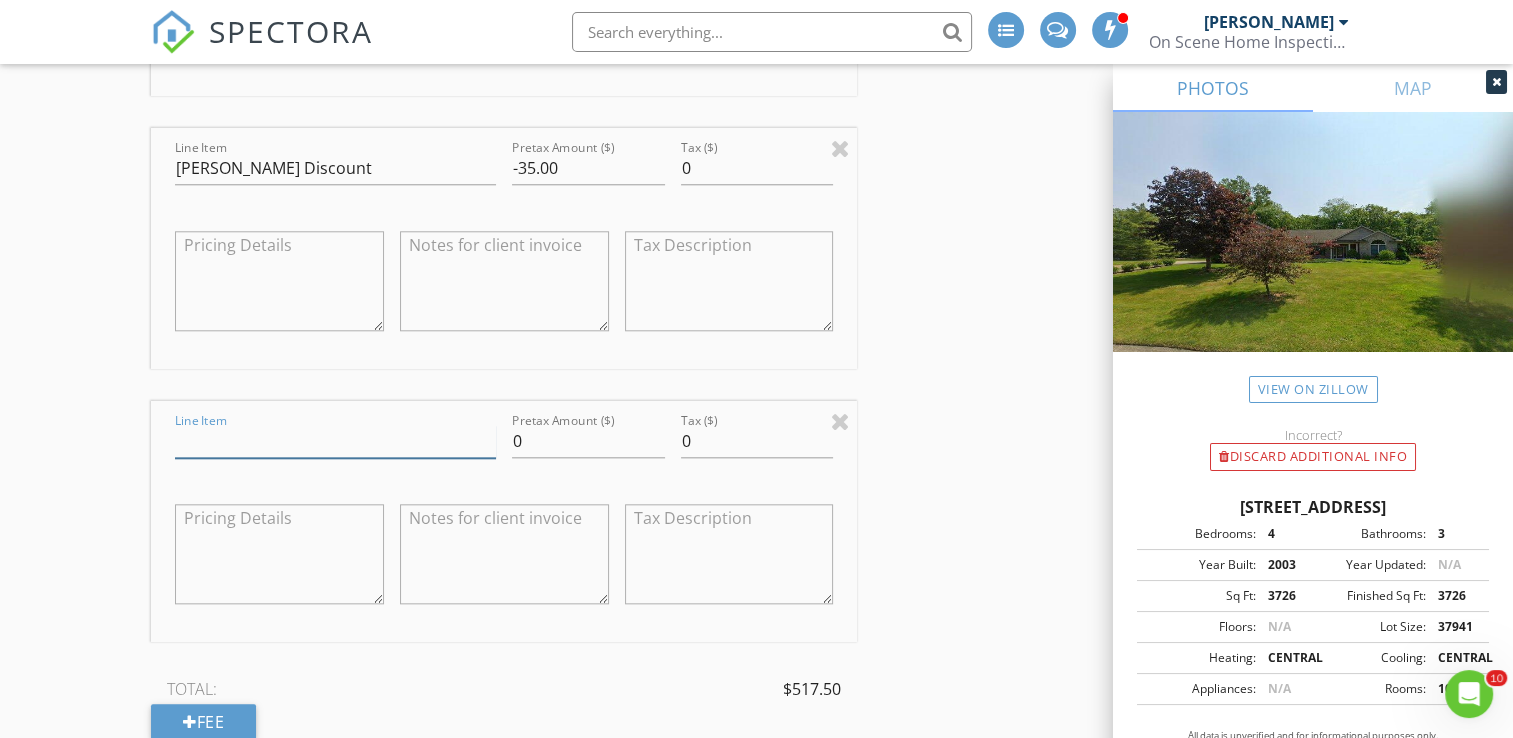 type on "Great Communication Discount" 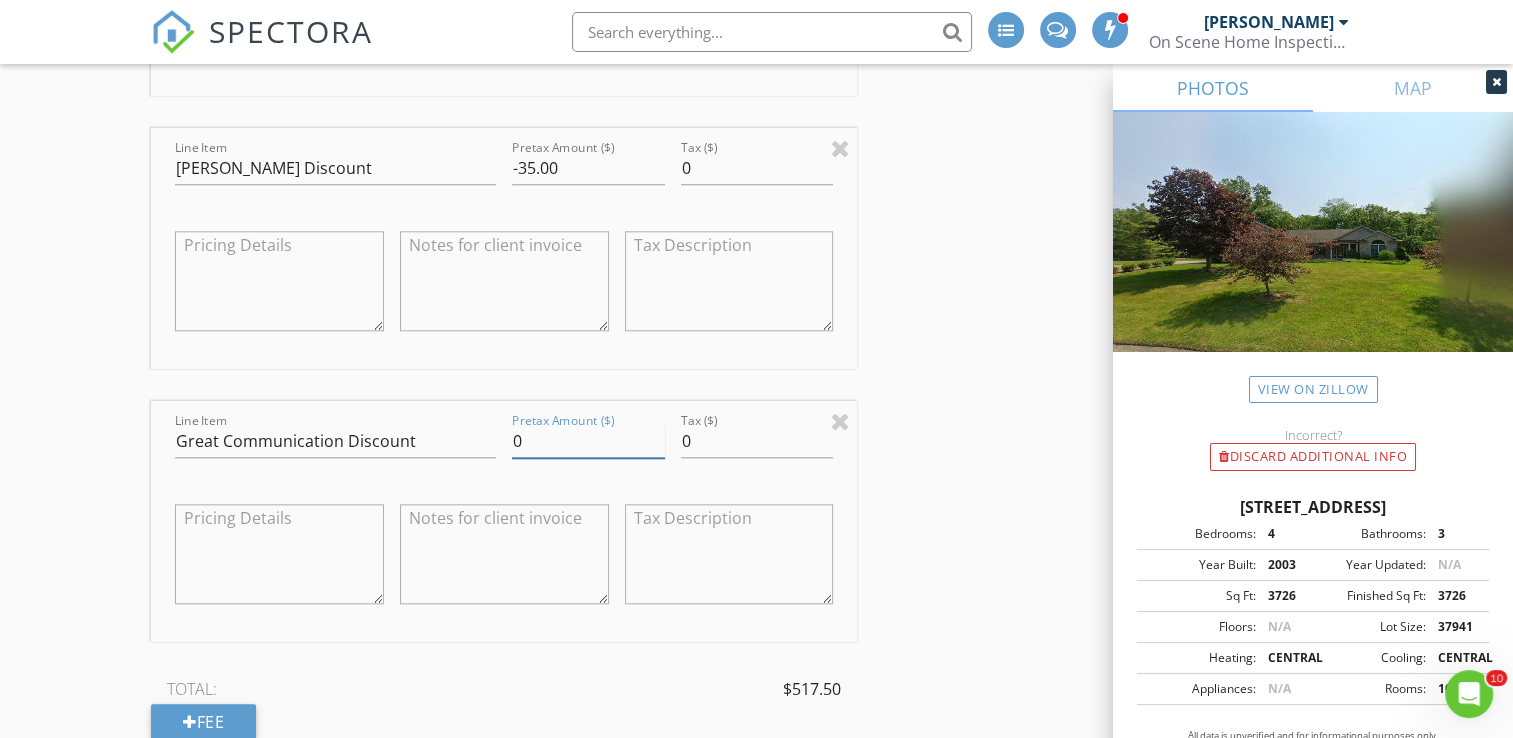 drag, startPoint x: 524, startPoint y: 445, endPoint x: 468, endPoint y: 449, distance: 56.142673 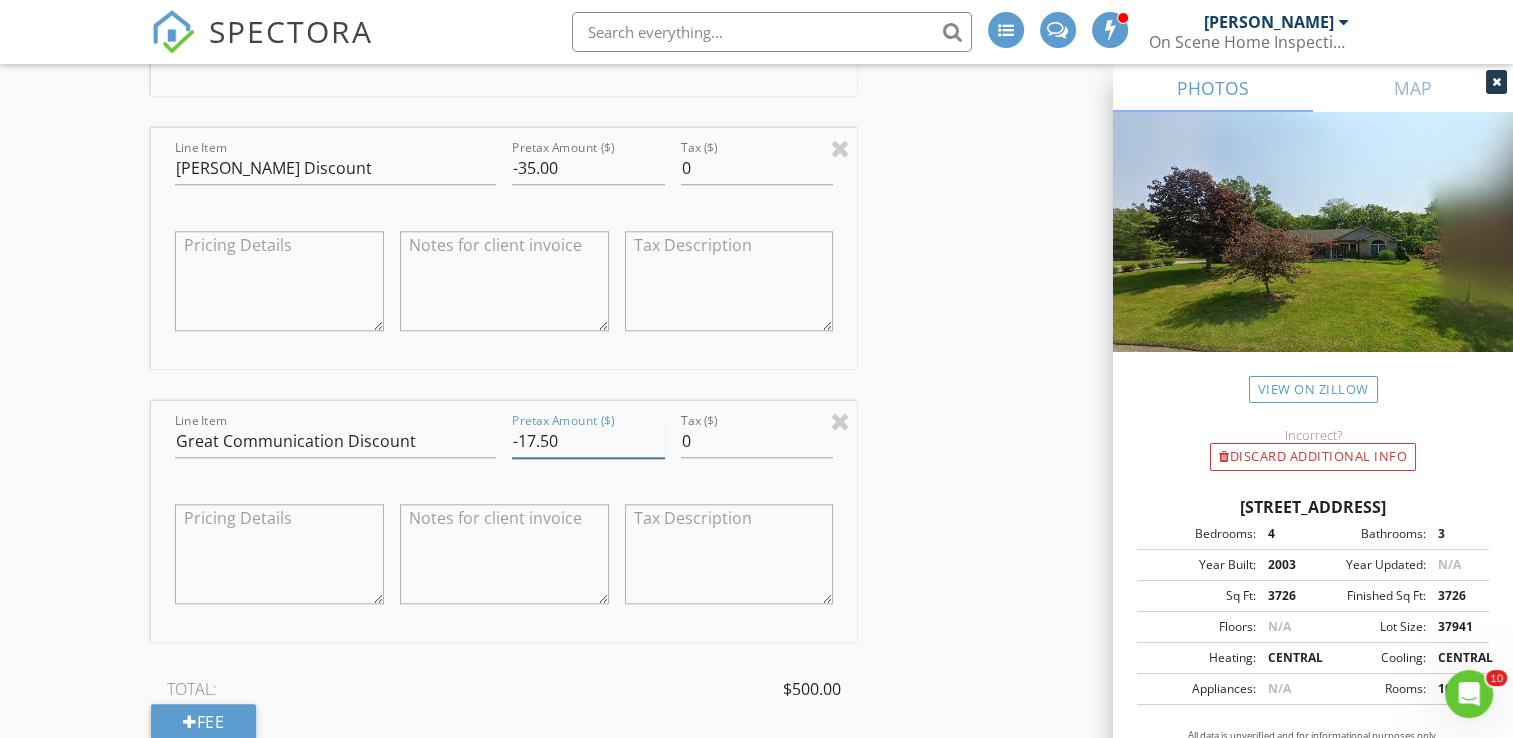 type on "-17.50" 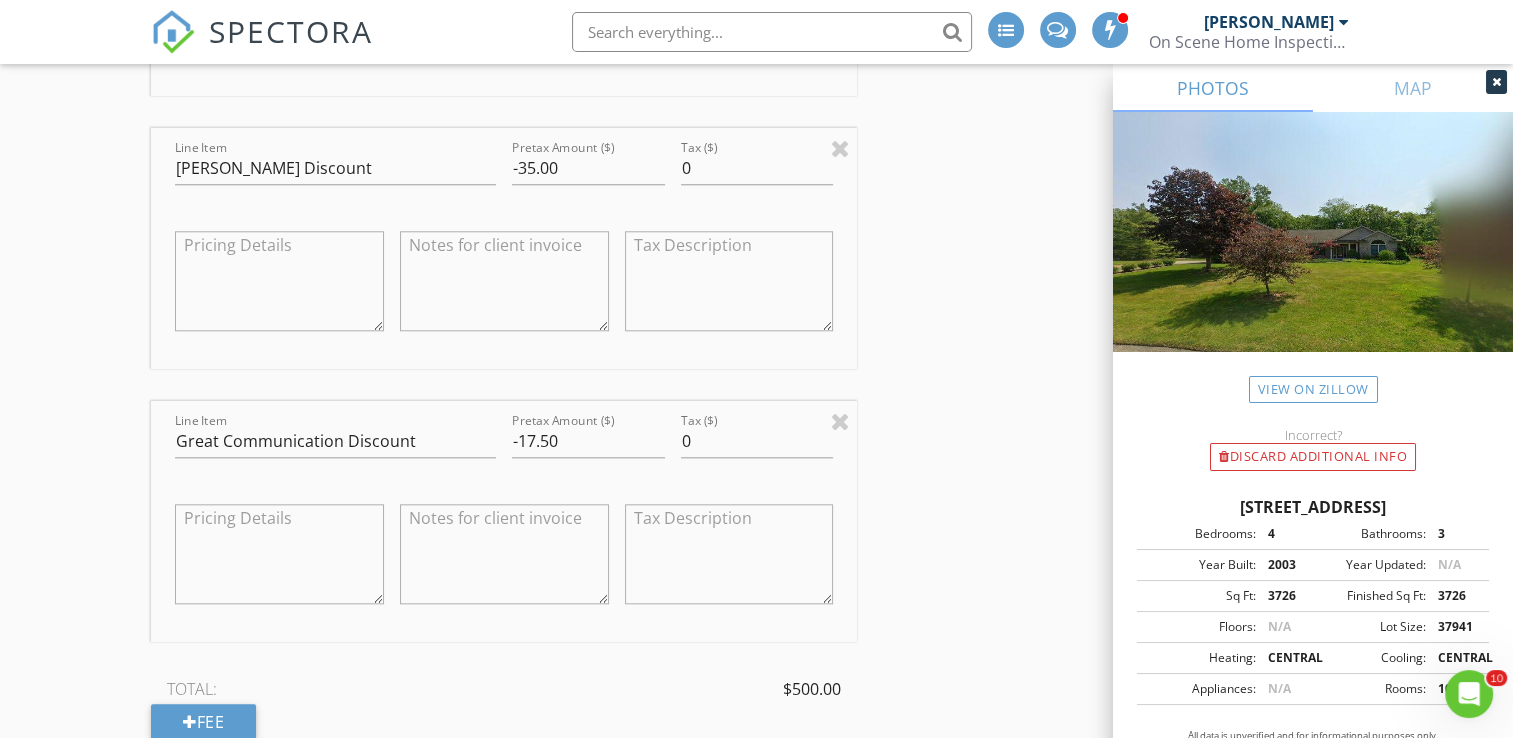 click on "New Inspection
INSPECTOR(S)
check_box   Bill Mason   PRIMARY   check_box_outline_blank   Nick Ponsler     Bill Mason arrow_drop_down   check_box_outline_blank Bill Mason specifically requested
Date/Time
07/16/2025 10:30 AM
Location
Address Search       Address 53958 Pheasant Ridge Dr   Unit   City Bristol   State IN   Zip 46507   County Elkhart     Square Feet 3726   Year Built 2003   Foundation arrow_drop_down     Bill Mason     16.5 miles     (29 minutes)
client
check_box Enable Client CC email for this inspection   Client Search     check_box_outline_blank Client is a Company/Organization     First Name Ricky & Crocin   Last Name Ledda   Email threezero1421@gmail.com   CC Email crocinledda@icloud.com   Phone 805-754-1872         Tags         Notes   Private Notes
ADD ADDITIONAL client
check_box" at bounding box center (756, 492) 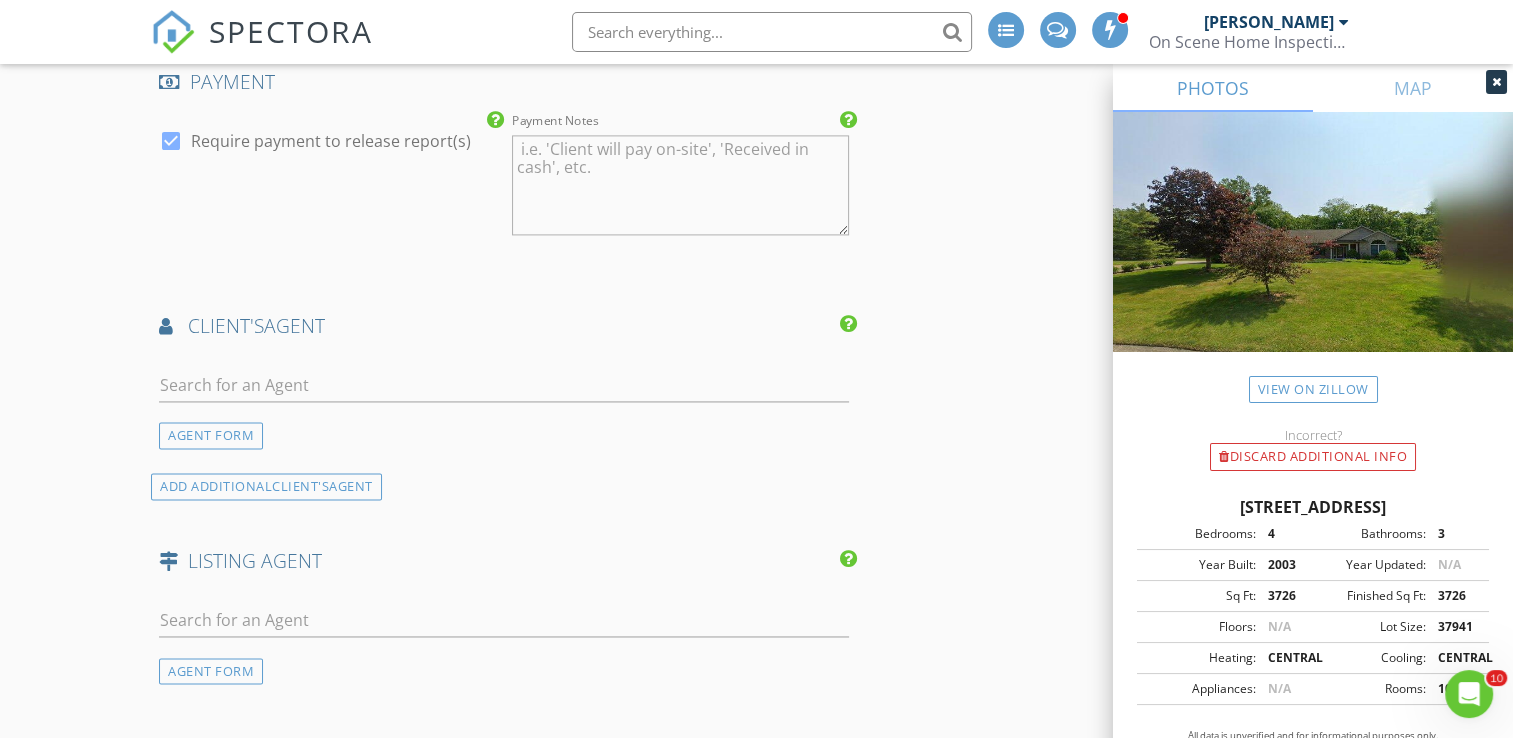 scroll, scrollTop: 2900, scrollLeft: 0, axis: vertical 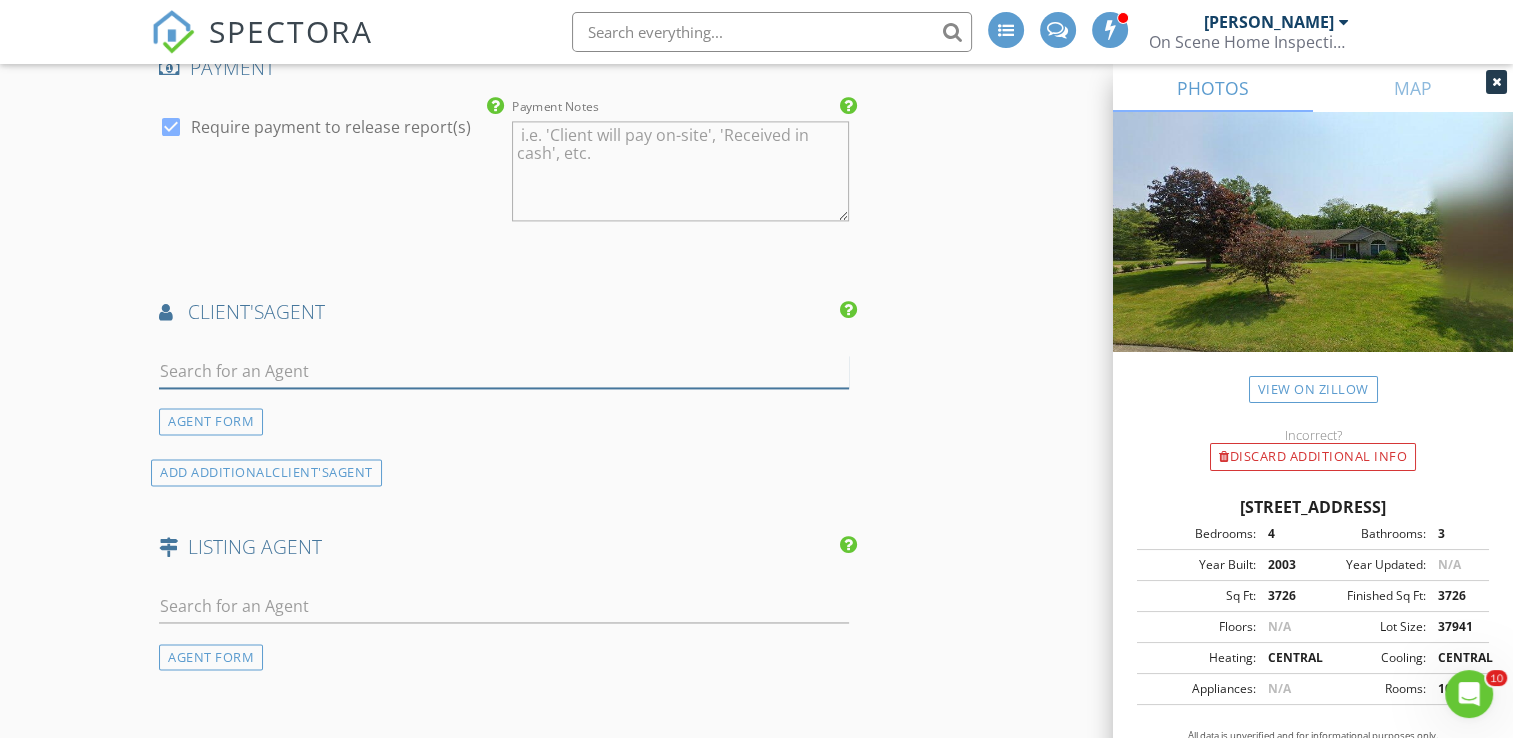click at bounding box center [504, 371] 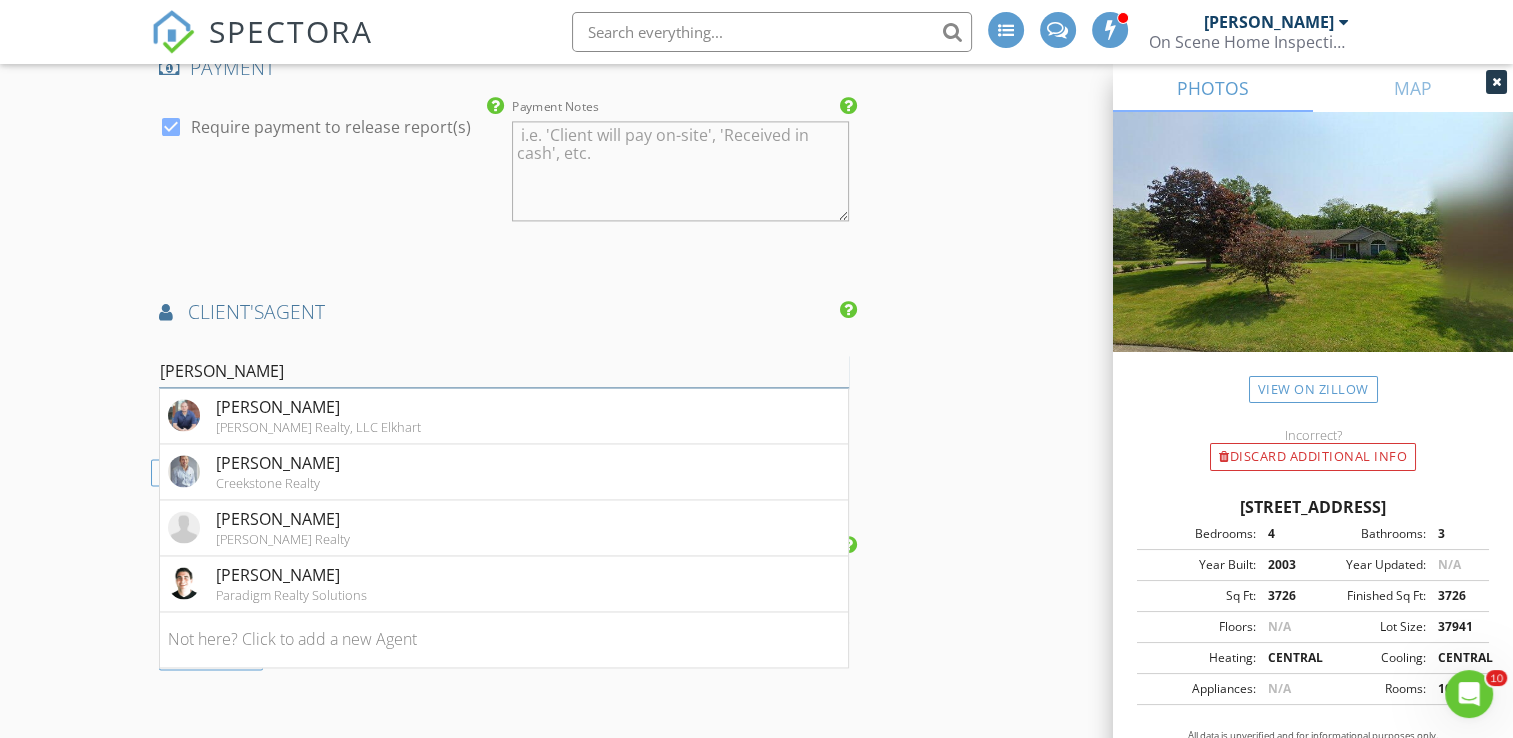 type on "Josh" 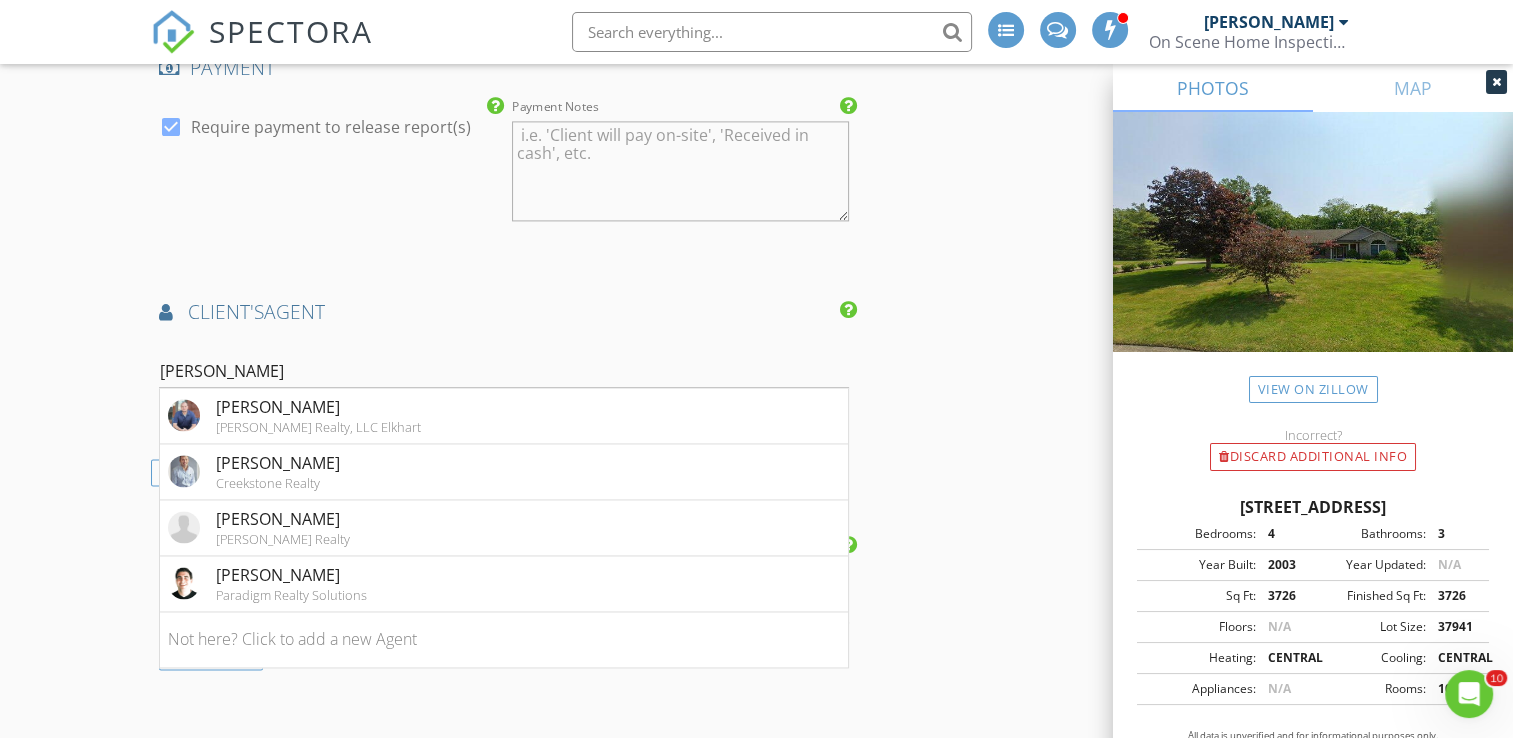 click on "Josh Lenker
Mckinnies Realty" at bounding box center (504, 528) 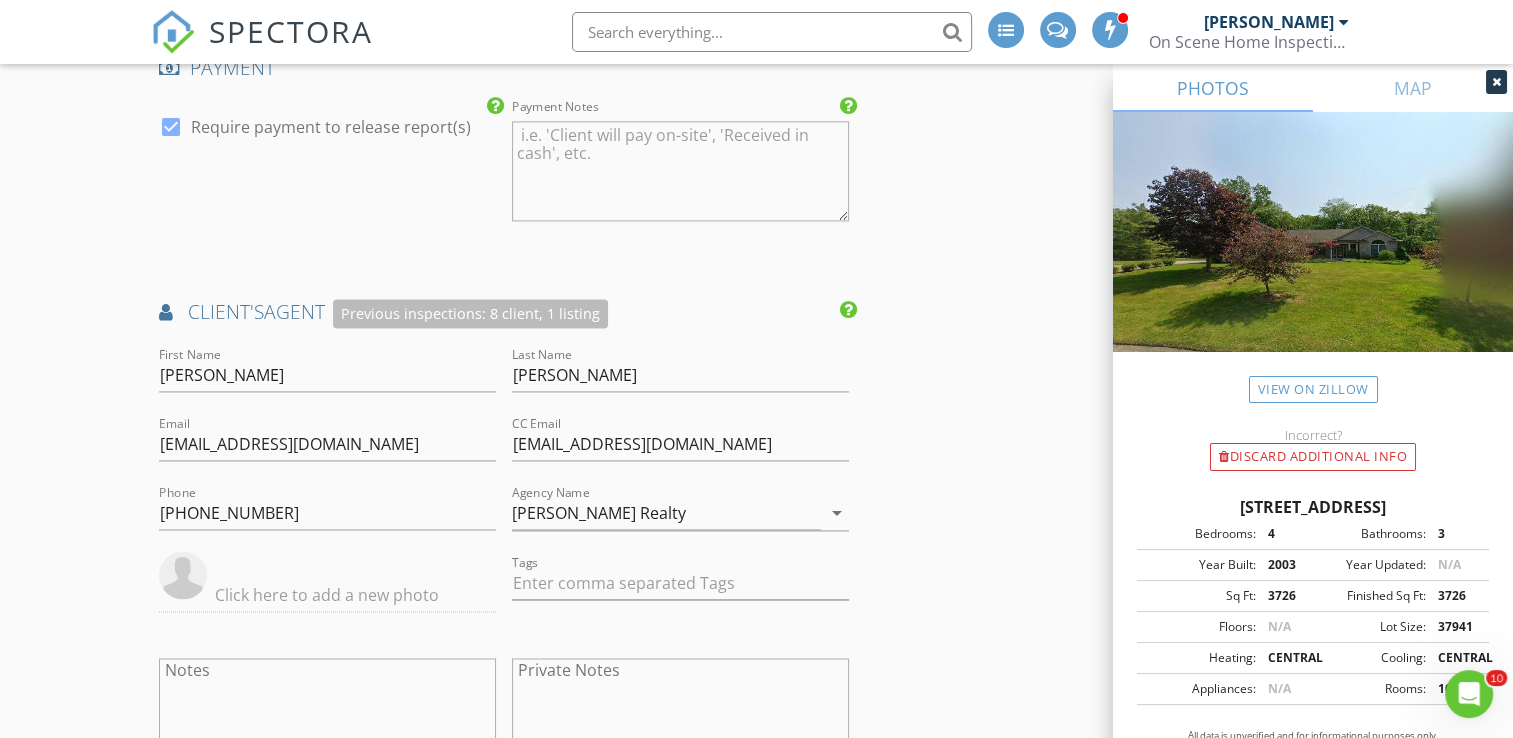 click on "New Inspection
INSPECTOR(S)
check_box   Bill Mason   PRIMARY   check_box_outline_blank   Nick Ponsler     Bill Mason arrow_drop_down   check_box_outline_blank Bill Mason specifically requested
Date/Time
07/16/2025 10:30 AM
Location
Address Search       Address 53958 Pheasant Ridge Dr   Unit   City Bristol   State IN   Zip 46507   County Elkhart     Square Feet 3726   Year Built 2003   Foundation arrow_drop_down     Bill Mason     16.5 miles     (29 minutes)
client
check_box Enable Client CC email for this inspection   Client Search     check_box_outline_blank Client is a Company/Organization     First Name Ricky & Crocin   Last Name Ledda   Email threezero1421@gmail.com   CC Email crocinledda@icloud.com   Phone 805-754-1872         Tags         Notes   Private Notes
ADD ADDITIONAL client
check_box" at bounding box center (756, -218) 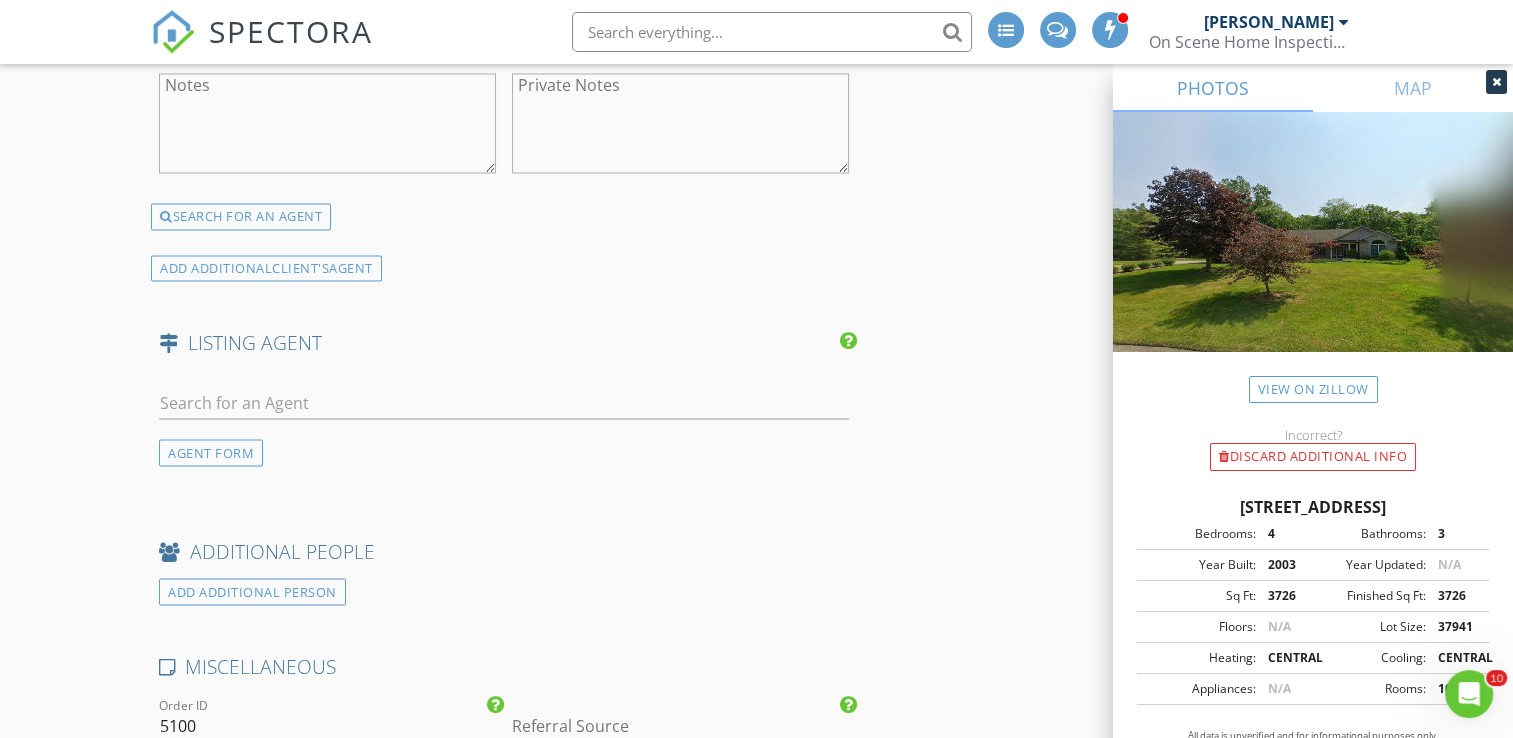 scroll, scrollTop: 3500, scrollLeft: 0, axis: vertical 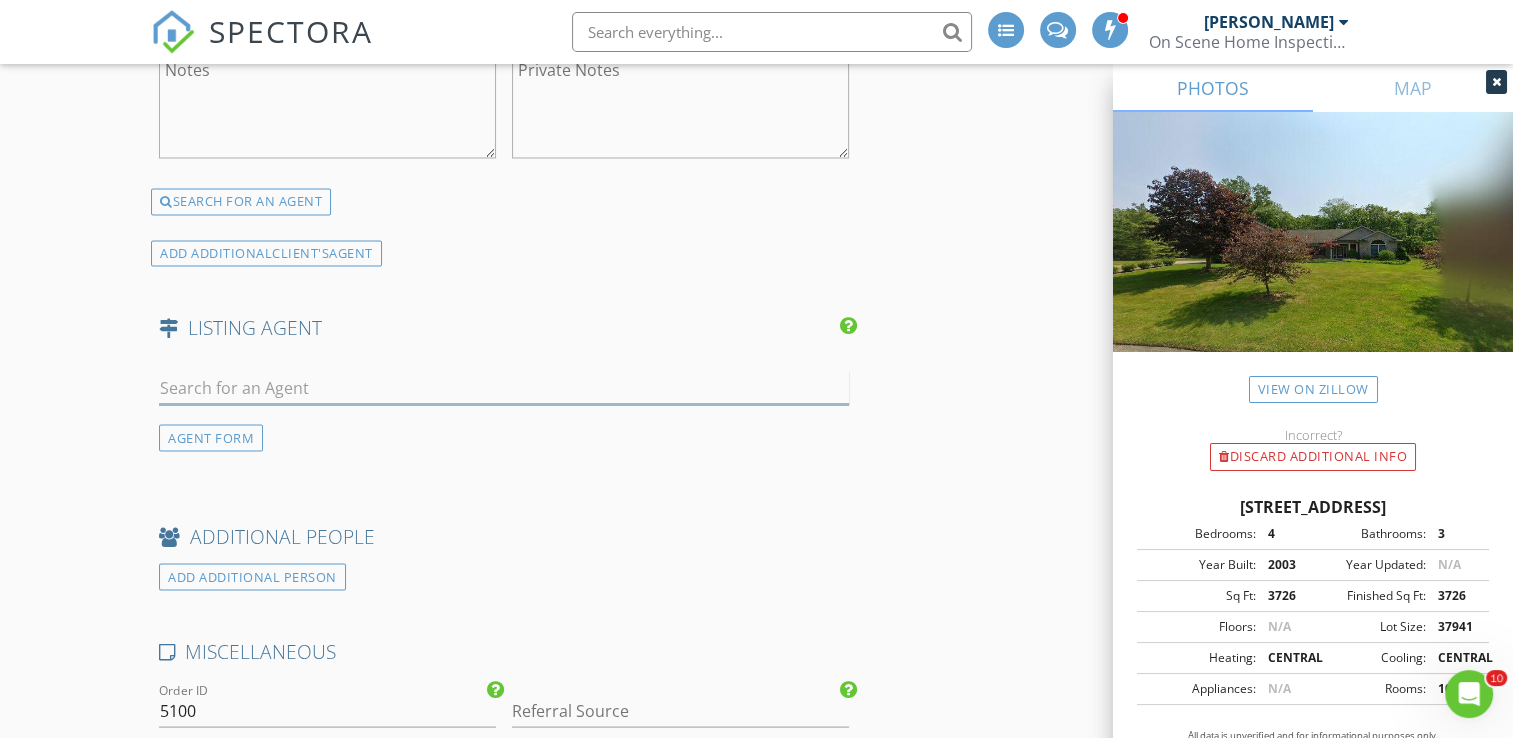 click at bounding box center (504, 387) 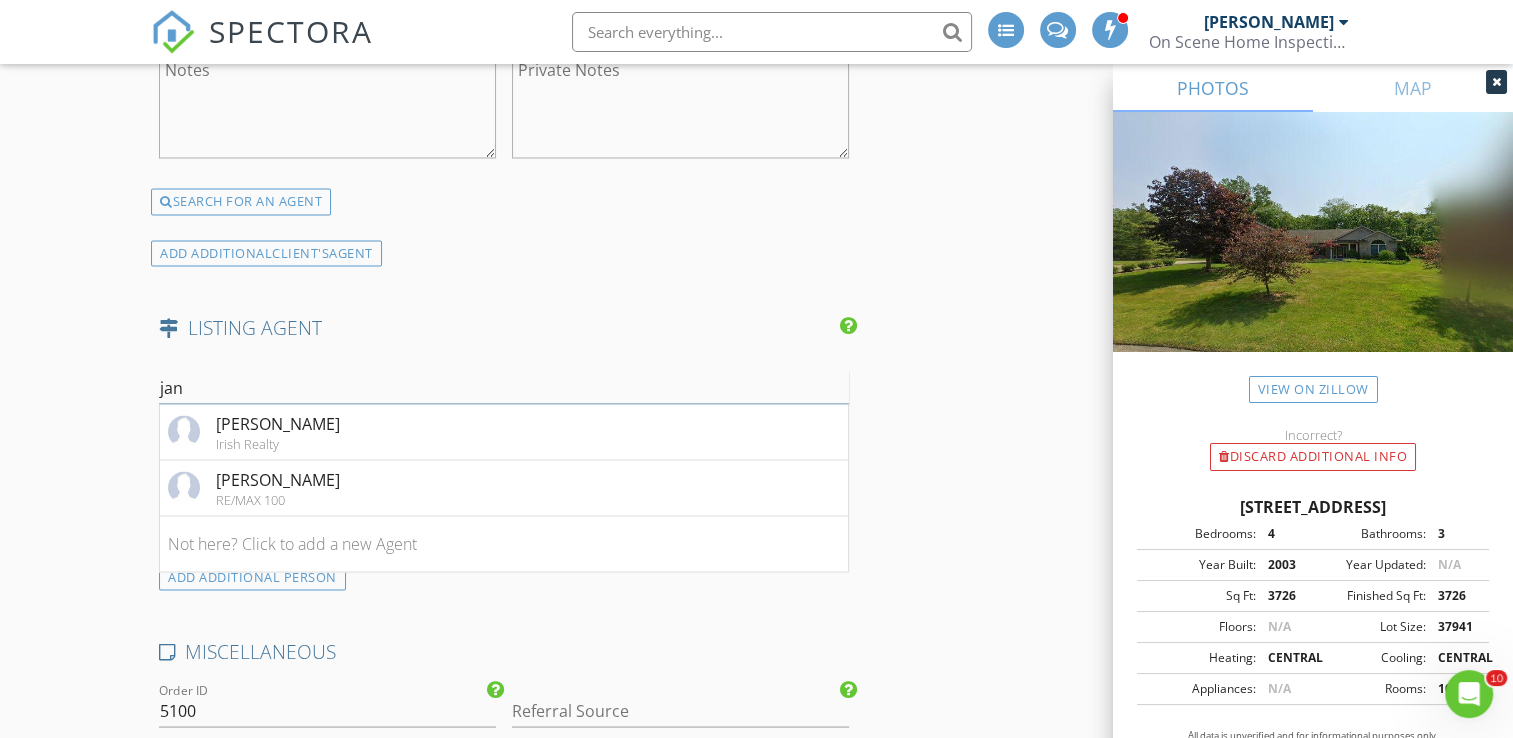 type on "jan" 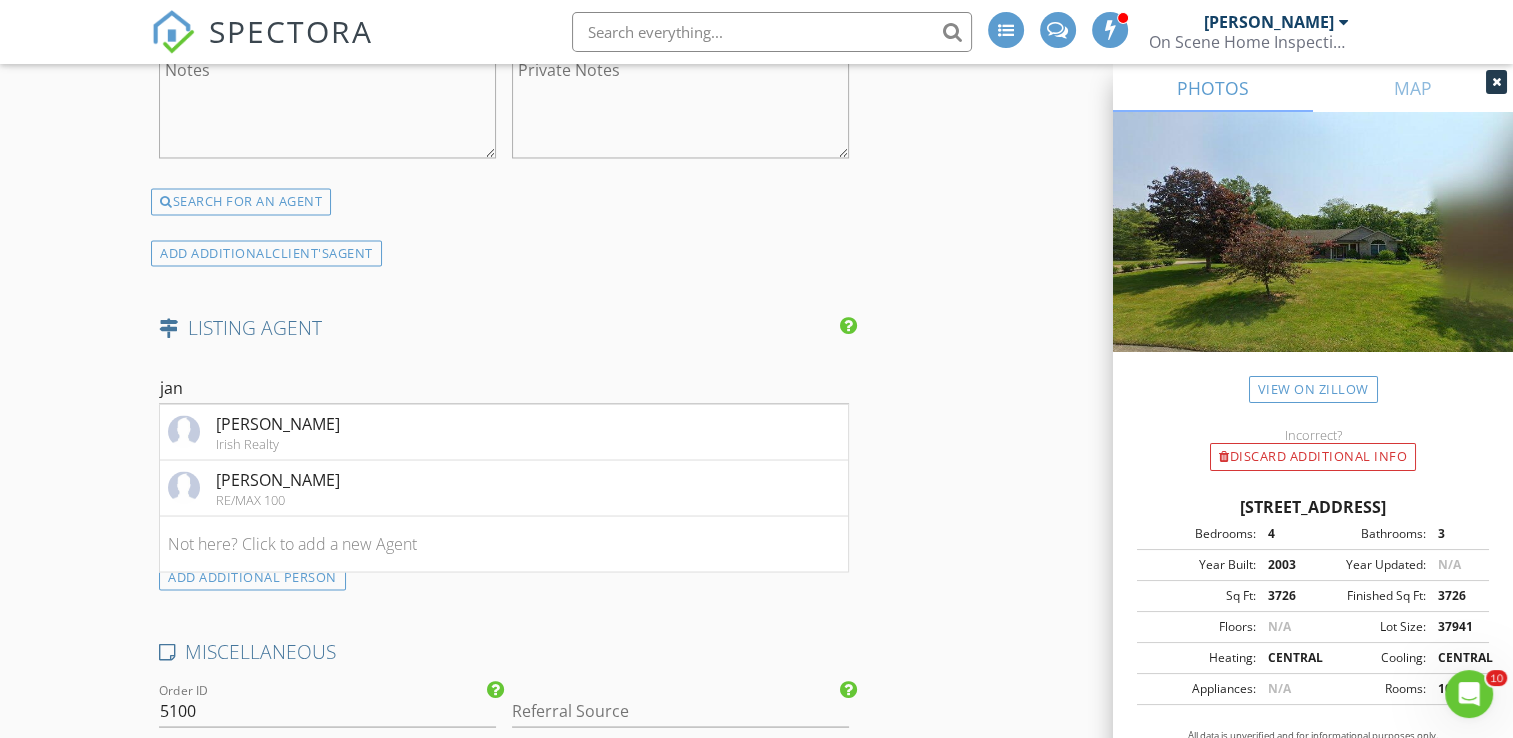 click on "New Inspection
INSPECTOR(S)
check_box   Bill Mason   PRIMARY   check_box_outline_blank   Nick Ponsler     Bill Mason arrow_drop_down   check_box_outline_blank Bill Mason specifically requested
Date/Time
07/16/2025 10:30 AM
Location
Address Search       Address 53958 Pheasant Ridge Dr   Unit   City Bristol   State IN   Zip 46507   County Elkhart     Square Feet 3726   Year Built 2003   Foundation arrow_drop_down     Bill Mason     16.5 miles     (29 minutes)
client
check_box Enable Client CC email for this inspection   Client Search     check_box_outline_blank Client is a Company/Organization     First Name Ricky & Crocin   Last Name Ledda   Email threezero1421@gmail.com   CC Email crocinledda@icloud.com   Phone 805-754-1872         Tags         Notes   Private Notes
ADD ADDITIONAL client
check_box" at bounding box center [756, -818] 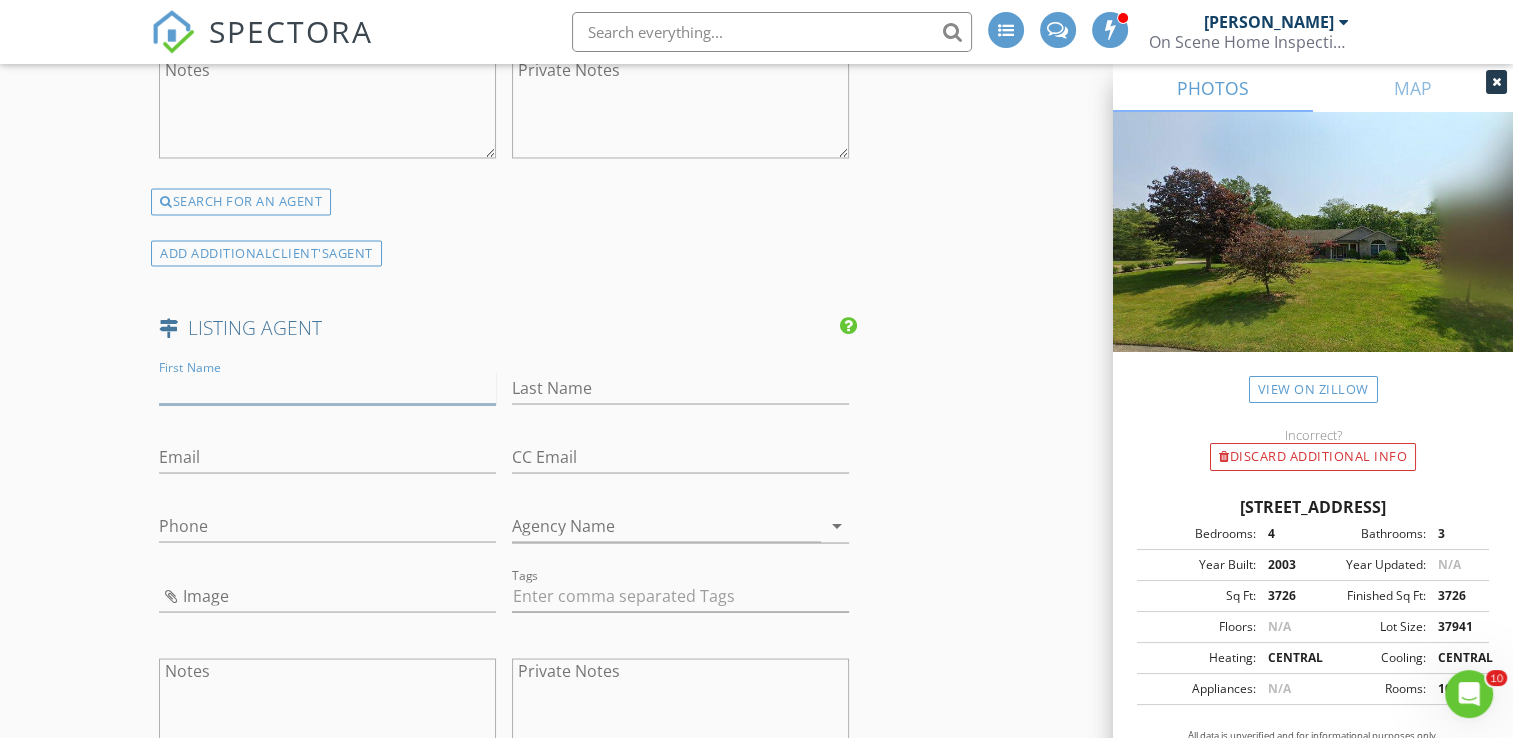 click on "First Name" at bounding box center [327, 387] 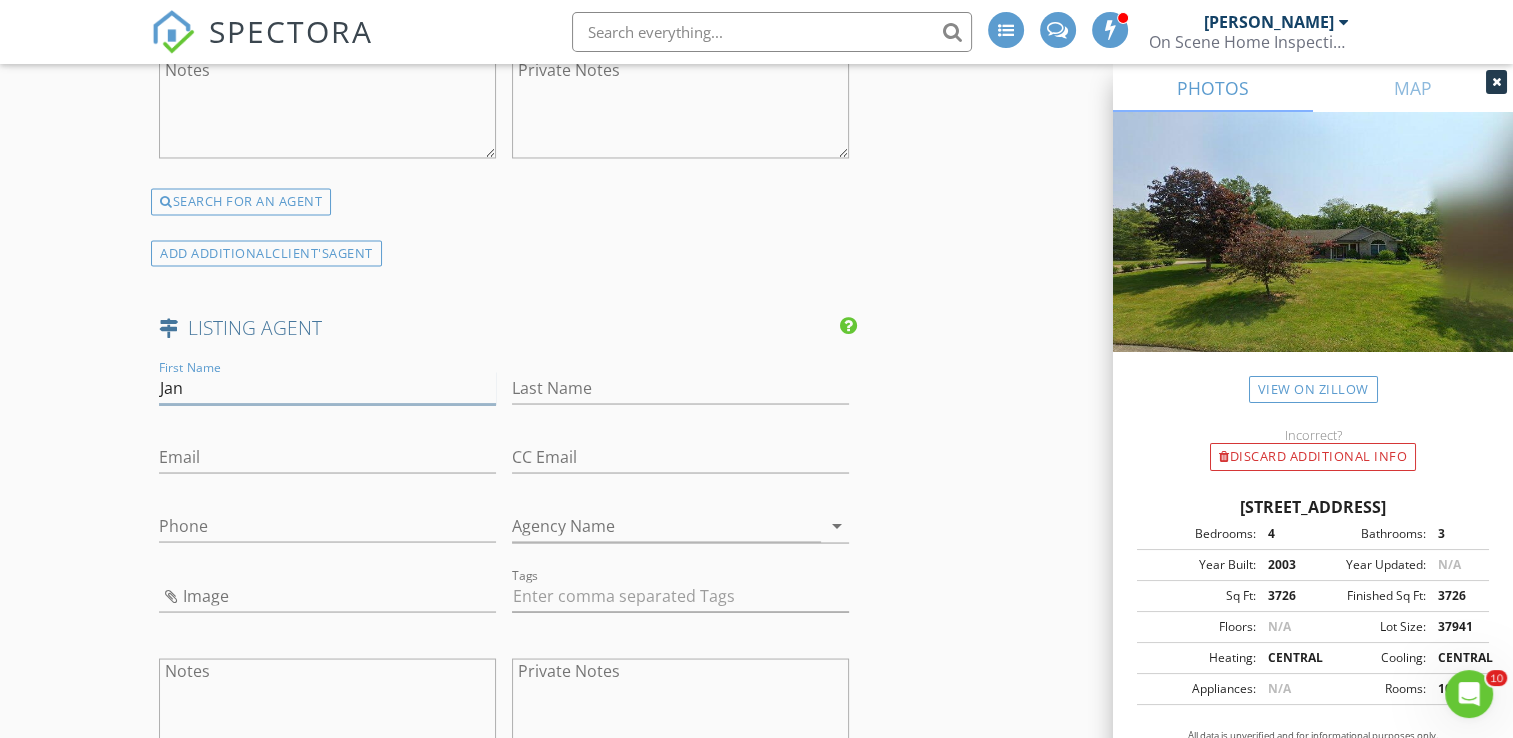 type on "Jan" 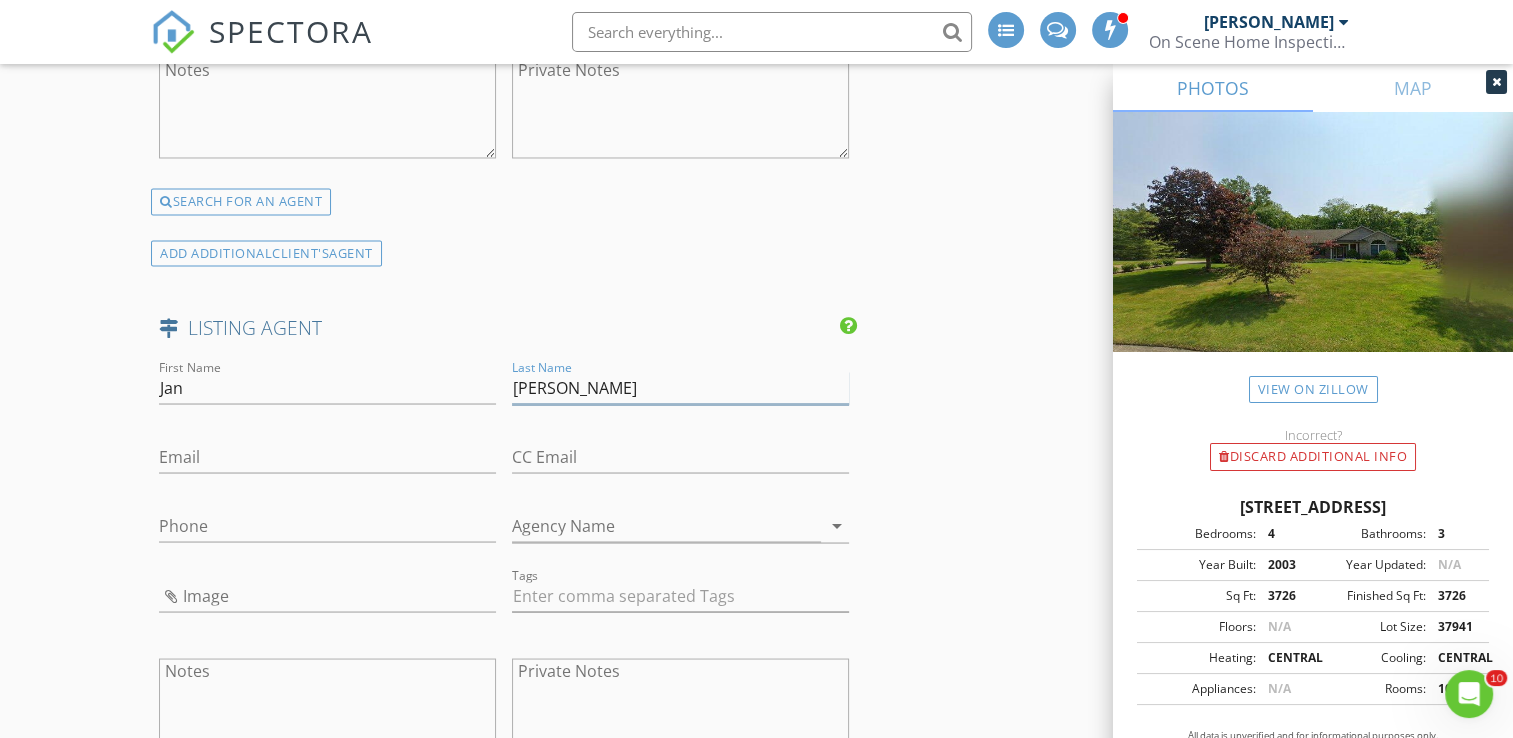 type on "Cawley" 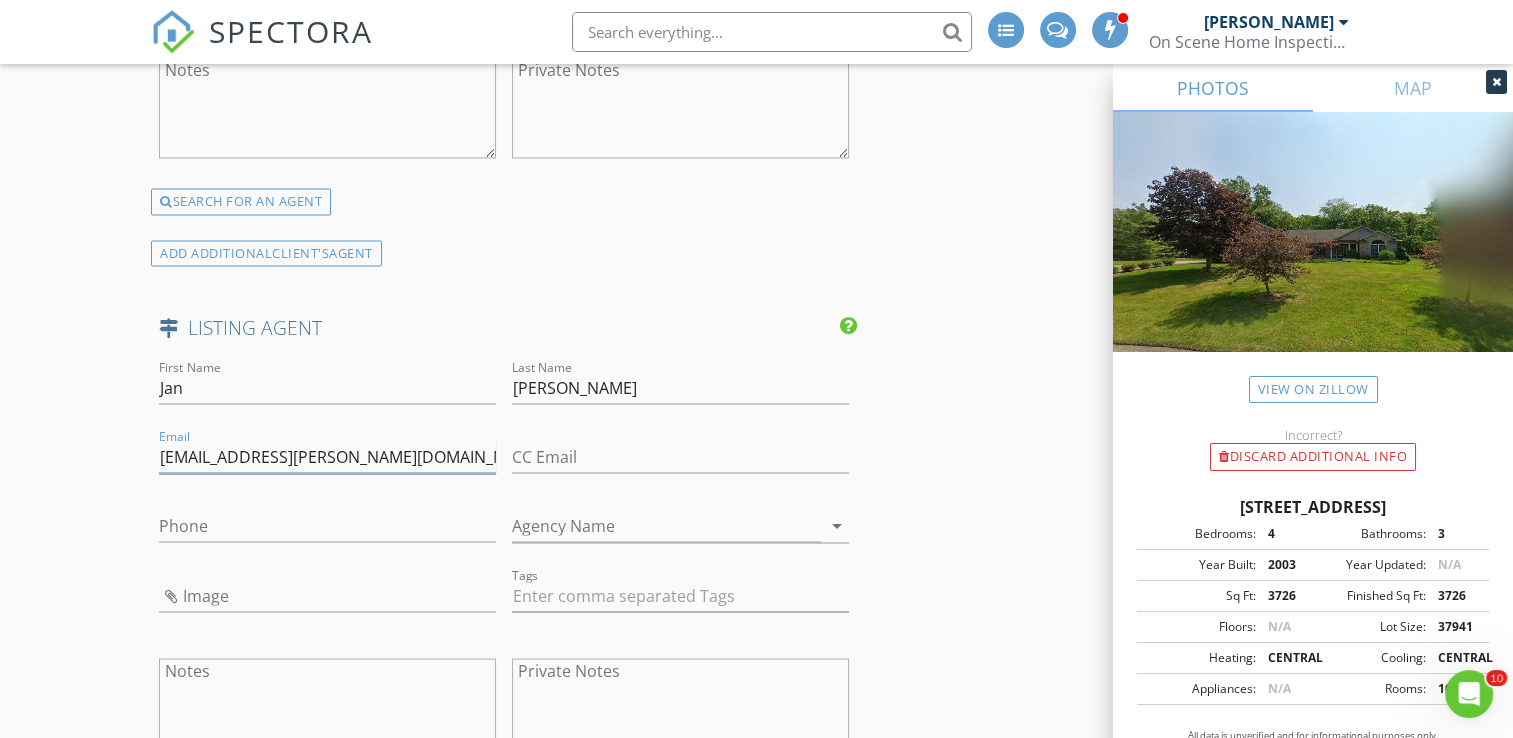 type on "jan.cawley@frontier.com" 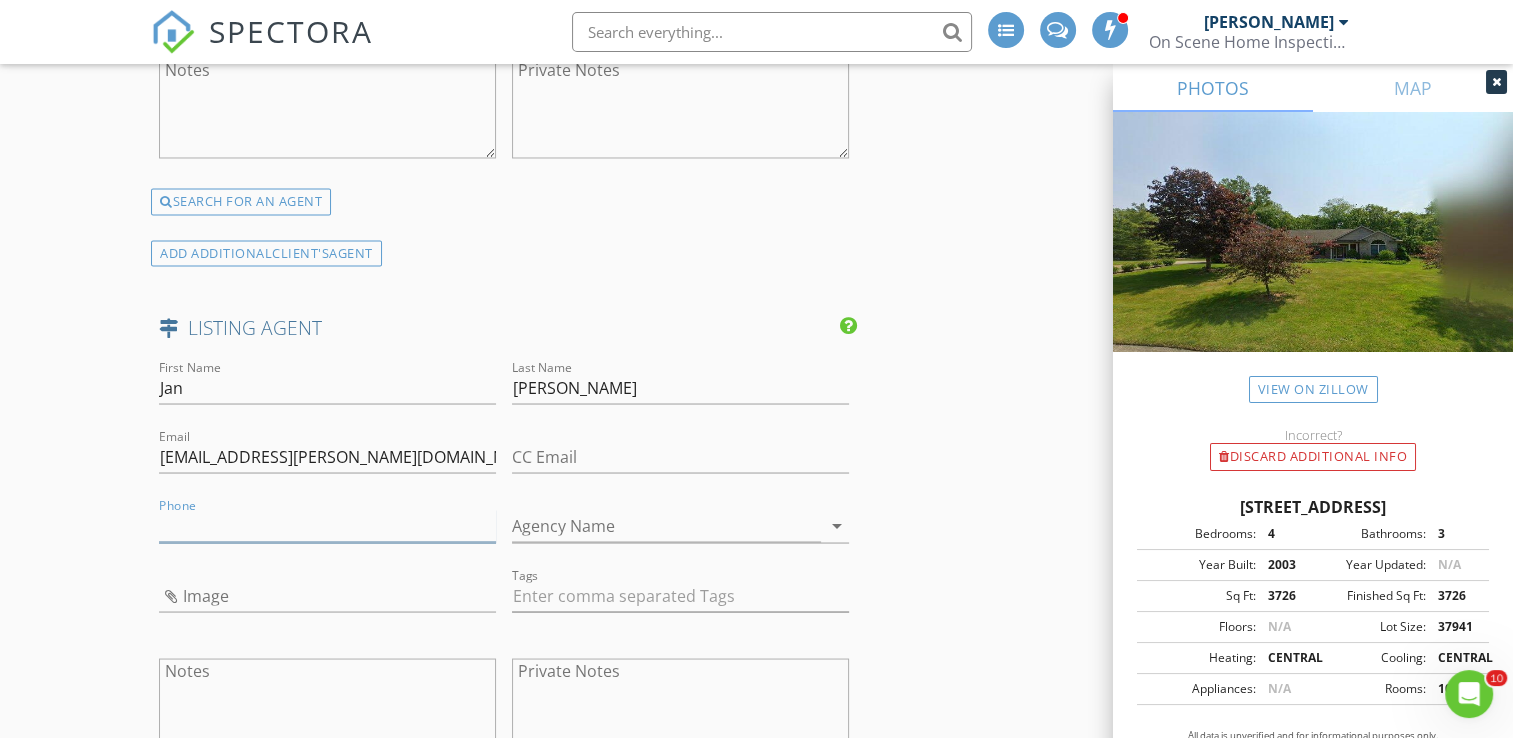 click on "Phone" at bounding box center (327, 525) 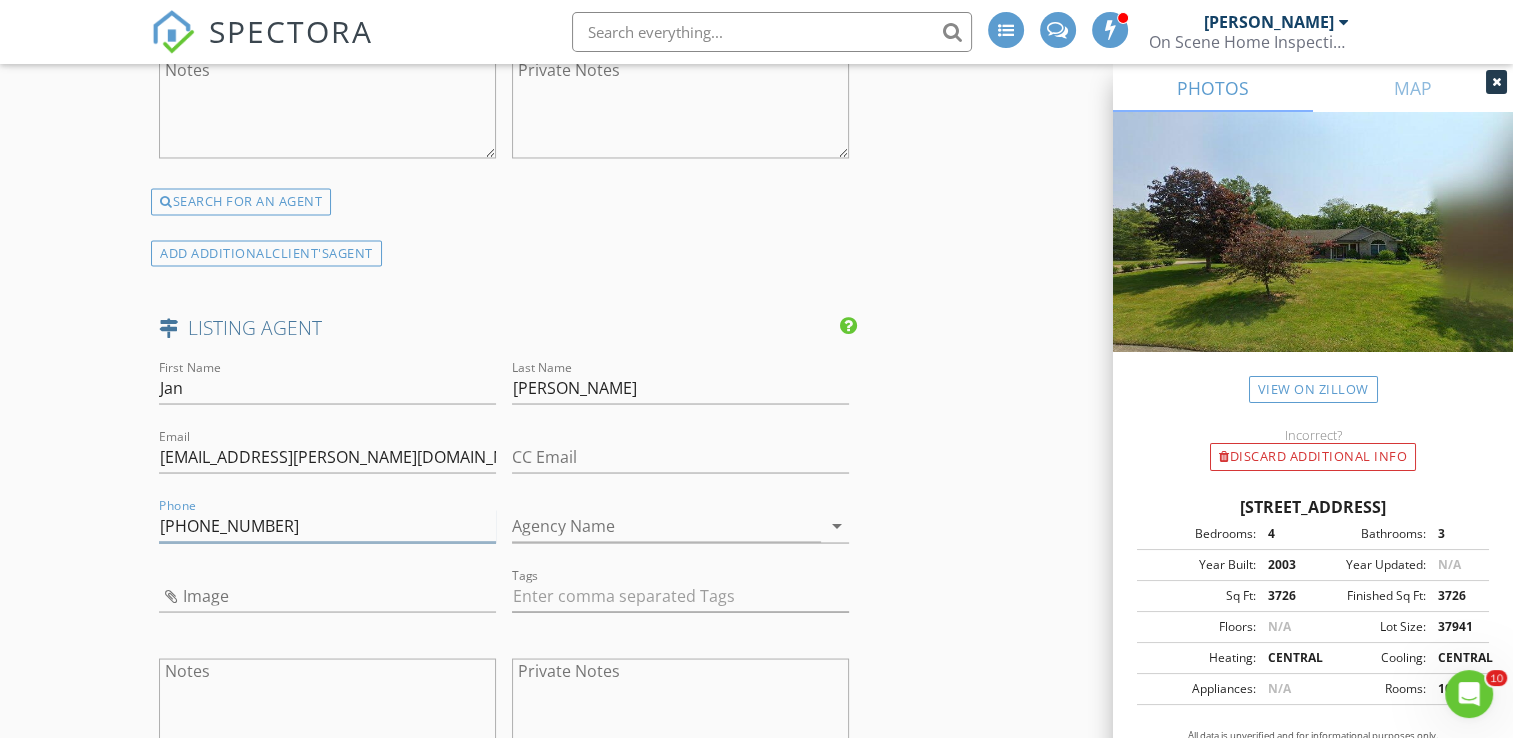 type on "574-596-1673" 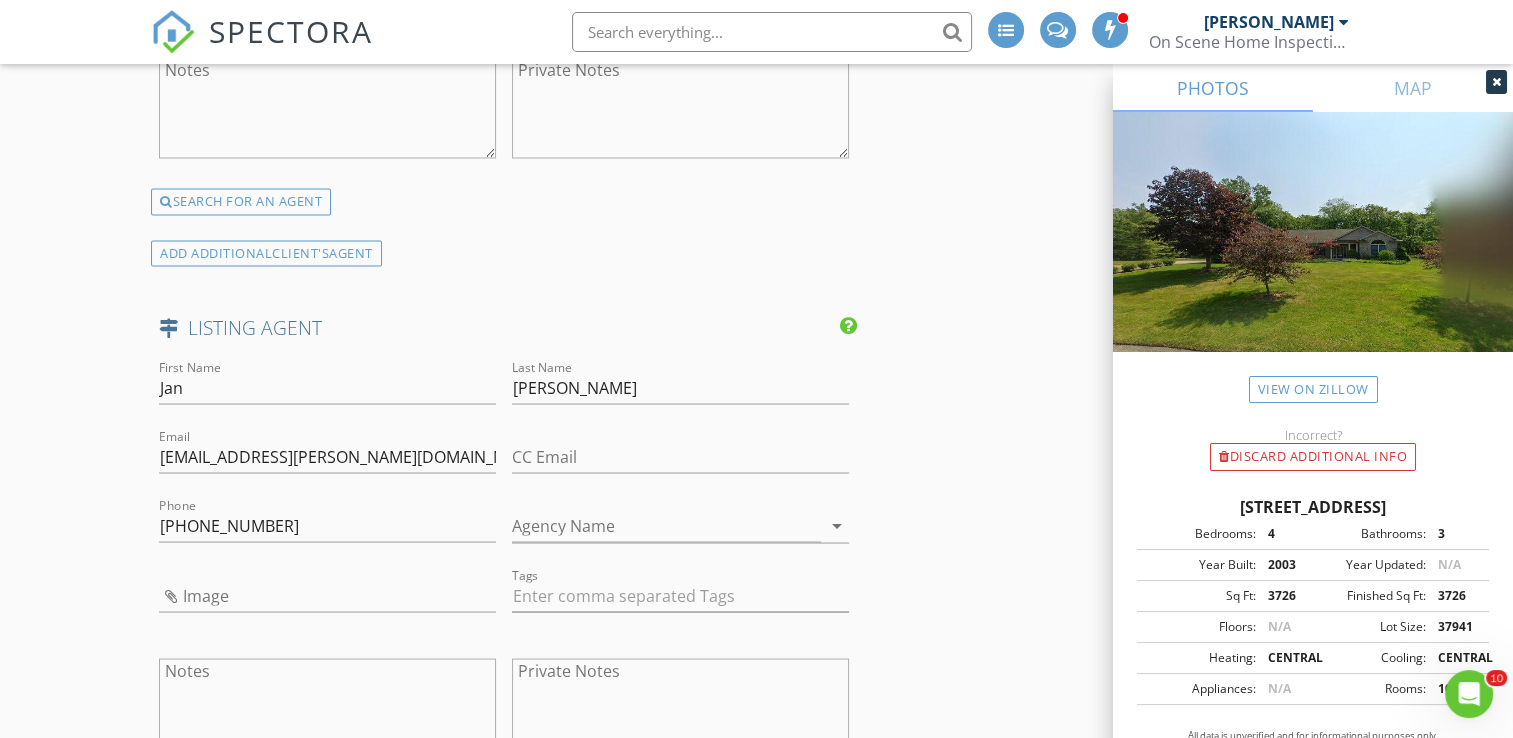 click on "New Inspection
INSPECTOR(S)
check_box   Bill Mason   PRIMARY   check_box_outline_blank   Nick Ponsler     Bill Mason arrow_drop_down   check_box_outline_blank Bill Mason specifically requested
Date/Time
07/16/2025 10:30 AM
Location
Address Search       Address 53958 Pheasant Ridge Dr   Unit   City Bristol   State IN   Zip 46507   County Elkhart     Square Feet 3726   Year Built 2003   Foundation arrow_drop_down     Bill Mason     16.5 miles     (29 minutes)
client
check_box Enable Client CC email for this inspection   Client Search     check_box_outline_blank Client is a Company/Organization     First Name Ricky & Crocin   Last Name Ledda   Email threezero1421@gmail.com   CC Email crocinledda@icloud.com   Phone 805-754-1872         Tags         Notes   Private Notes
ADD ADDITIONAL client
check_box" at bounding box center (756, -622) 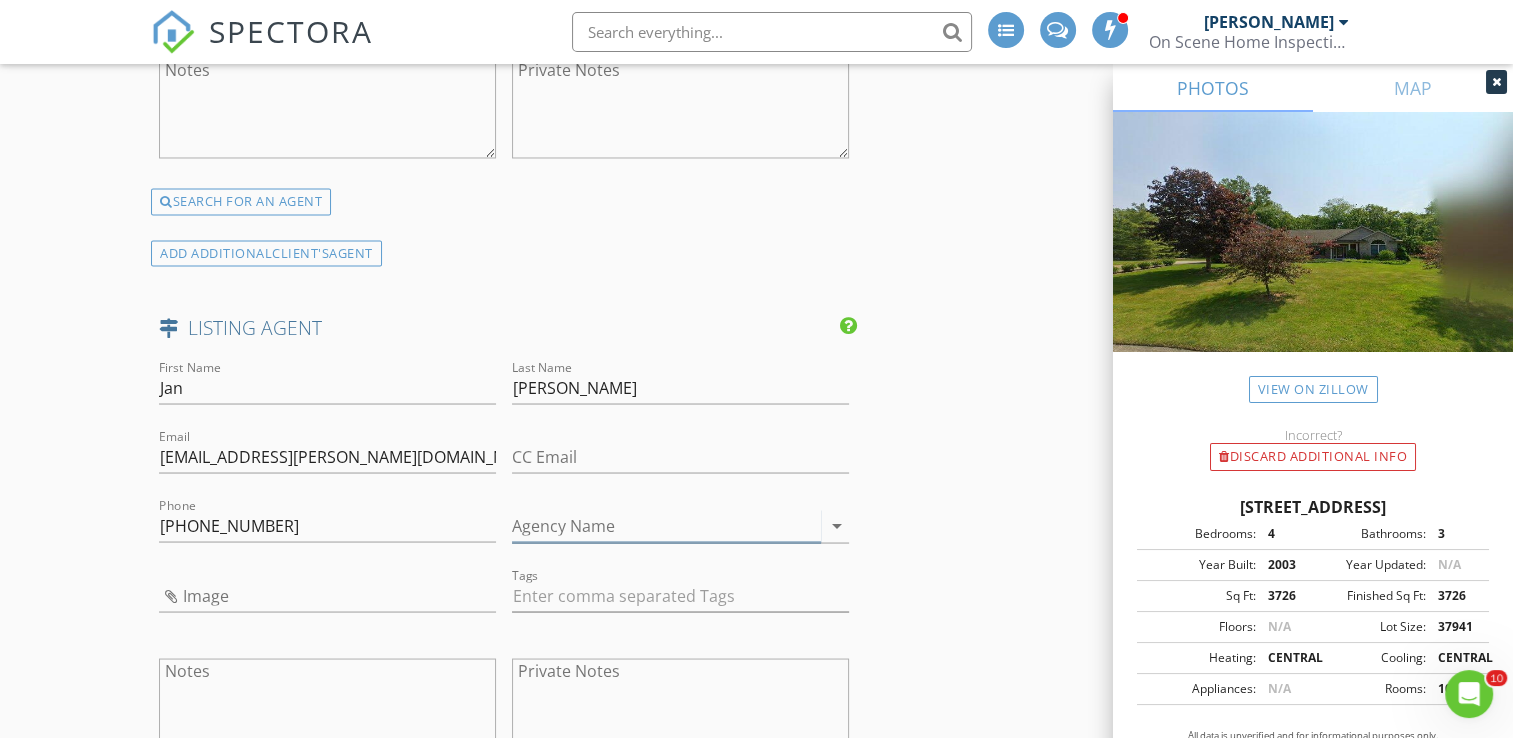 click on "Agency Name" at bounding box center [666, 525] 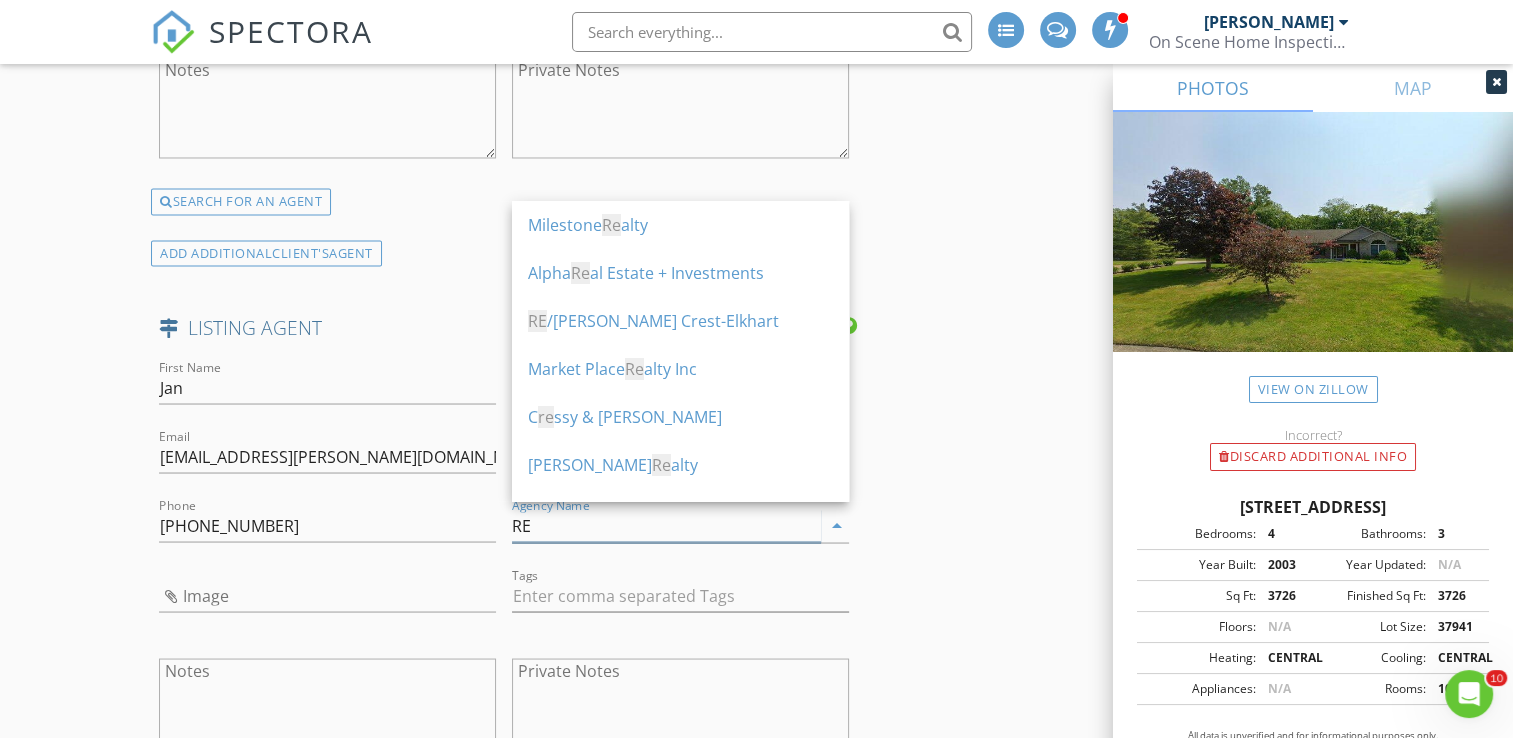 click on "RE /MAX Oak Crest-Elkhart" at bounding box center [680, 321] 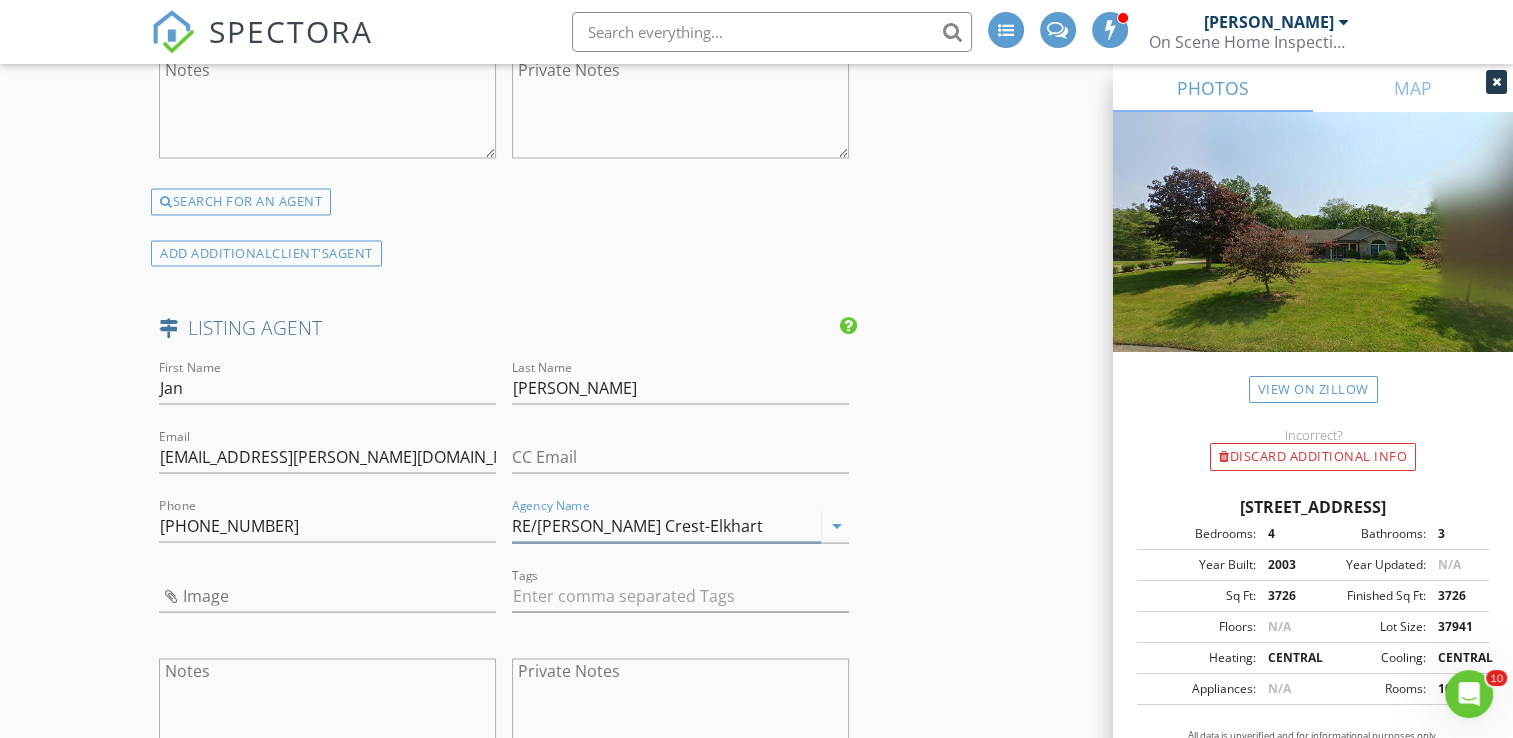 type on "RE/MAX Oak Crest-Elkhart" 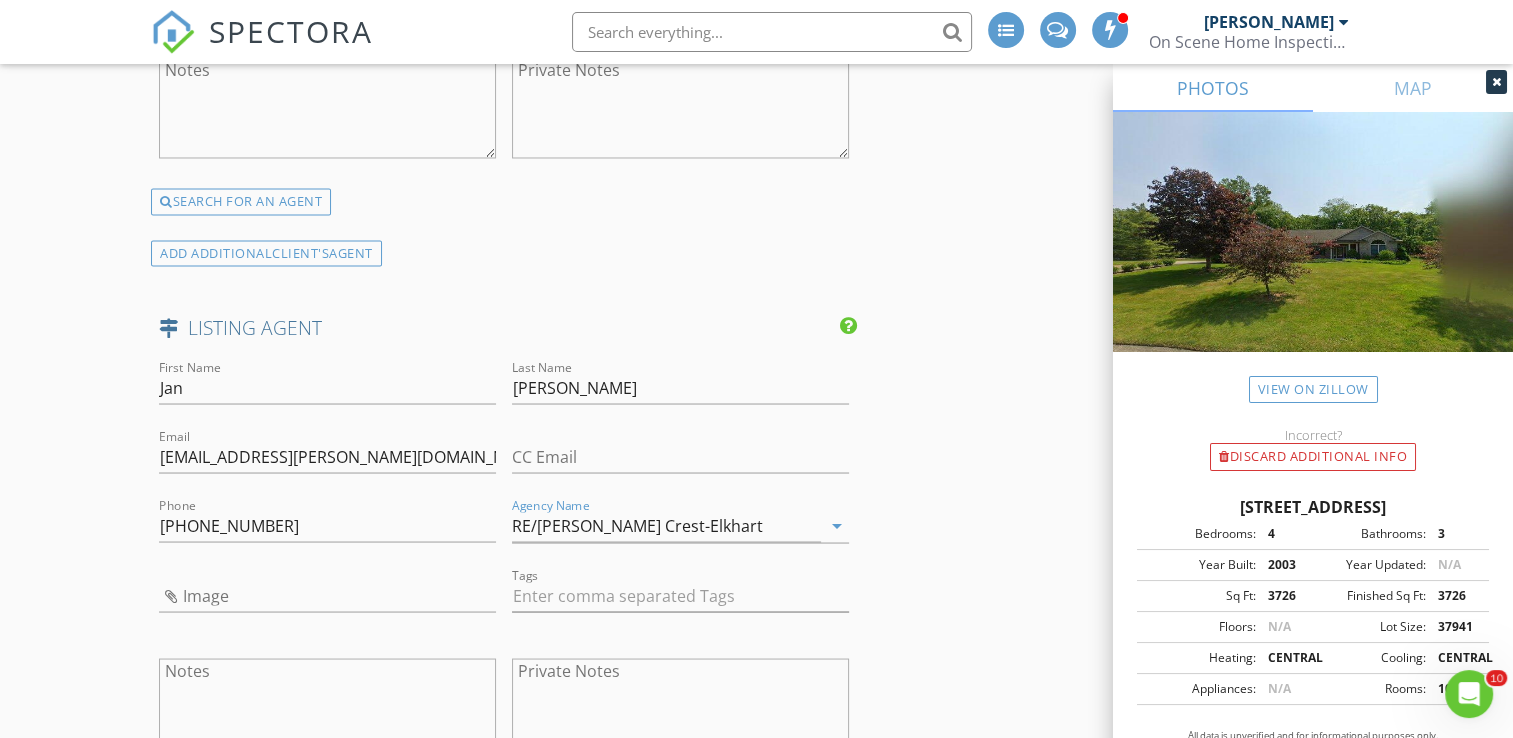 drag, startPoint x: 80, startPoint y: 413, endPoint x: 95, endPoint y: 410, distance: 15.297058 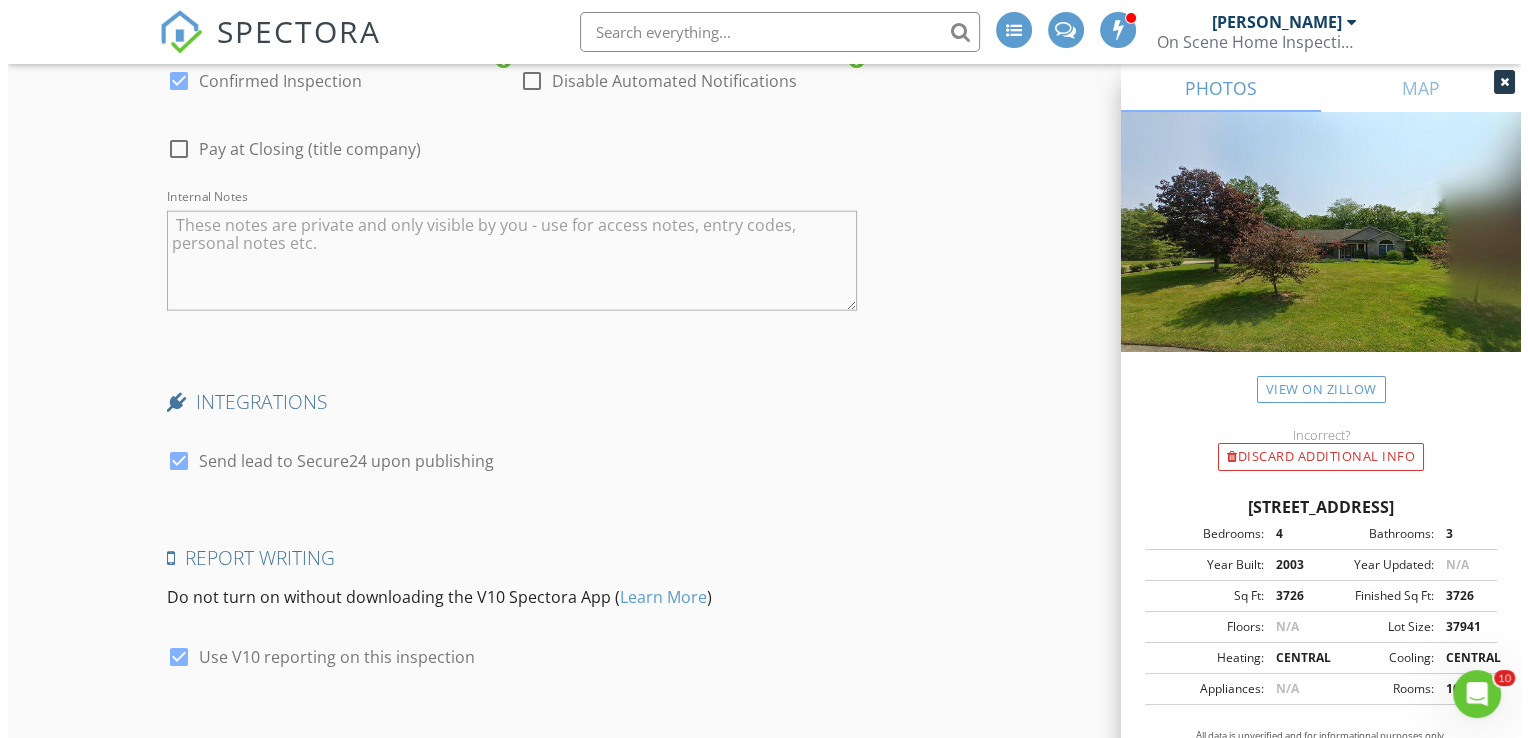 scroll, scrollTop: 4871, scrollLeft: 0, axis: vertical 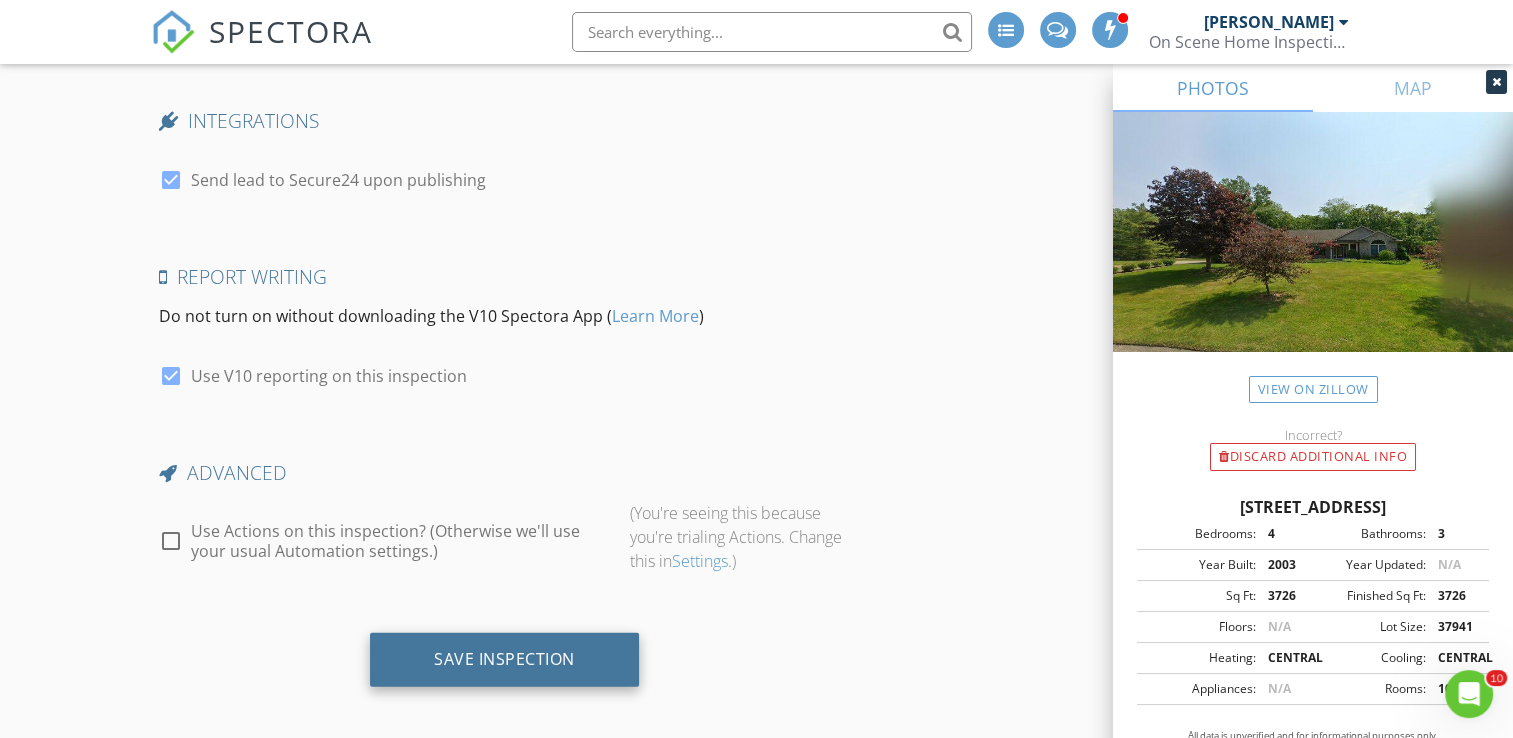 click on "Save Inspection" at bounding box center [504, 659] 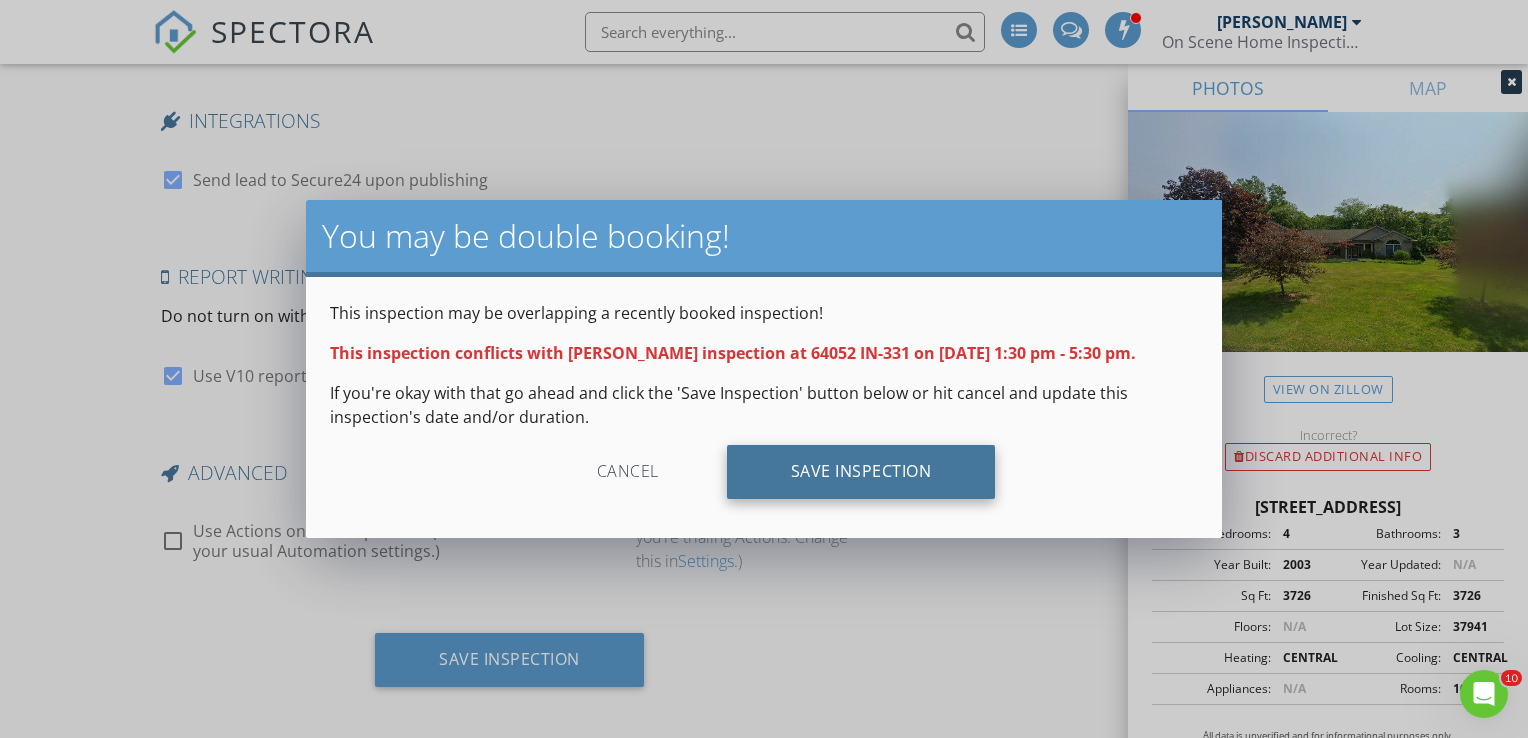 click on "Save Inspection" at bounding box center [861, 472] 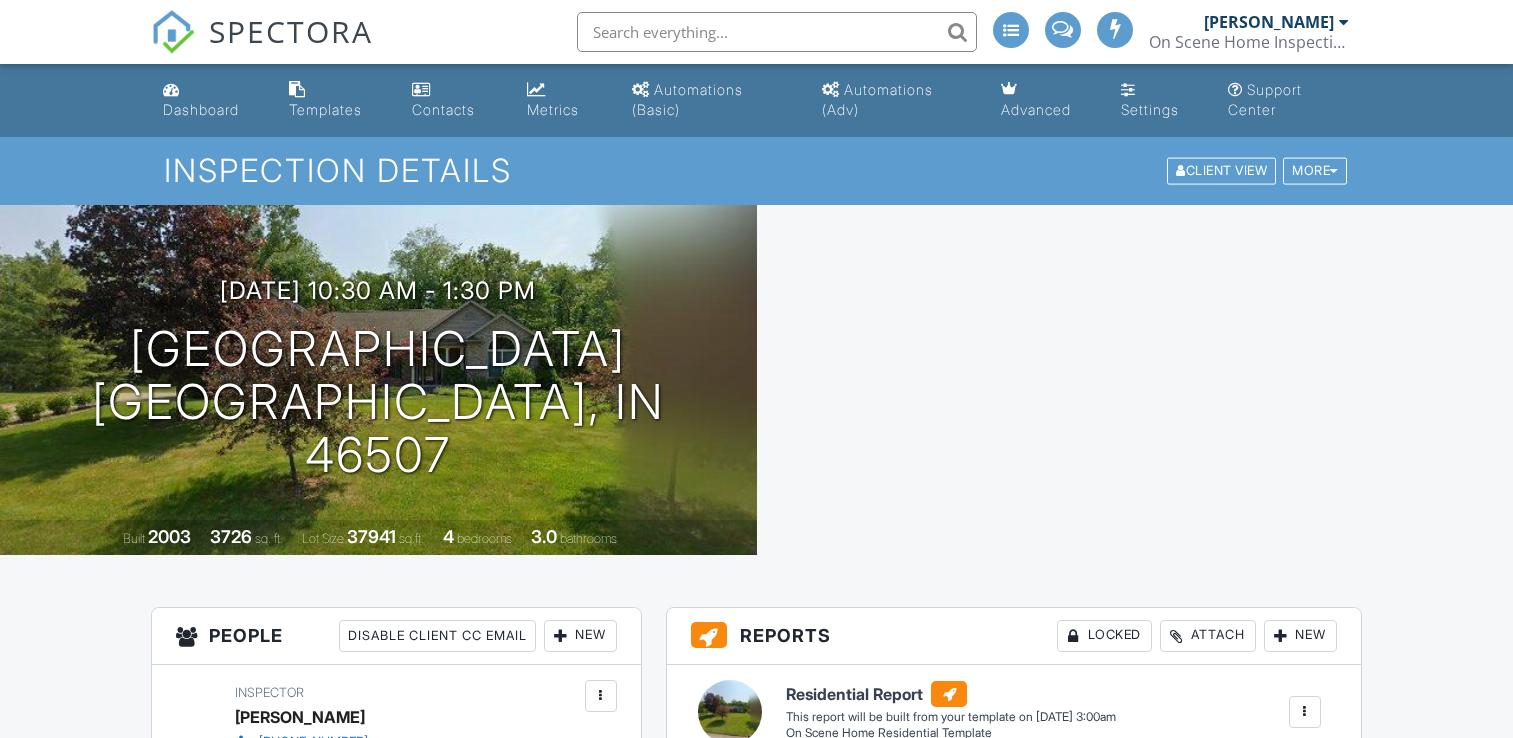 scroll, scrollTop: 0, scrollLeft: 0, axis: both 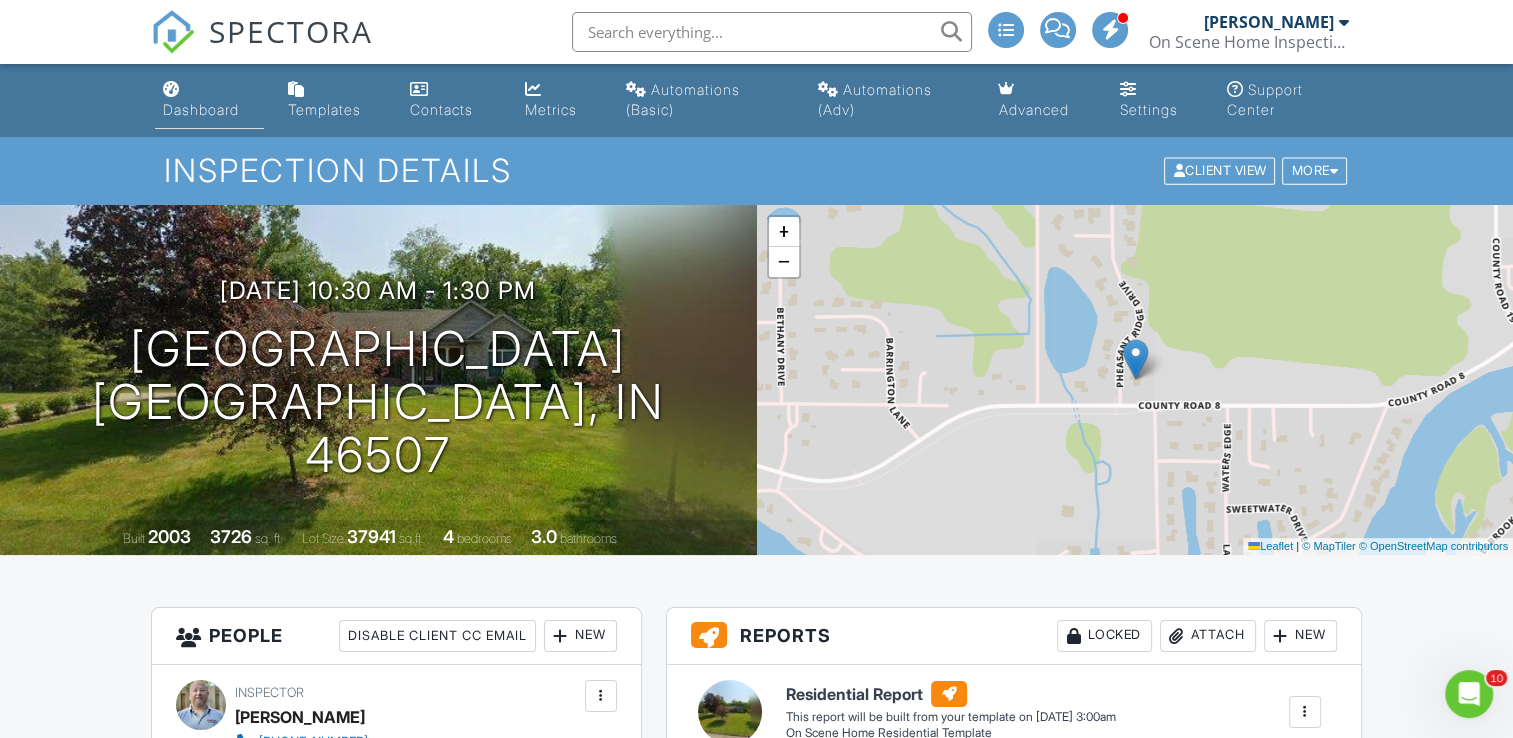 click on "Dashboard" at bounding box center [201, 109] 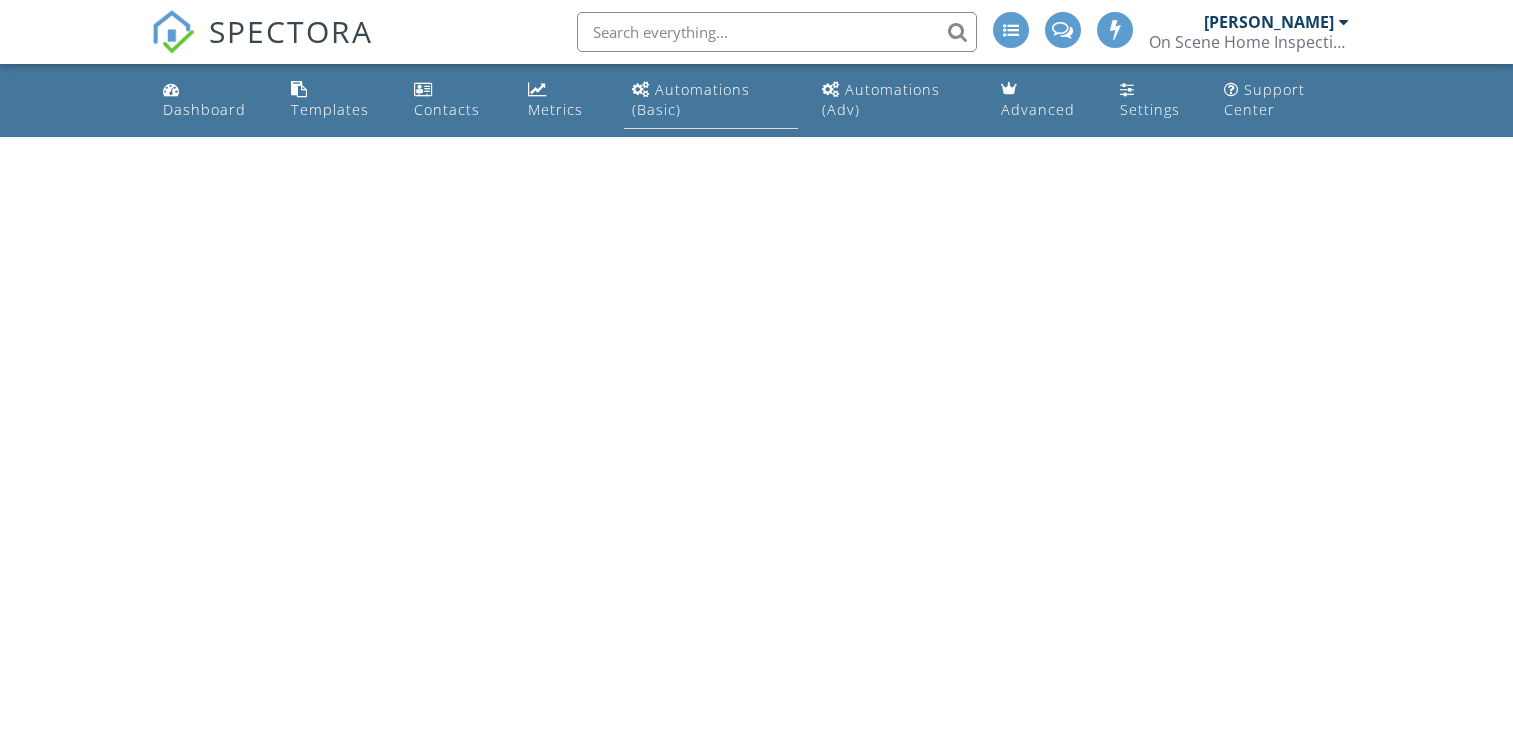 scroll, scrollTop: 0, scrollLeft: 0, axis: both 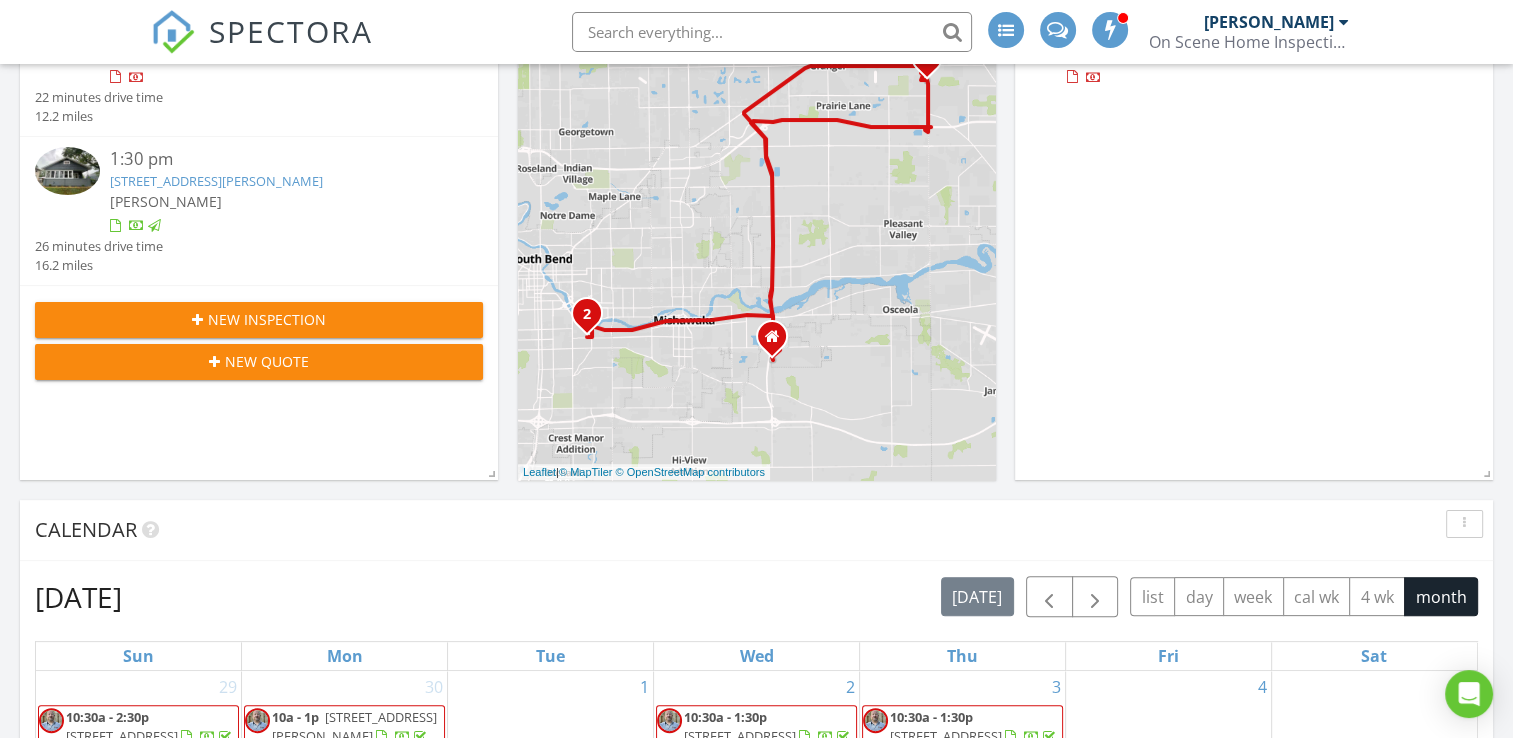 click on "New Inspection" at bounding box center [267, 319] 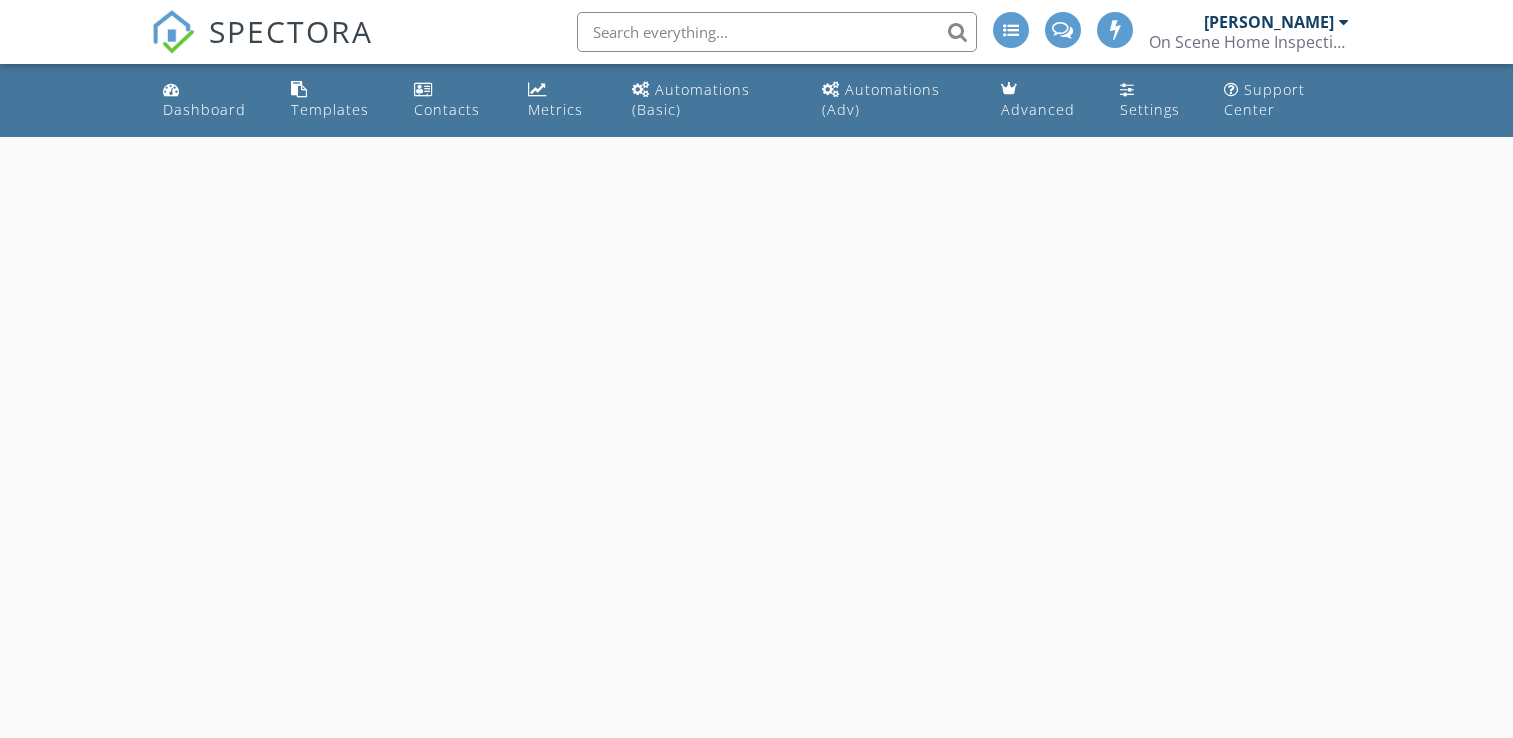 scroll, scrollTop: 0, scrollLeft: 0, axis: both 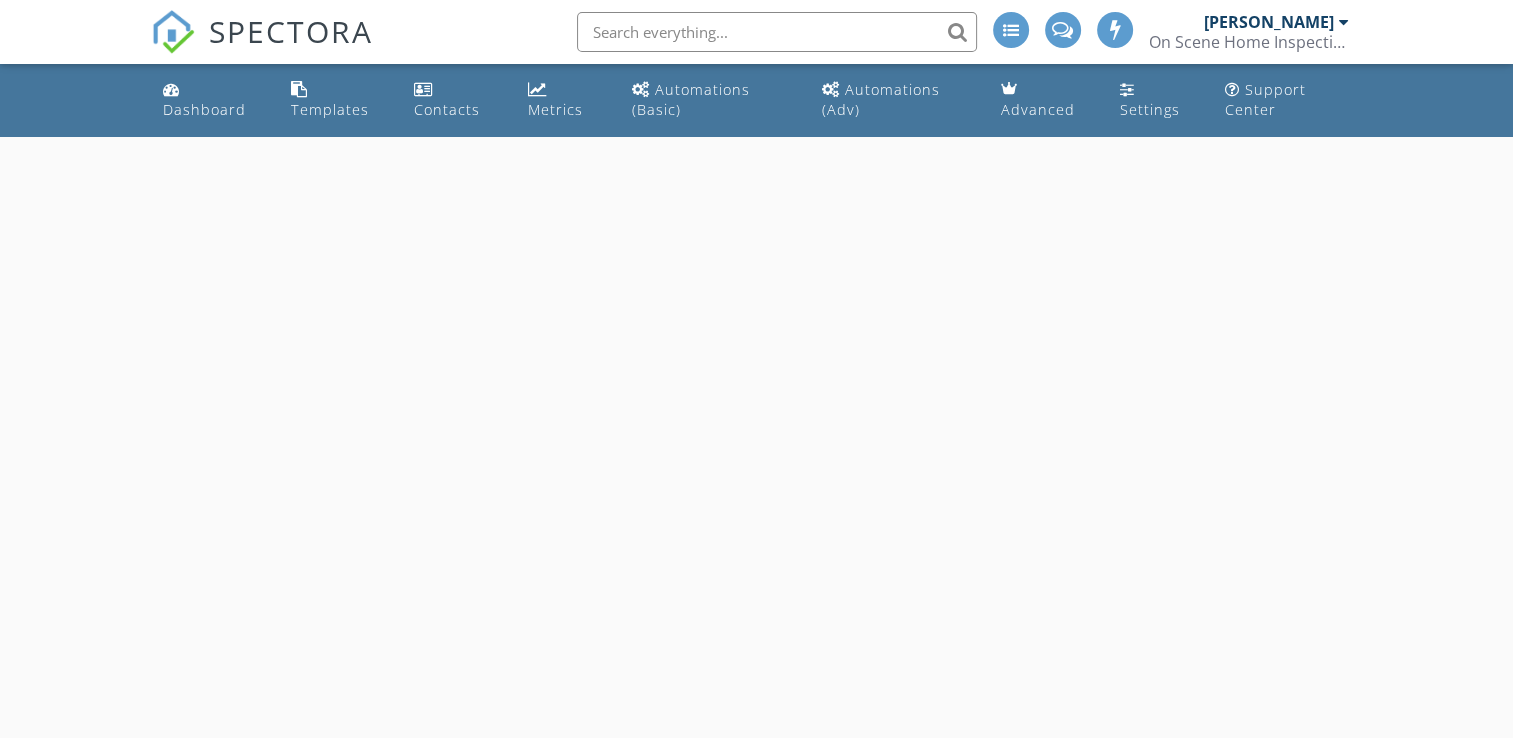 select on "6" 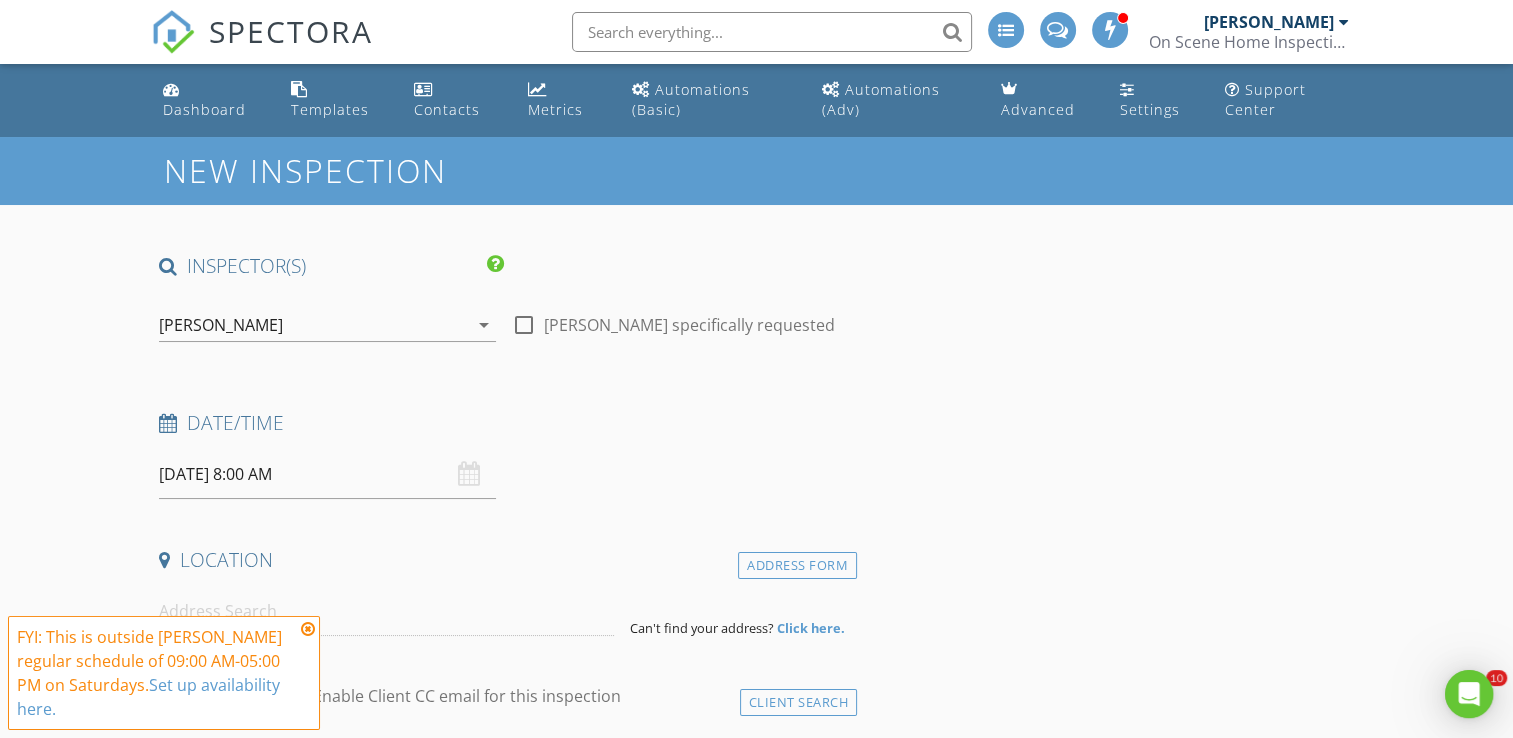 scroll, scrollTop: 0, scrollLeft: 0, axis: both 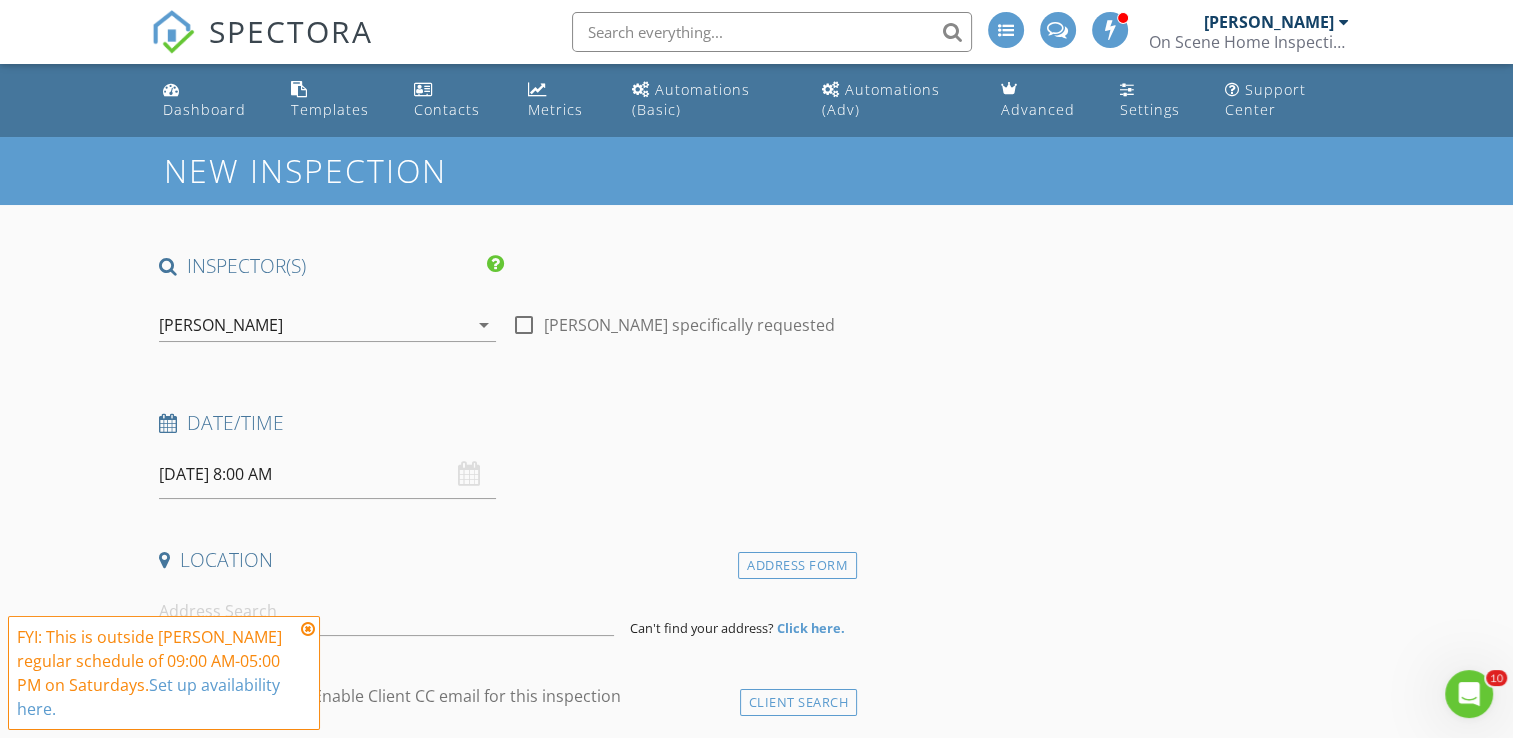 click on "07/12/2025 8:00 AM" at bounding box center (327, 474) 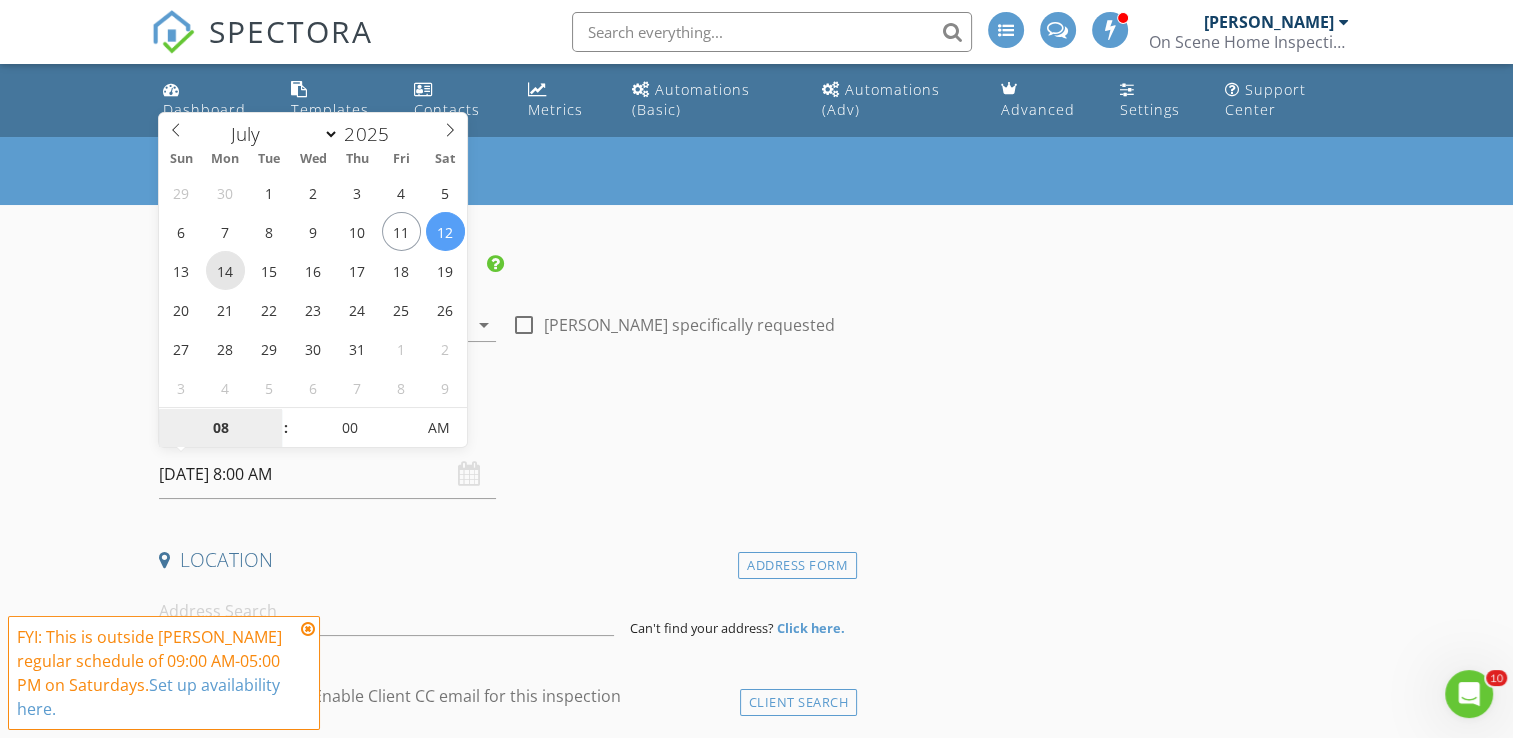 type on "07/14/2025 8:00 AM" 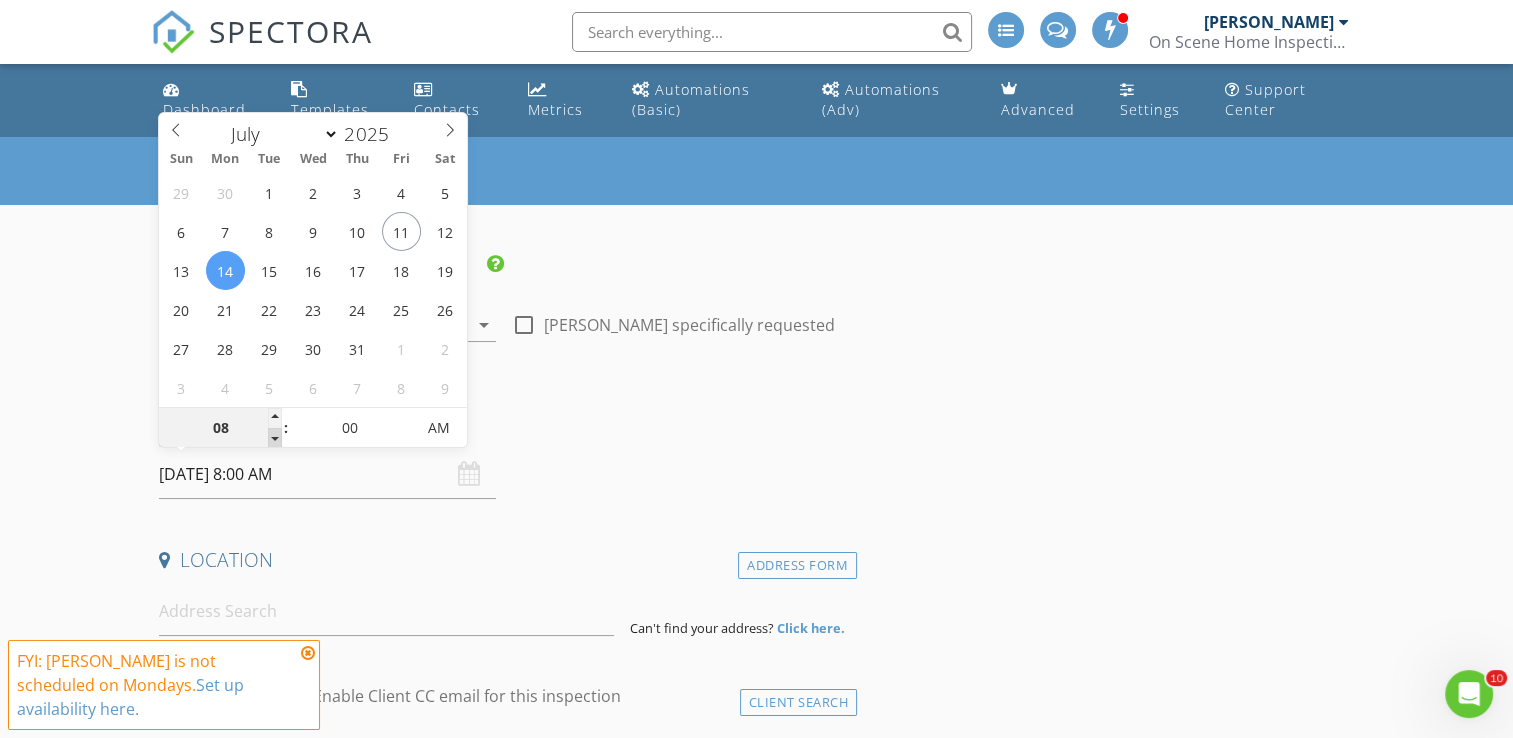 type on "07" 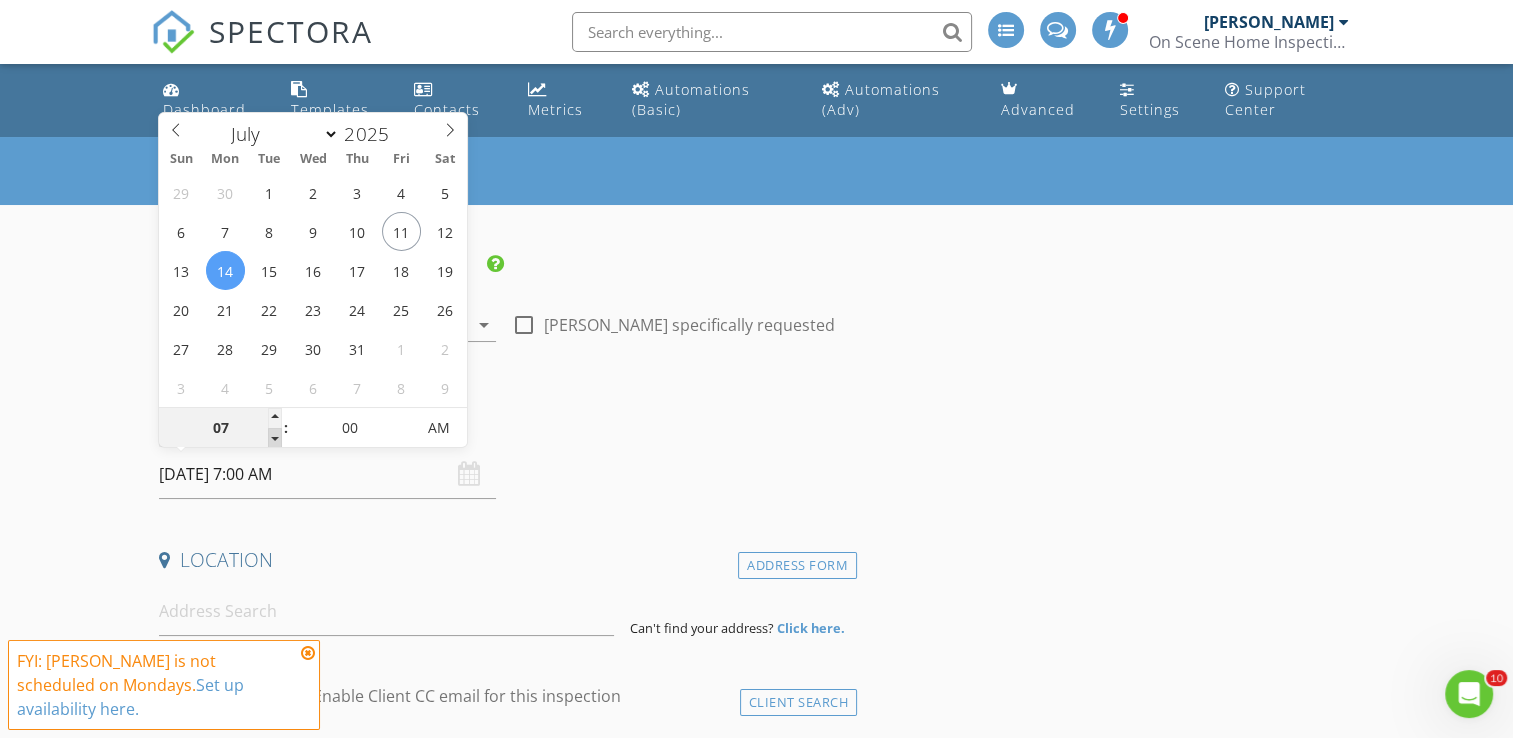 click at bounding box center [275, 438] 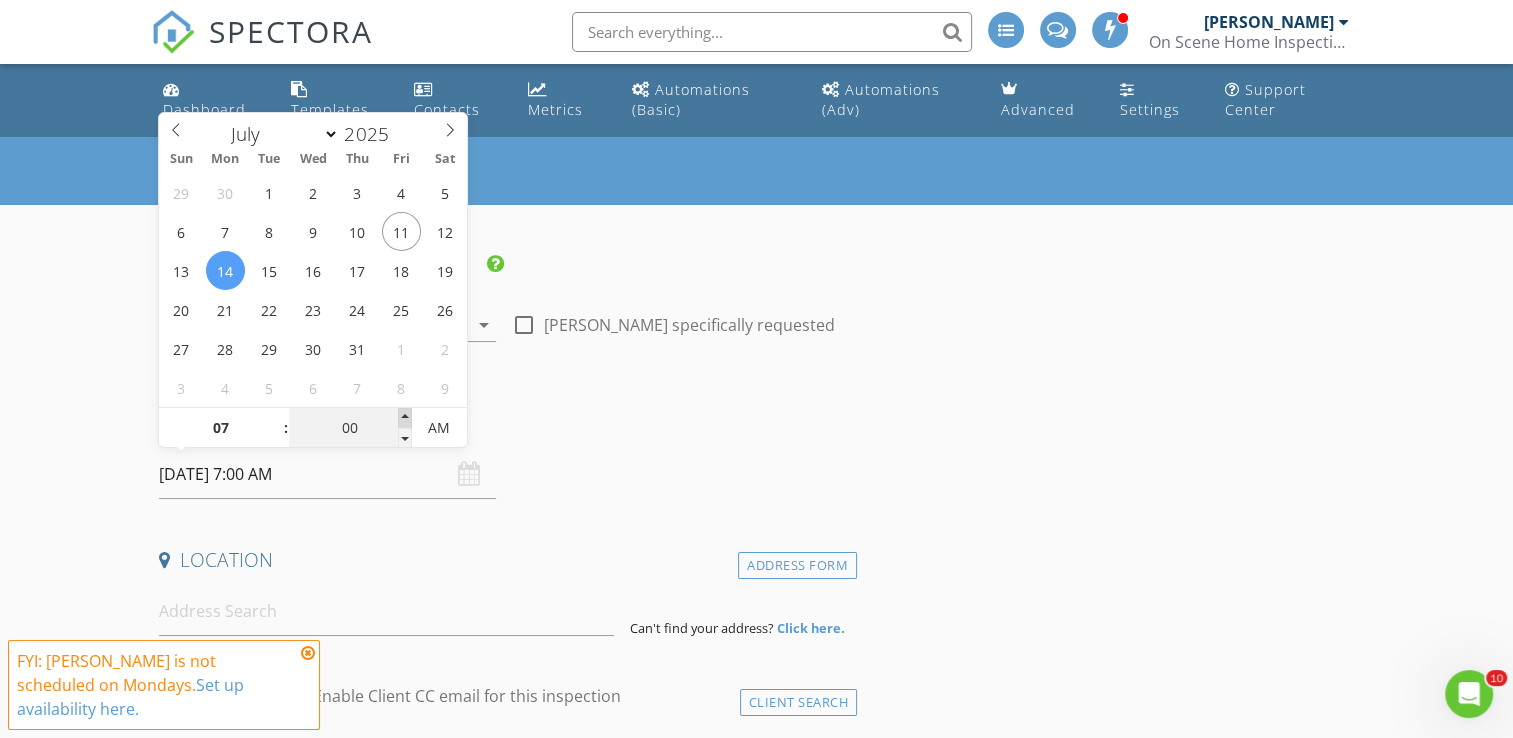 type on "05" 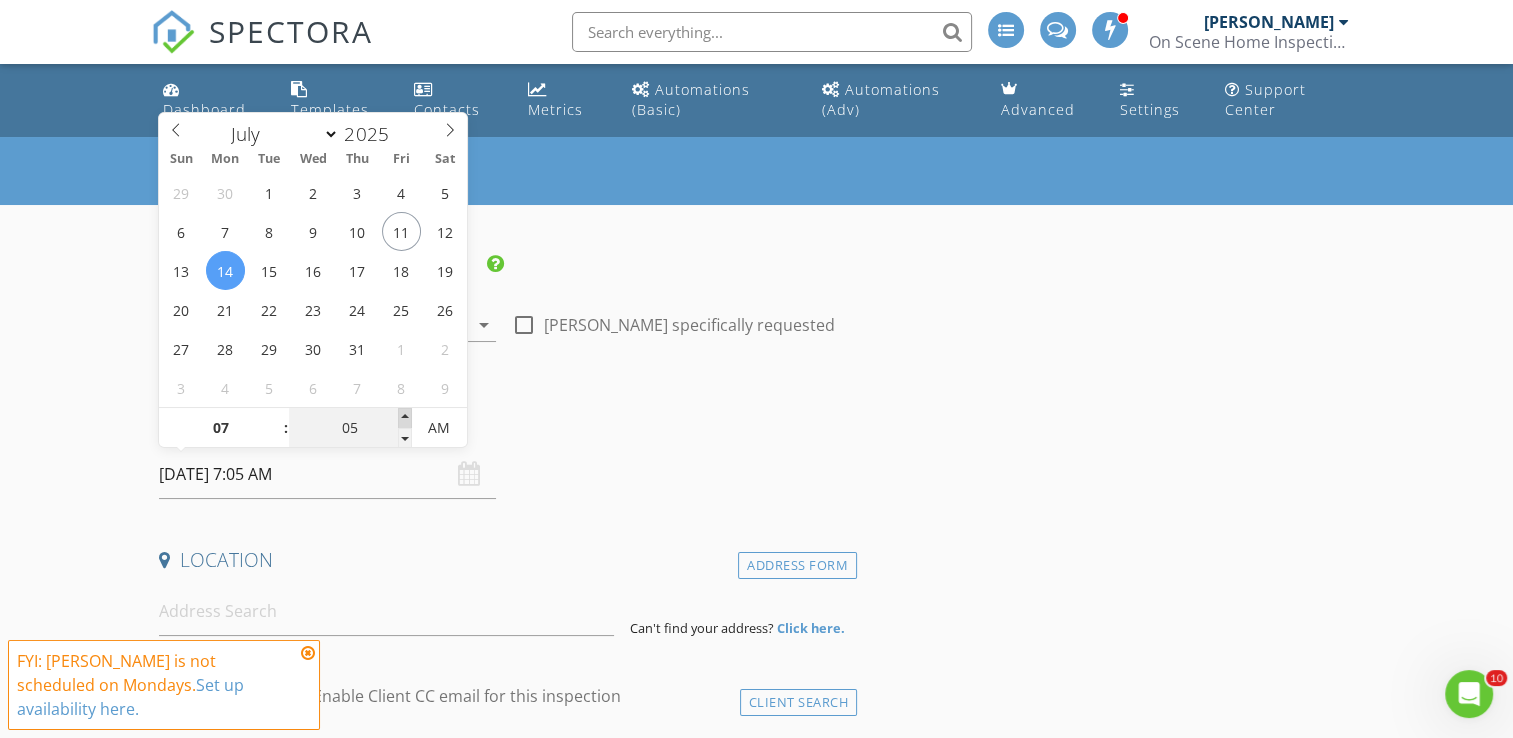 click at bounding box center [405, 418] 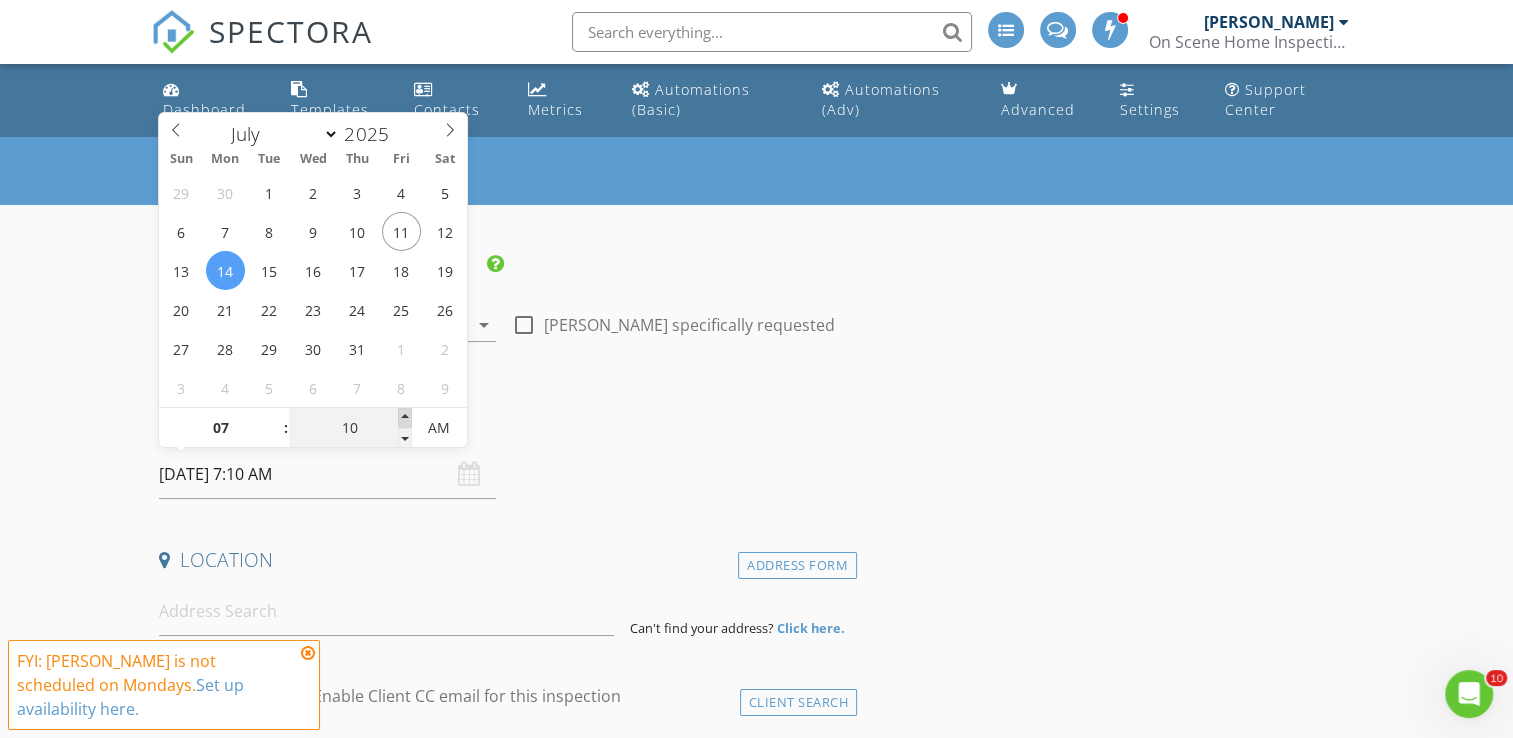 click at bounding box center (405, 418) 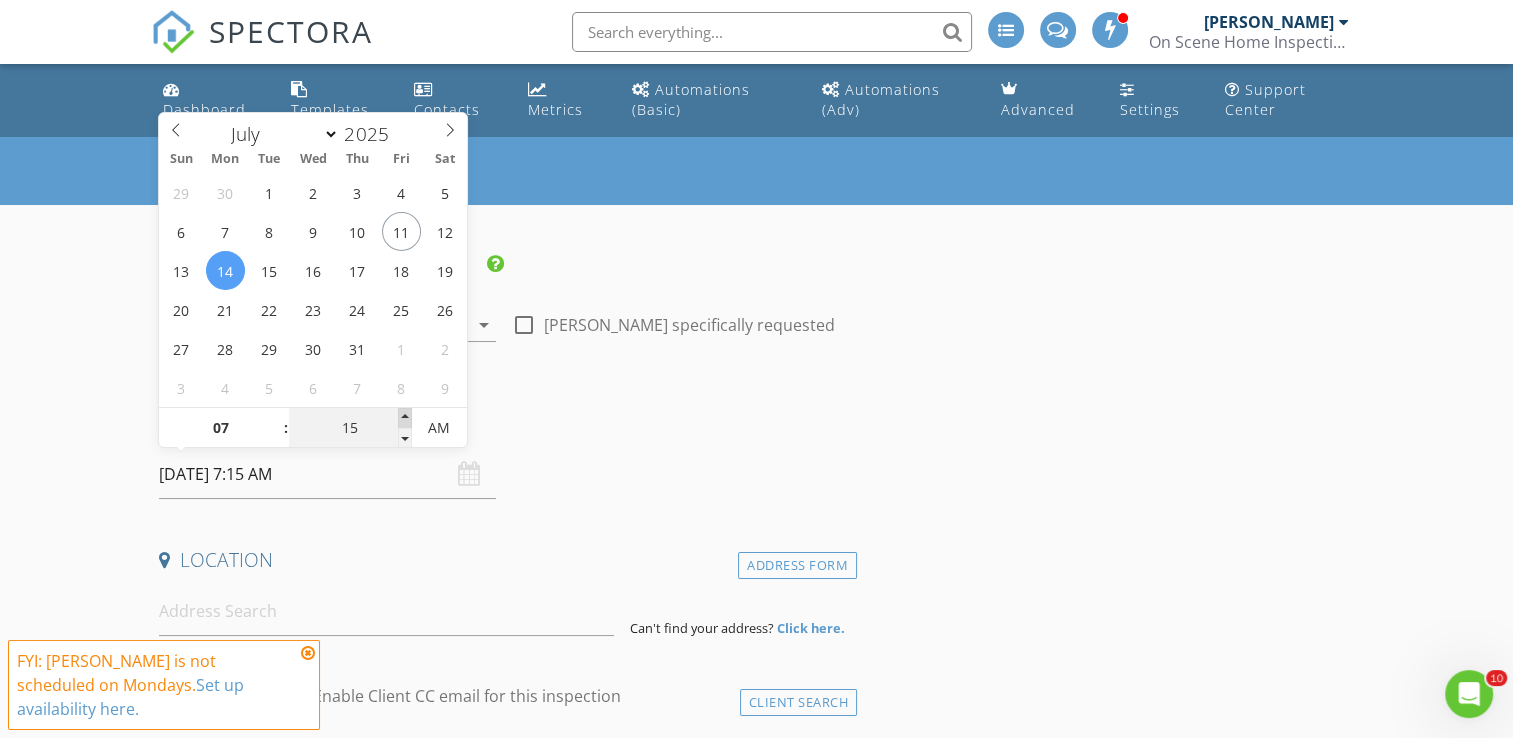 click at bounding box center [405, 418] 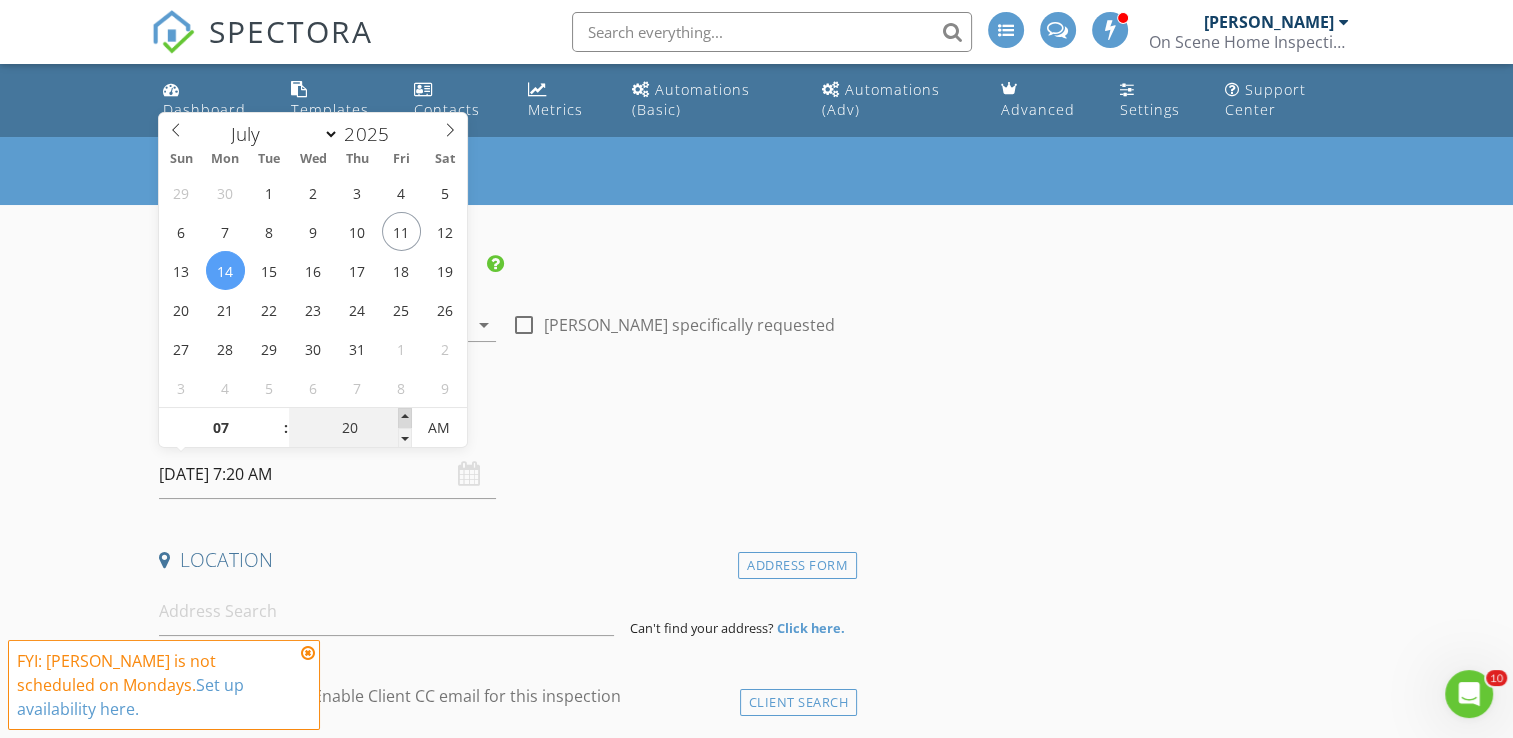 click at bounding box center [405, 418] 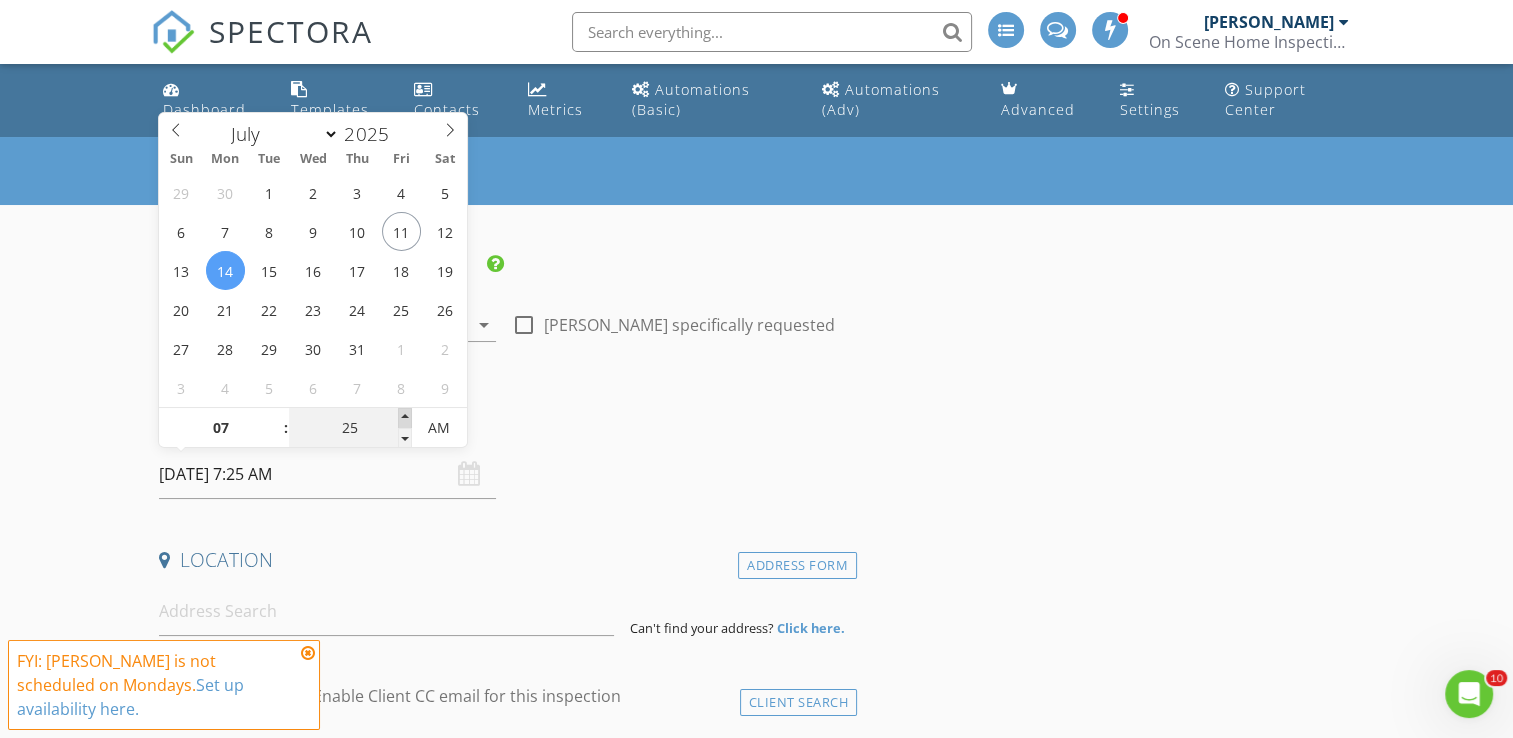 click at bounding box center (405, 418) 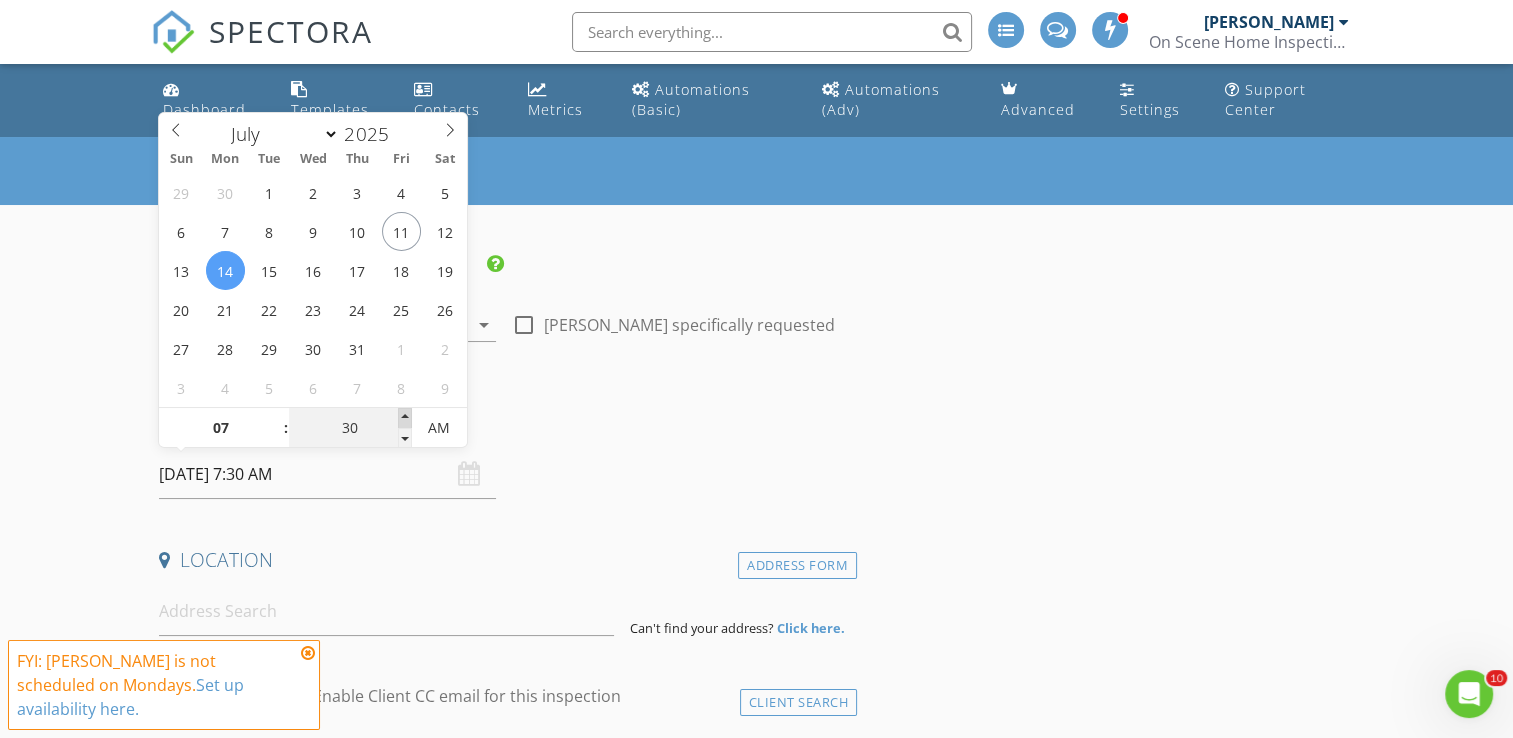 click at bounding box center (405, 418) 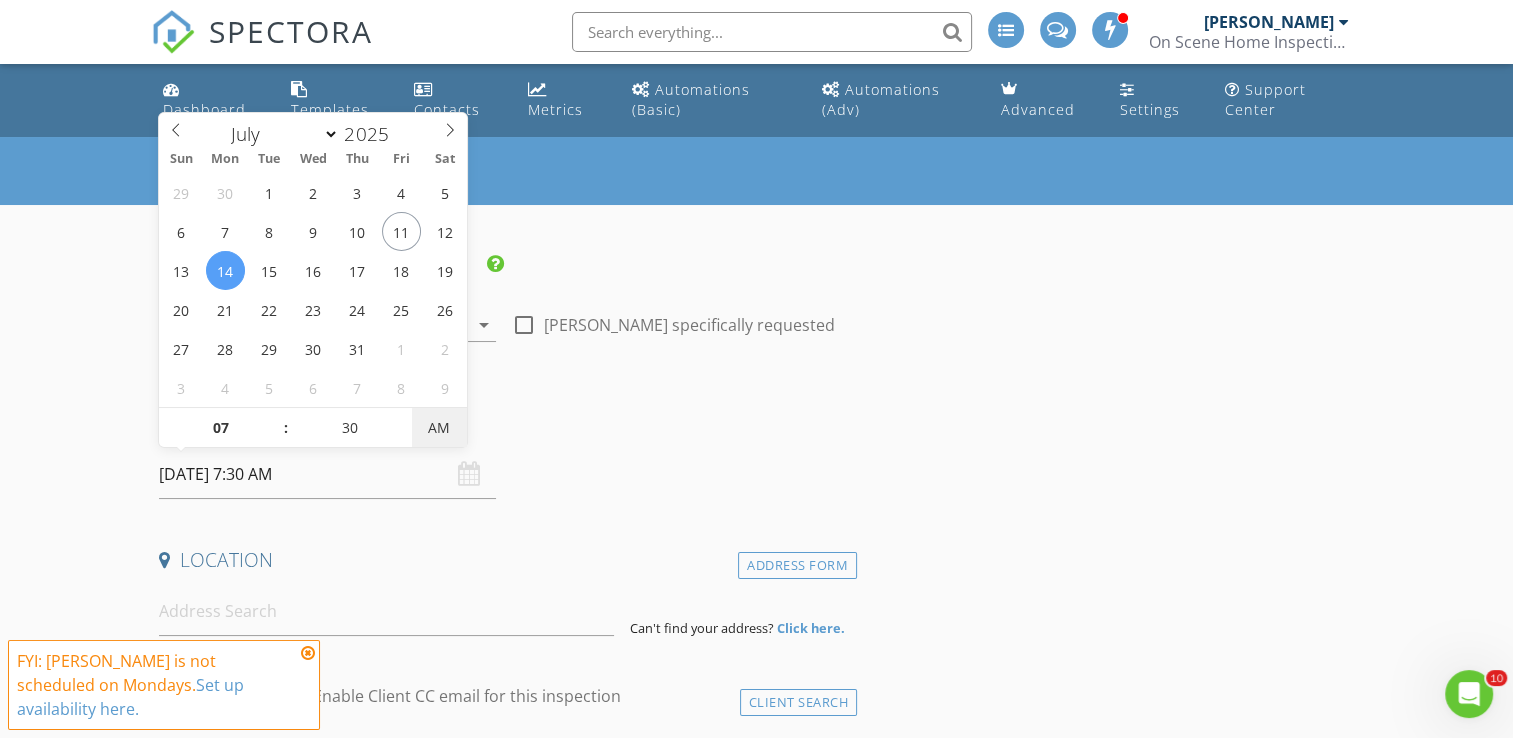 type on "07/14/2025 7:30 PM" 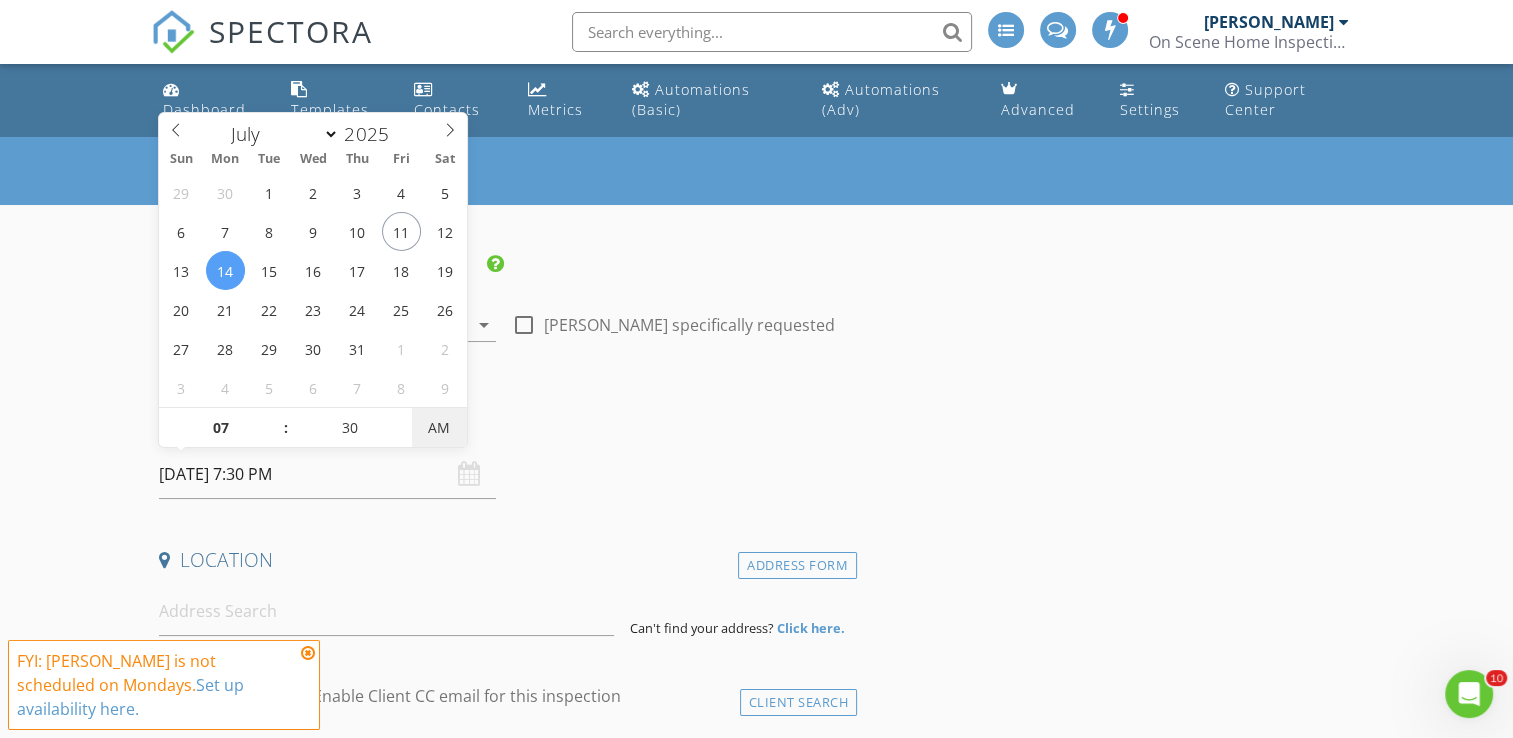click on "AM" at bounding box center [439, 428] 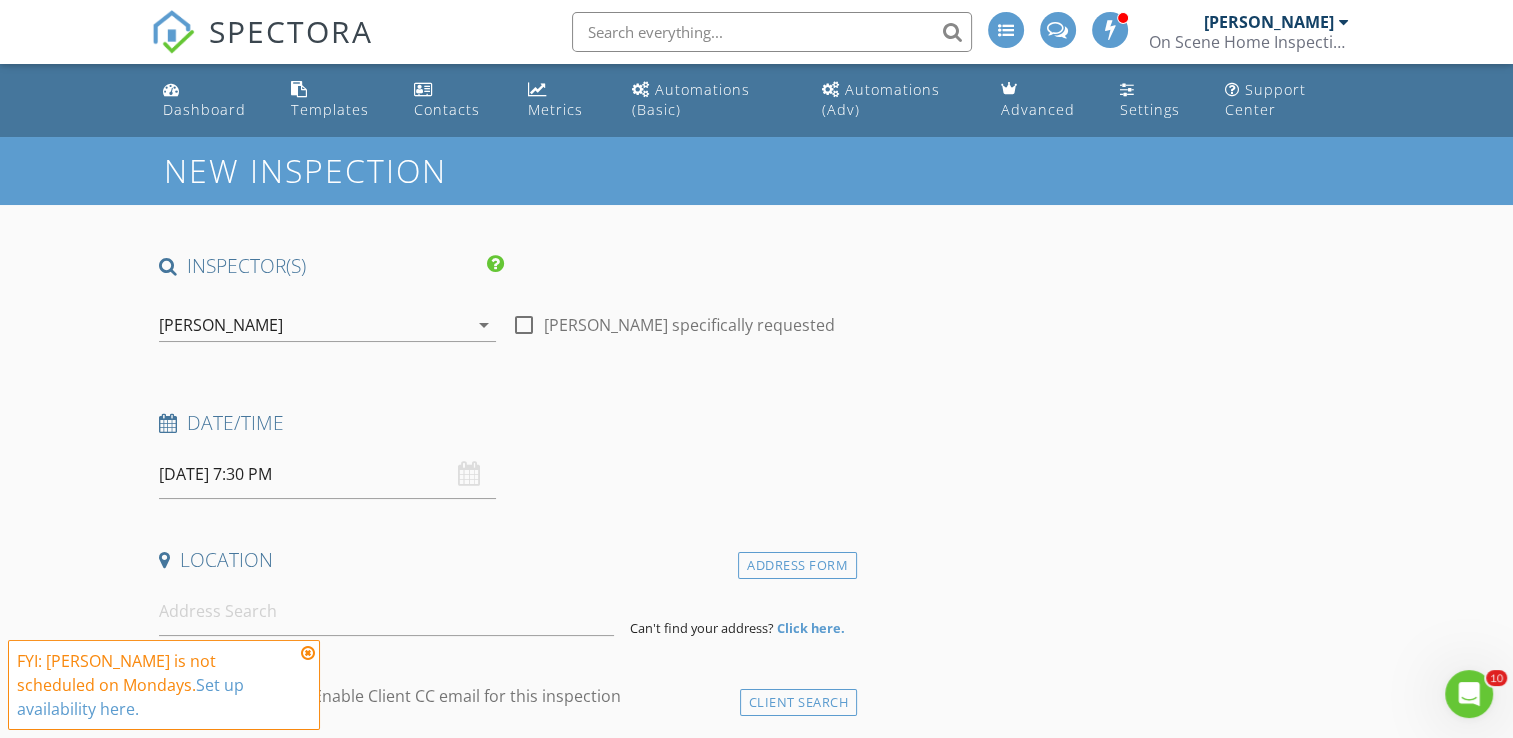 click on "Date/Time" at bounding box center (504, 423) 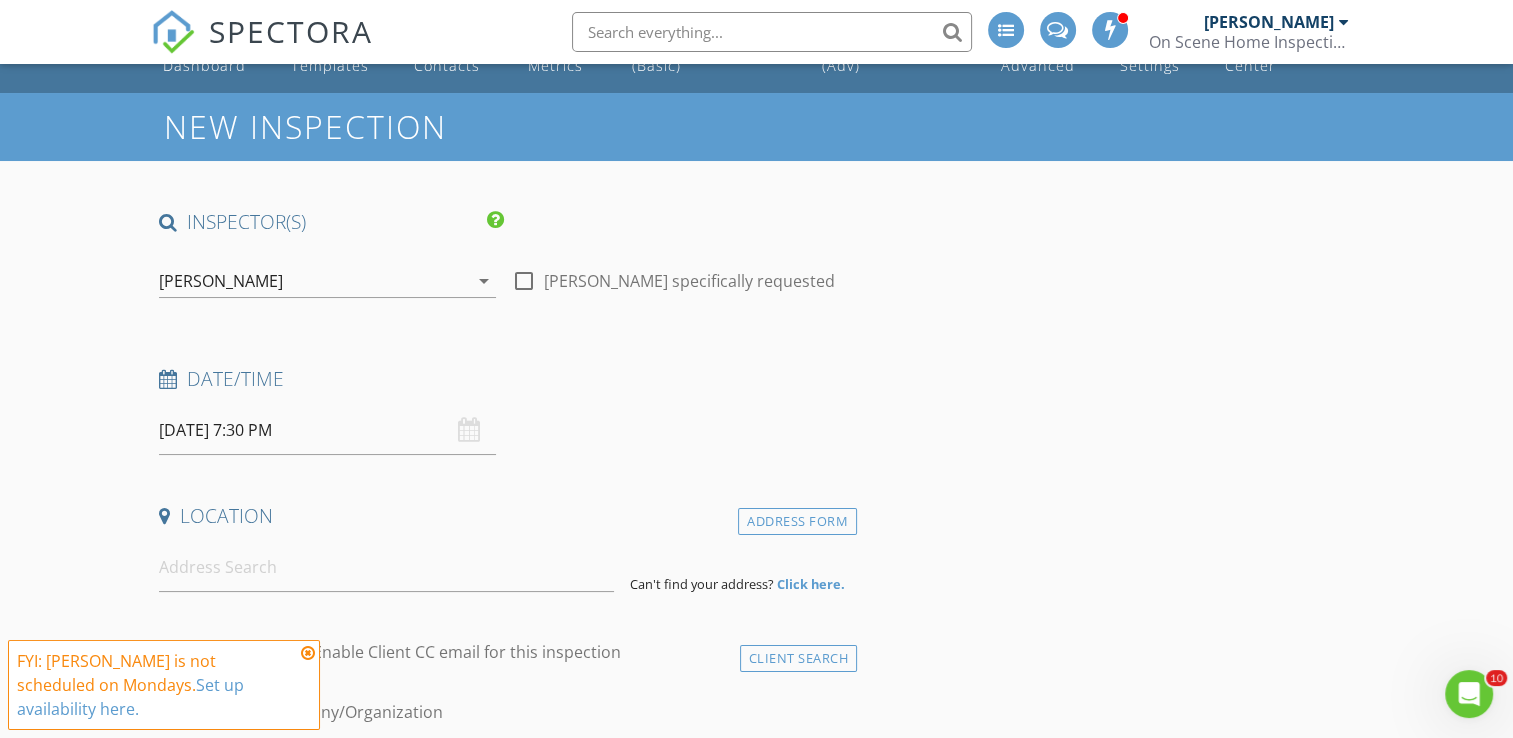 scroll, scrollTop: 200, scrollLeft: 0, axis: vertical 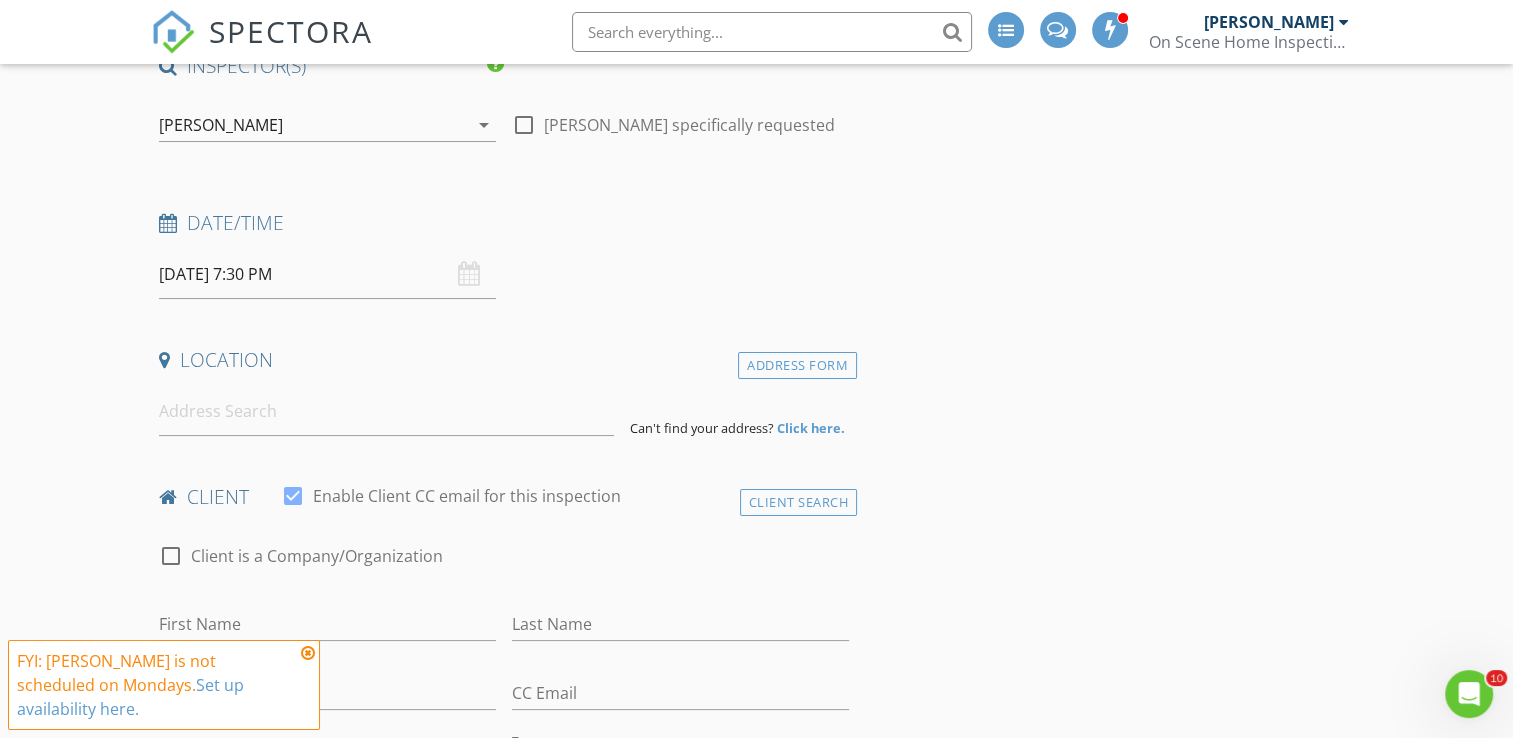 click on "INSPECTOR(S)
check_box   Bill Mason   PRIMARY   check_box_outline_blank   Nick Ponsler     Bill Mason arrow_drop_down   check_box_outline_blank Bill Mason specifically requested
Date/Time
07/14/2025 7:30 PM
Location
Address Form       Can't find your address?   Click here.
client
check_box Enable Client CC email for this inspection   Client Search     check_box_outline_blank Client is a Company/Organization     First Name   Last Name   Email   CC Email   Phone         Tags         Notes   Private Notes
ADD ADDITIONAL client
SERVICES
check_box_outline_blank   Residential Inspection   check_box_outline_blank   Commercial Pictures   Delta Exploration and Assessment check_box_outline_blank   WDO    check_box_outline_blank   Pay at closing   check_box_outline_blank     Check for repairs" at bounding box center [504, 1672] 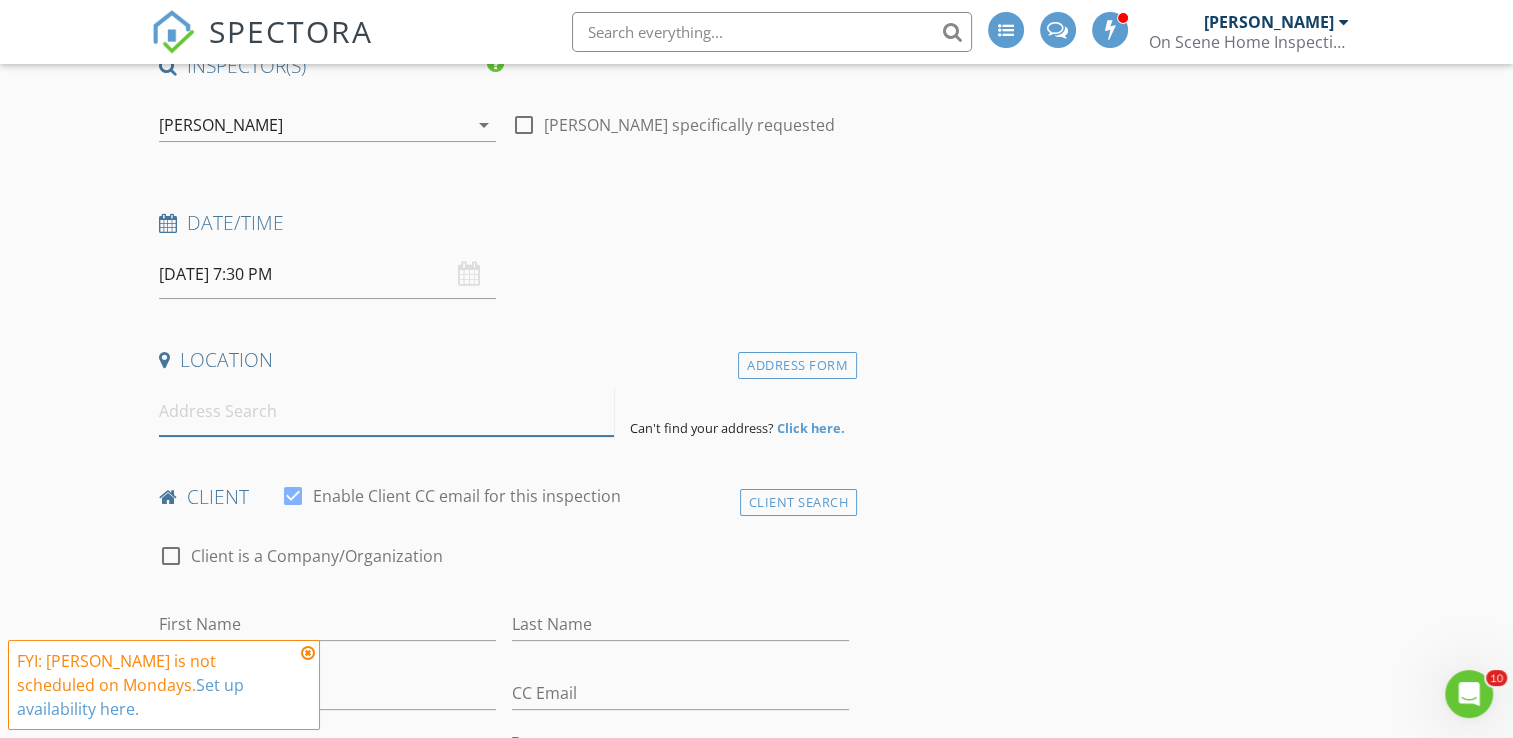 click at bounding box center (386, 411) 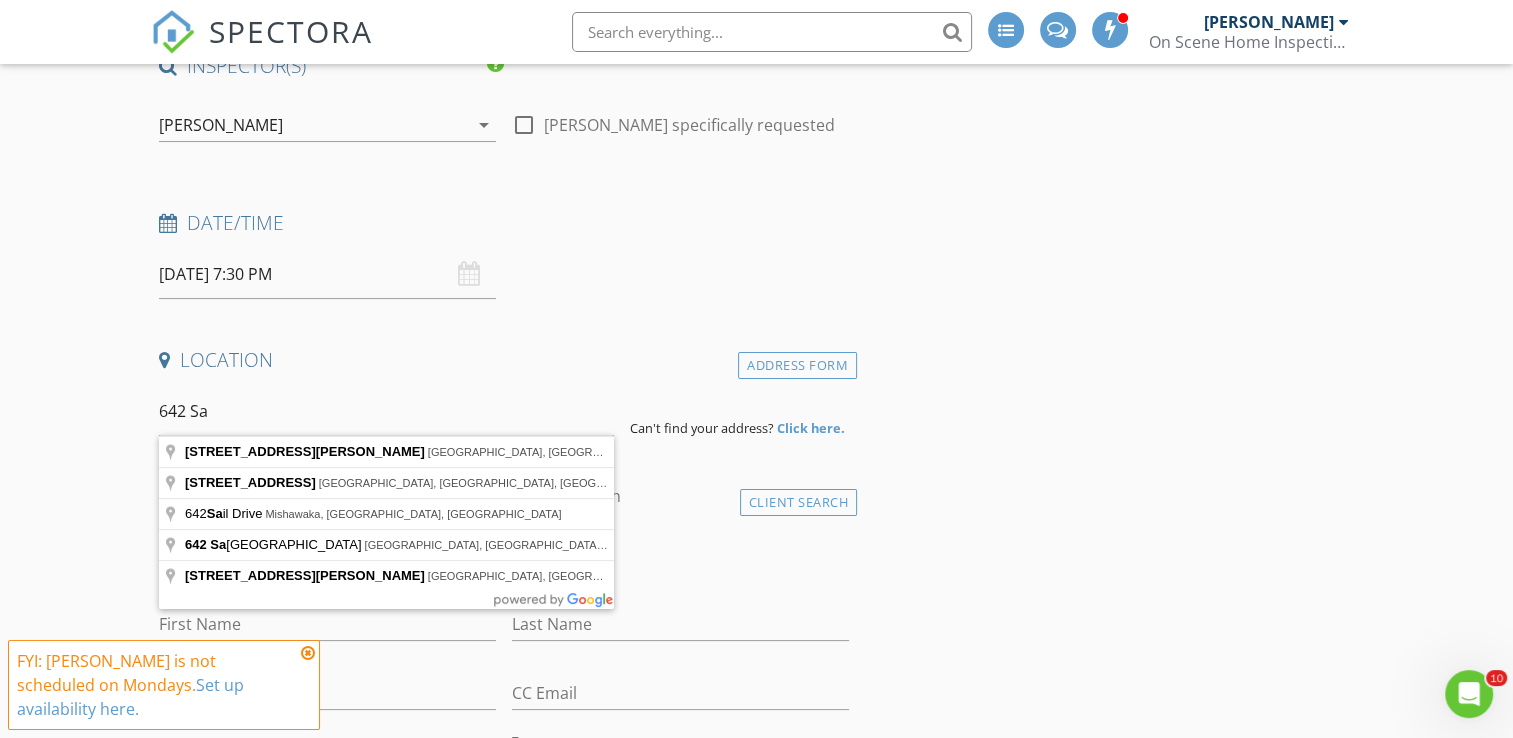 type on "642 Sancome Avenue, South Bend, IN, USA" 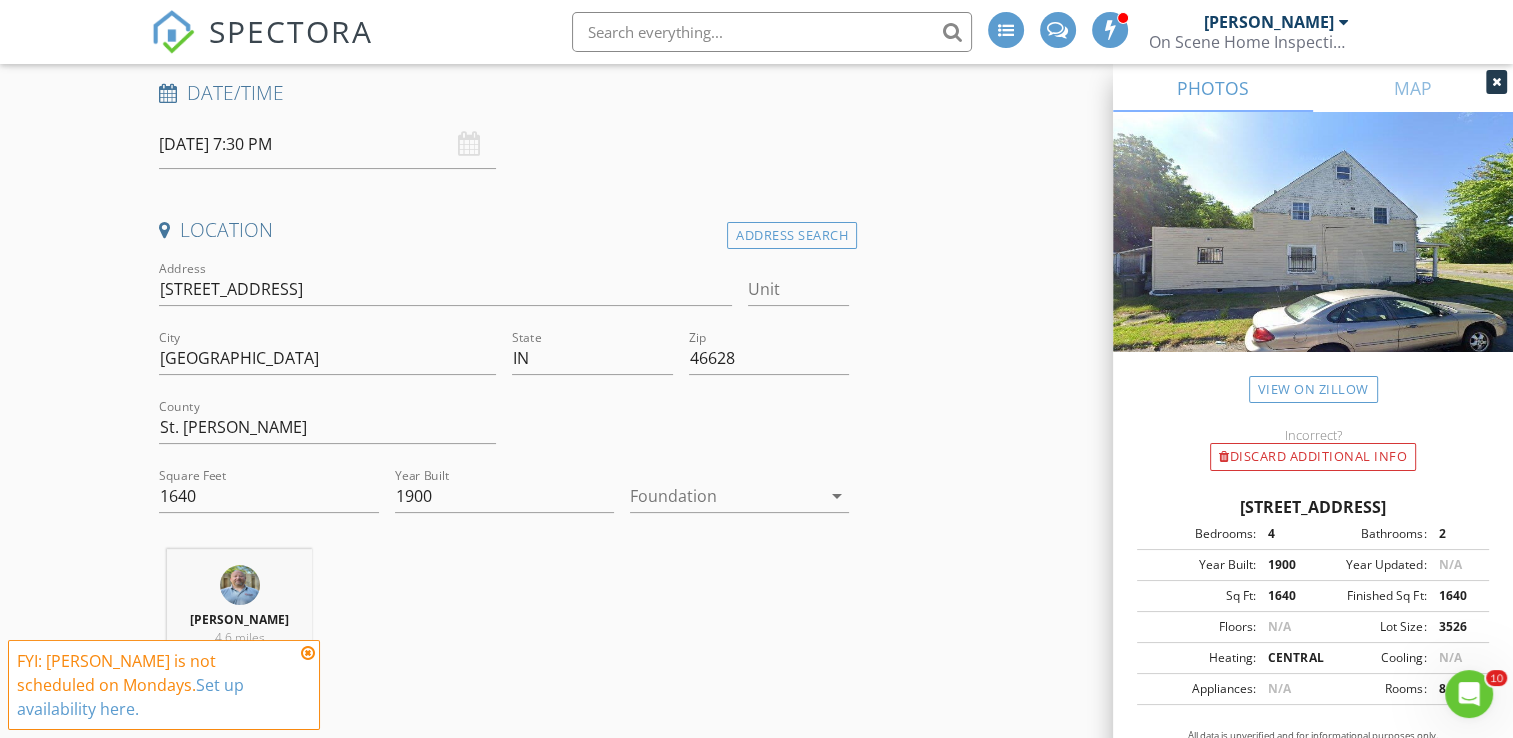 scroll, scrollTop: 500, scrollLeft: 0, axis: vertical 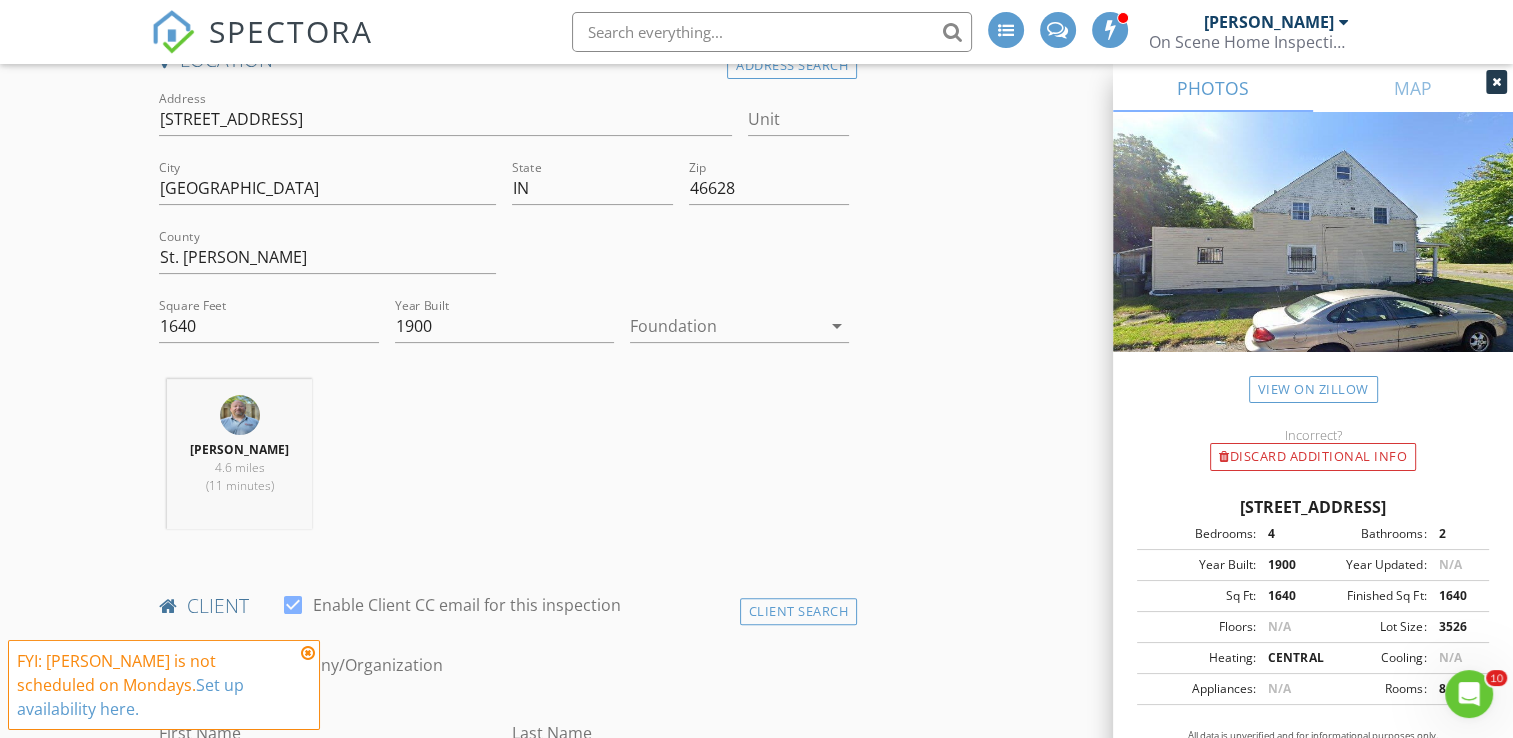 click at bounding box center (308, 653) 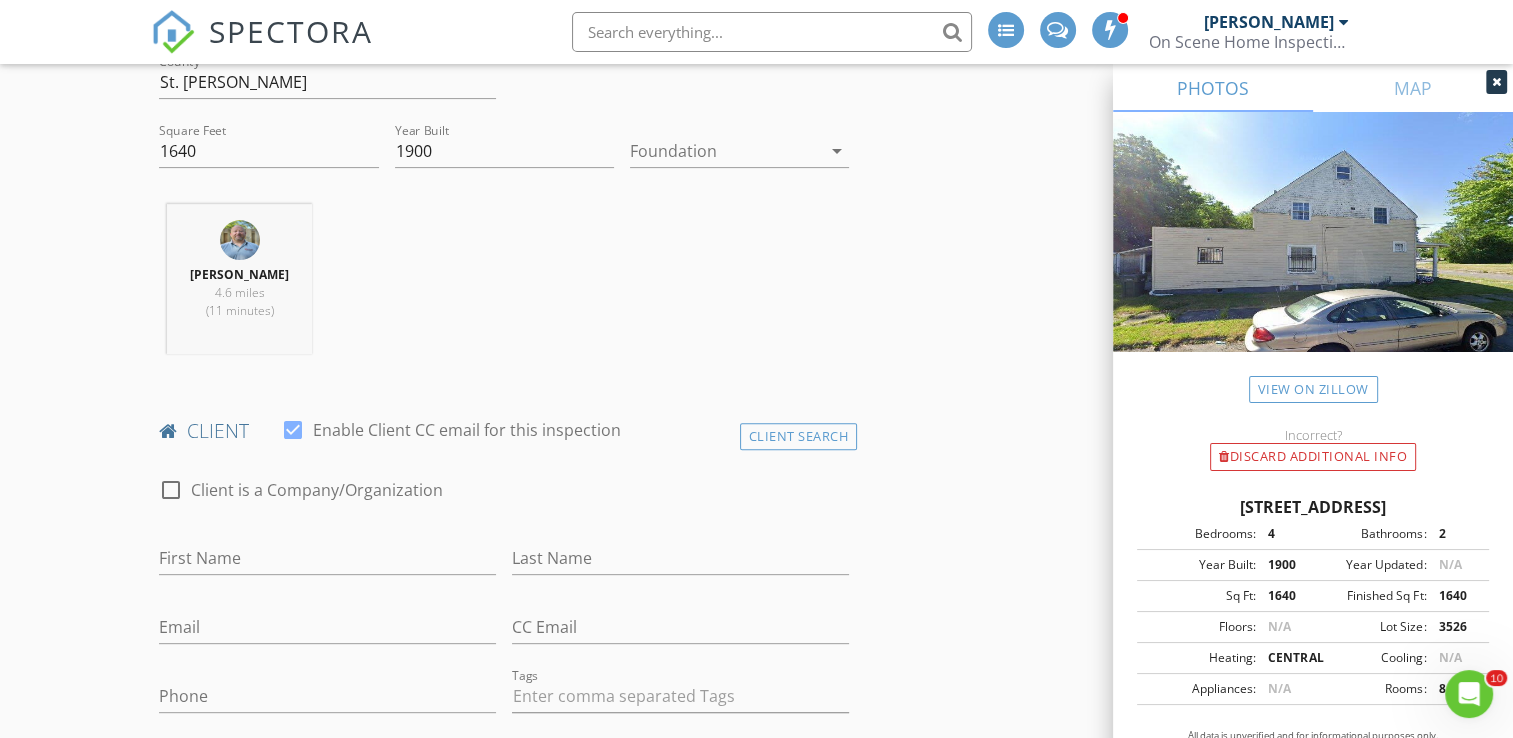 scroll, scrollTop: 900, scrollLeft: 0, axis: vertical 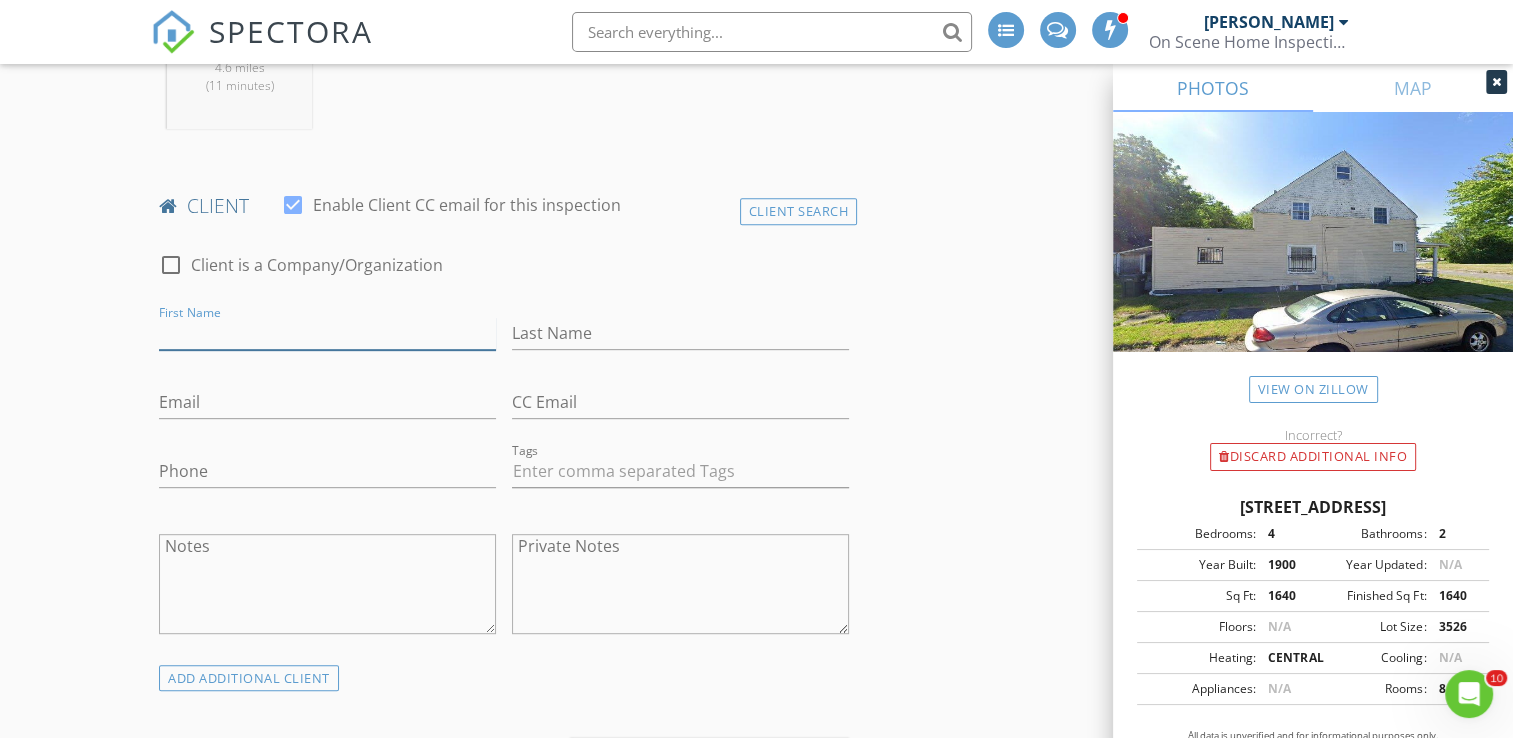 click on "First Name" at bounding box center (327, 333) 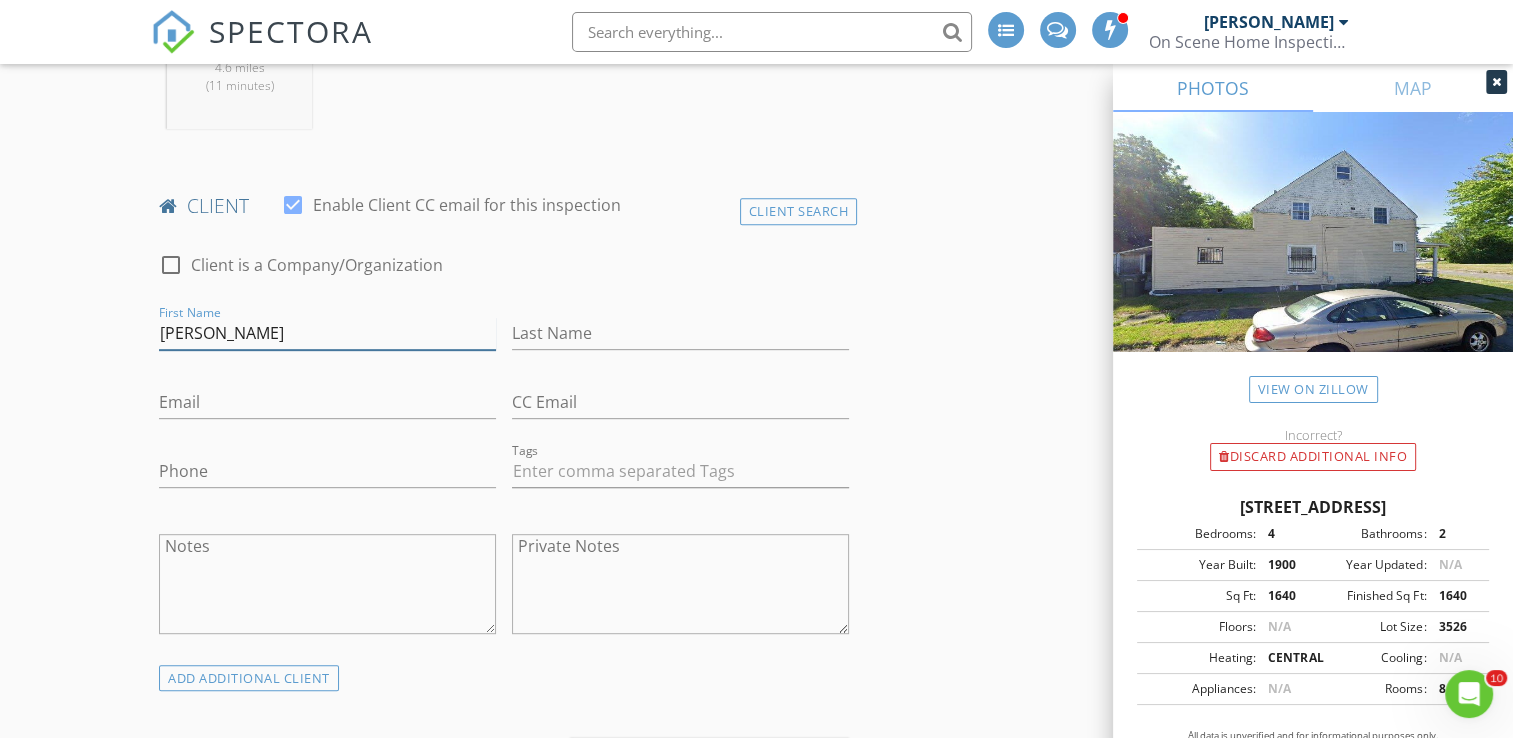 type on "Sharonda" 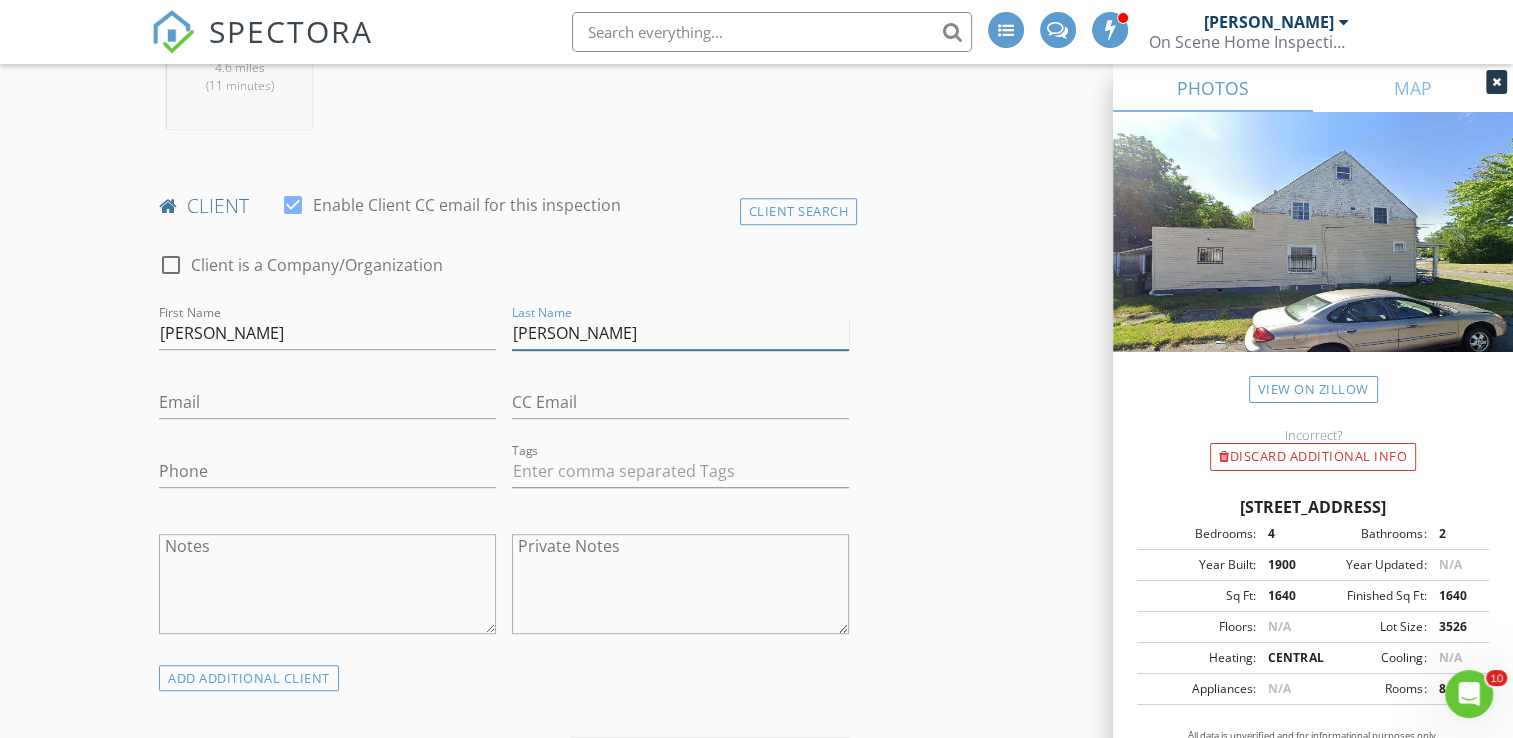 type on "Smith" 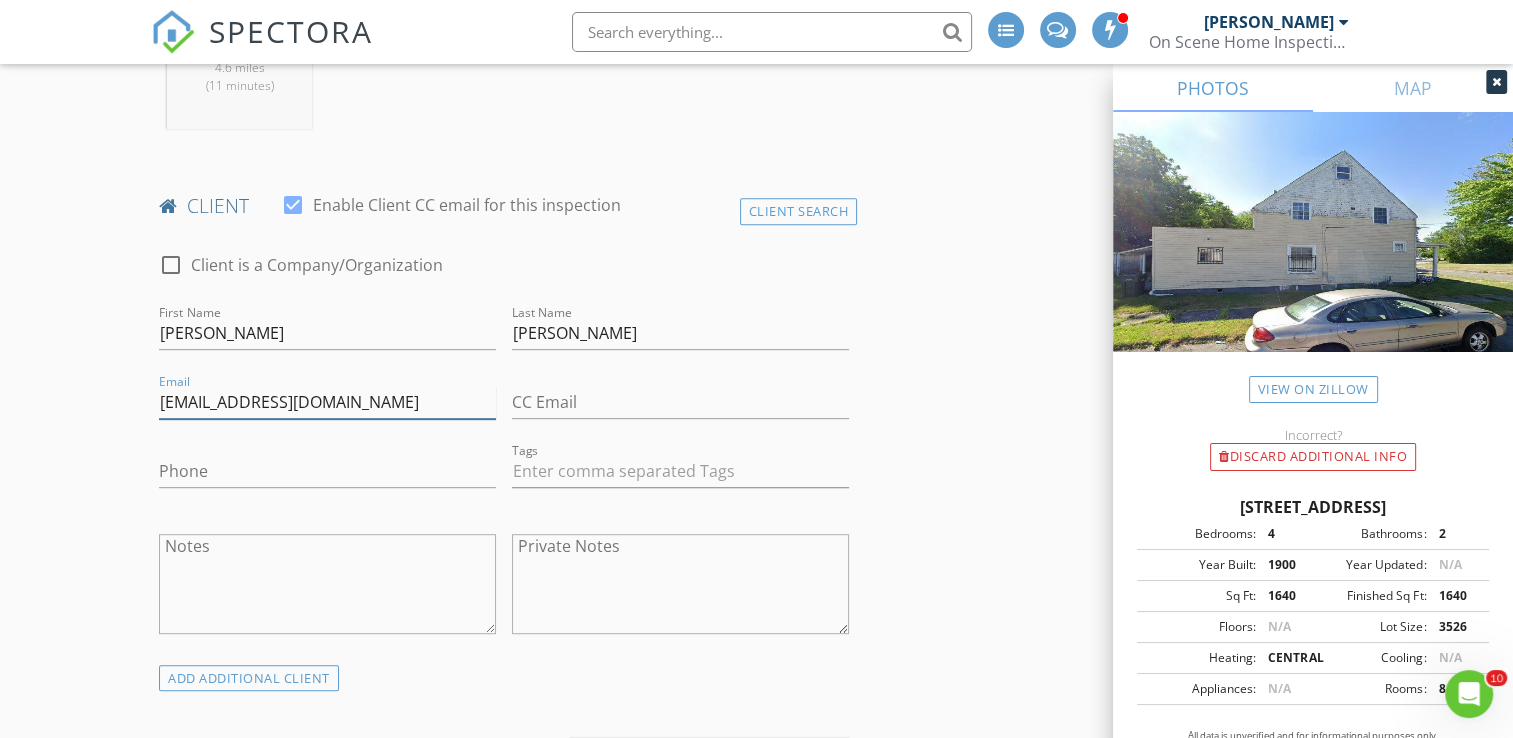 type on "sherondaasmith81@yahoo.com" 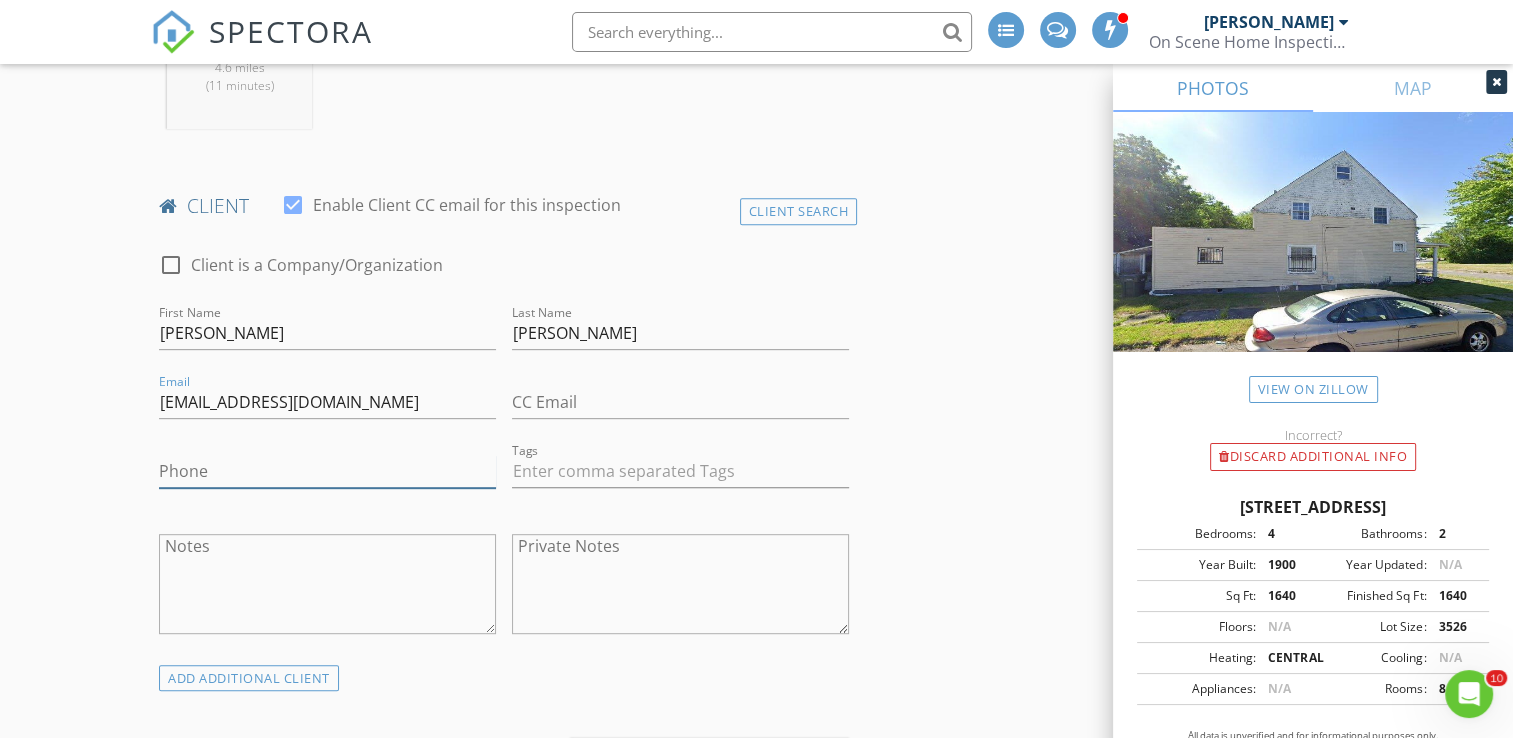 click on "Phone" at bounding box center (327, 471) 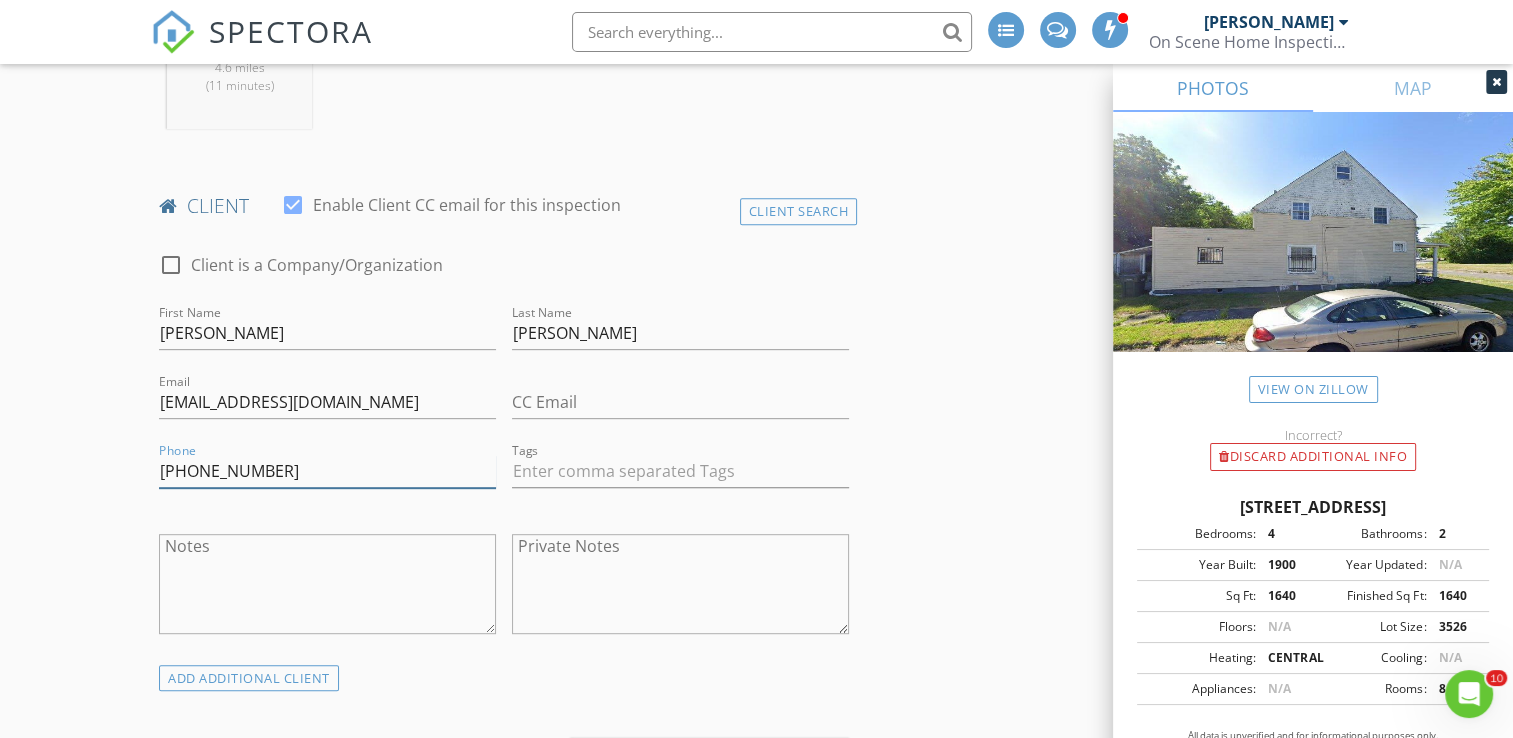 type on "574-220-0171" 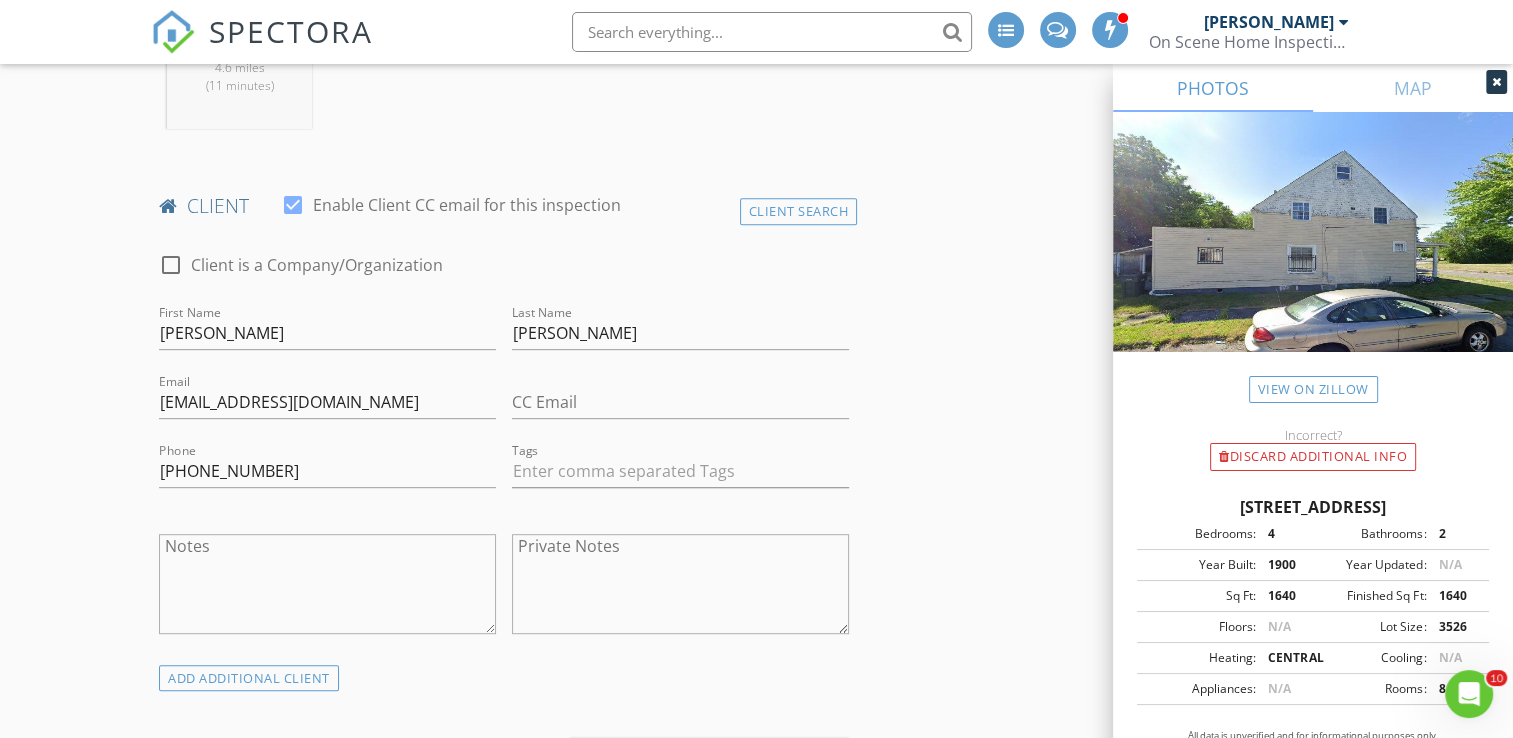 drag, startPoint x: 44, startPoint y: 458, endPoint x: 71, endPoint y: 446, distance: 29.546574 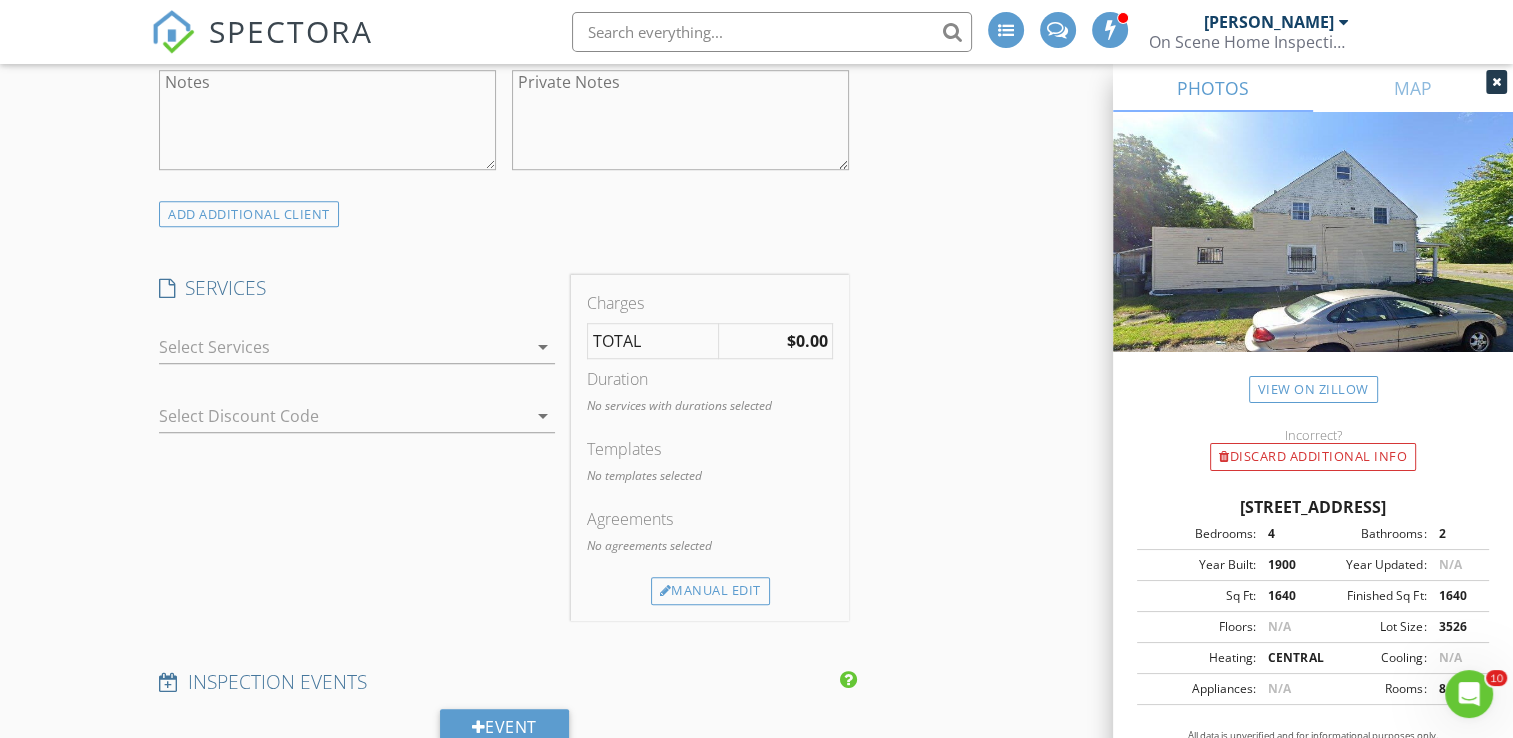 scroll, scrollTop: 1400, scrollLeft: 0, axis: vertical 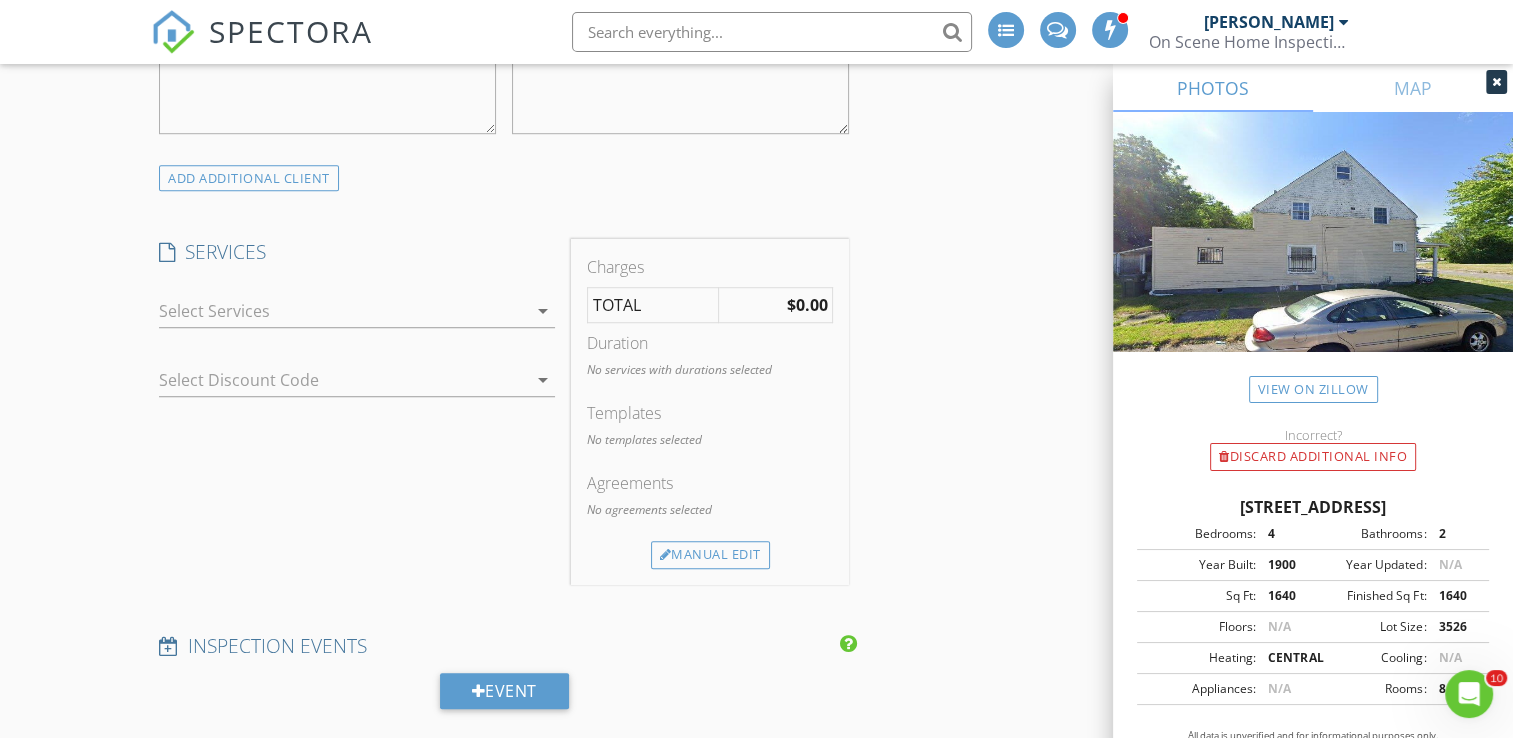 click at bounding box center [343, 311] 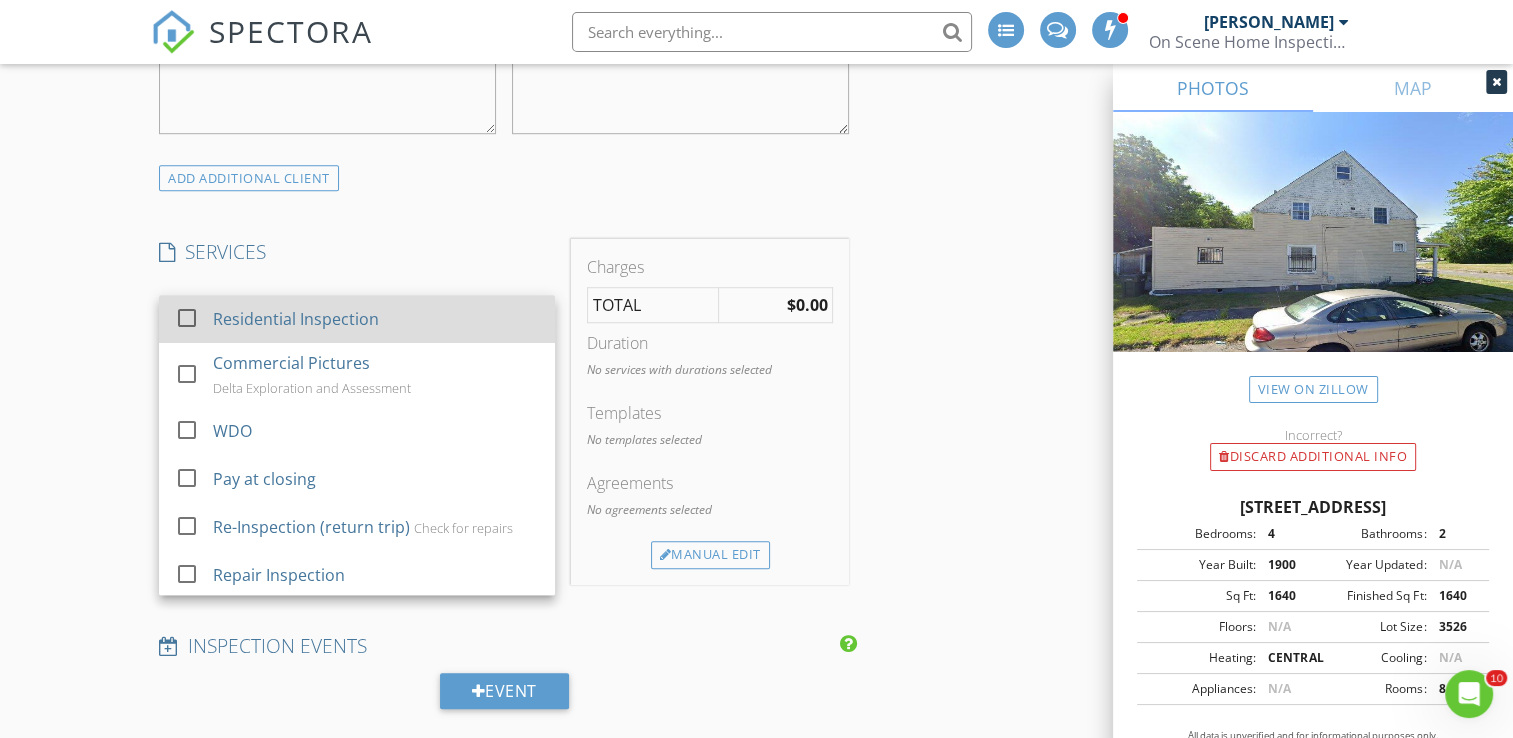 click at bounding box center [187, 318] 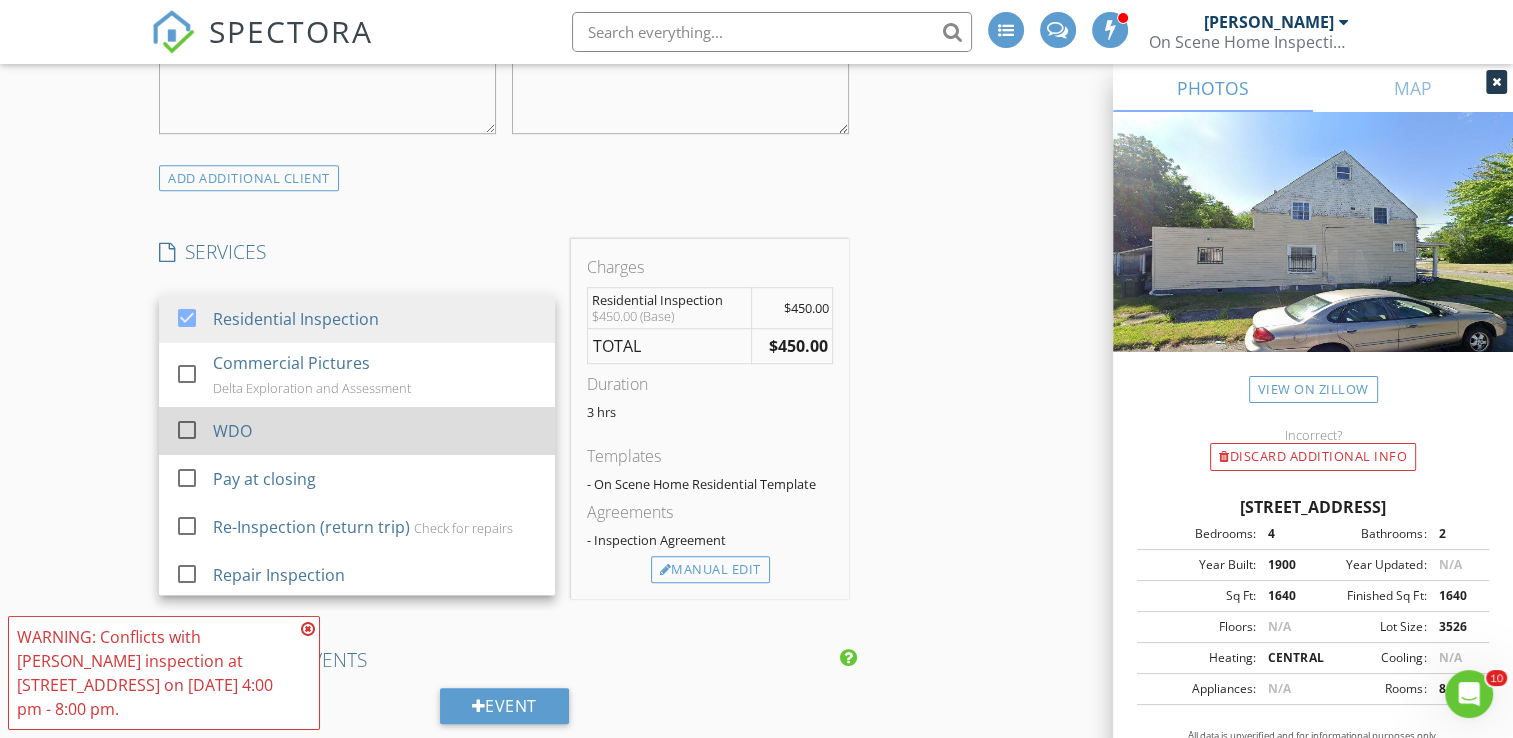 click at bounding box center (187, 430) 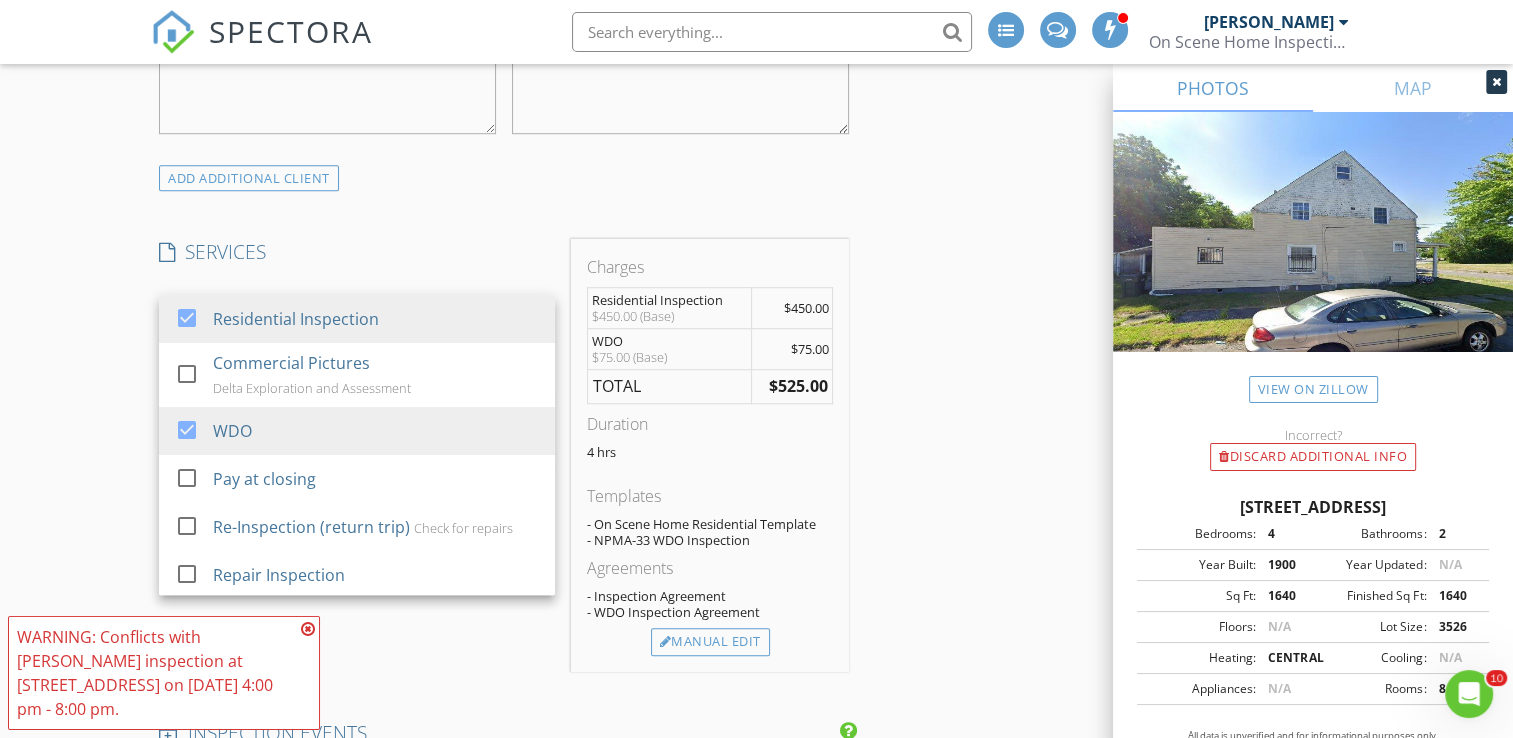 click at bounding box center [308, 629] 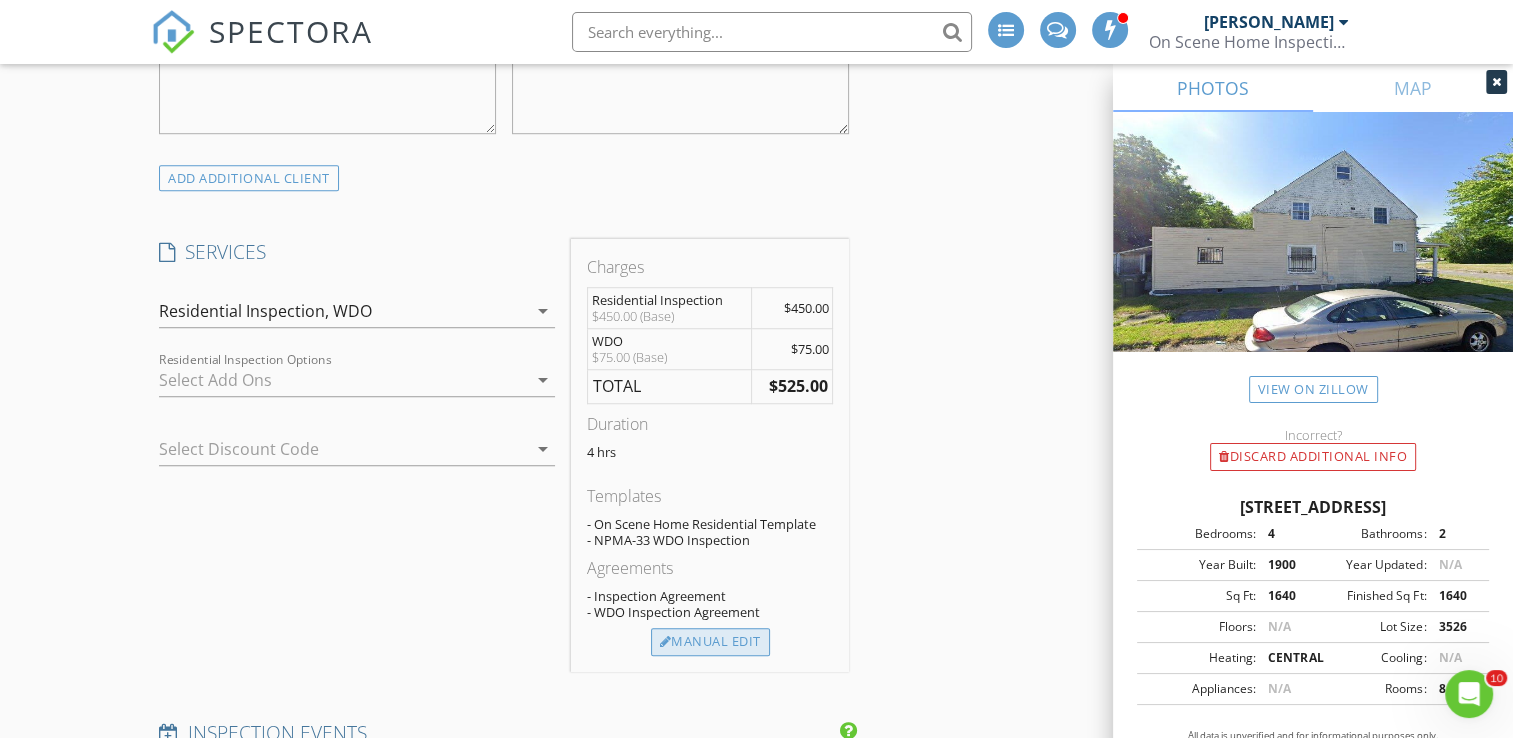 click on "Manual Edit" at bounding box center (710, 642) 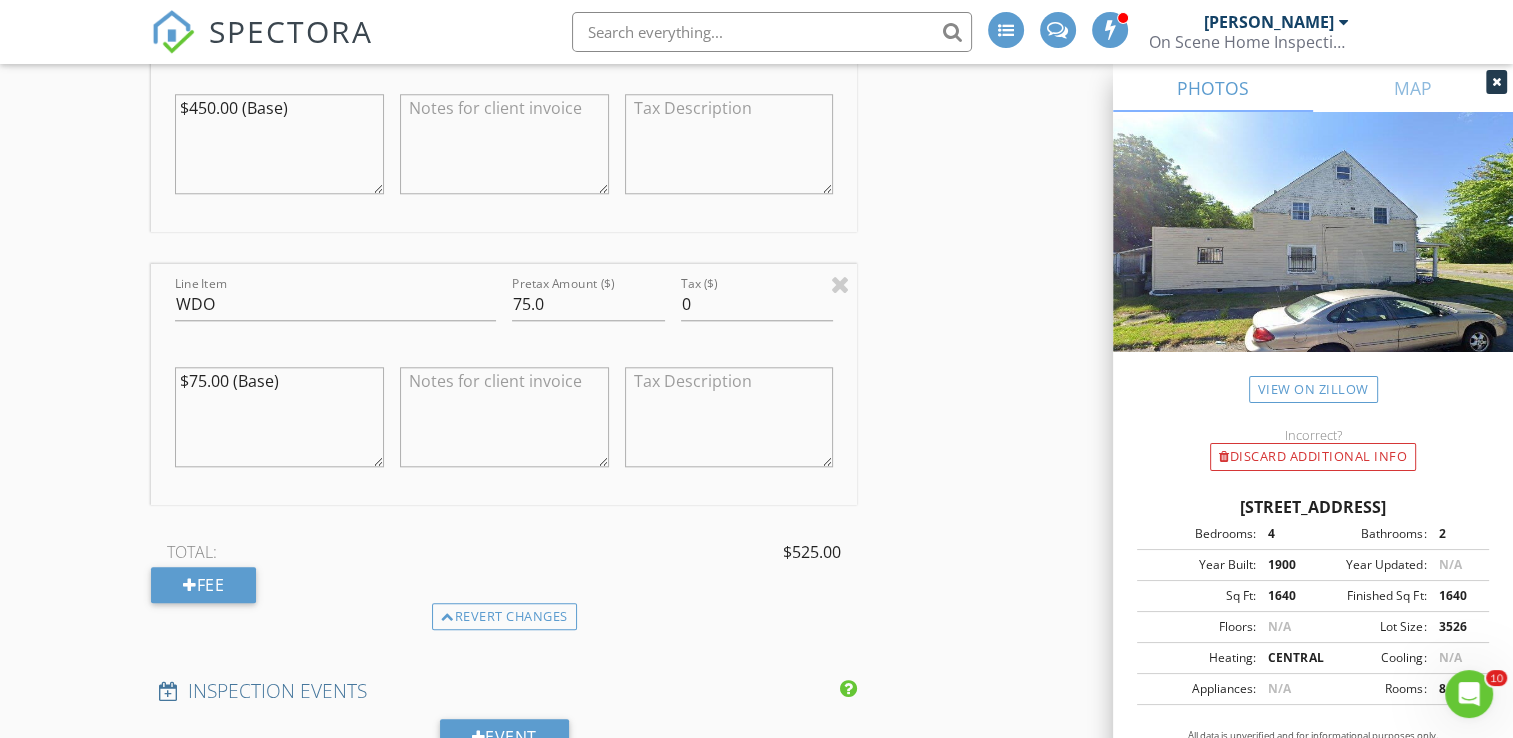 scroll, scrollTop: 1900, scrollLeft: 0, axis: vertical 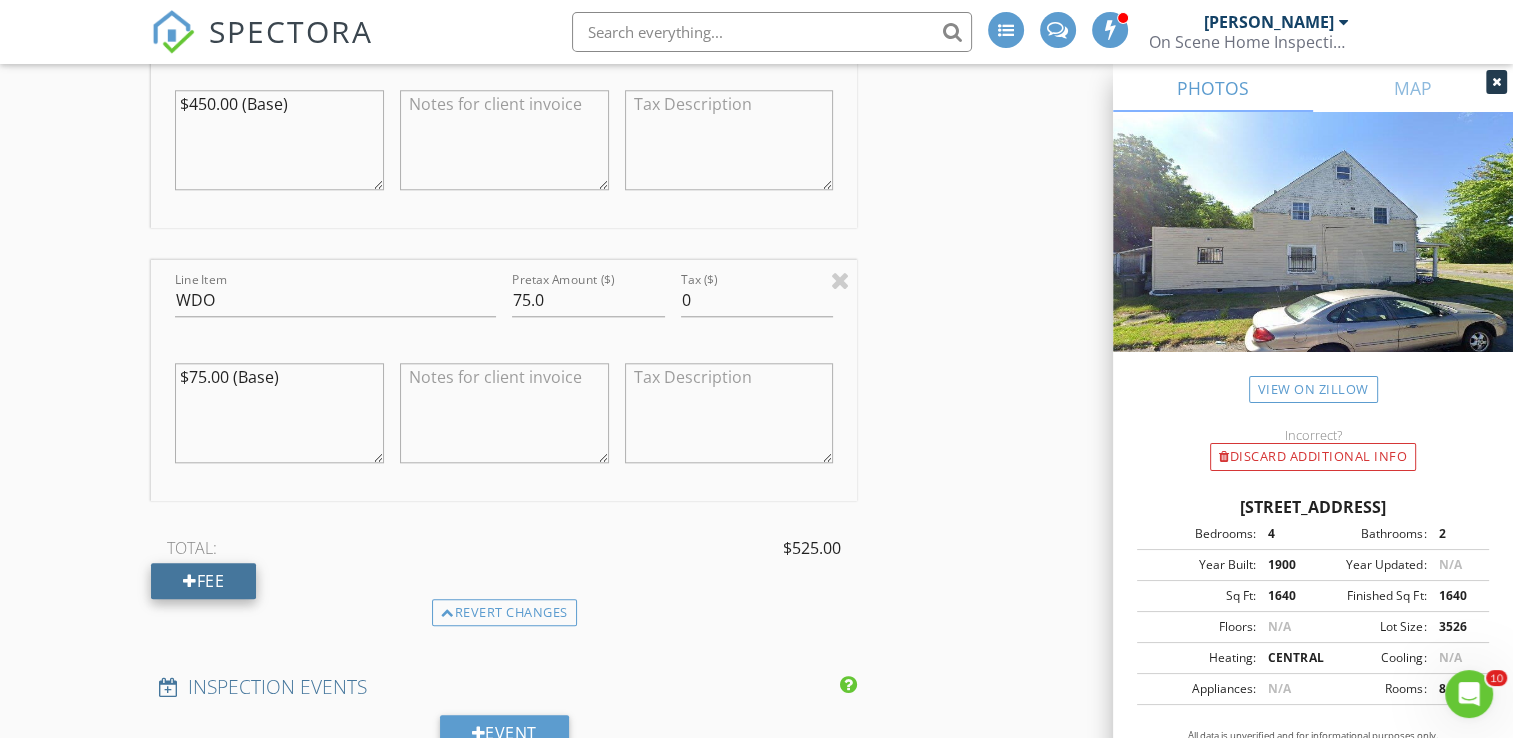 click on "Fee" at bounding box center [203, 581] 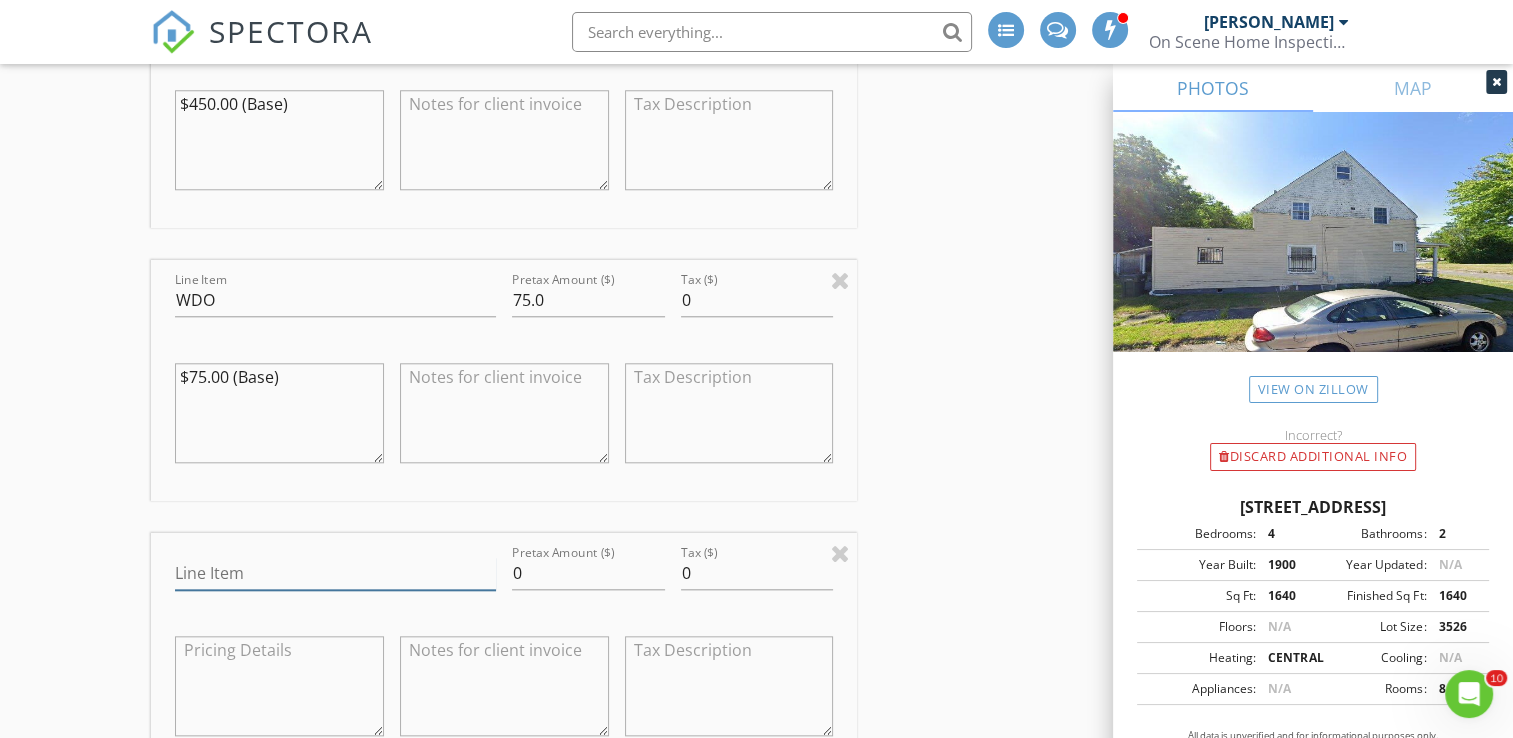 click on "Line Item" at bounding box center [335, 573] 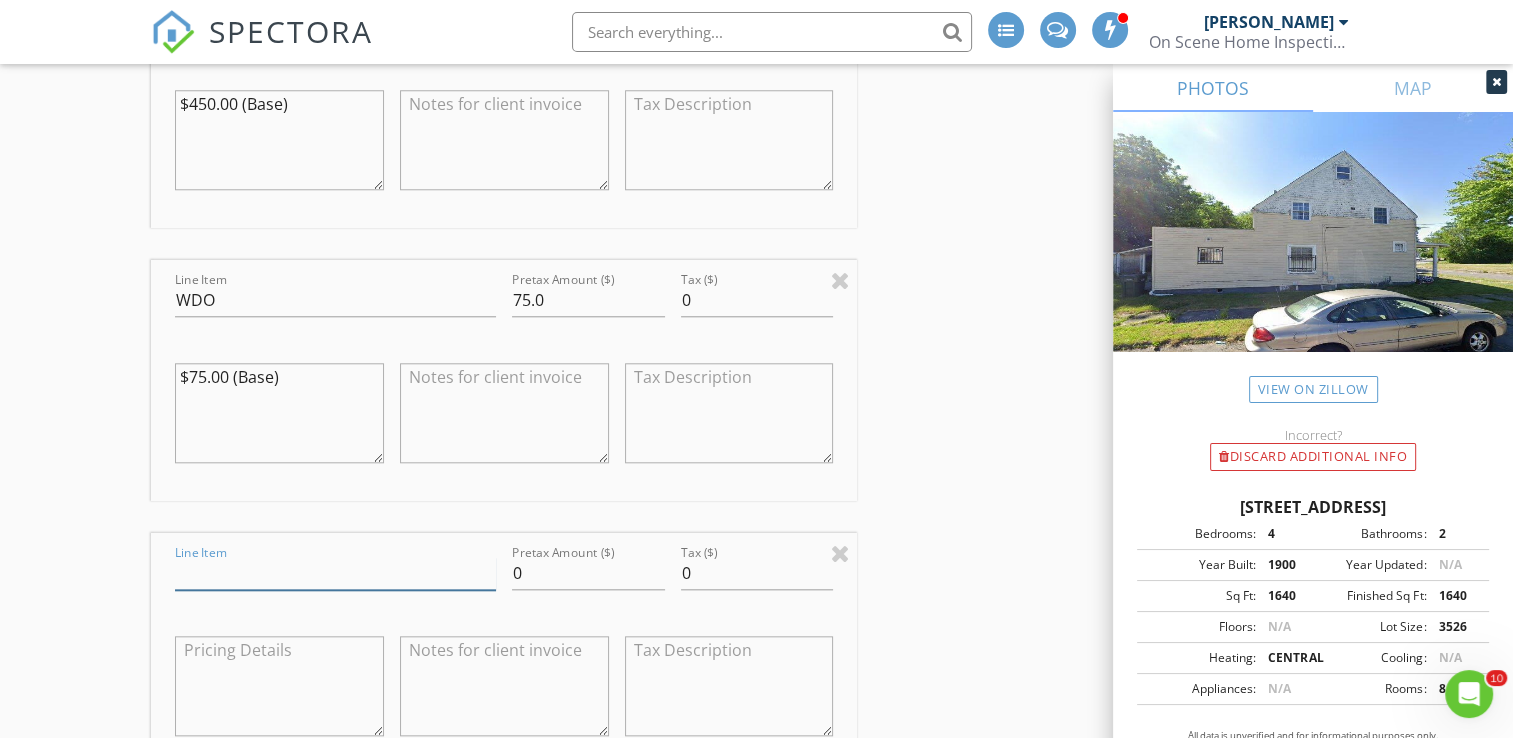 type on "Mckinnis Discount" 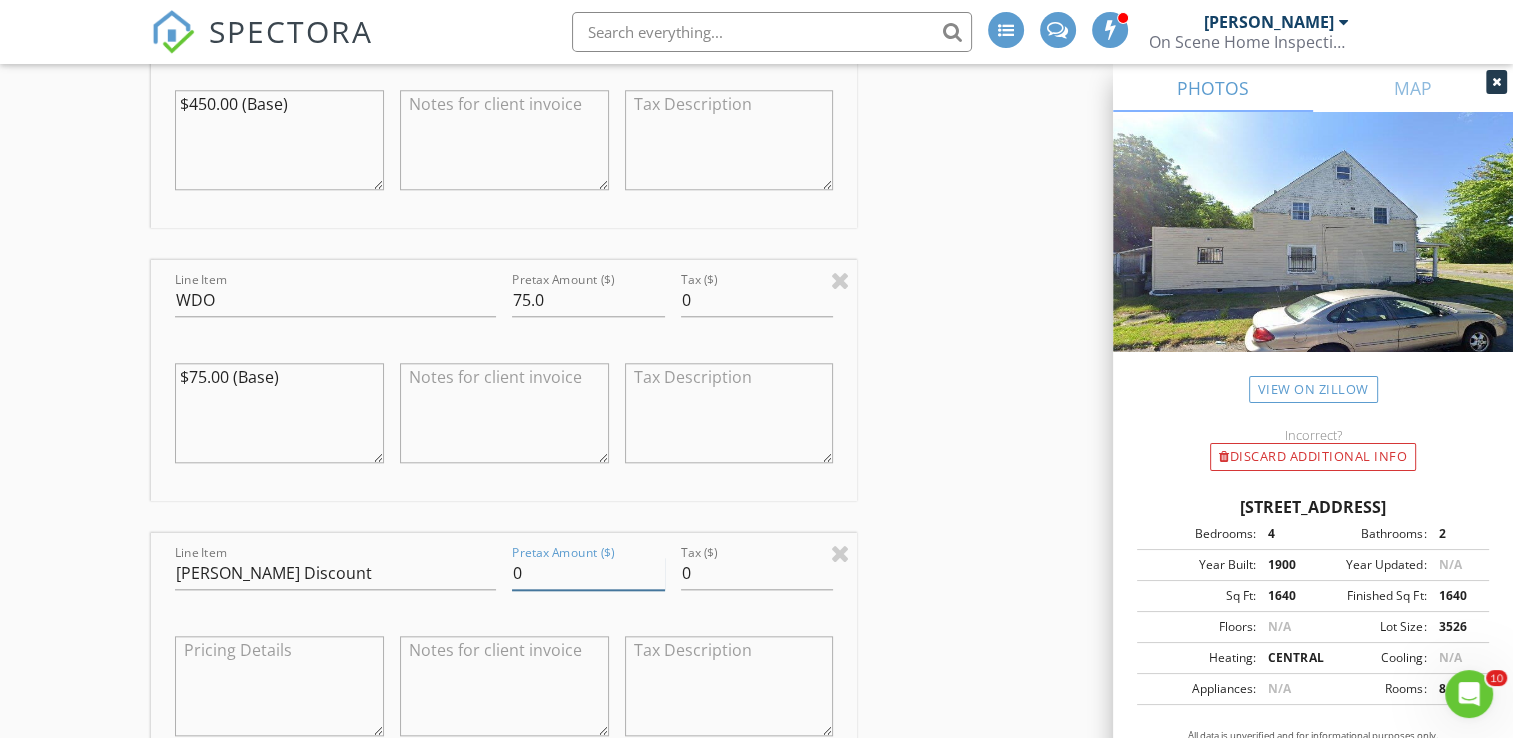drag, startPoint x: 540, startPoint y: 573, endPoint x: 466, endPoint y: 580, distance: 74.330345 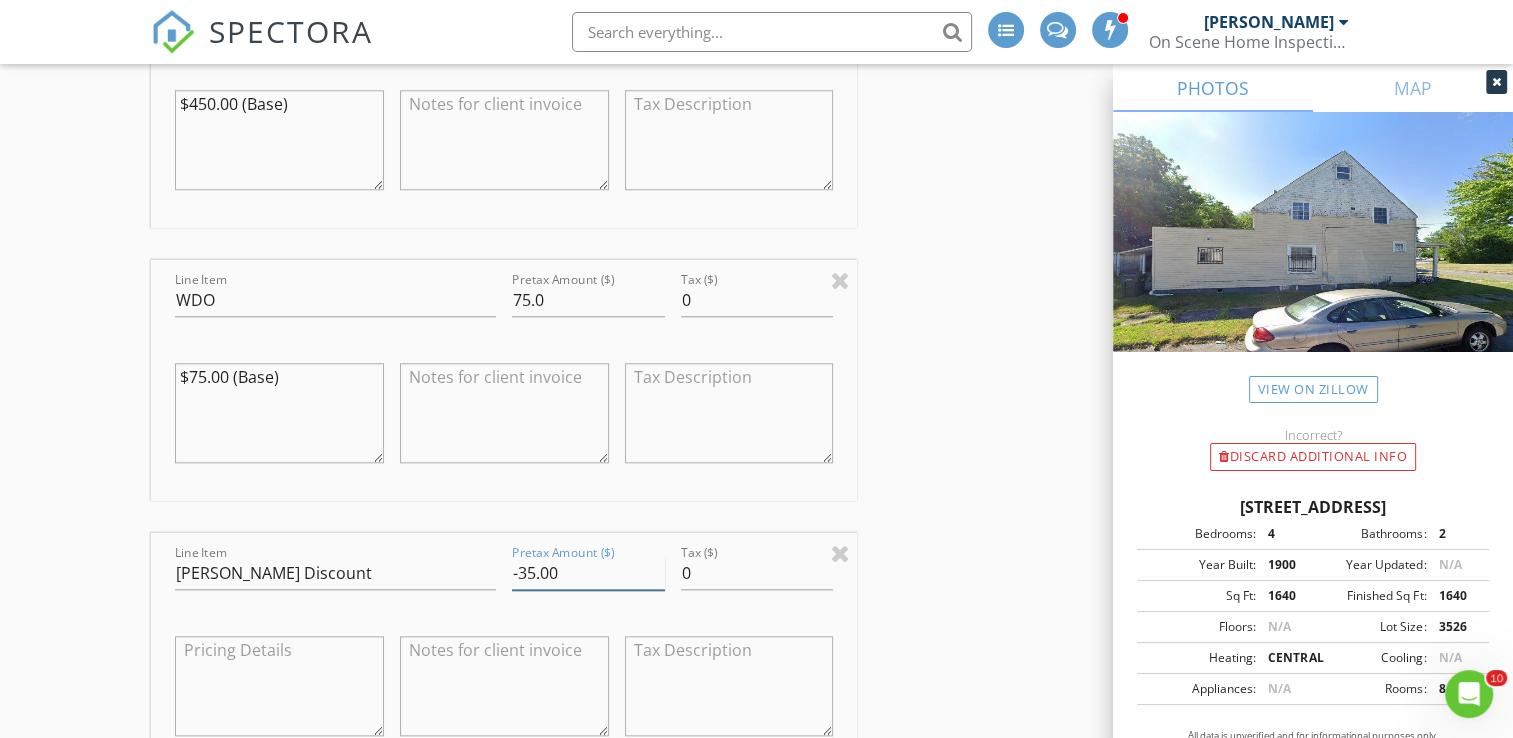 type on "-35.00" 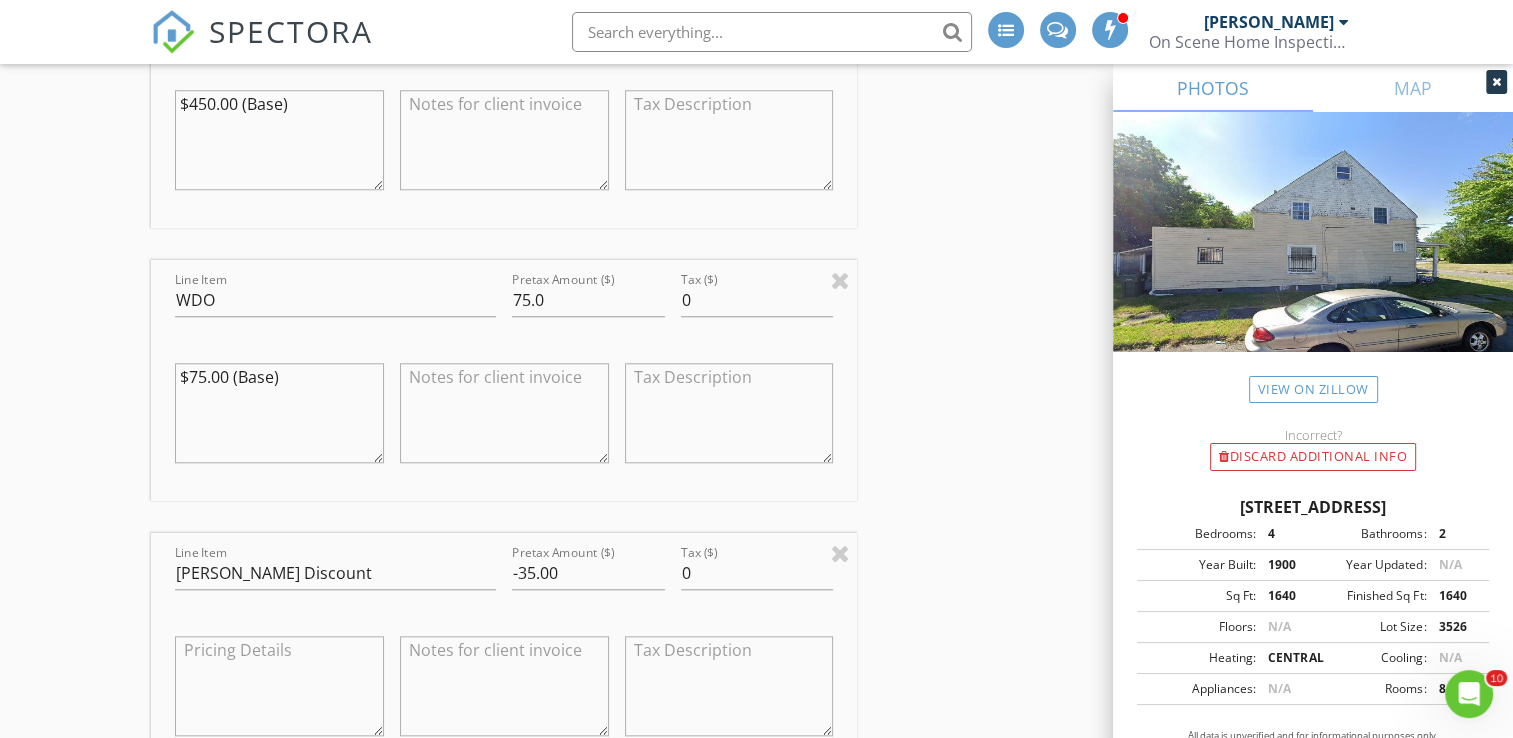 click on "New Inspection
INSPECTOR(S)
check_box   Bill Mason   PRIMARY   check_box_outline_blank   Nick Ponsler     Bill Mason arrow_drop_down   check_box_outline_blank Bill Mason specifically requested
Date/Time
07/14/2025 7:30 PM
Location
Address Search       Address 642 Sancome Ave   Unit   City South Bend   State IN   Zip 46628   County St. Joseph     Square Feet 1640   Year Built 1900   Foundation arrow_drop_down     Bill Mason     4.6 miles     (11 minutes)
client
check_box Enable Client CC email for this inspection   Client Search     check_box_outline_blank Client is a Company/Organization     First Name Sharonda   Last Name Smith   Email sherondaasmith81@yahoo.com   CC Email   Phone 574-220-0171         Tags         Notes   Private Notes
ADD ADDITIONAL client
SERVICES" at bounding box center [756, 608] 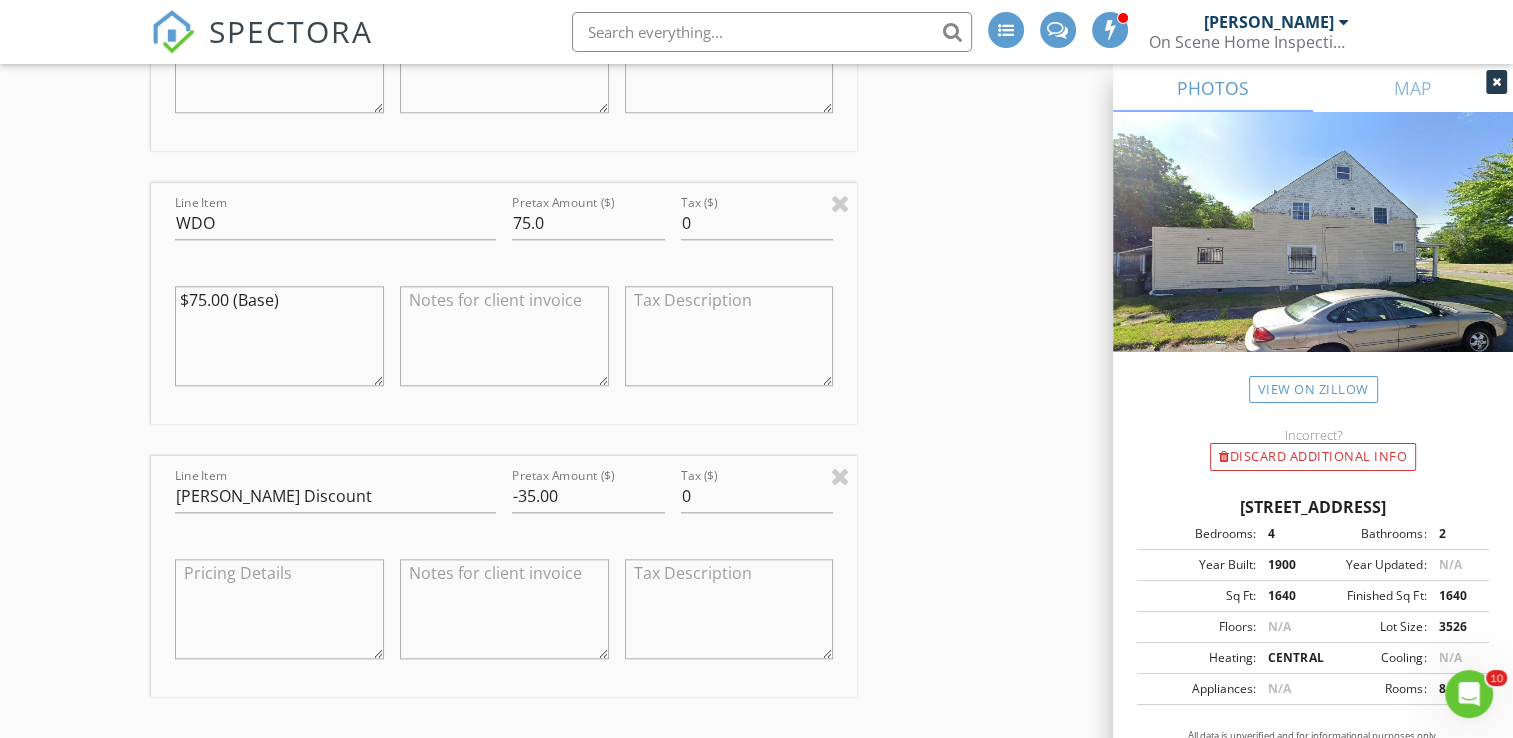 scroll, scrollTop: 2200, scrollLeft: 0, axis: vertical 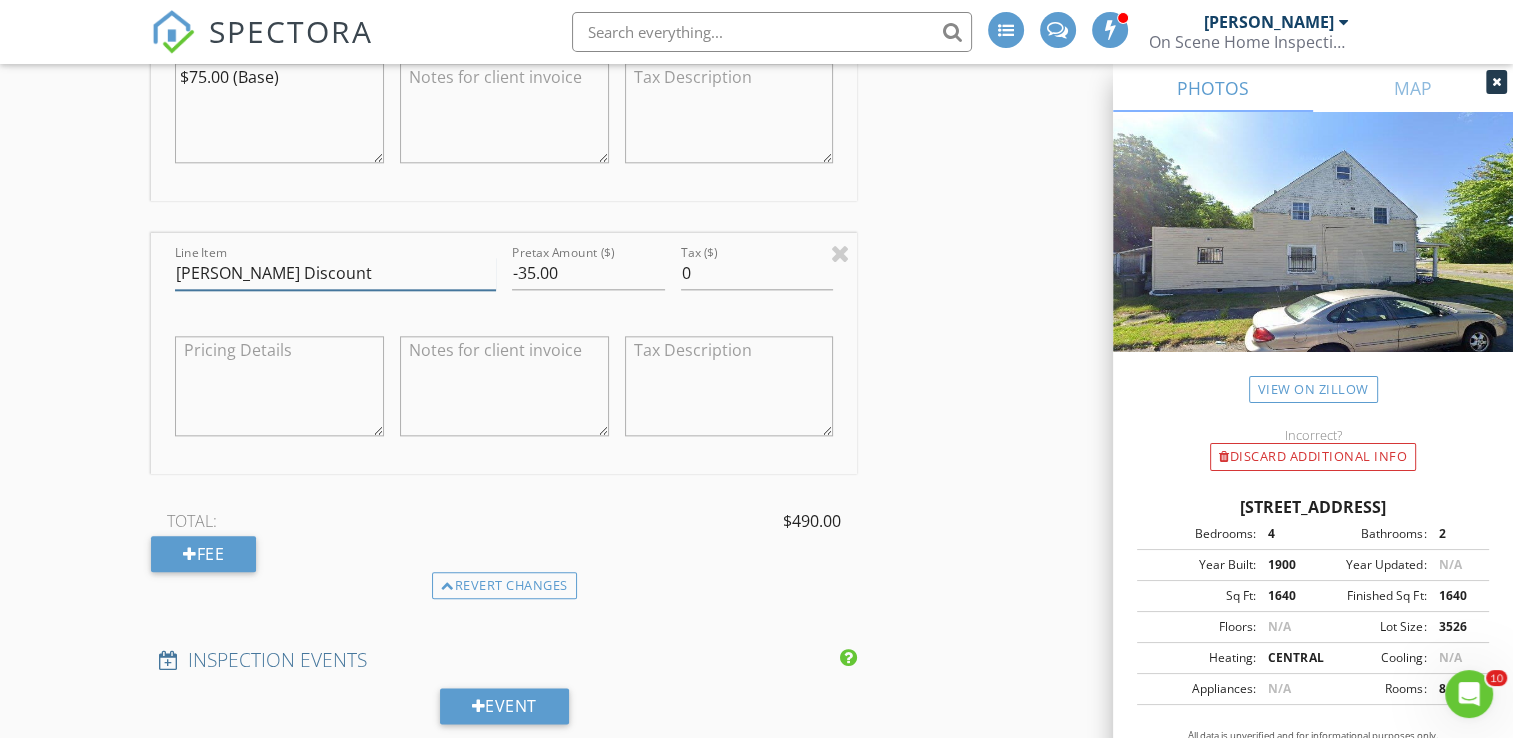 click on "Mckinnis Discount" at bounding box center (335, 273) 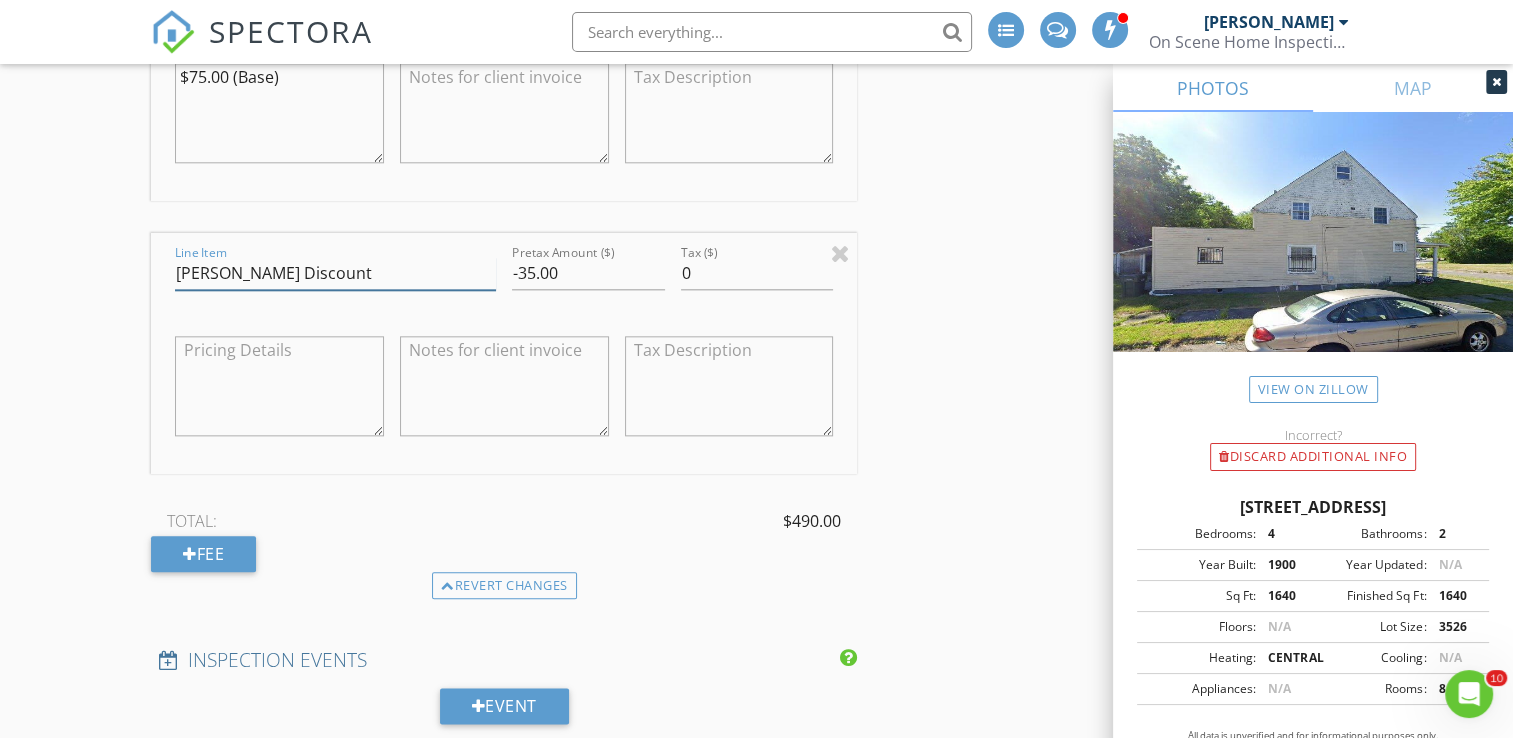 type on "Mckinnies Discount" 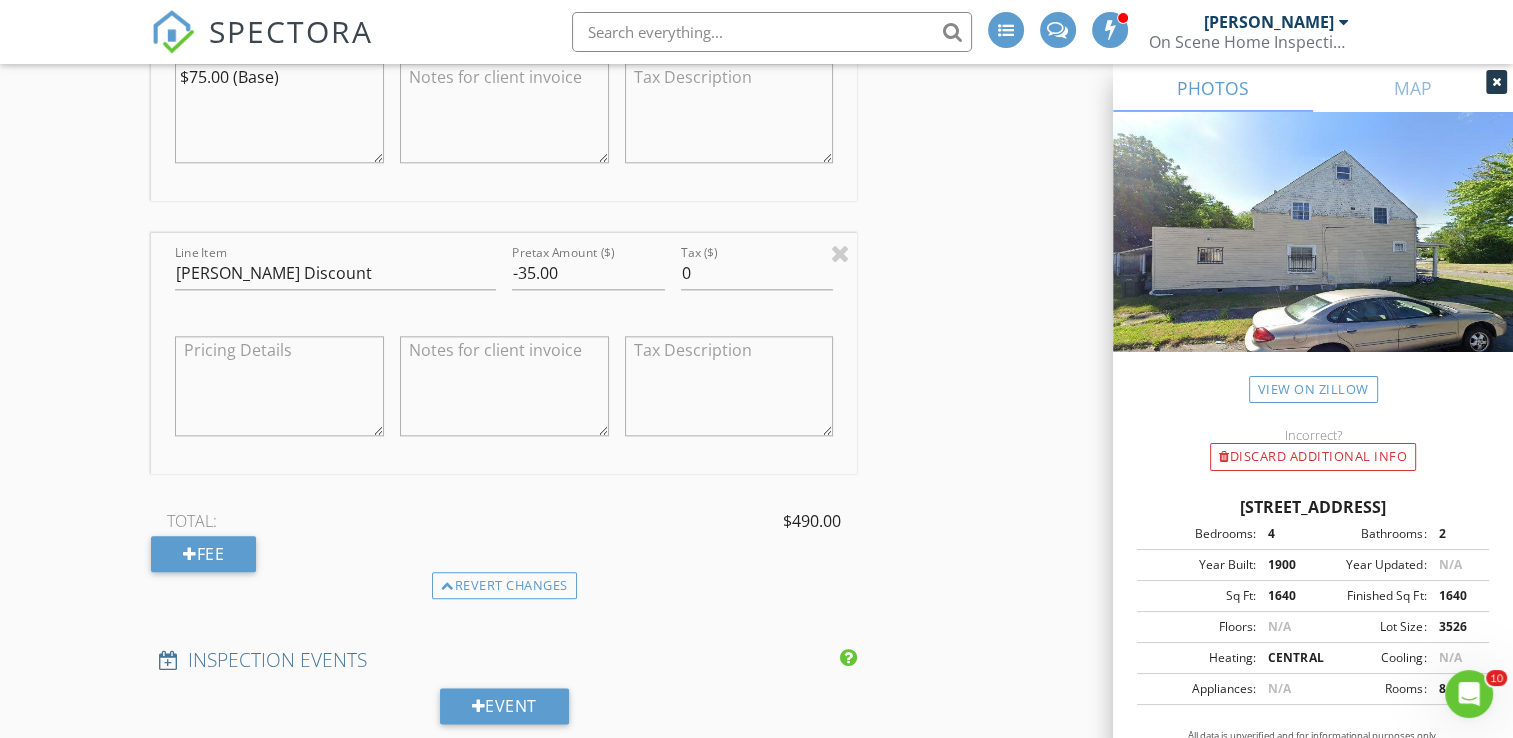 click on "New Inspection
INSPECTOR(S)
check_box   Bill Mason   PRIMARY   check_box_outline_blank   Nick Ponsler     Bill Mason arrow_drop_down   check_box_outline_blank Bill Mason specifically requested
Date/Time
07/14/2025 7:30 PM
Location
Address Search       Address 642 Sancome Ave   Unit   City South Bend   State IN   Zip 46628   County St. Joseph     Square Feet 1640   Year Built 1900   Foundation arrow_drop_down     Bill Mason     4.6 miles     (11 minutes)
client
check_box Enable Client CC email for this inspection   Client Search     check_box_outline_blank Client is a Company/Organization     First Name Sharonda   Last Name Smith   Email sherondaasmith81@yahoo.com   CC Email   Phone 574-220-0171         Tags         Notes   Private Notes
ADD ADDITIONAL client
SERVICES" at bounding box center (756, 308) 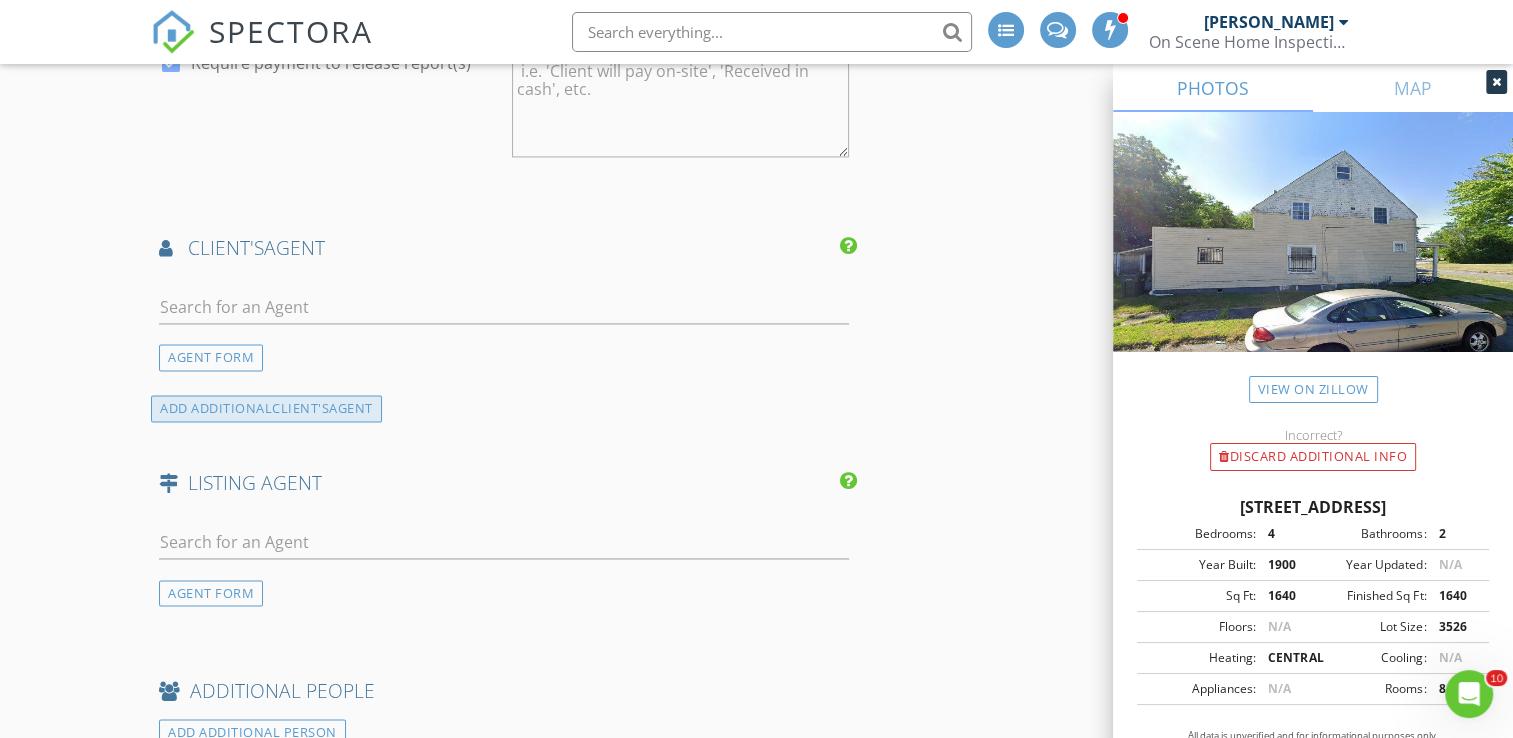 scroll, scrollTop: 3000, scrollLeft: 0, axis: vertical 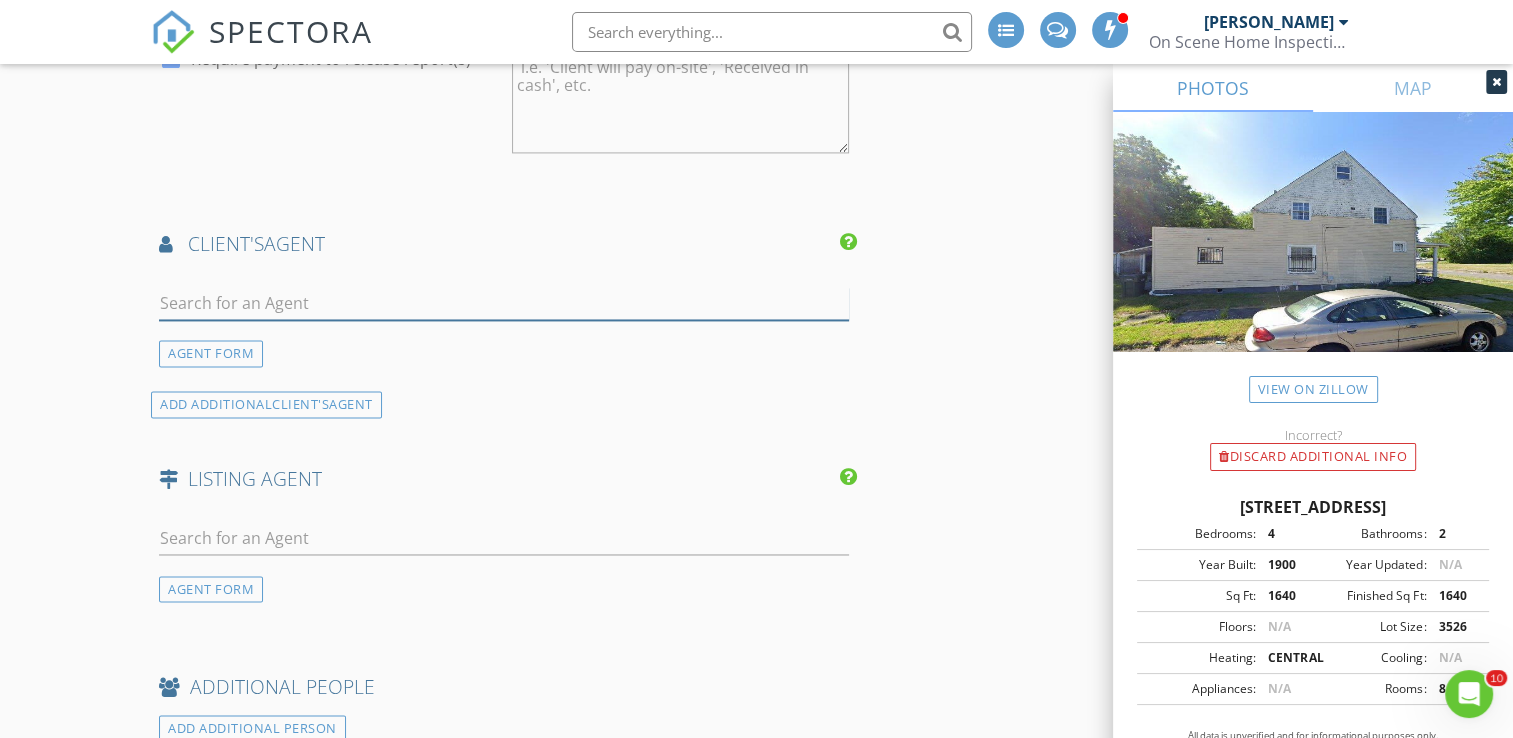 click at bounding box center [504, 303] 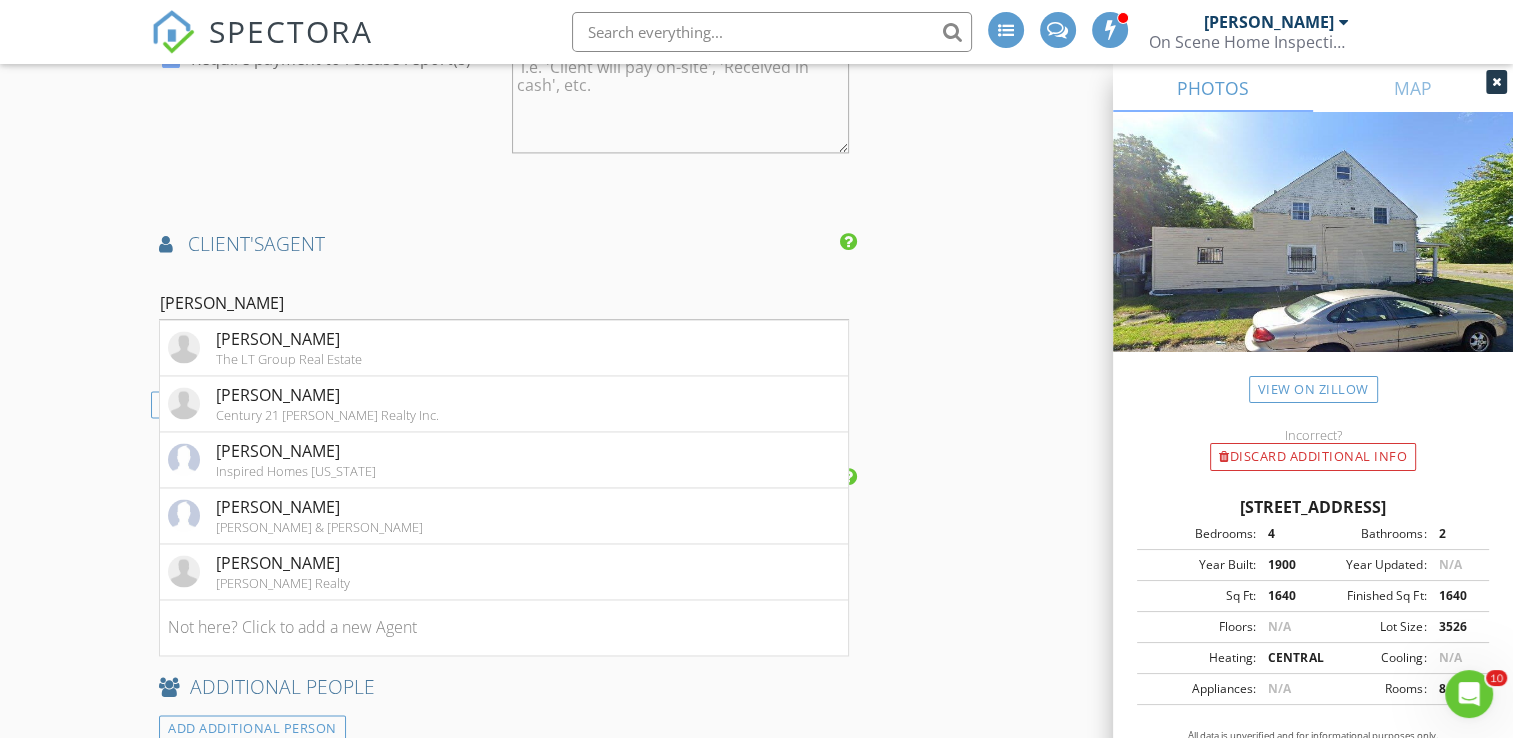 click on "New Inspection
INSPECTOR(S)
check_box   Bill Mason   PRIMARY   check_box_outline_blank   Nick Ponsler     Bill Mason arrow_drop_down   check_box_outline_blank Bill Mason specifically requested
Date/Time
07/14/2025 7:30 PM
Location
Address Search       Address 642 Sancome Ave   Unit   City South Bend   State IN   Zip 46628   County St. Joseph     Square Feet 1640   Year Built 1900   Foundation arrow_drop_down     Bill Mason     4.6 miles     (11 minutes)
client
check_box Enable Client CC email for this inspection   Client Search     check_box_outline_blank Client is a Company/Organization     First Name Sharonda   Last Name Smith   Email sherondaasmith81@yahoo.com   CC Email   Phone 574-220-0171         Tags         Notes   Private Notes
ADD ADDITIONAL client
SERVICES" at bounding box center [756, -492] 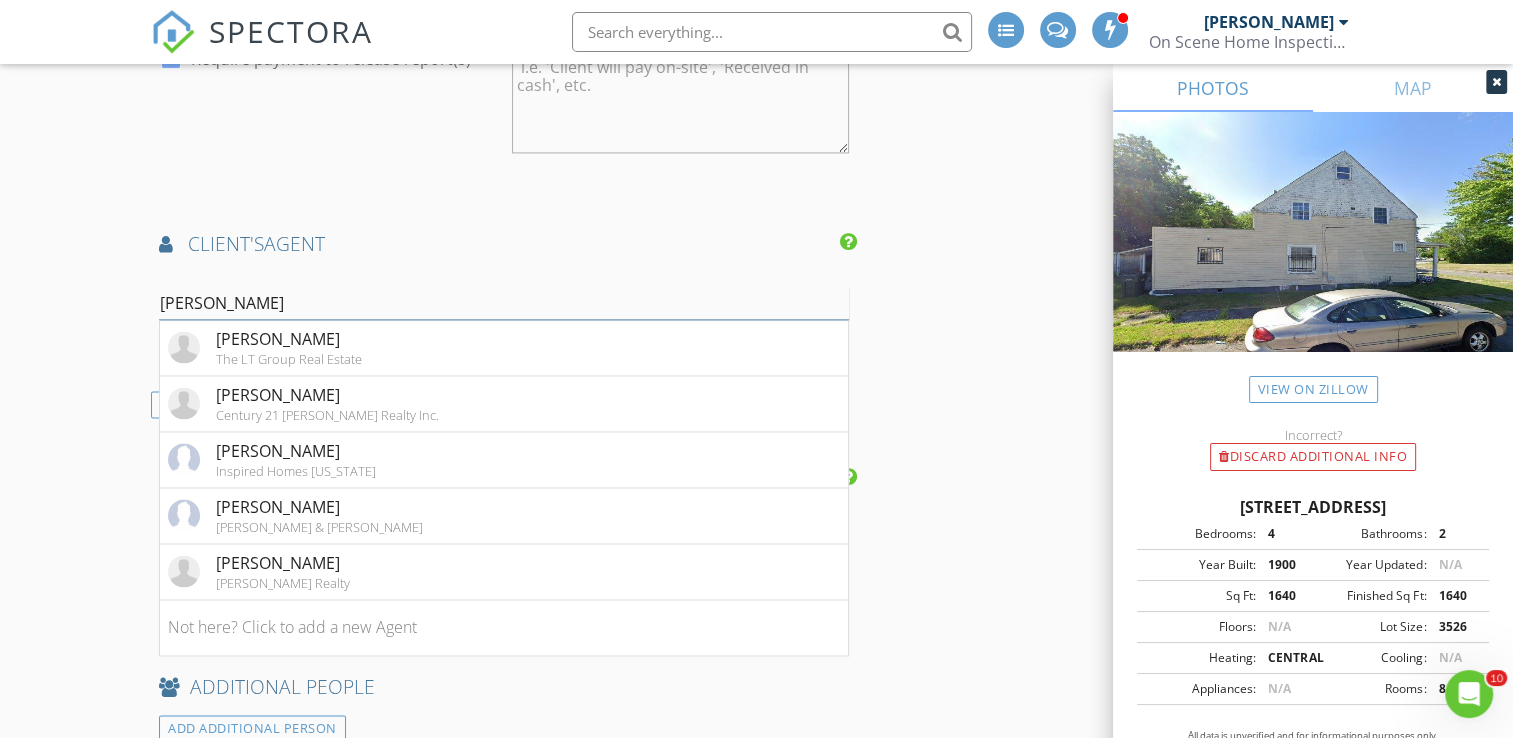 click on "kim" at bounding box center [504, 303] 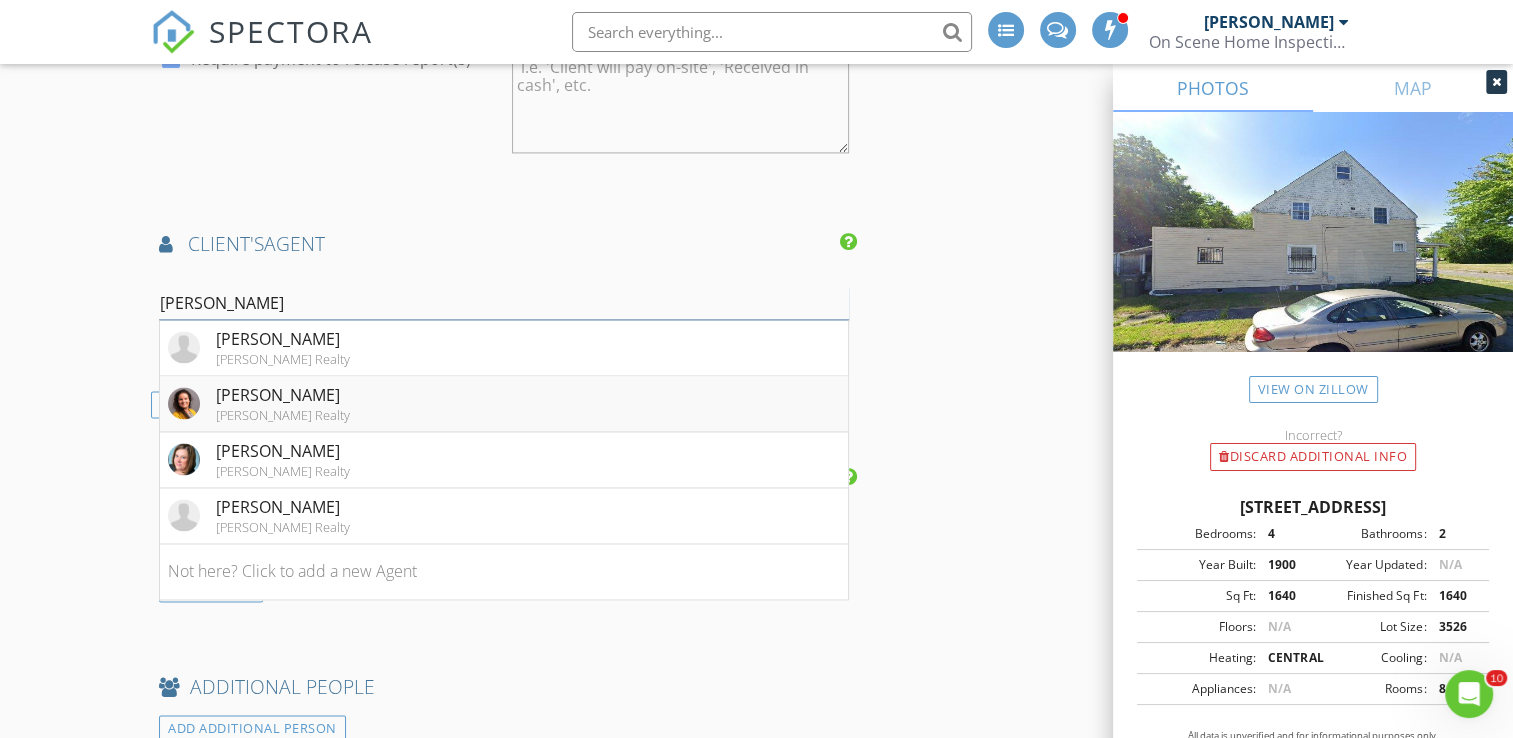 type on "kim mckinni" 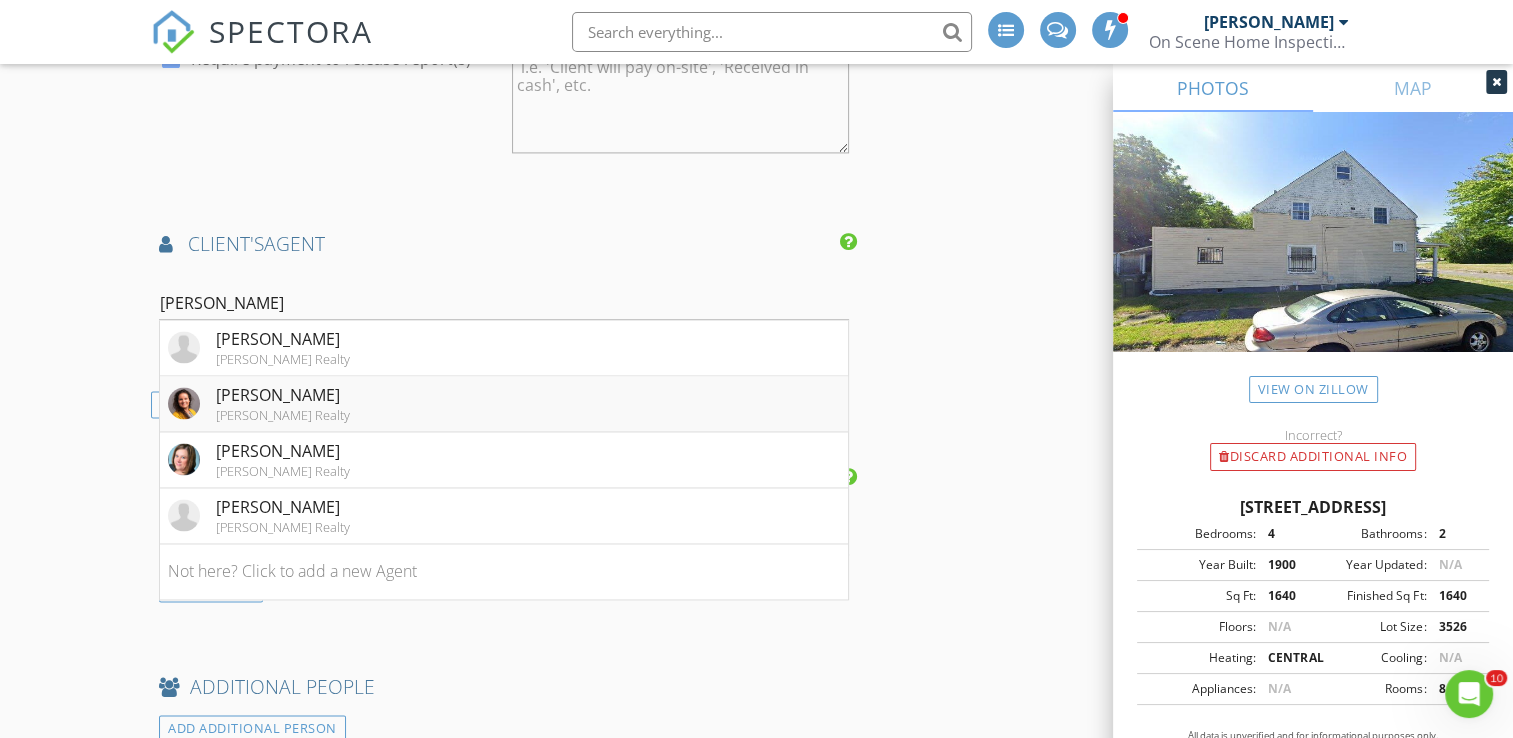 click on "Kim Mckinnies
Mckinnies Realty" at bounding box center [504, 404] 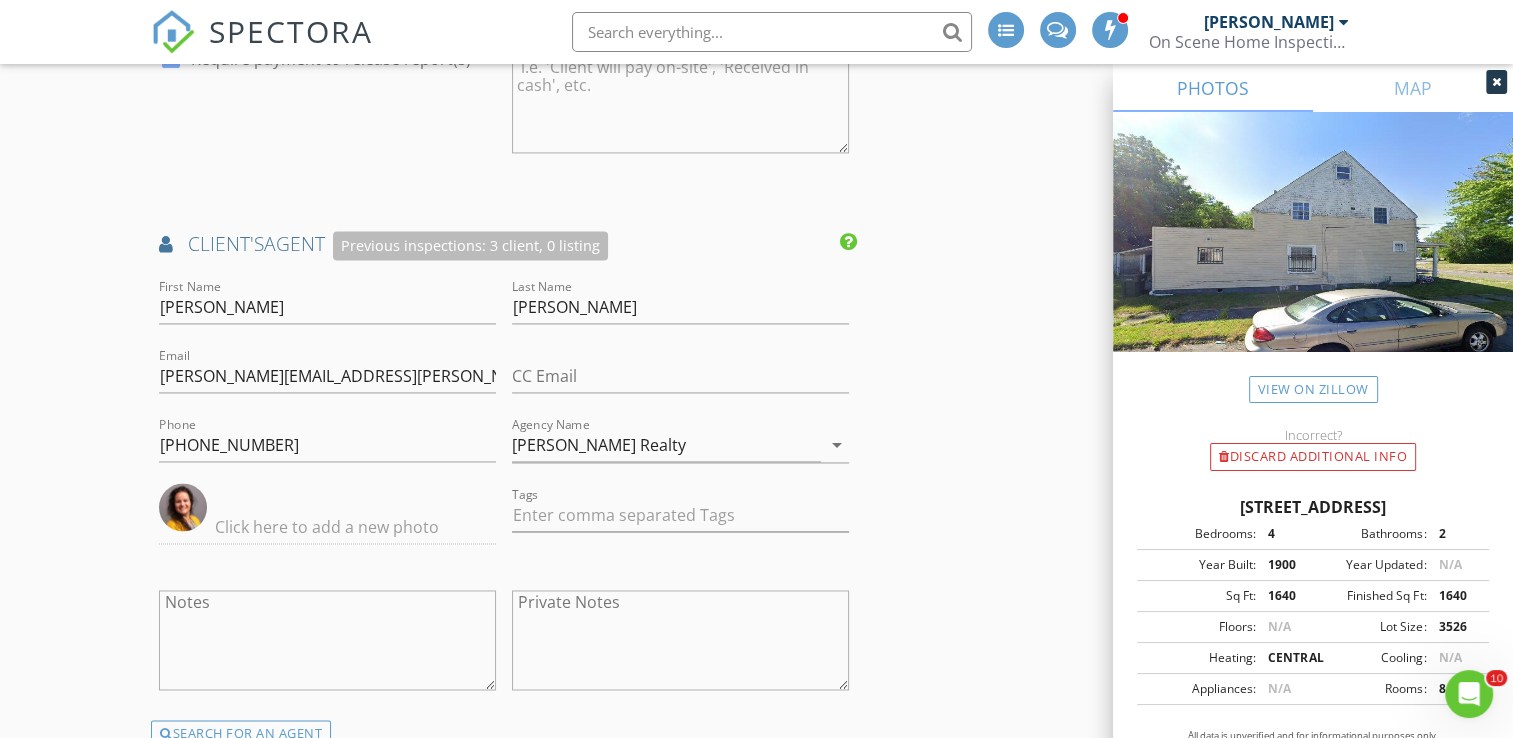 click on "New Inspection
INSPECTOR(S)
check_box   Bill Mason   PRIMARY   check_box_outline_blank   Nick Ponsler     Bill Mason arrow_drop_down   check_box_outline_blank Bill Mason specifically requested
Date/Time
07/14/2025 7:30 PM
Location
Address Search       Address 642 Sancome Ave   Unit   City South Bend   State IN   Zip 46628   County St. Joseph     Square Feet 1640   Year Built 1900   Foundation arrow_drop_down     Bill Mason     4.6 miles     (11 minutes)
client
check_box Enable Client CC email for this inspection   Client Search     check_box_outline_blank Client is a Company/Organization     First Name Sharonda   Last Name Smith   Email sherondaasmith81@yahoo.com   CC Email   Phone 574-220-0171         Tags         Notes   Private Notes
ADD ADDITIONAL client
SERVICES" at bounding box center [756, -302] 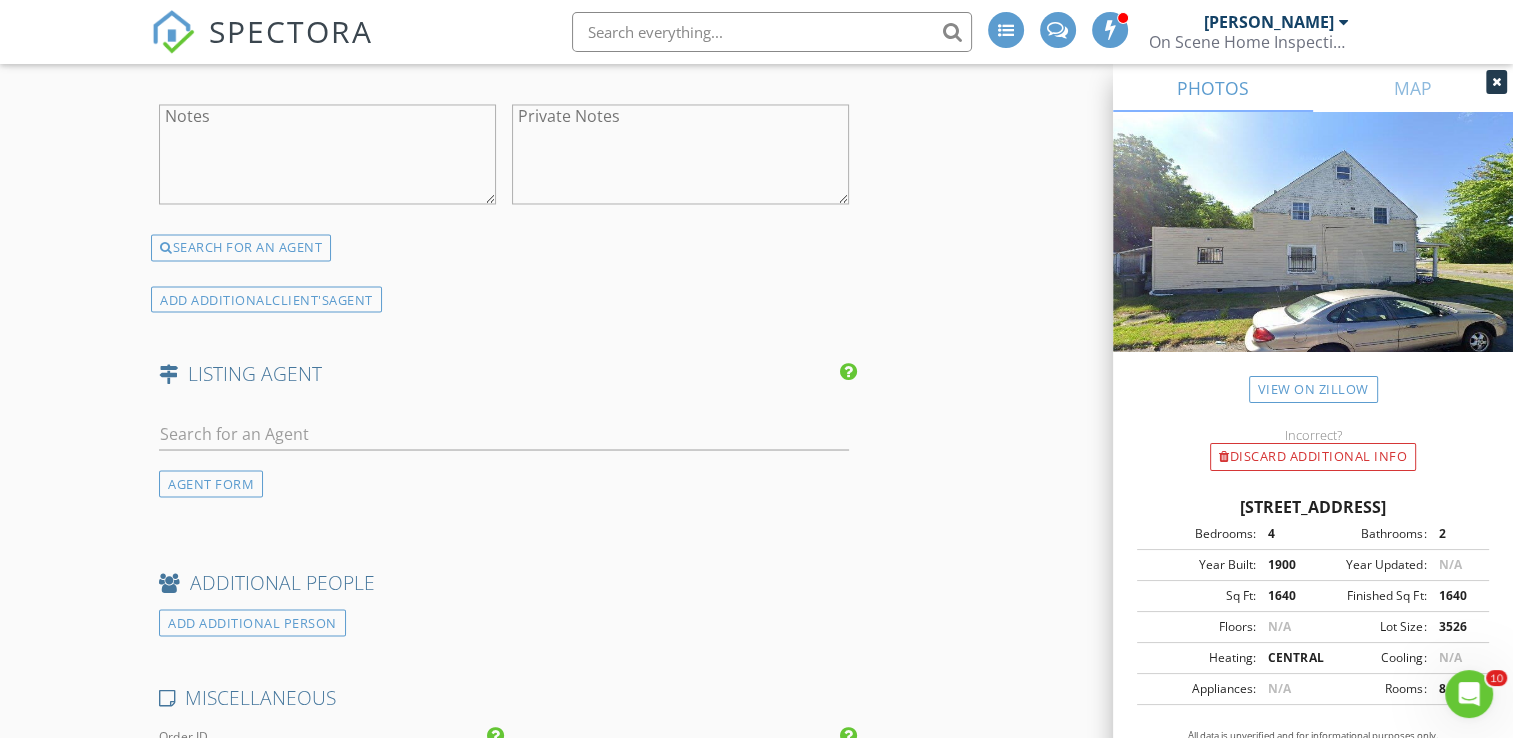 scroll, scrollTop: 3500, scrollLeft: 0, axis: vertical 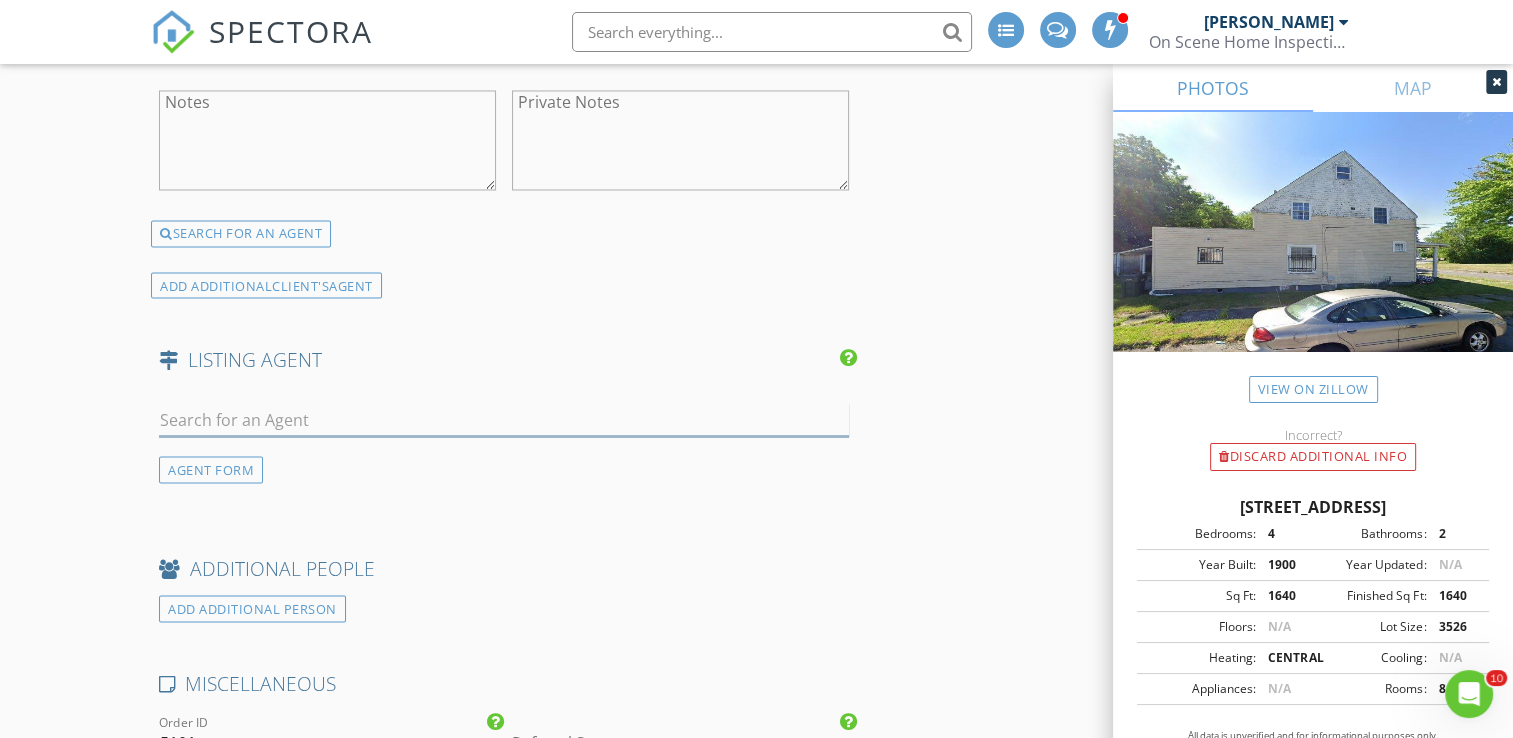 click at bounding box center [504, 419] 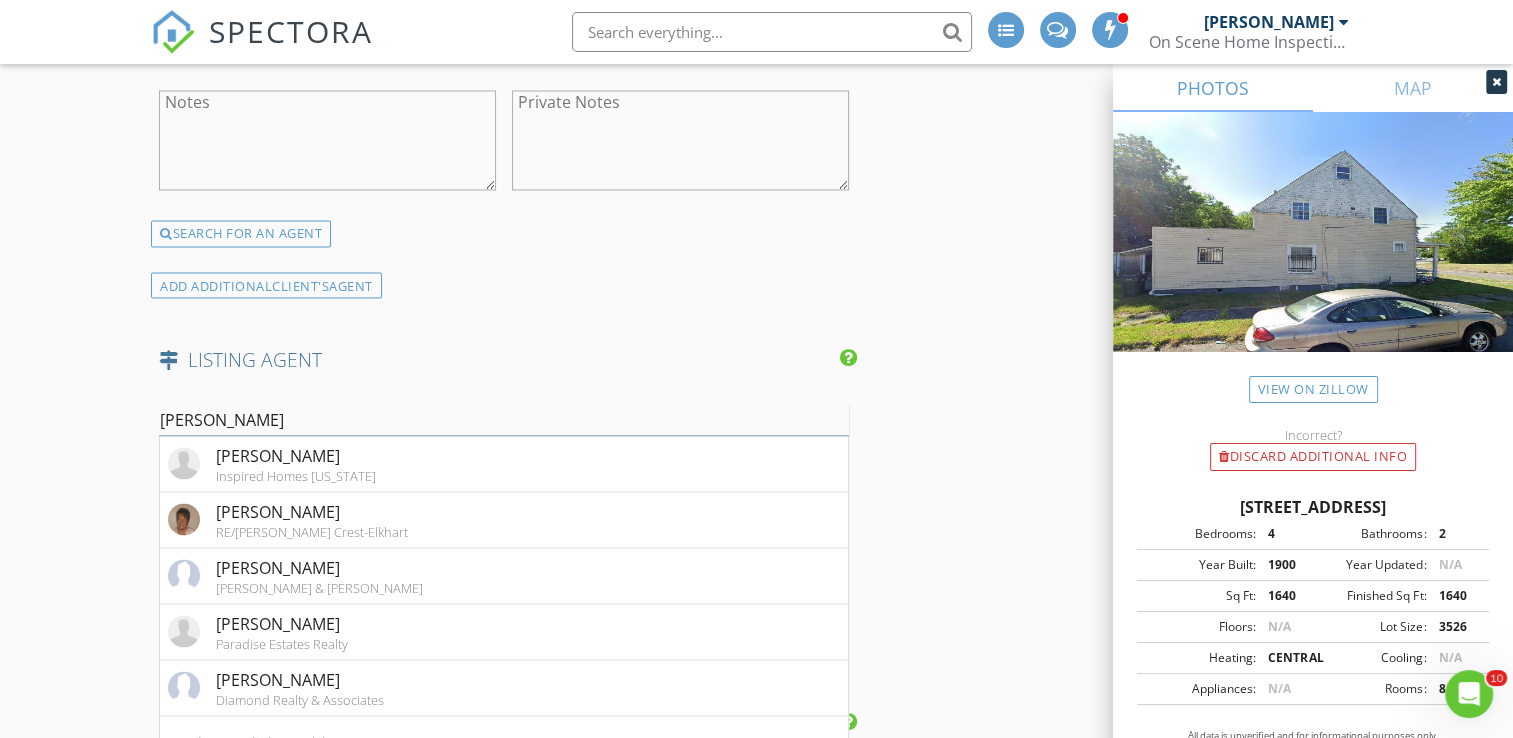 type on "lind" 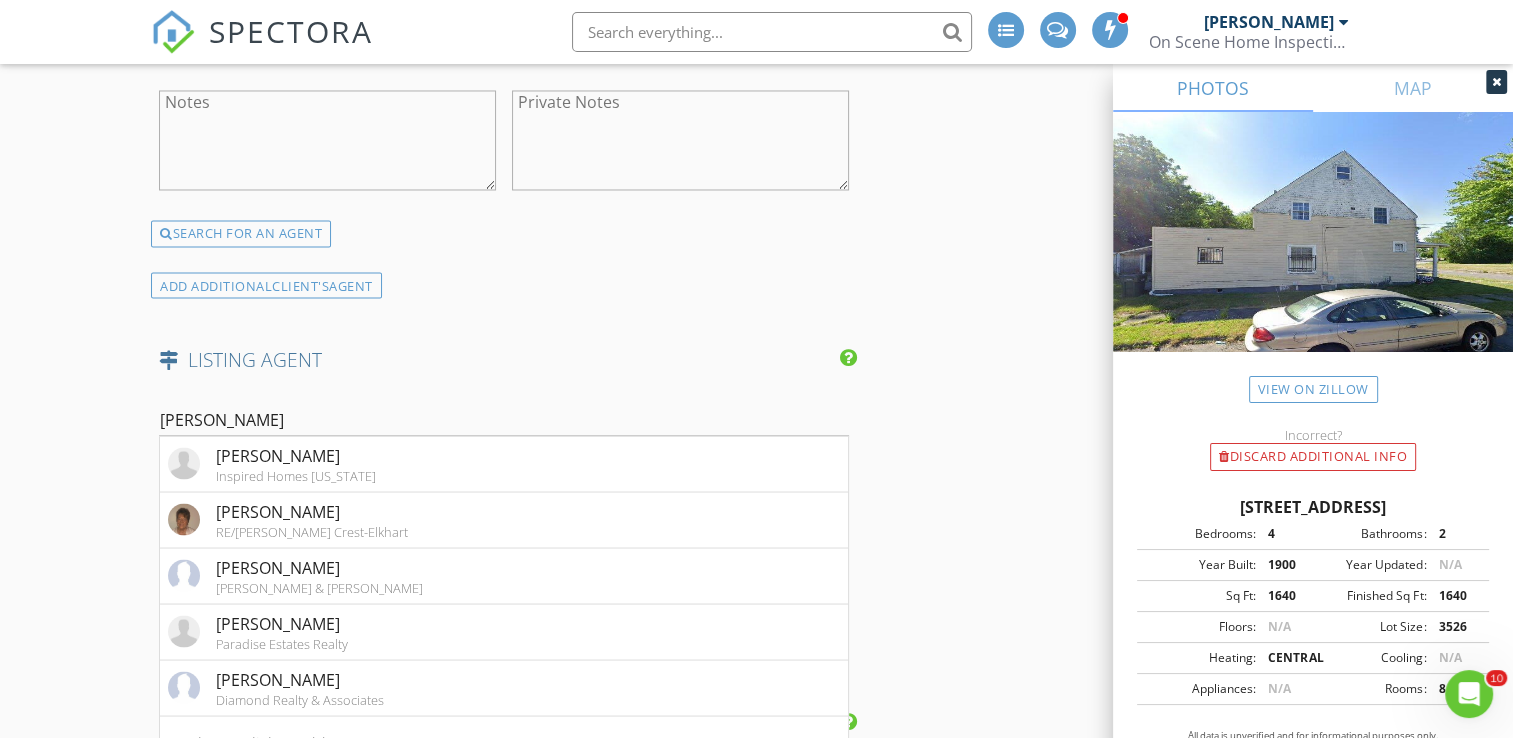 click on "New Inspection
INSPECTOR(S)
check_box   Bill Mason   PRIMARY   check_box_outline_blank   Nick Ponsler     Bill Mason arrow_drop_down   check_box_outline_blank Bill Mason specifically requested
Date/Time
07/14/2025 7:30 PM
Location
Address Search       Address 642 Sancome Ave   Unit   City South Bend   State IN   Zip 46628   County St. Joseph     Square Feet 1640   Year Built 1900   Foundation arrow_drop_down     Bill Mason     4.6 miles     (11 minutes)
client
check_box Enable Client CC email for this inspection   Client Search     check_box_outline_blank Client is a Company/Organization     First Name Sharonda   Last Name Smith   Email sherondaasmith81@yahoo.com   CC Email   Phone 574-220-0171         Tags         Notes   Private Notes
ADD ADDITIONAL client
SERVICES" at bounding box center (756, -802) 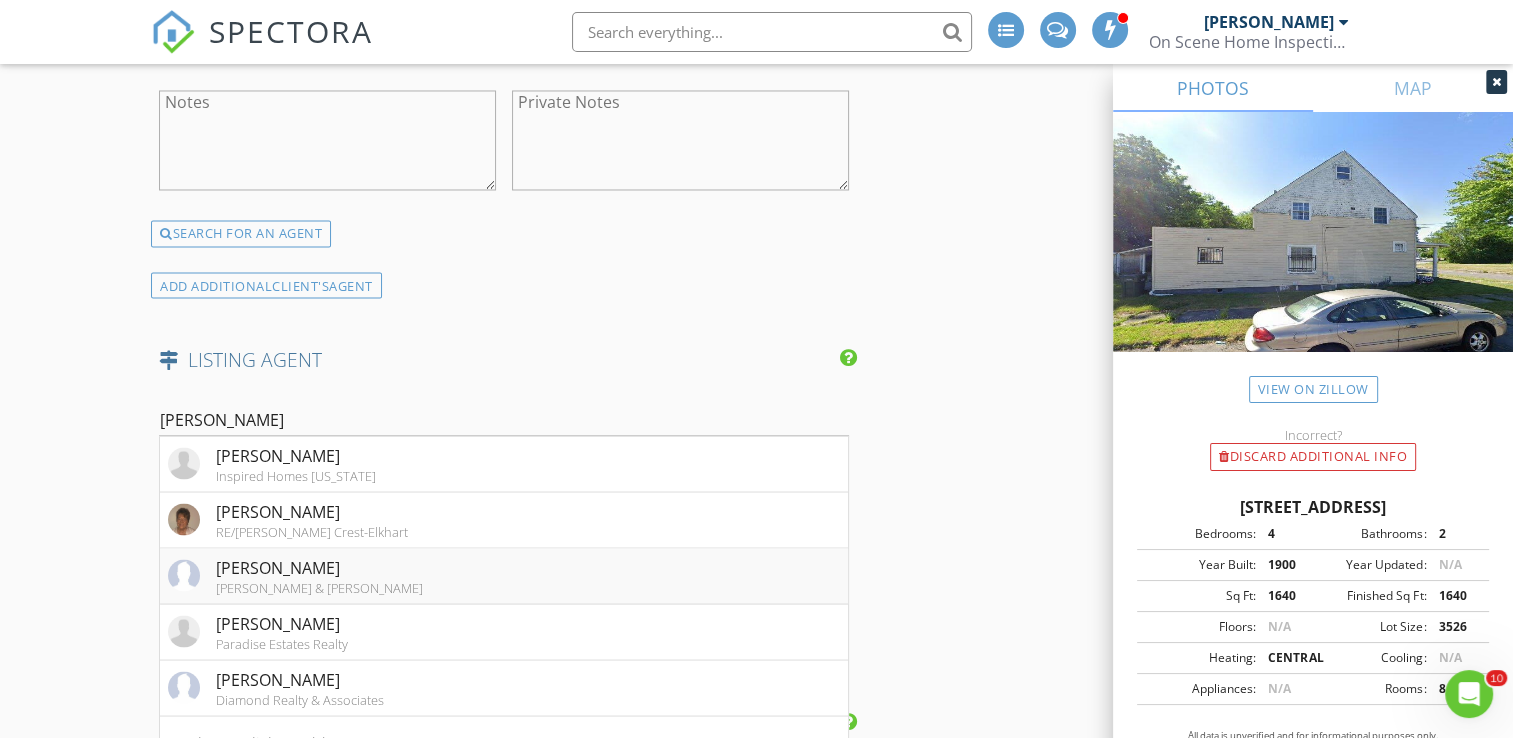 click on "Cressy & Everett -Elkhart" at bounding box center [319, 587] 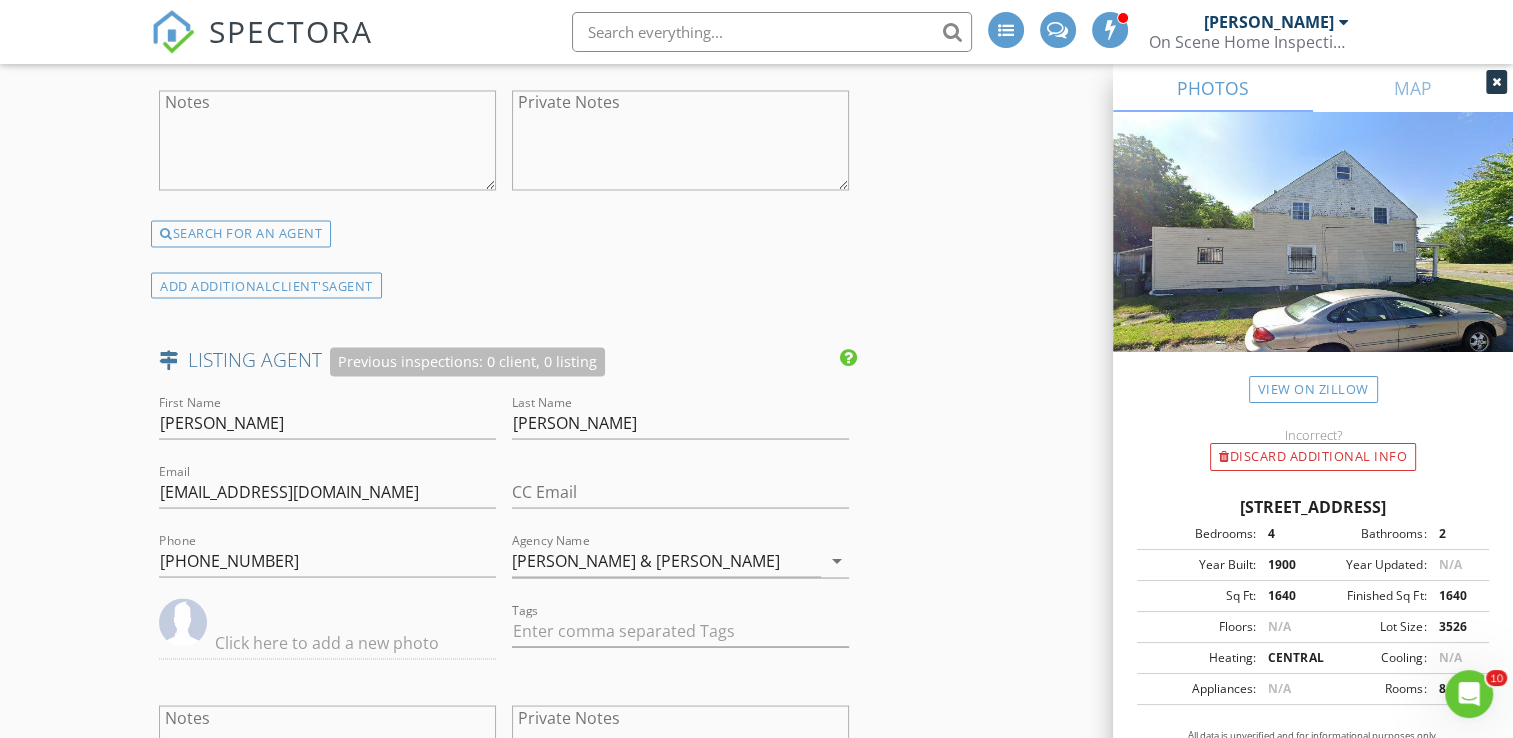 click on "New Inspection
INSPECTOR(S)
check_box   Bill Mason   PRIMARY   check_box_outline_blank   Nick Ponsler     Bill Mason arrow_drop_down   check_box_outline_blank Bill Mason specifically requested
Date/Time
07/14/2025 7:30 PM
Location
Address Search       Address 642 Sancome Ave   Unit   City South Bend   State IN   Zip 46628   County St. Joseph     Square Feet 1640   Year Built 1900   Foundation arrow_drop_down     Bill Mason     4.6 miles     (11 minutes)
client
check_box Enable Client CC email for this inspection   Client Search     check_box_outline_blank Client is a Company/Organization     First Name Sharonda   Last Name Smith   Email sherondaasmith81@yahoo.com   CC Email   Phone 574-220-0171         Tags         Notes   Private Notes
ADD ADDITIONAL client
SERVICES" at bounding box center [756, -598] 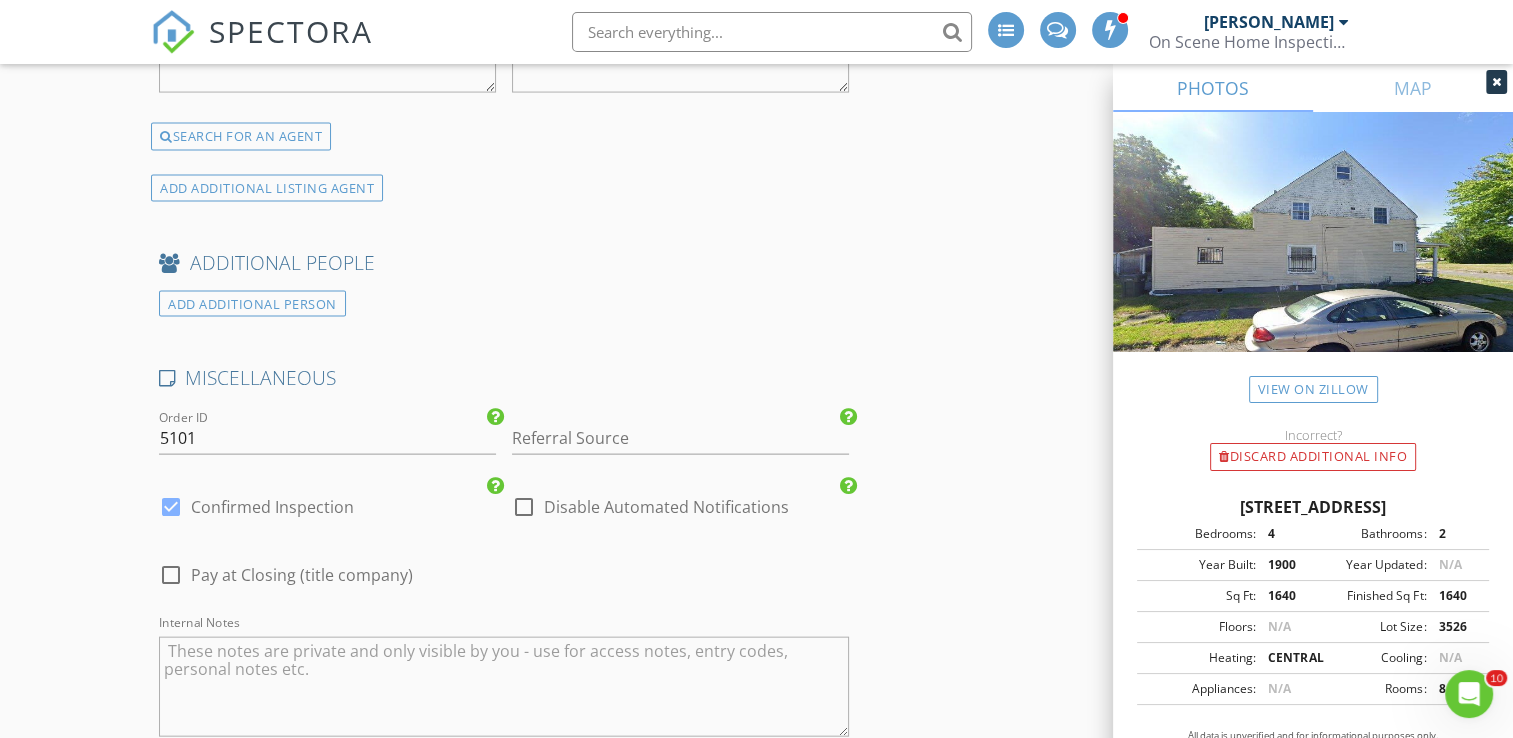 scroll, scrollTop: 4200, scrollLeft: 0, axis: vertical 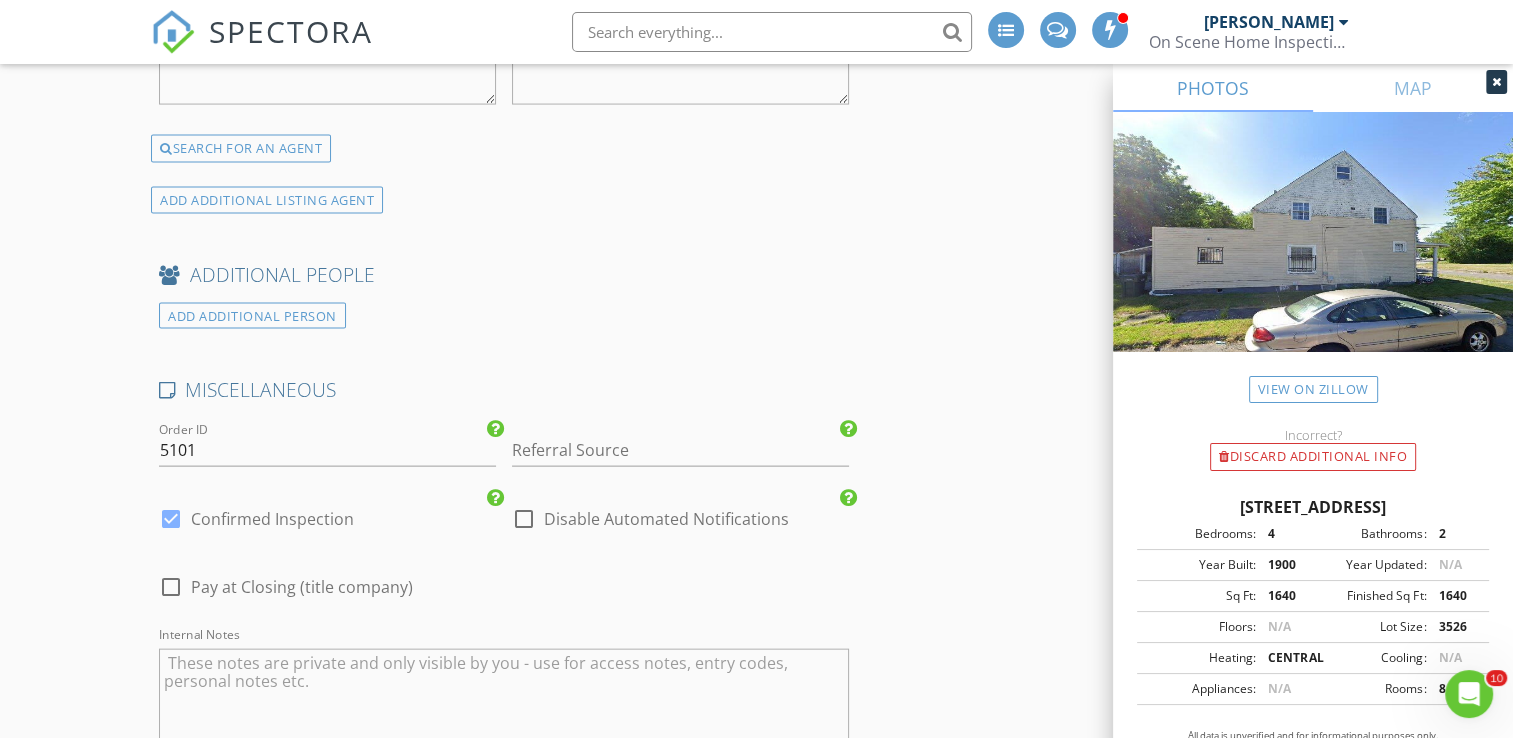 click on "ADD ADDITIONAL PERSON" at bounding box center (252, 316) 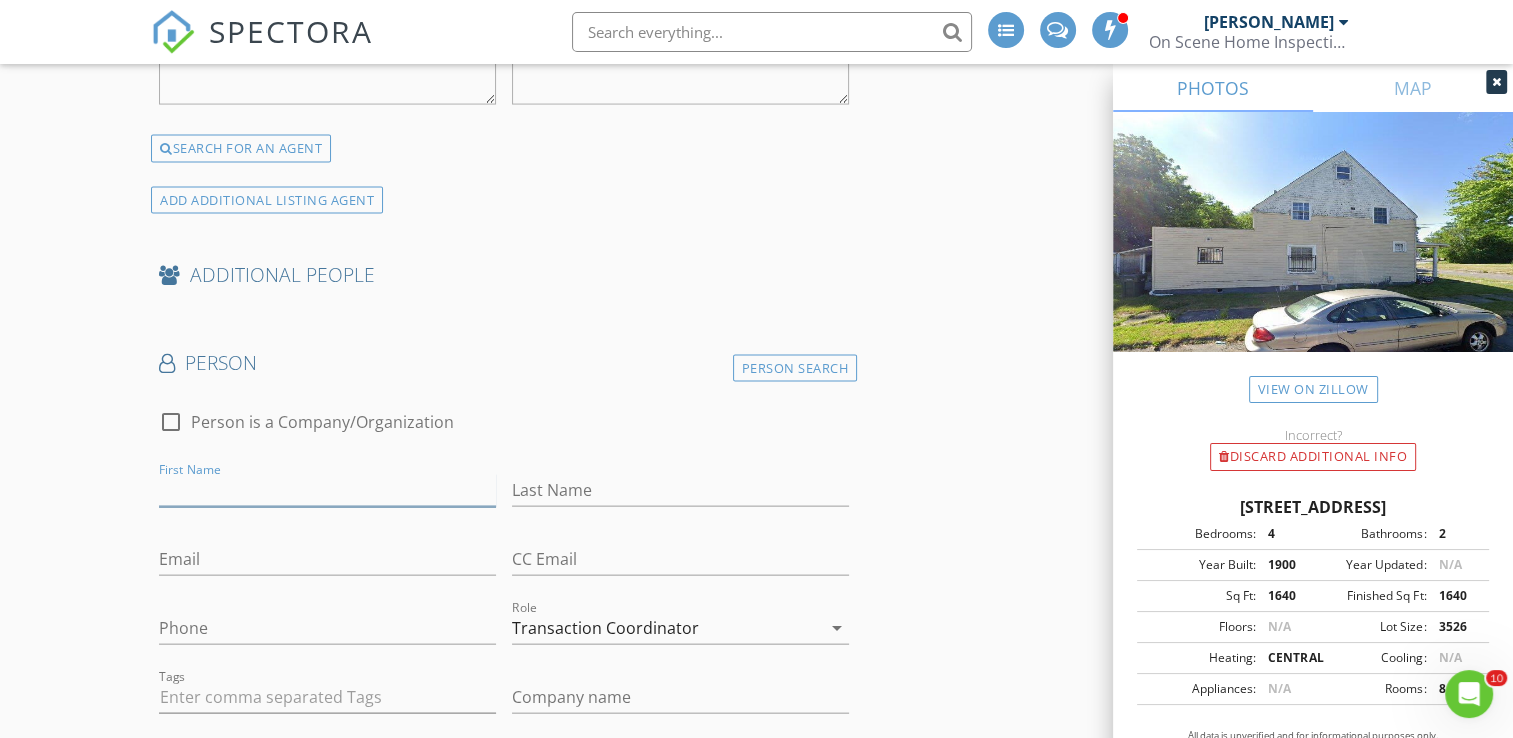 click on "First Name" at bounding box center [327, 490] 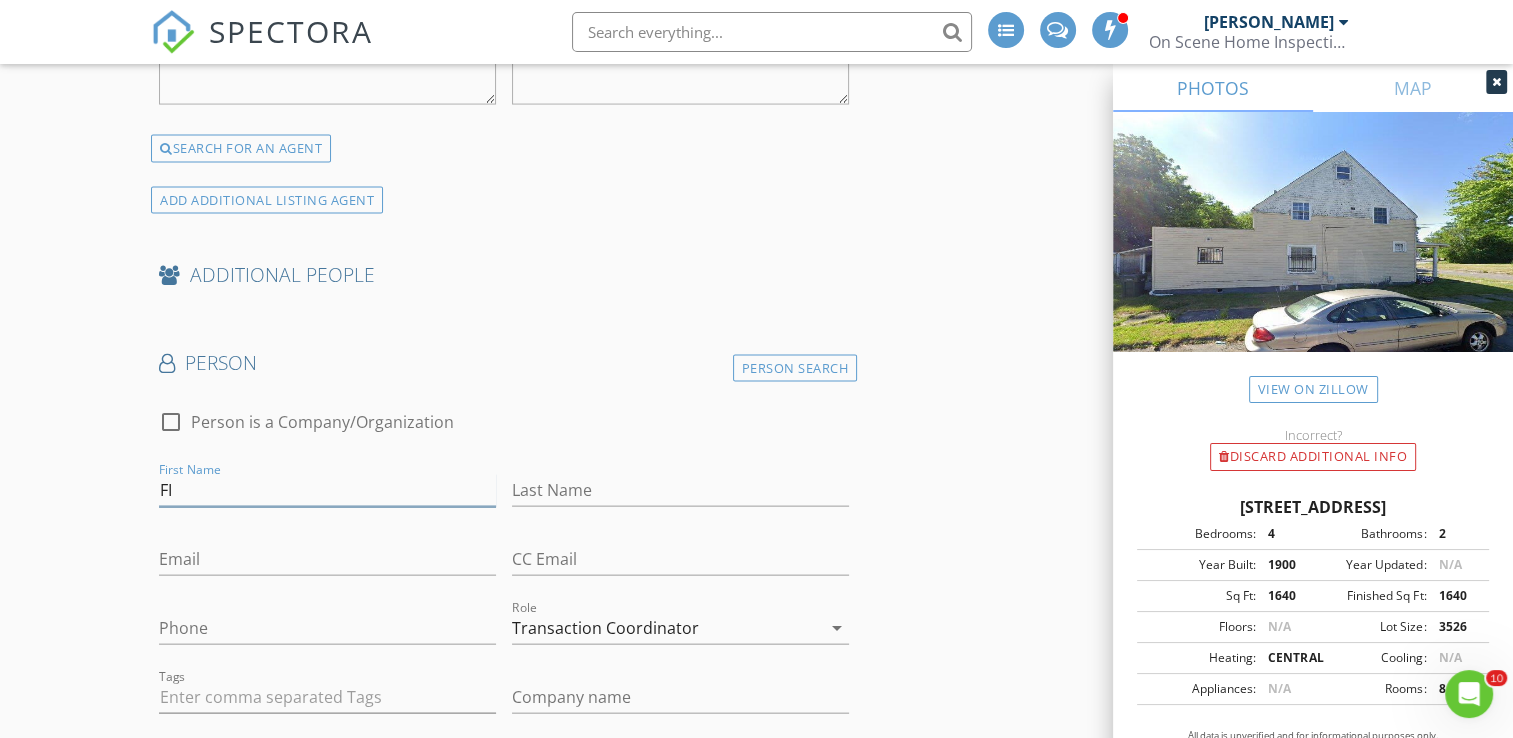 type on "Fidelity" 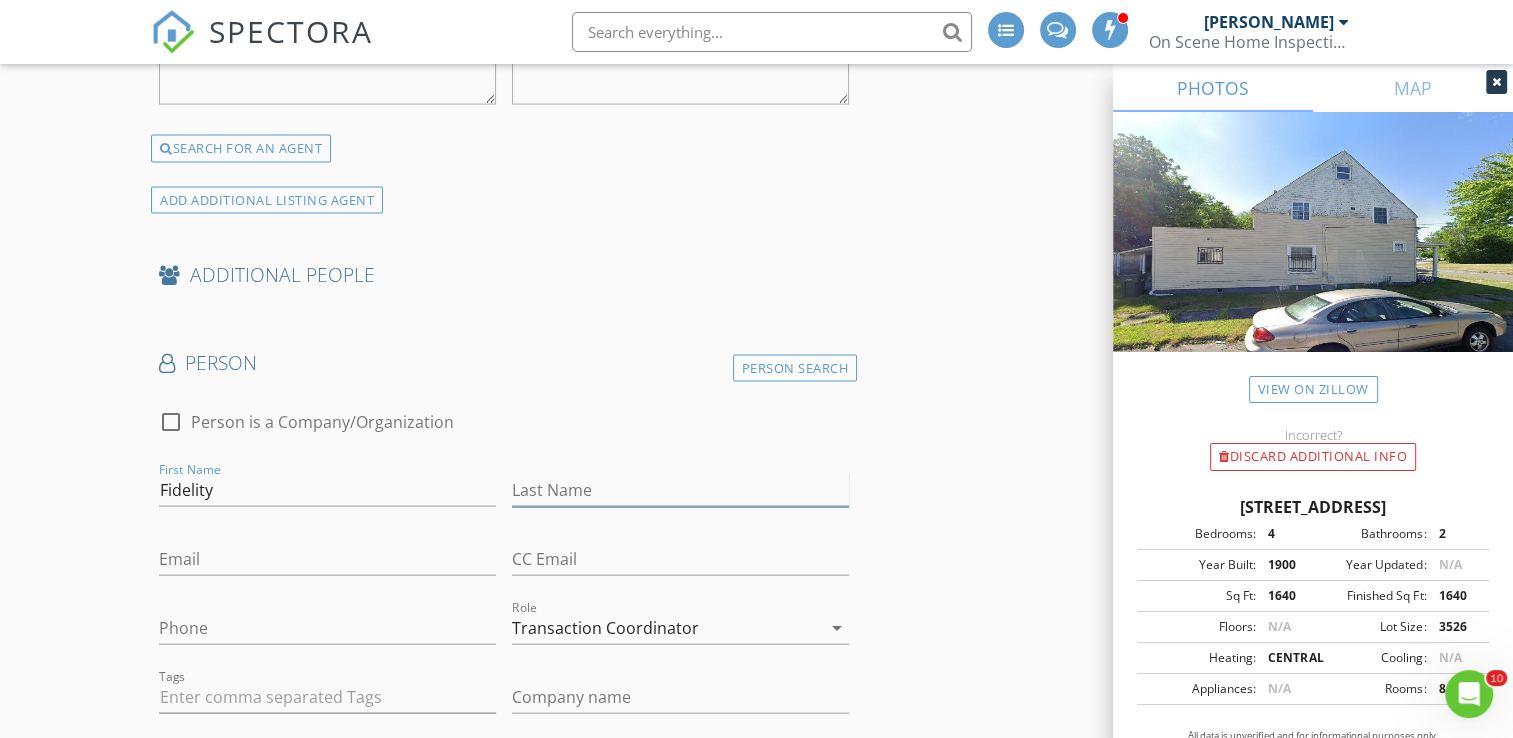 type on "Title" 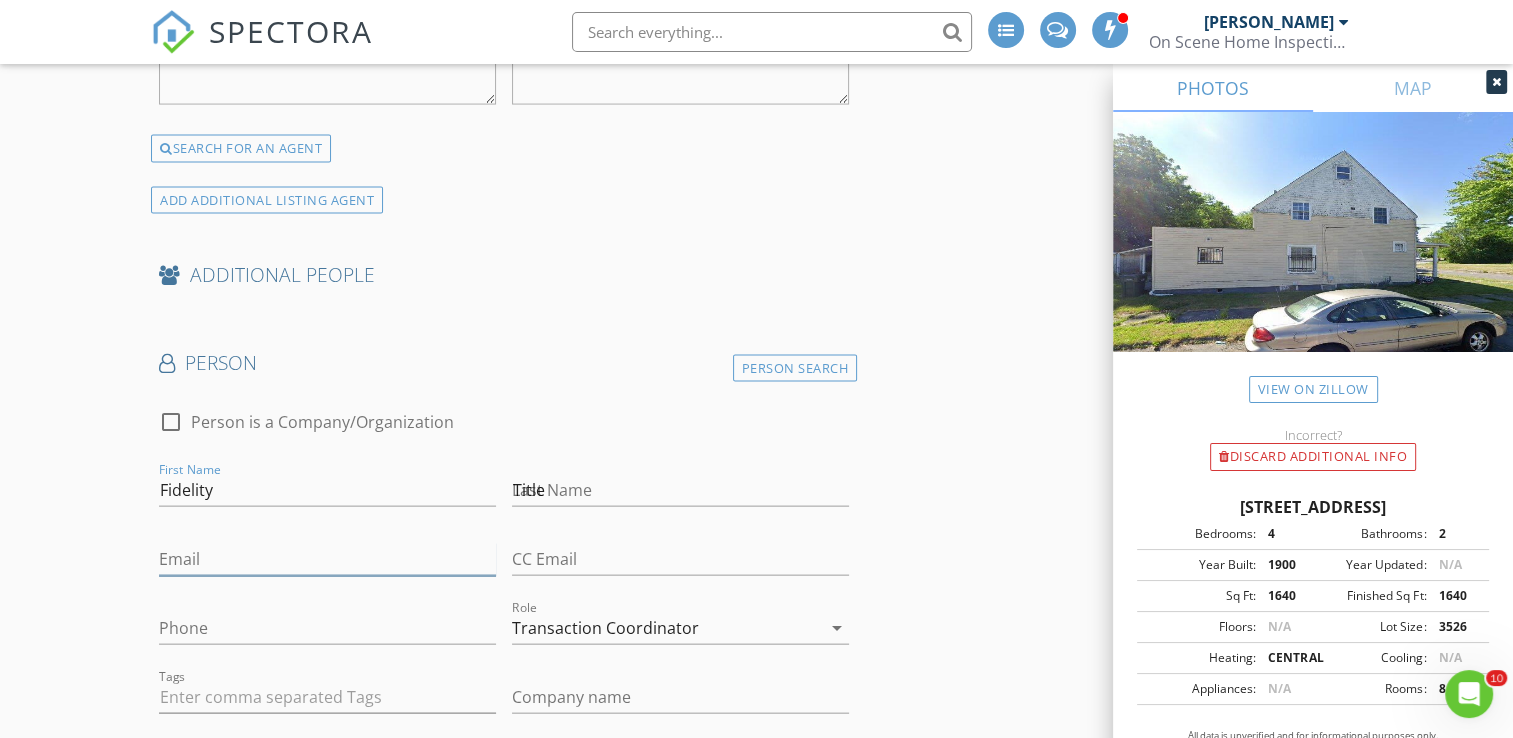 type on "mishawakaprocessing@fnf.com" 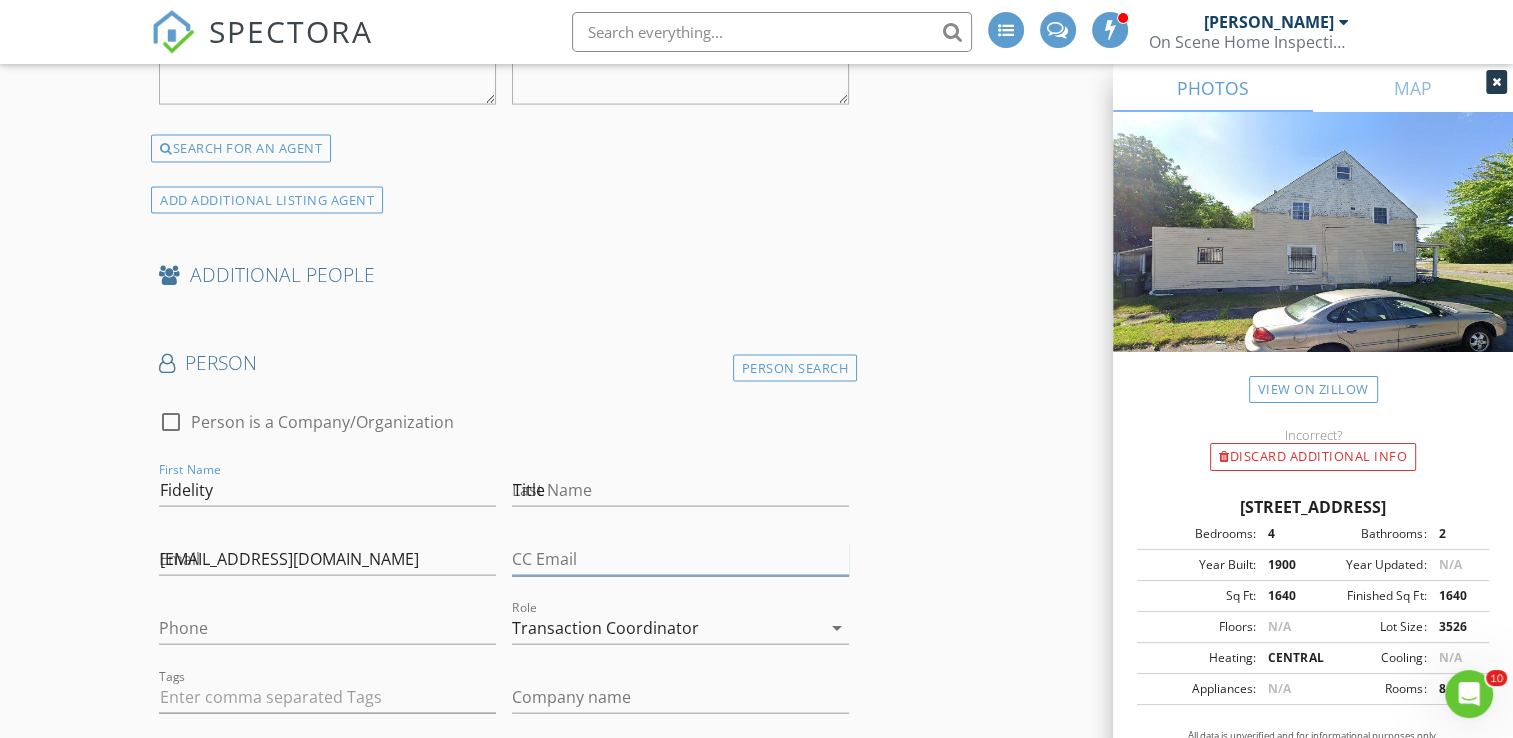 type on "mishawakaprocessing@fnf.com" 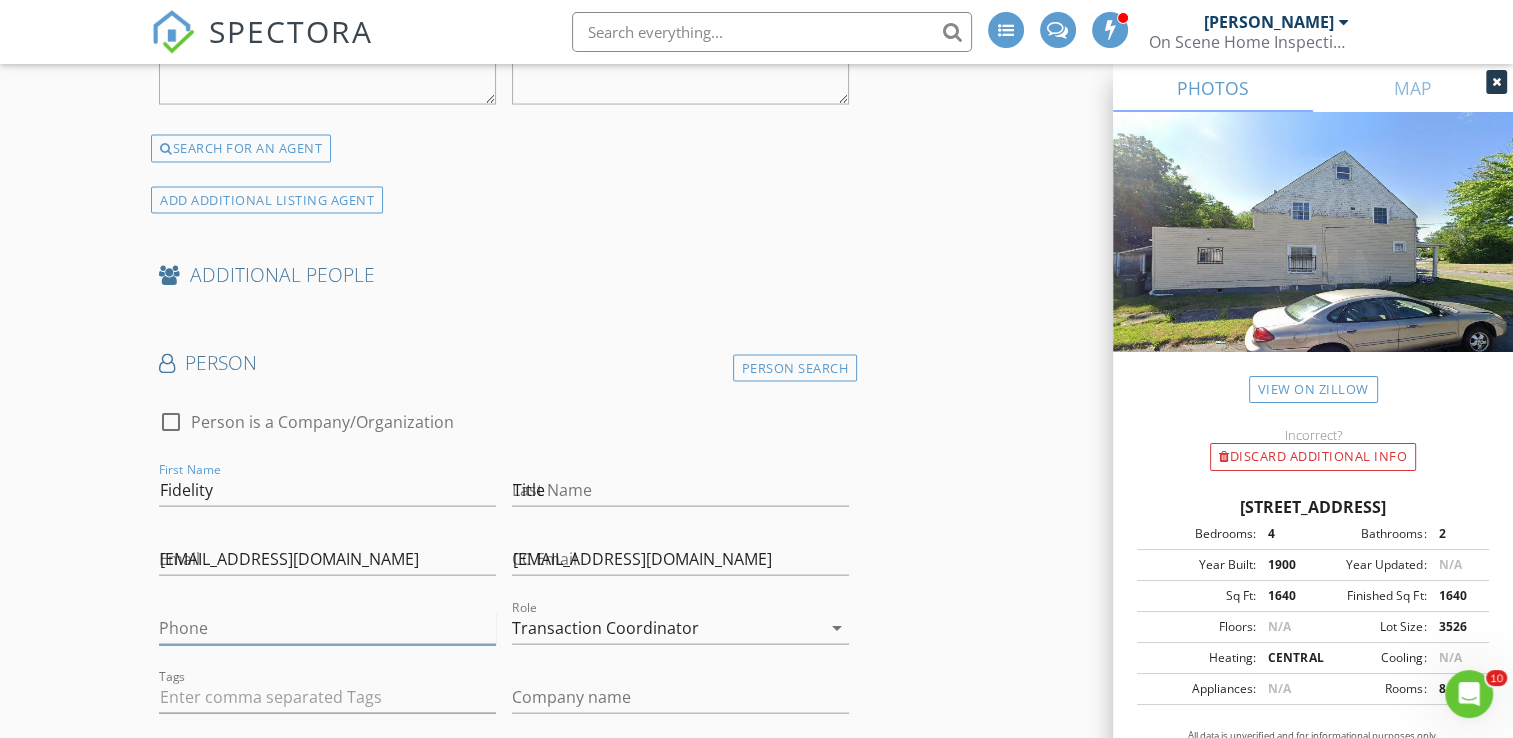 type on "5743340981" 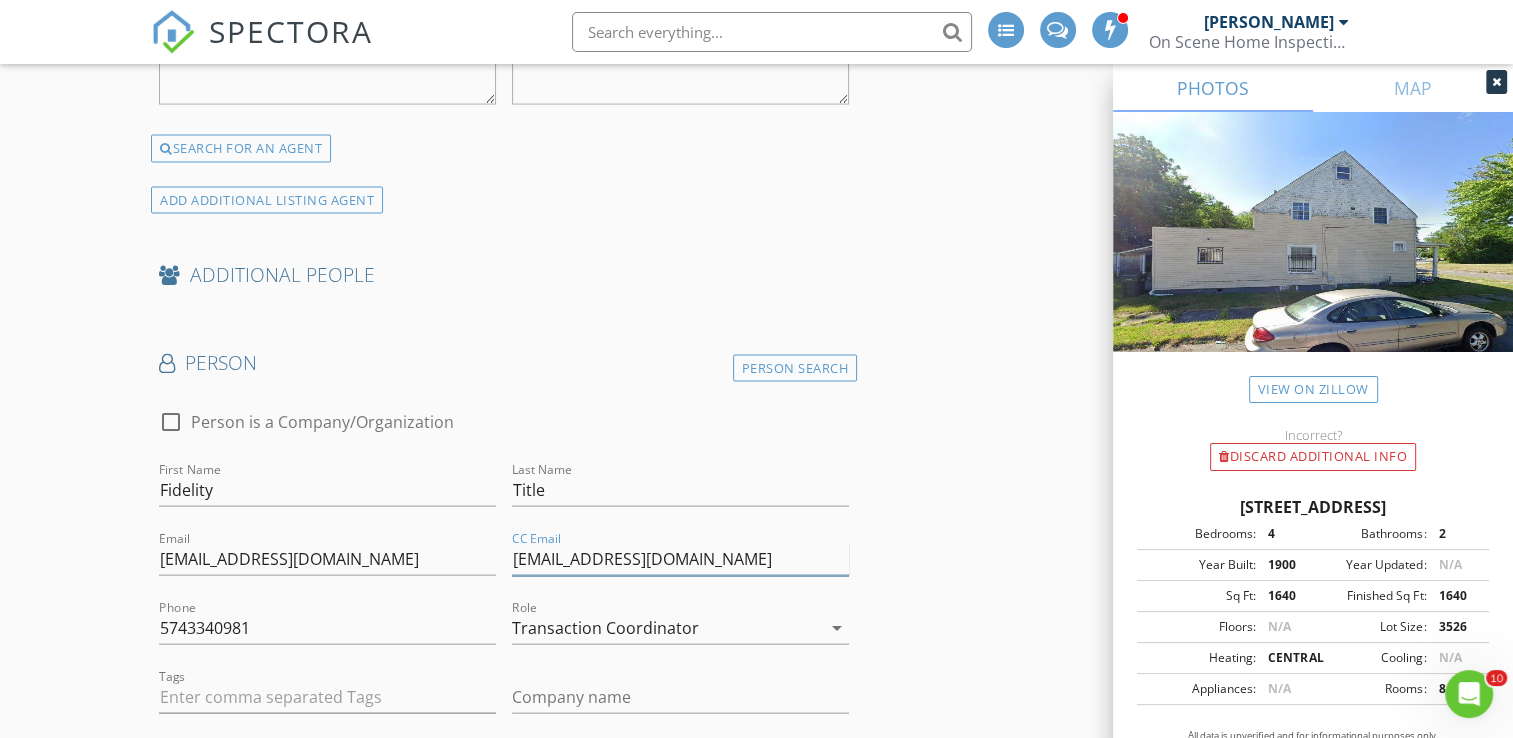 drag, startPoint x: 766, startPoint y: 550, endPoint x: 513, endPoint y: 550, distance: 253 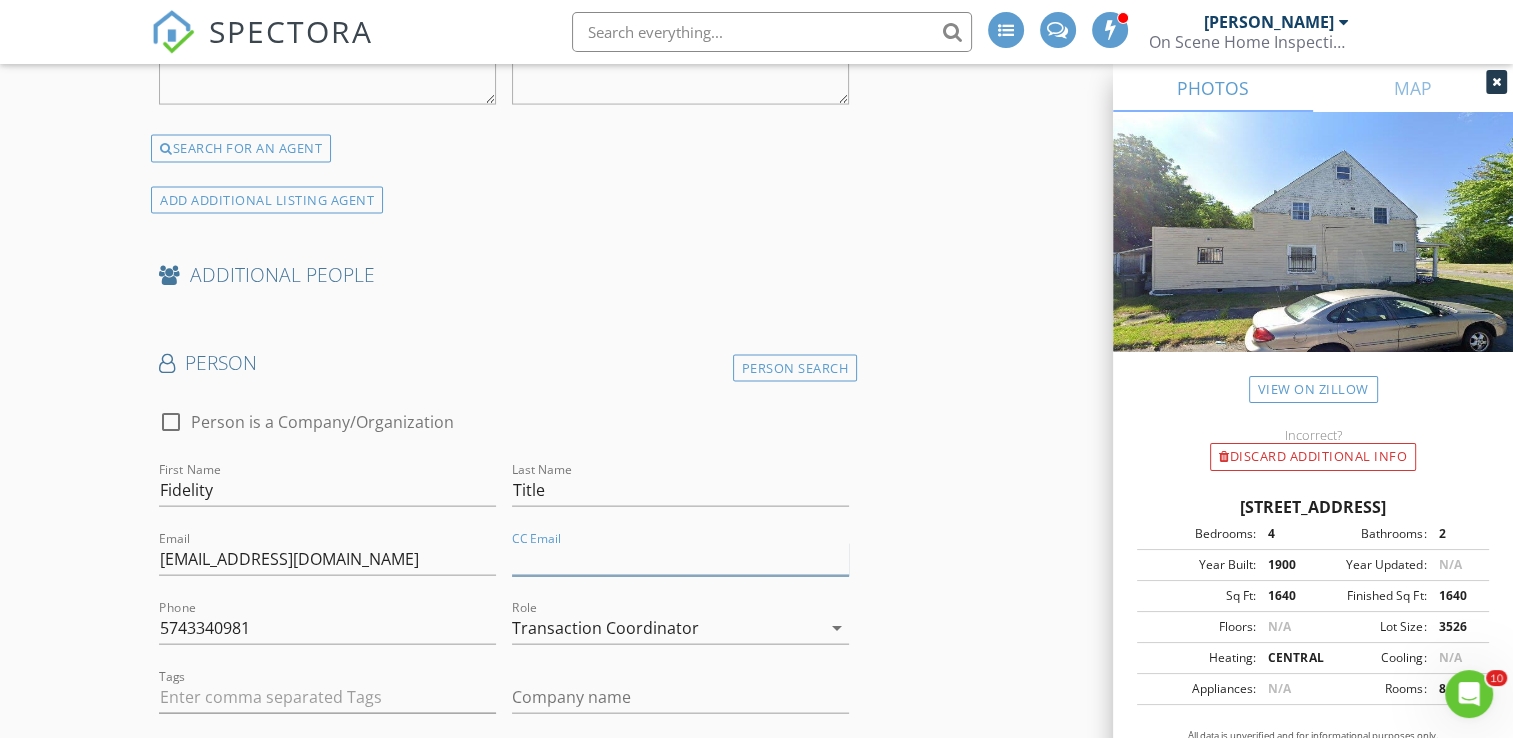 type 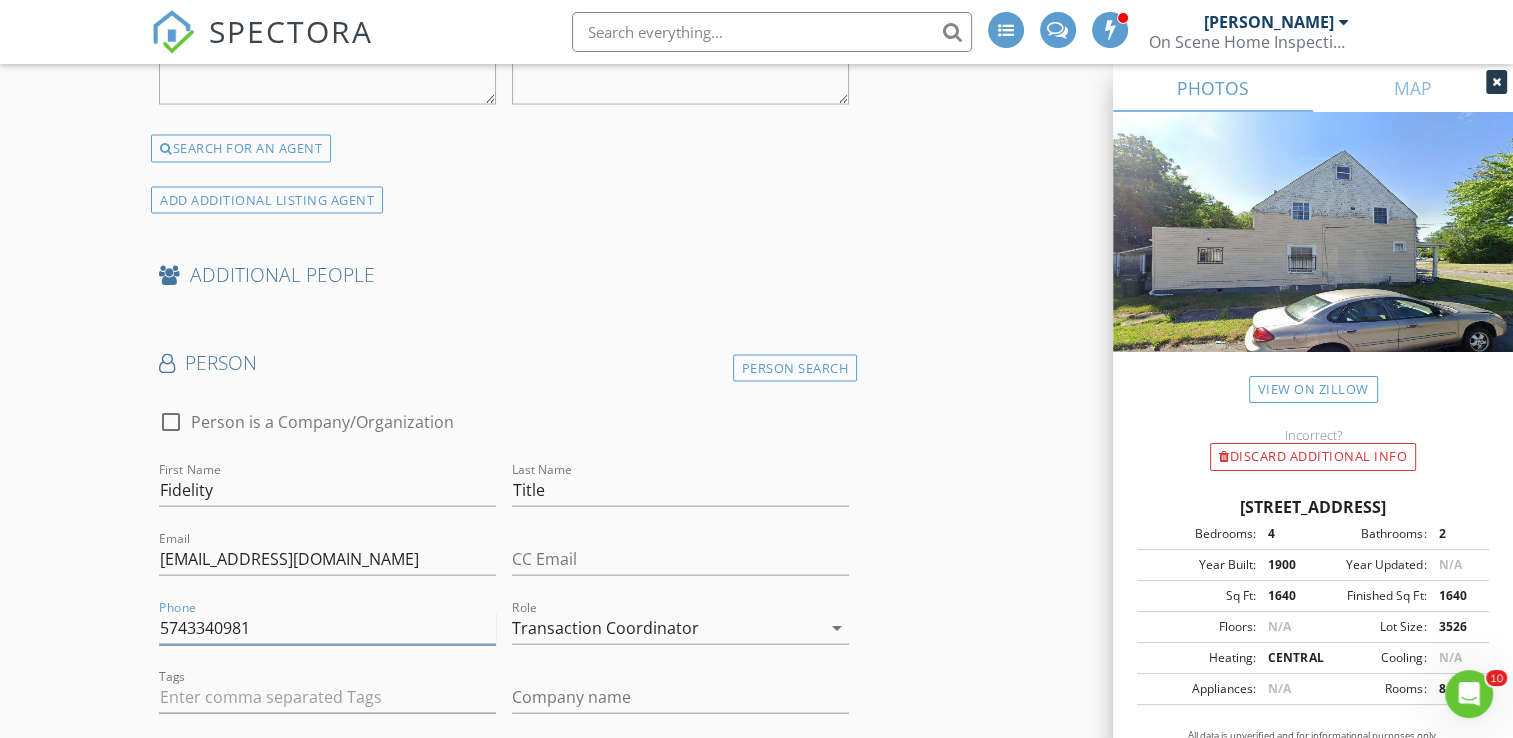 drag, startPoint x: 253, startPoint y: 618, endPoint x: 77, endPoint y: 625, distance: 176.13914 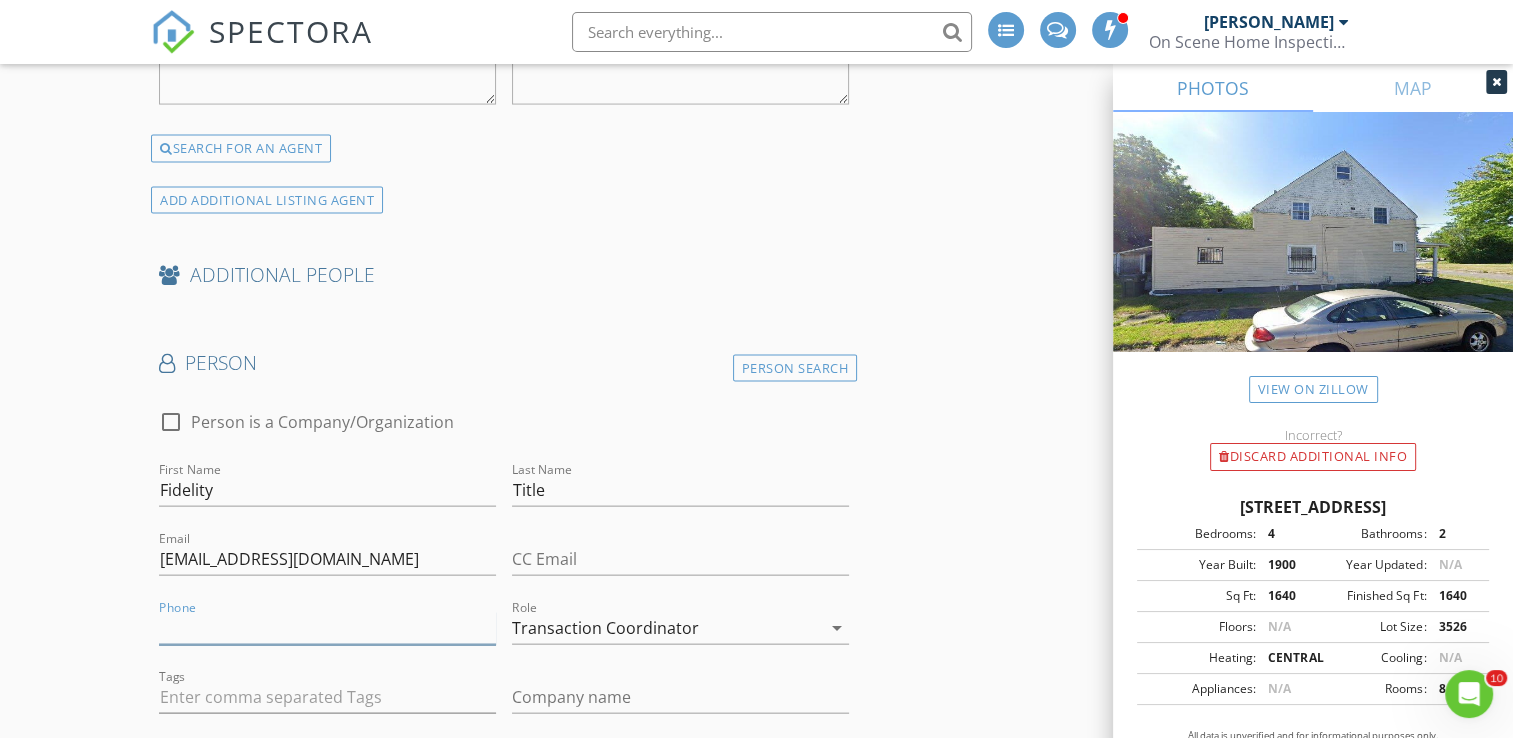 type 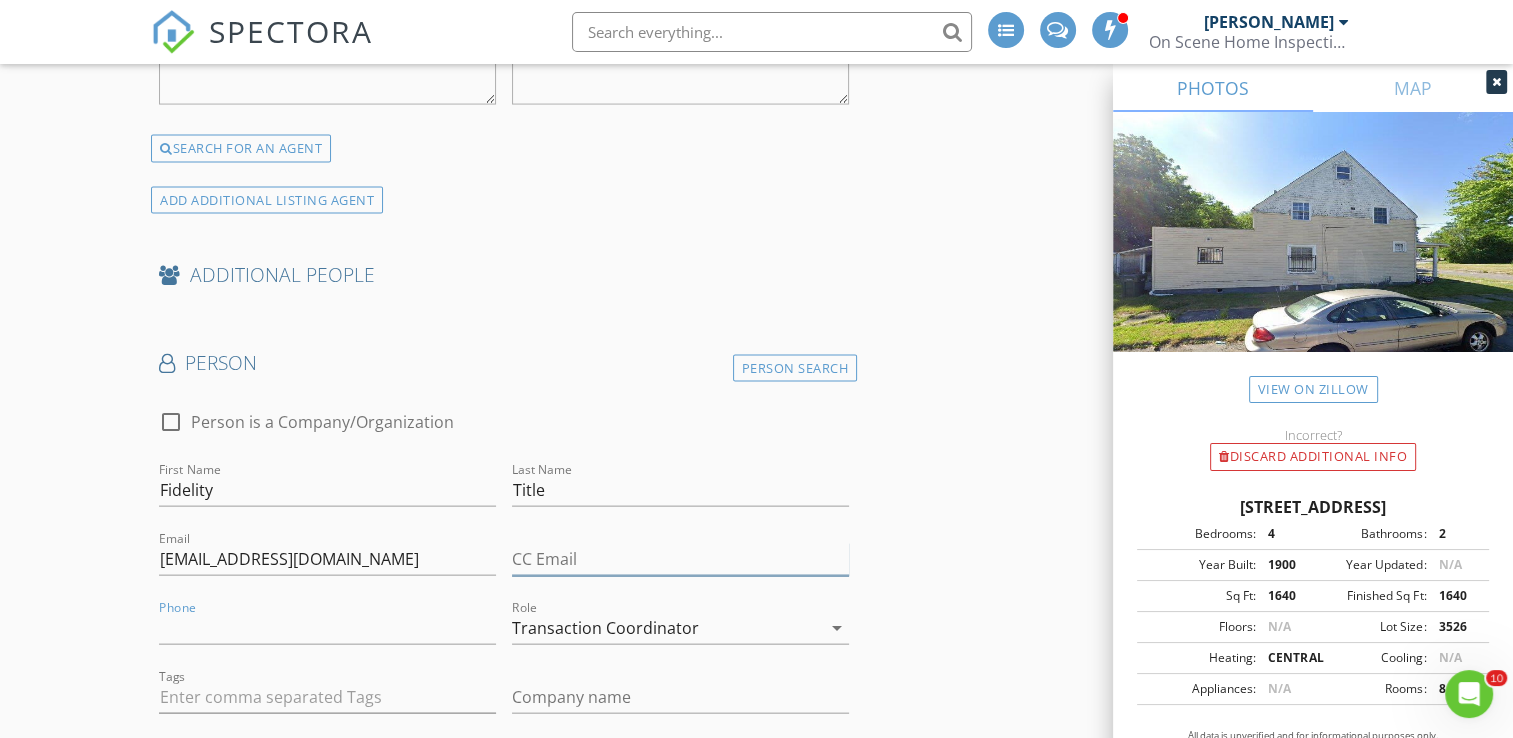 click on "CC Email" at bounding box center [680, 559] 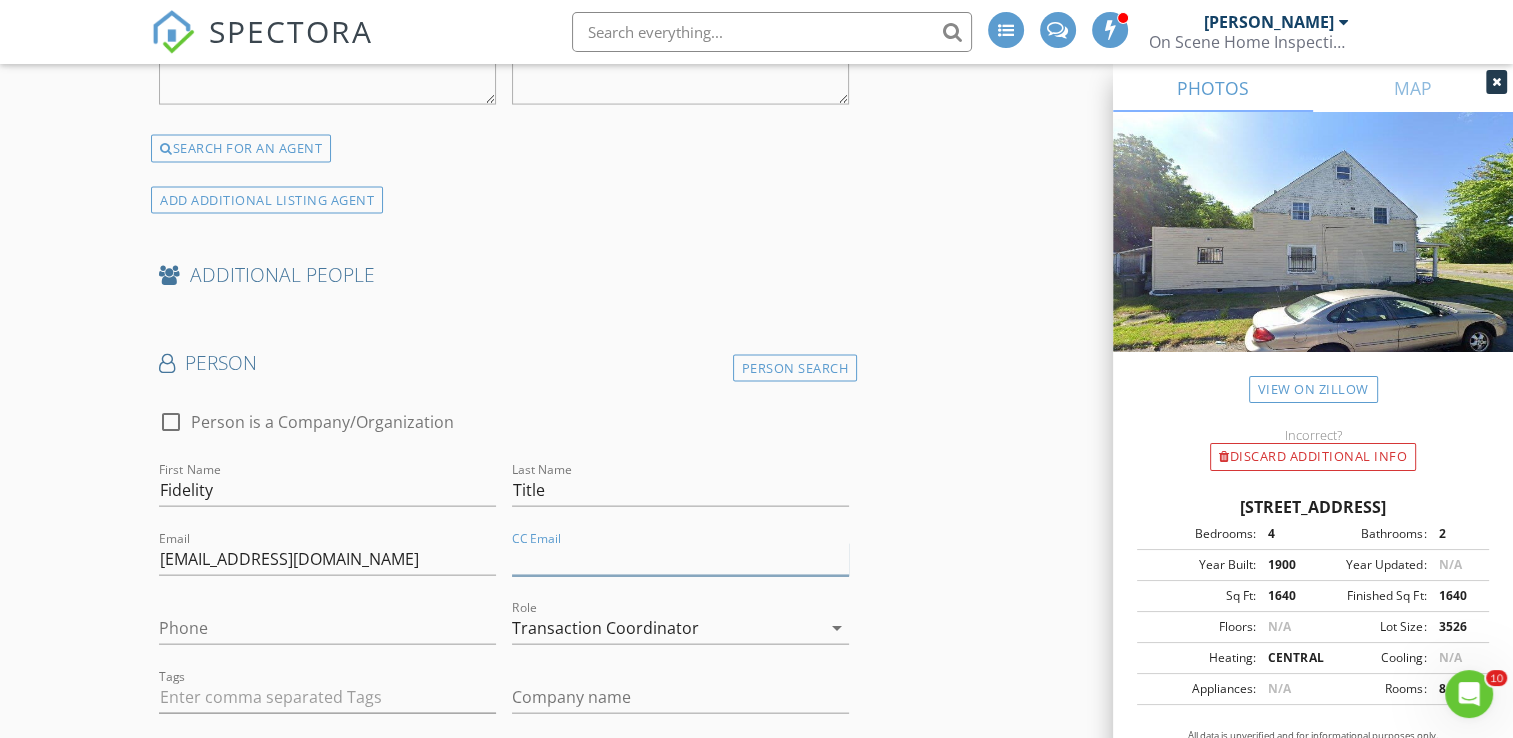paste on "Katarina.Davis@fnf.com" 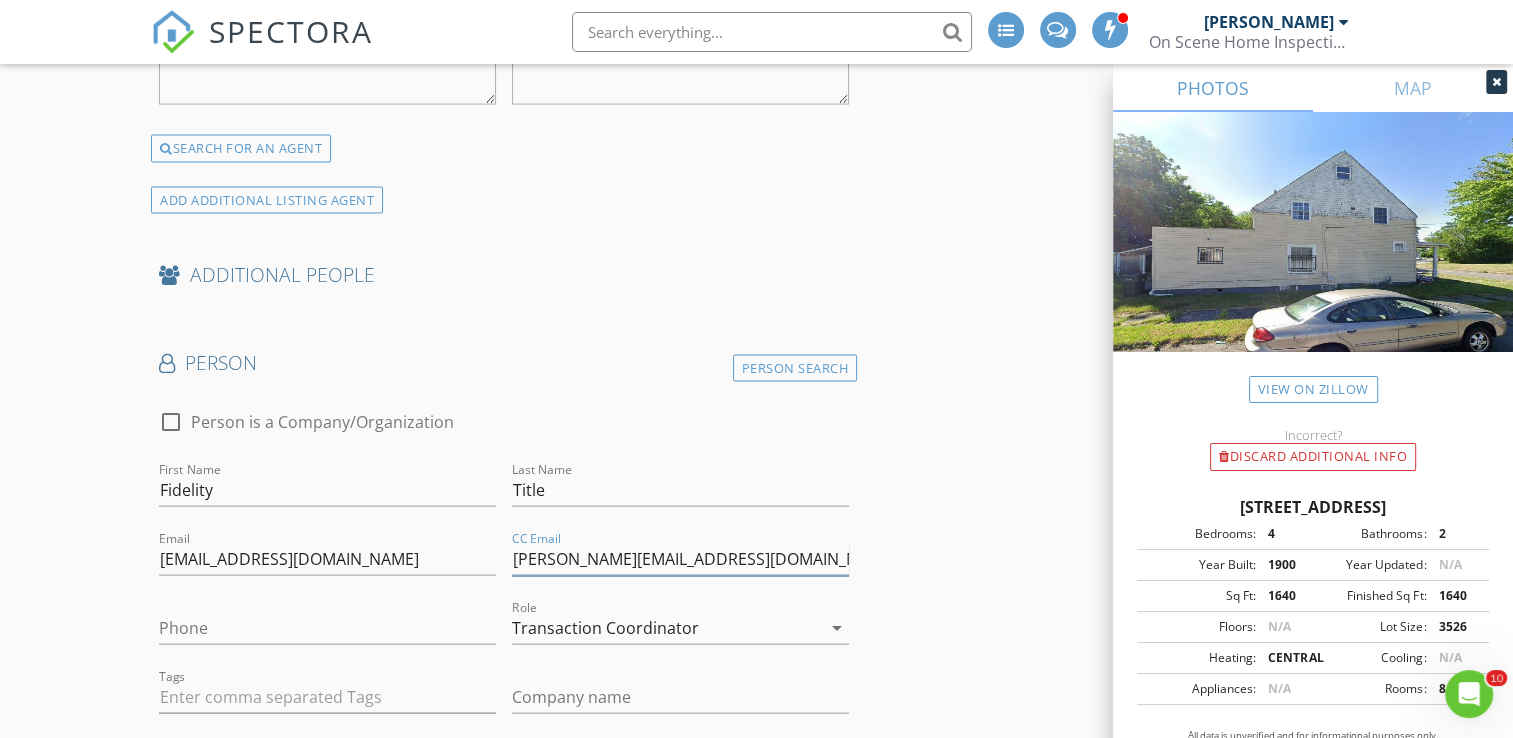 type on "Katarina.Davis@fnf.com" 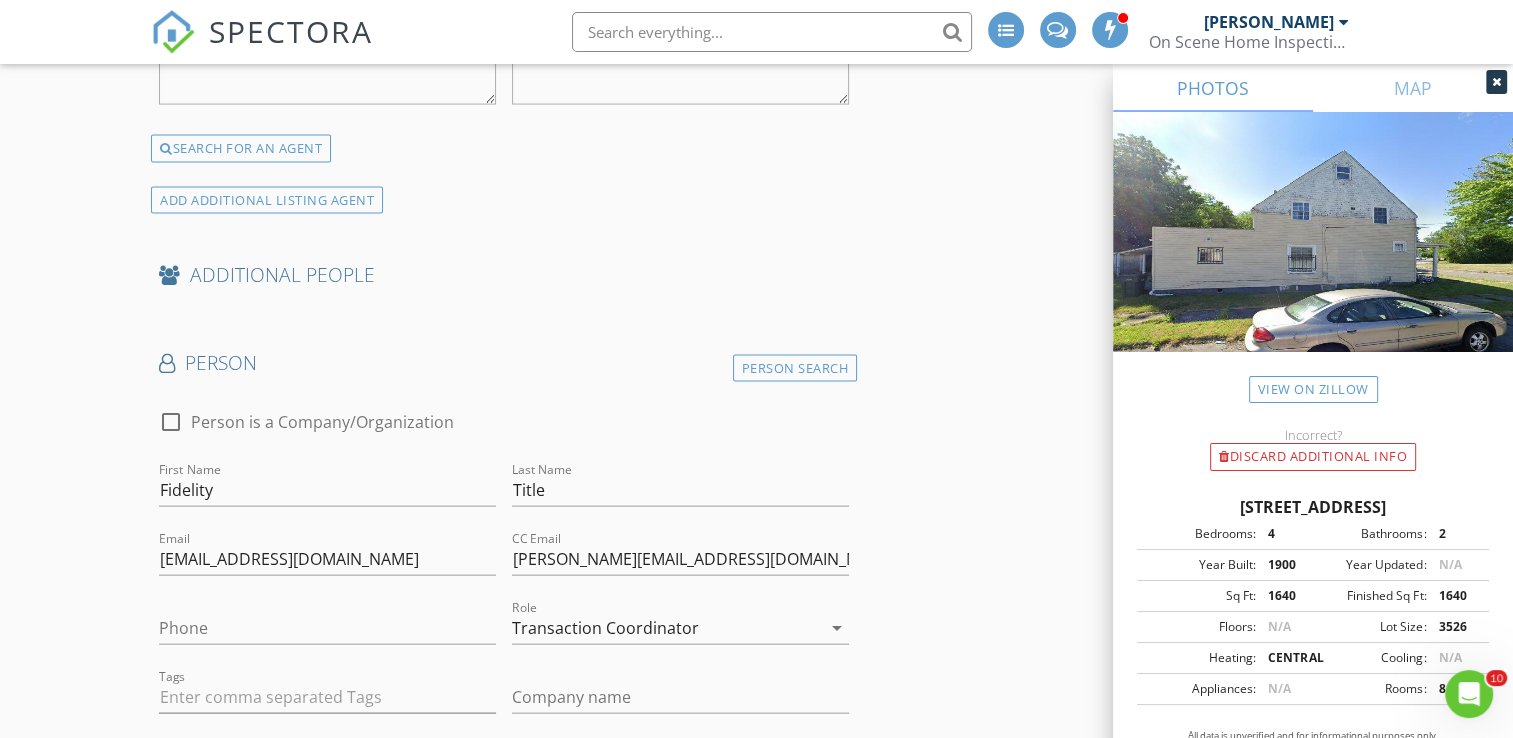 click on "INSPECTOR(S)
check_box   Bill Mason   PRIMARY   check_box_outline_blank   Nick Ponsler     Bill Mason arrow_drop_down   check_box_outline_blank Bill Mason specifically requested
Date/Time
07/14/2025 7:30 PM
Location
Address Search       Address 642 Sancome Ave   Unit   City South Bend   State IN   Zip 46628   County St. Joseph     Square Feet 1640   Year Built 1900   Foundation arrow_drop_down     Bill Mason     4.6 miles     (11 minutes)
client
check_box Enable Client CC email for this inspection   Client Search     check_box_outline_blank Client is a Company/Organization     First Name Sharonda   Last Name Smith   Email sherondaasmith81@yahoo.com   CC Email   Phone 574-220-0171         Tags         Notes   Private Notes
ADD ADDITIONAL client
SERVICES
check_box" at bounding box center [756, -945] 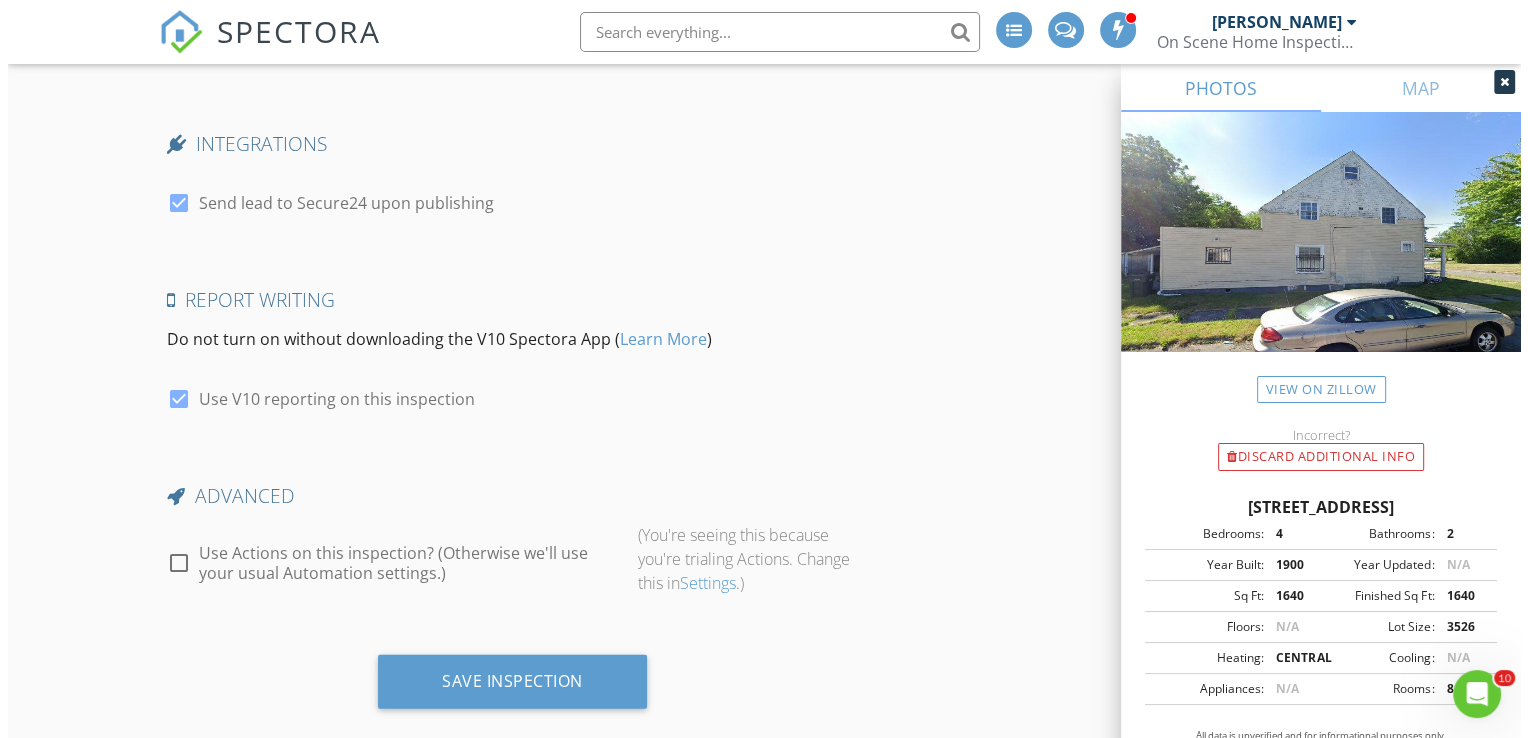 scroll, scrollTop: 5553, scrollLeft: 0, axis: vertical 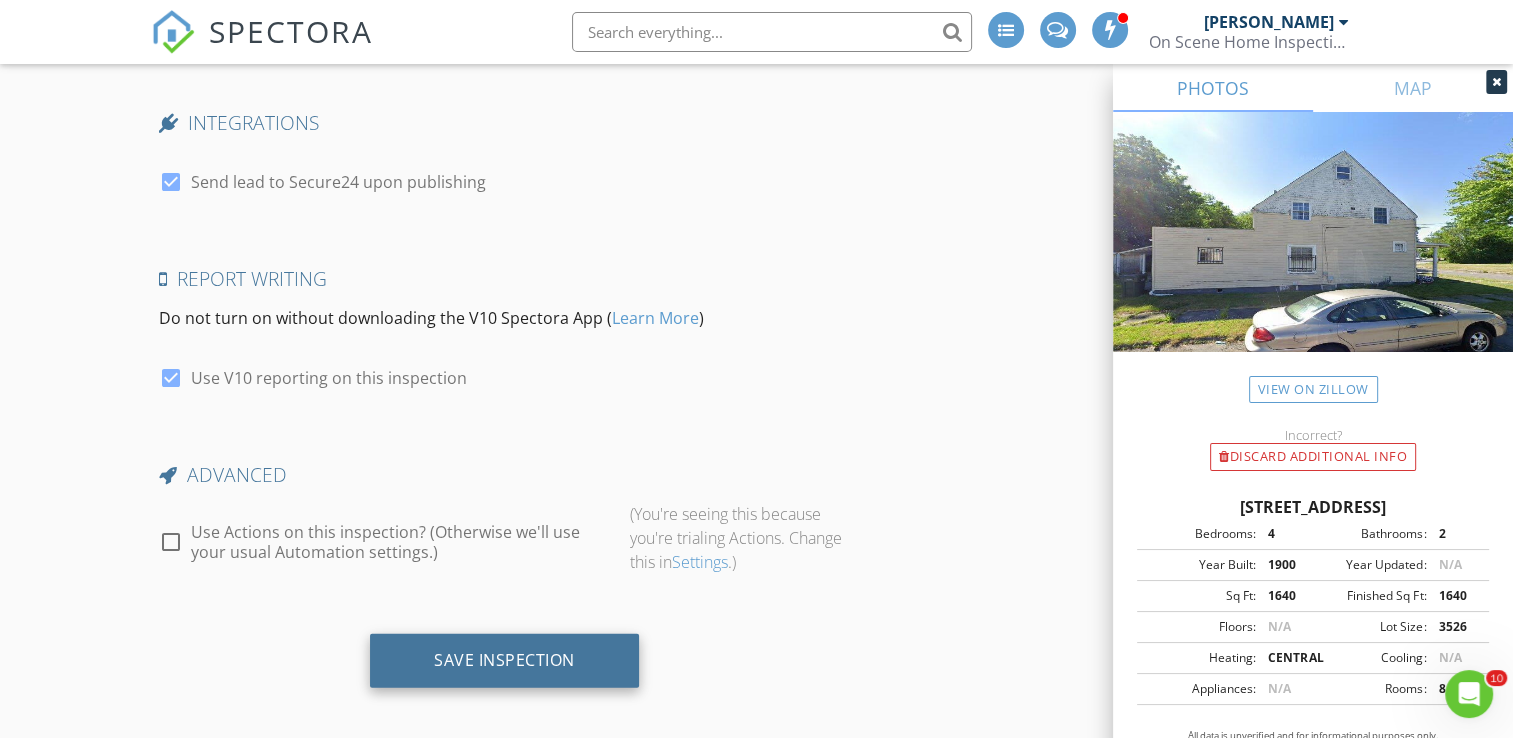 click on "Save Inspection" at bounding box center [504, 660] 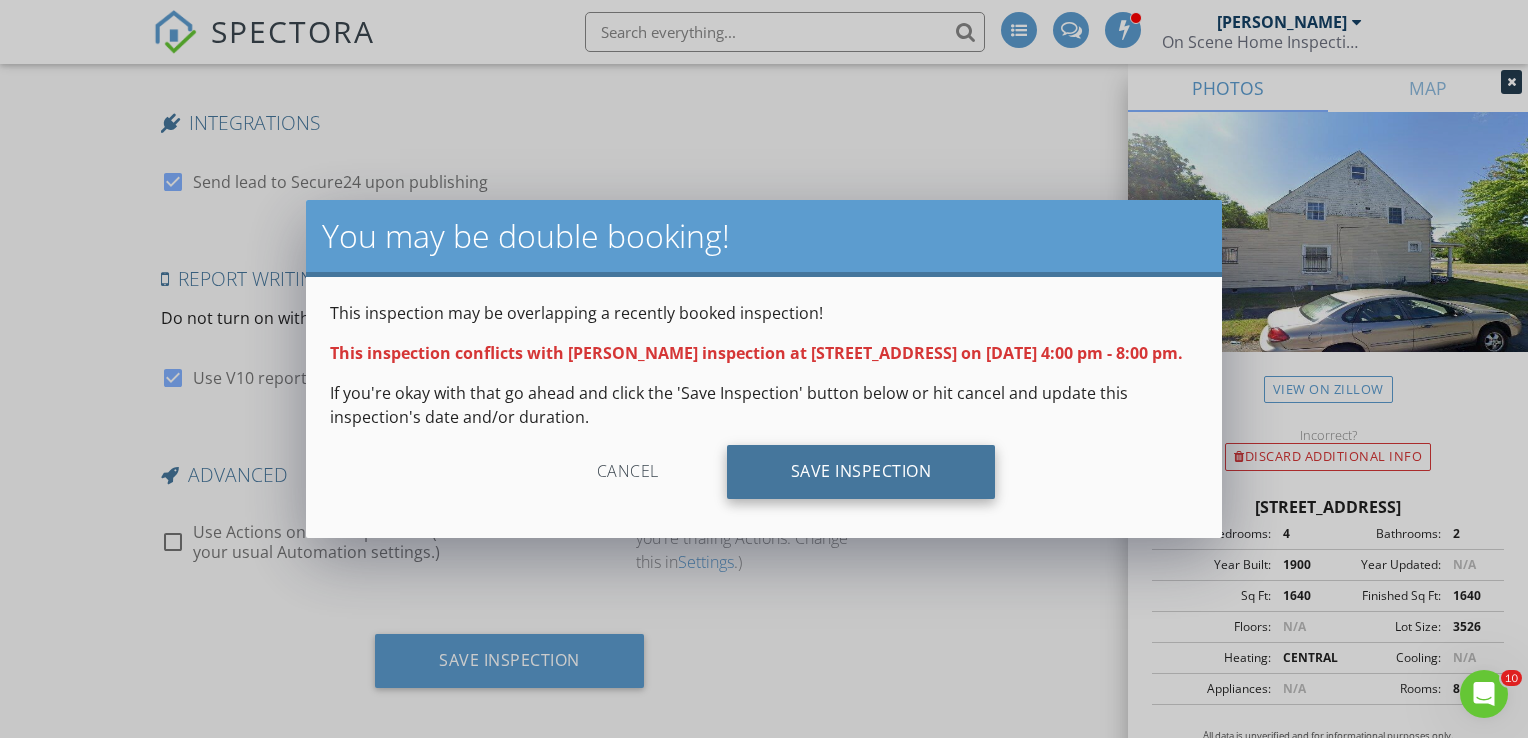 click on "Save Inspection" at bounding box center [861, 472] 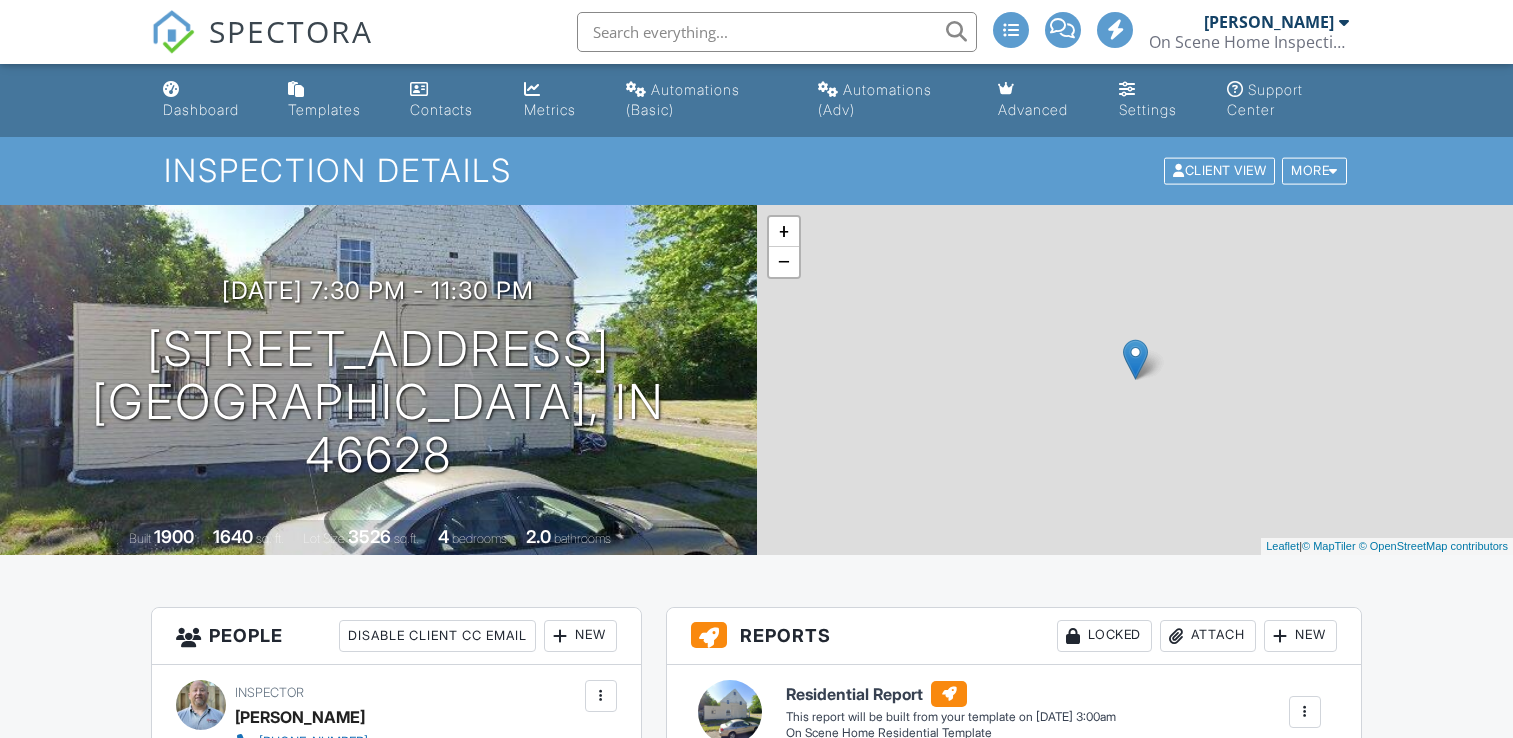 scroll, scrollTop: 0, scrollLeft: 0, axis: both 